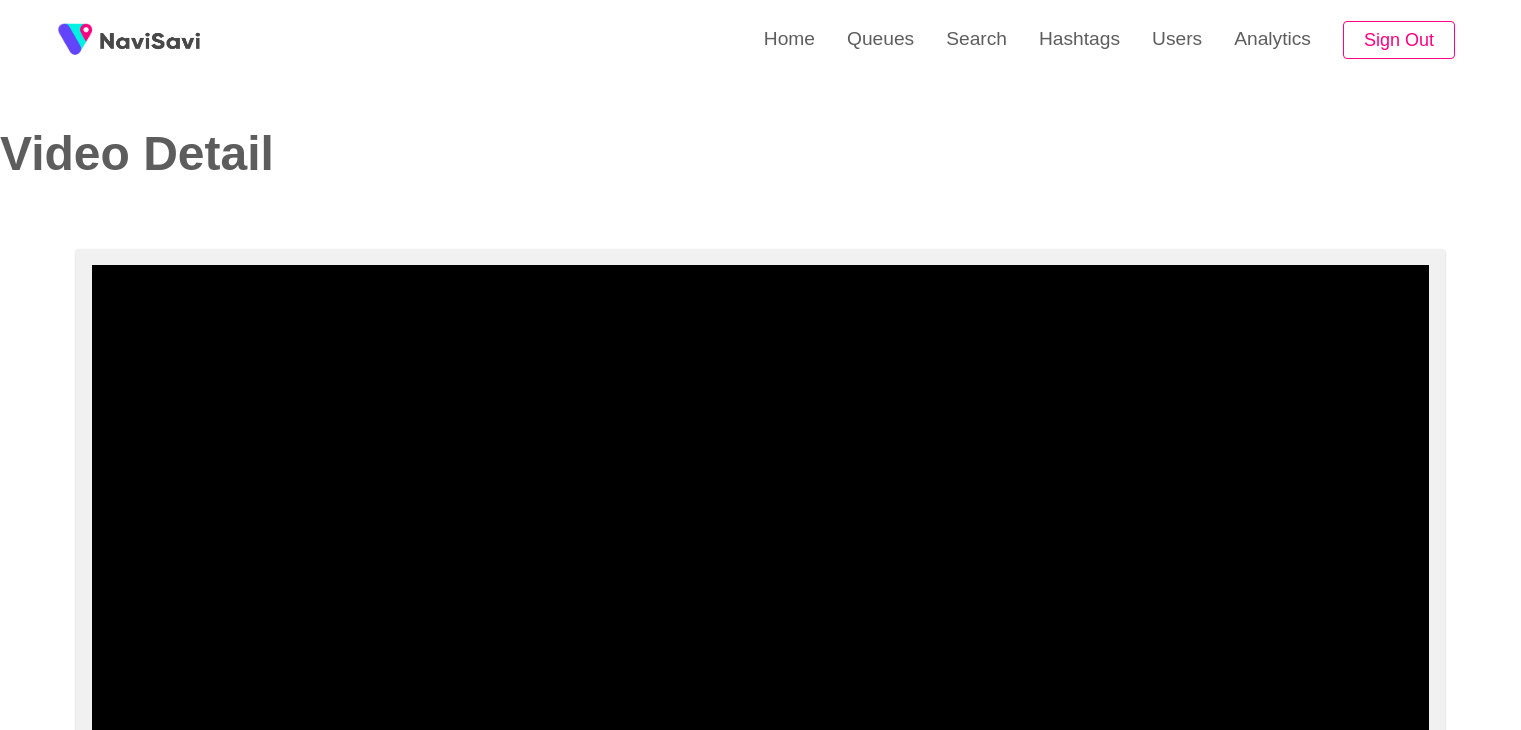 select on "**********" 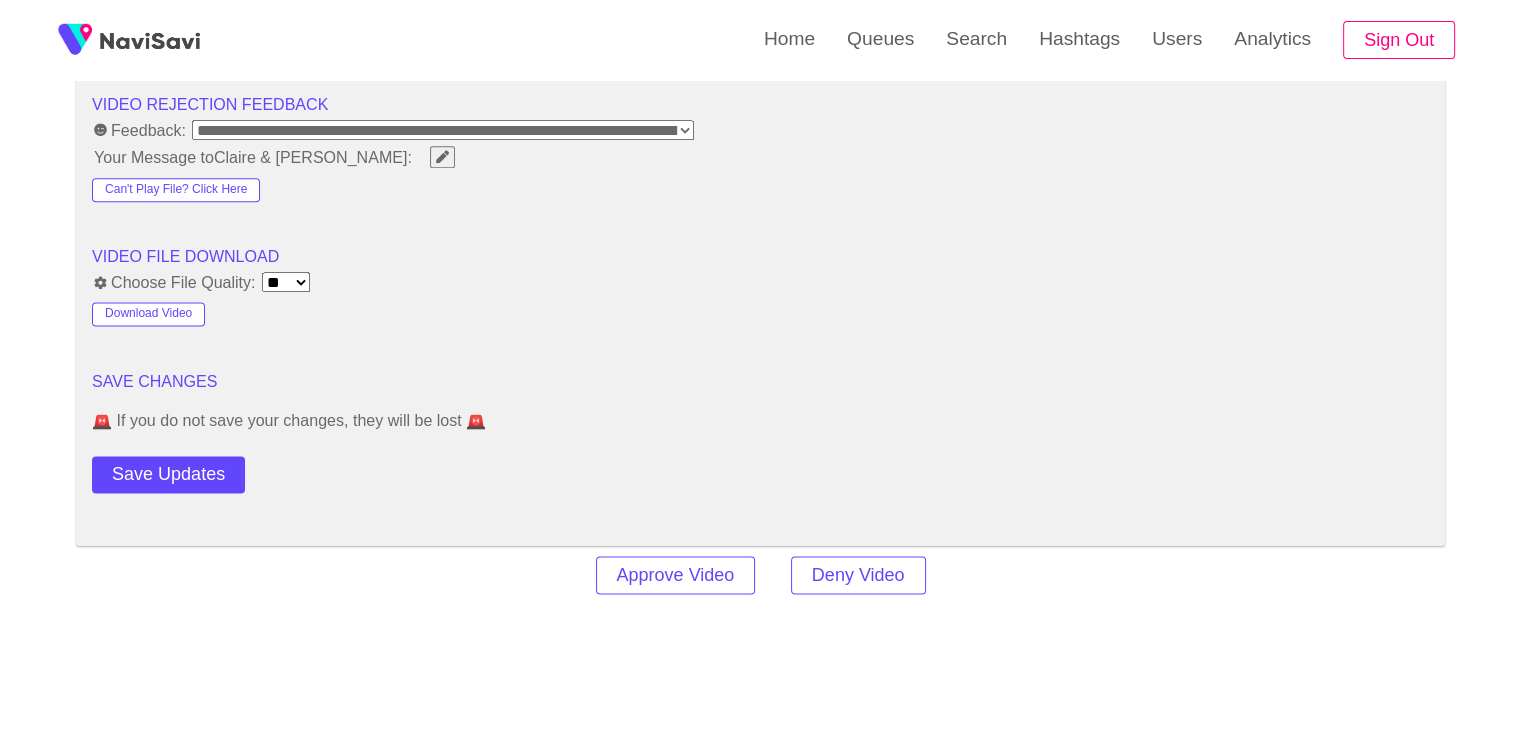 click on "**********" at bounding box center (760, -855) 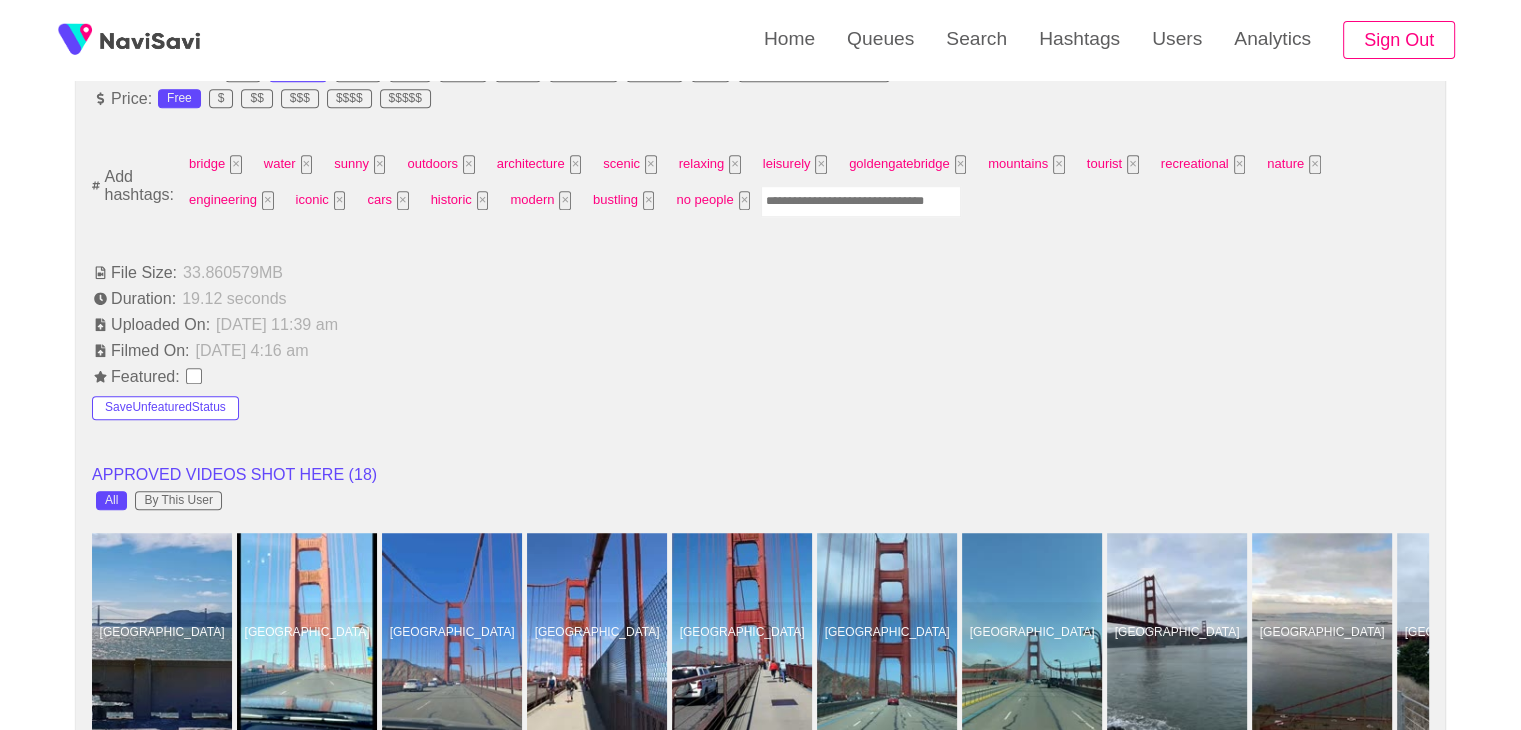 scroll, scrollTop: 1312, scrollLeft: 0, axis: vertical 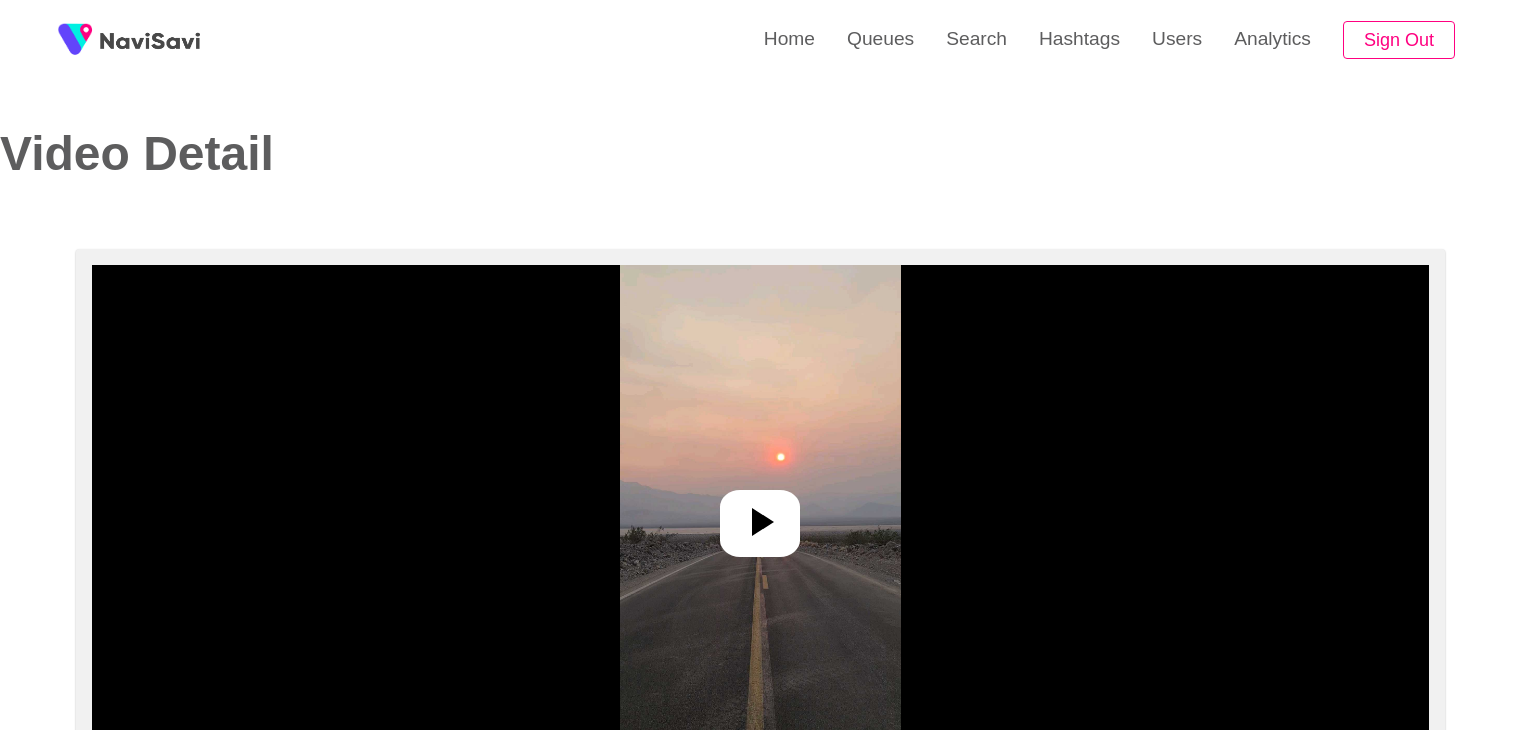 select on "**" 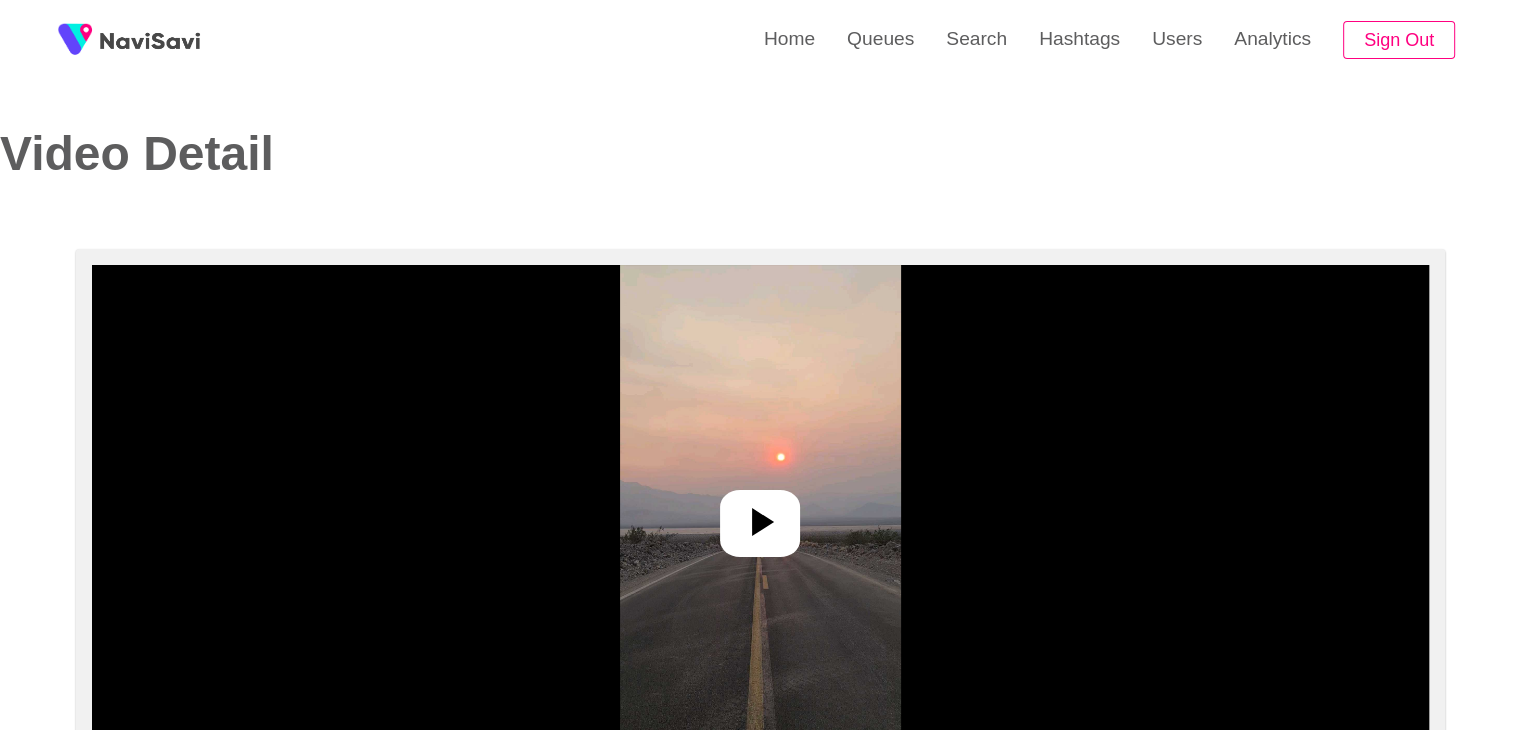 select on "**********" 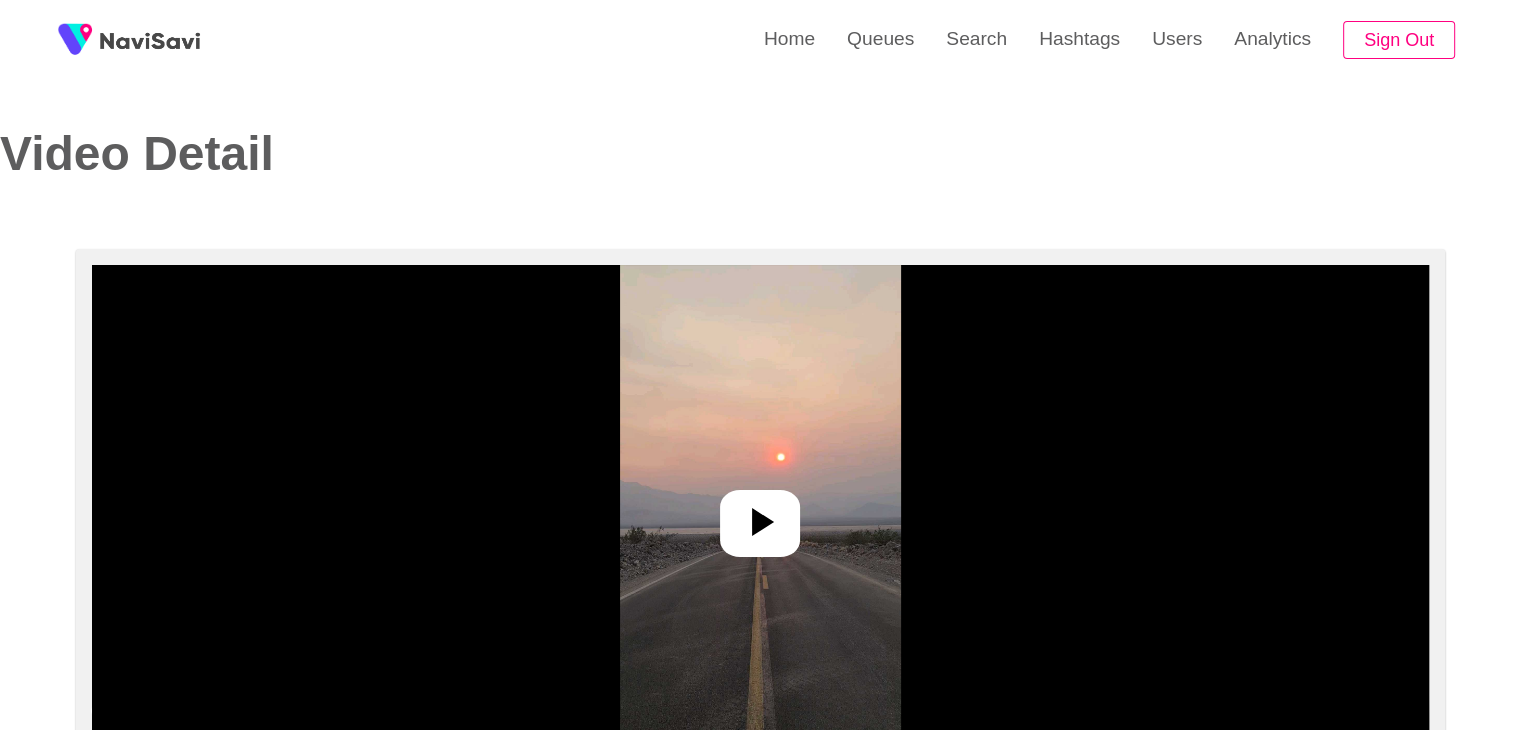 click at bounding box center [760, 515] 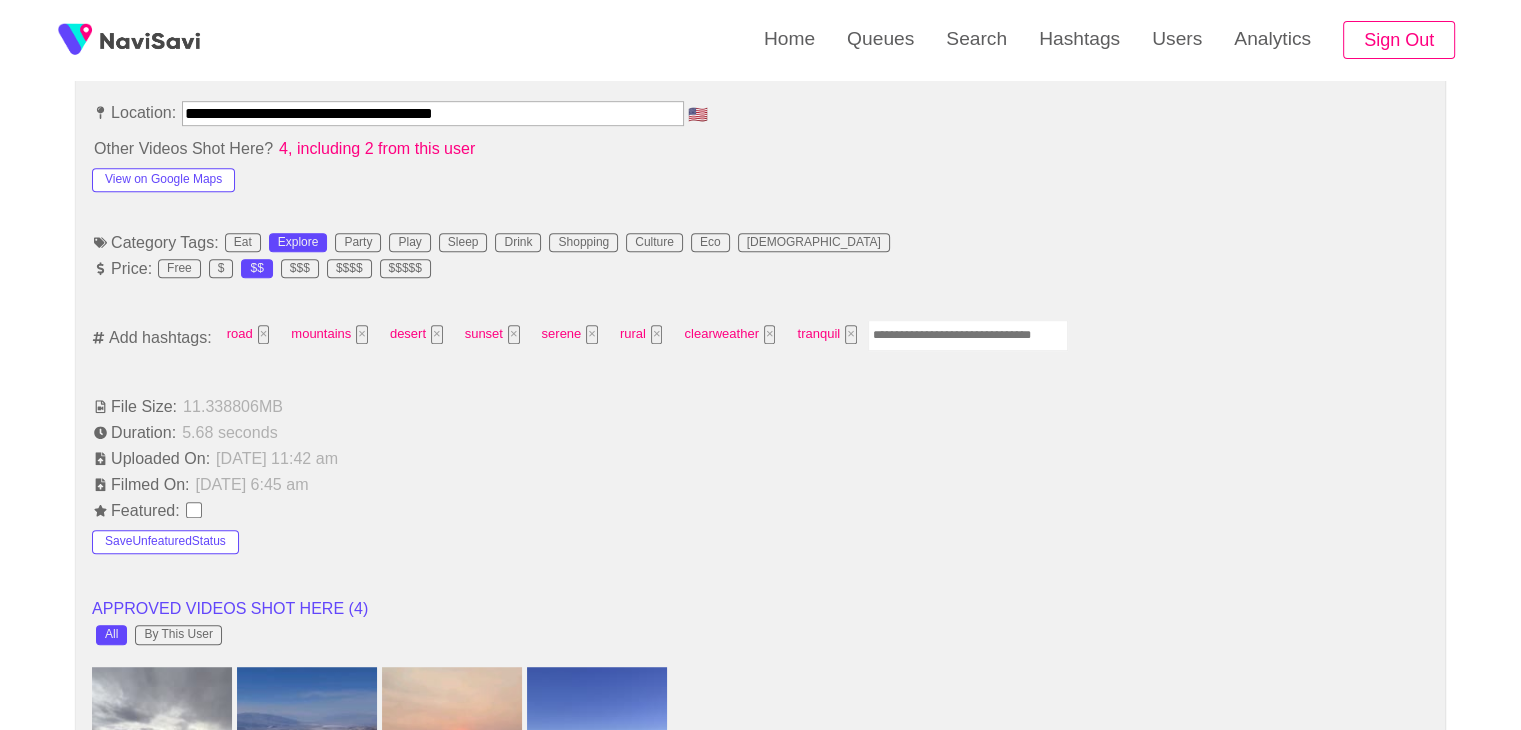 scroll, scrollTop: 1092, scrollLeft: 0, axis: vertical 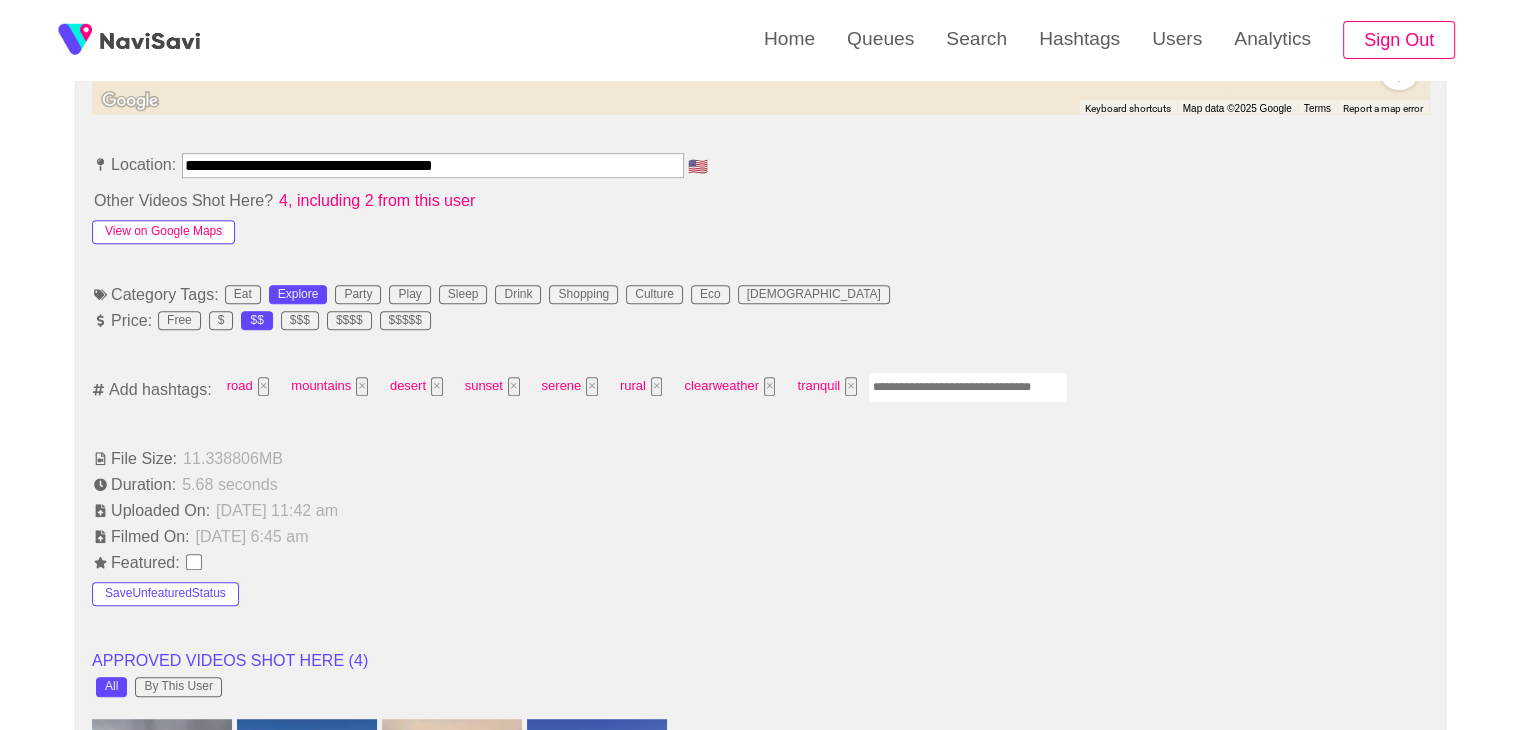 click on "View on Google Maps" at bounding box center [163, 232] 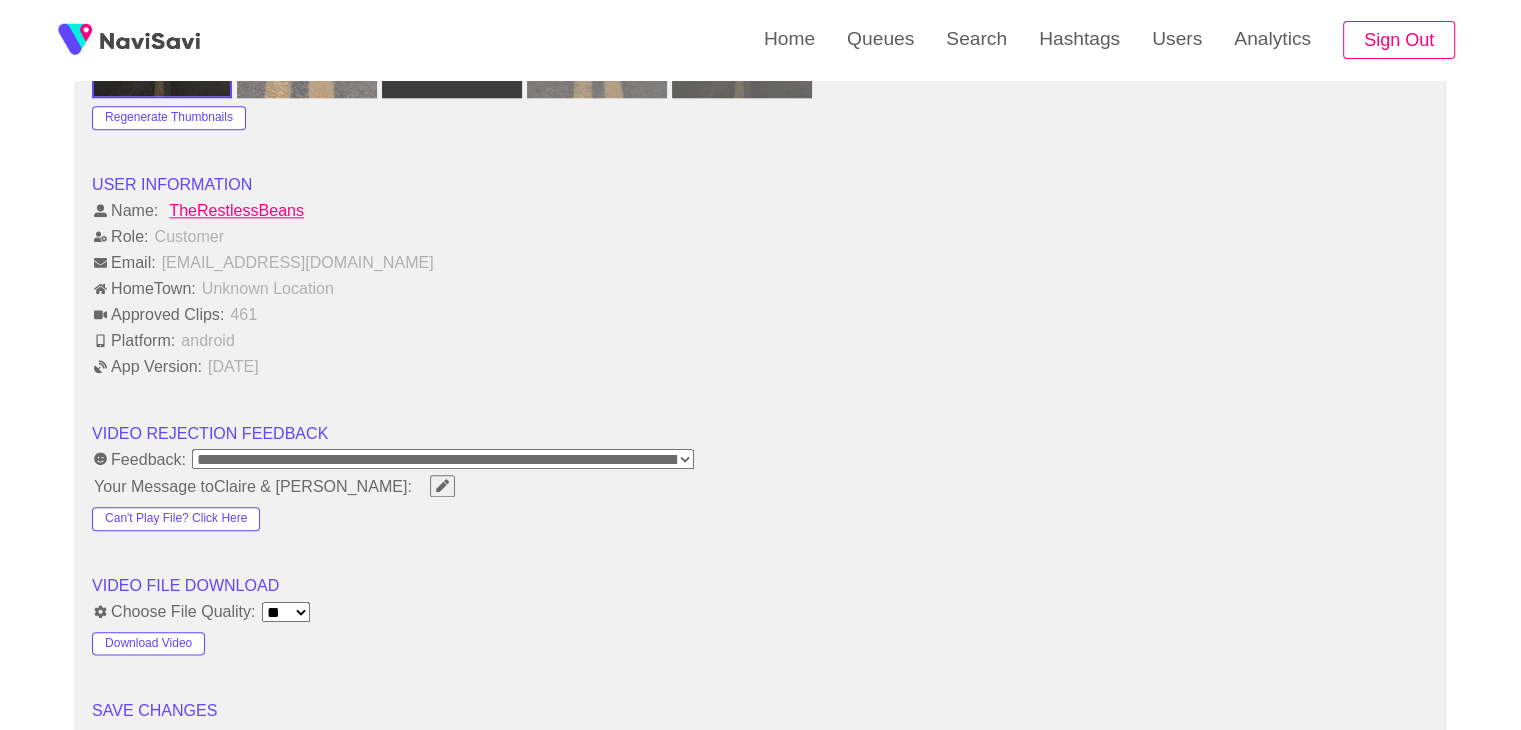 scroll, scrollTop: 2256, scrollLeft: 0, axis: vertical 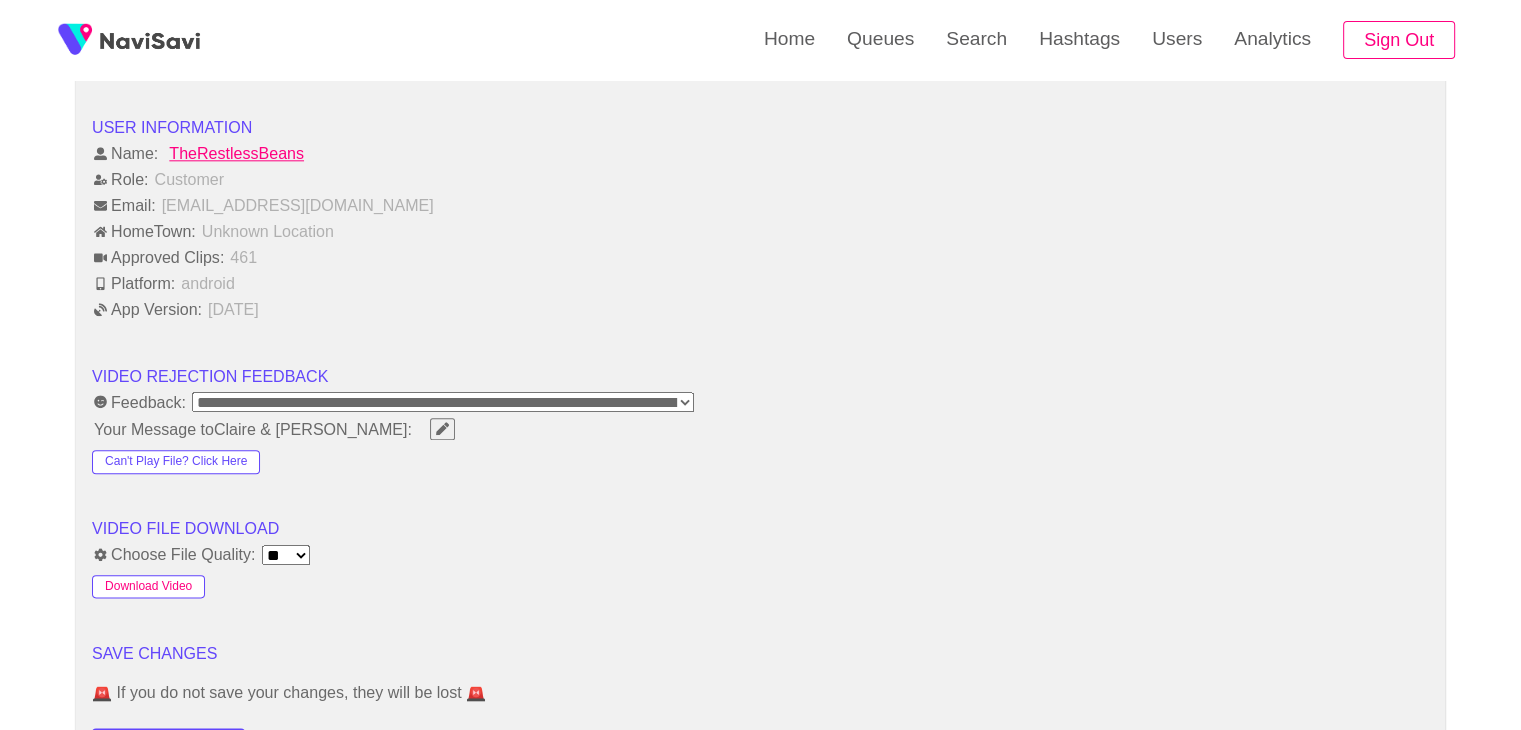 click on "Download Video" at bounding box center (148, 587) 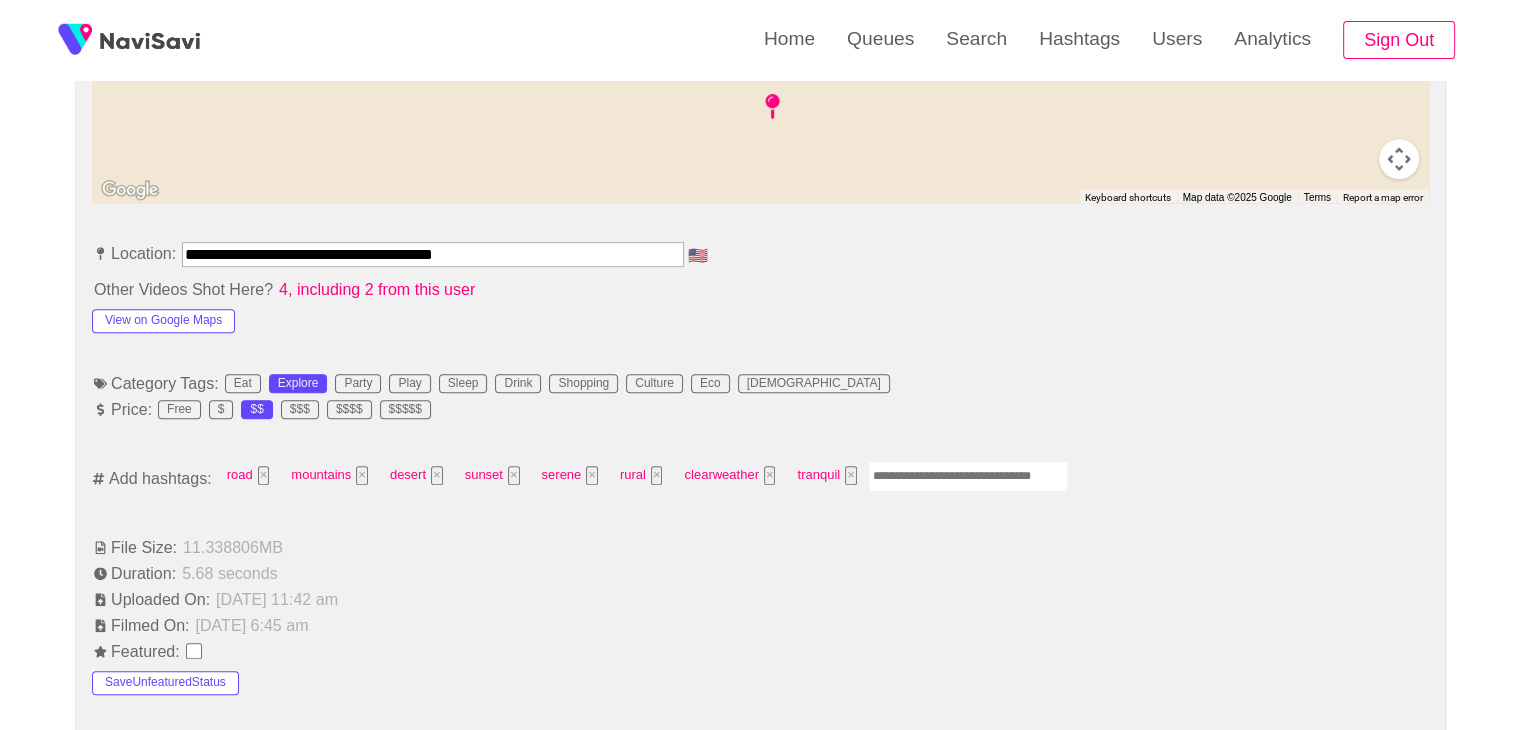 scroll, scrollTop: 1002, scrollLeft: 0, axis: vertical 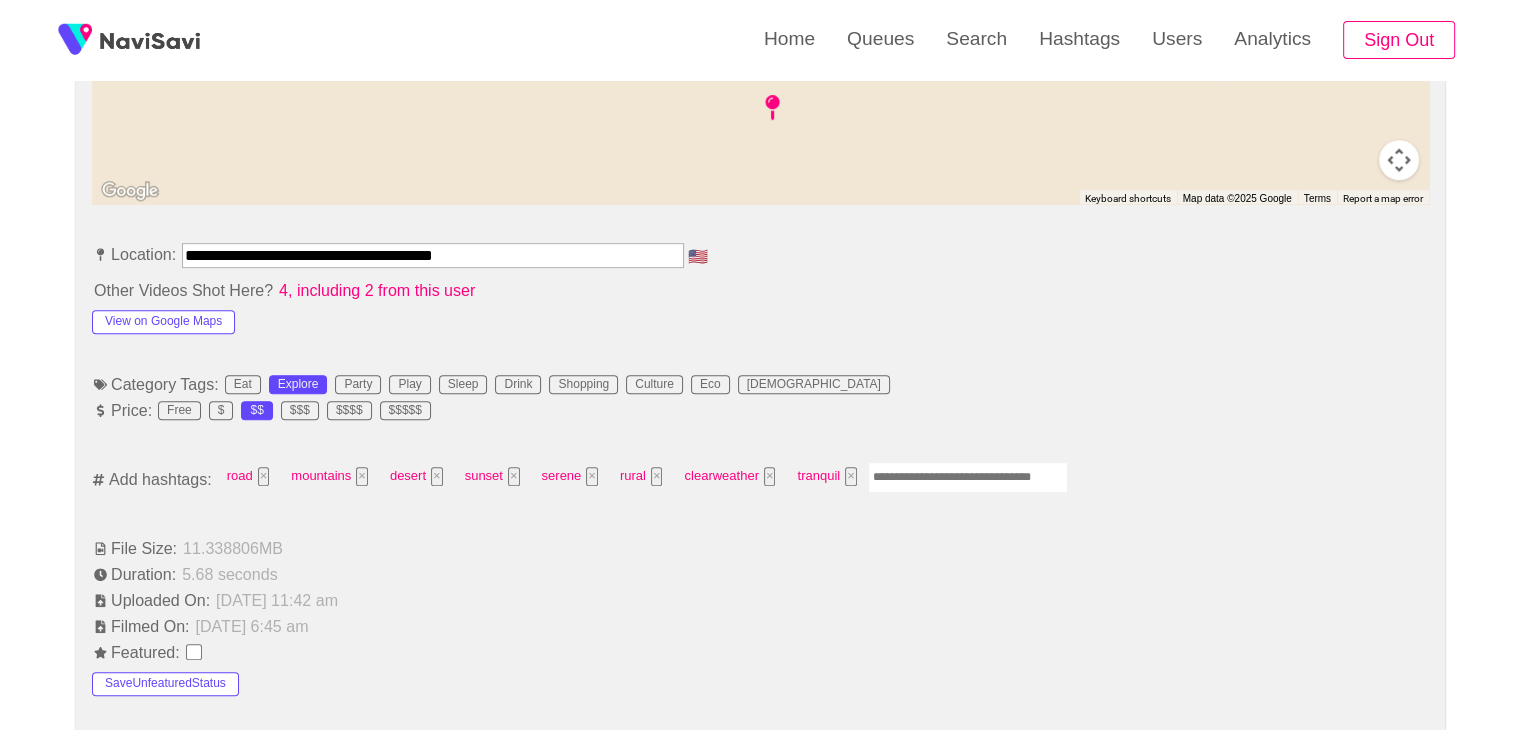 click at bounding box center [968, 477] 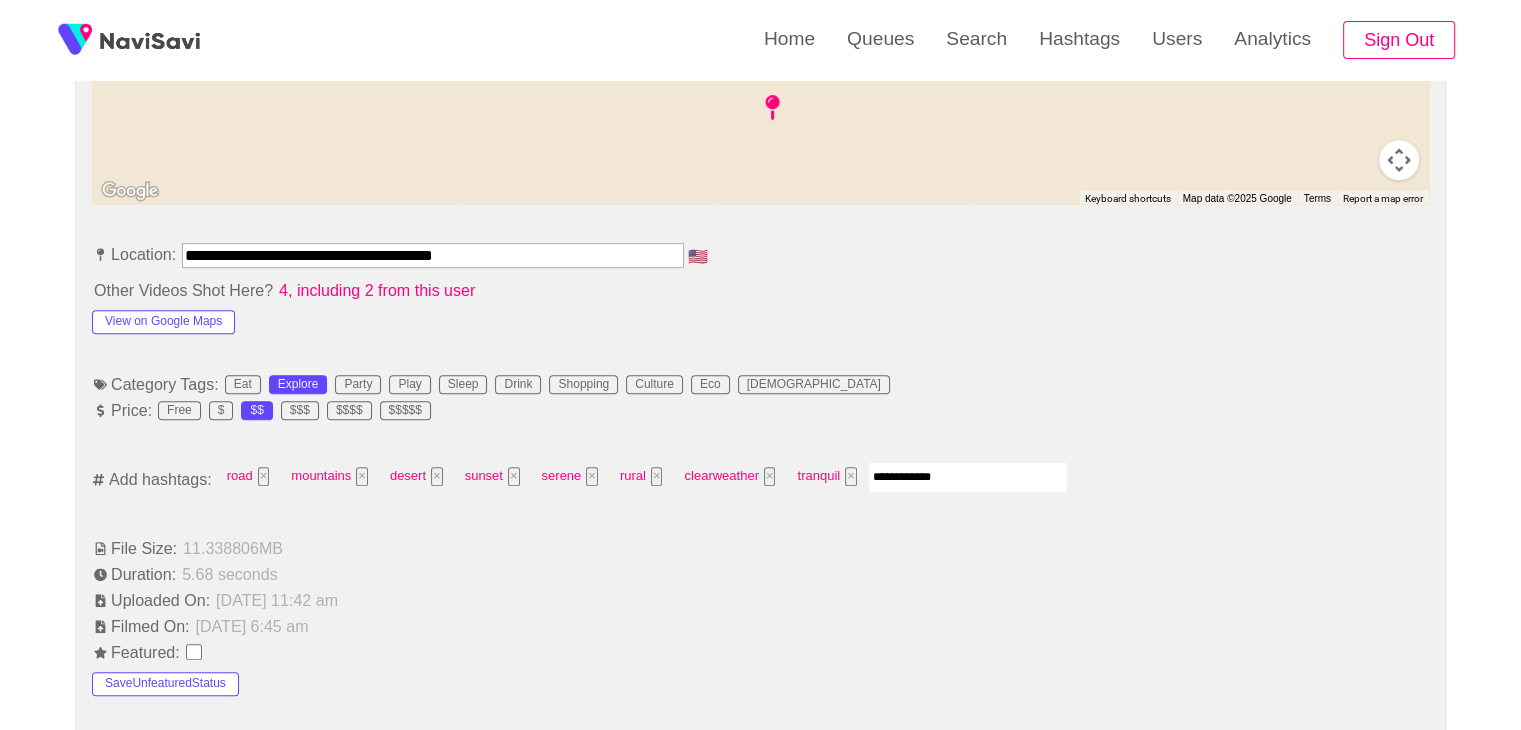 type on "**********" 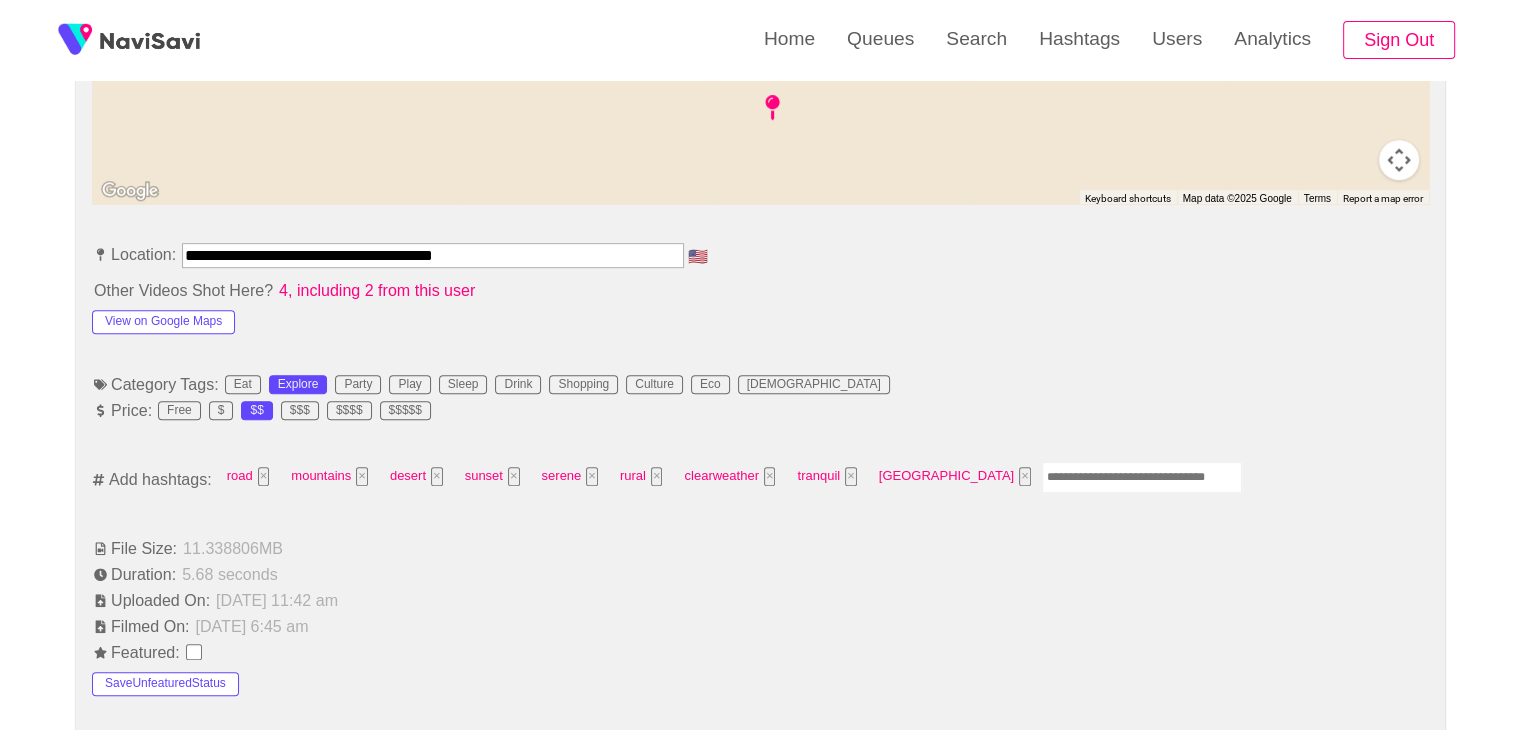 scroll, scrollTop: 1115, scrollLeft: 0, axis: vertical 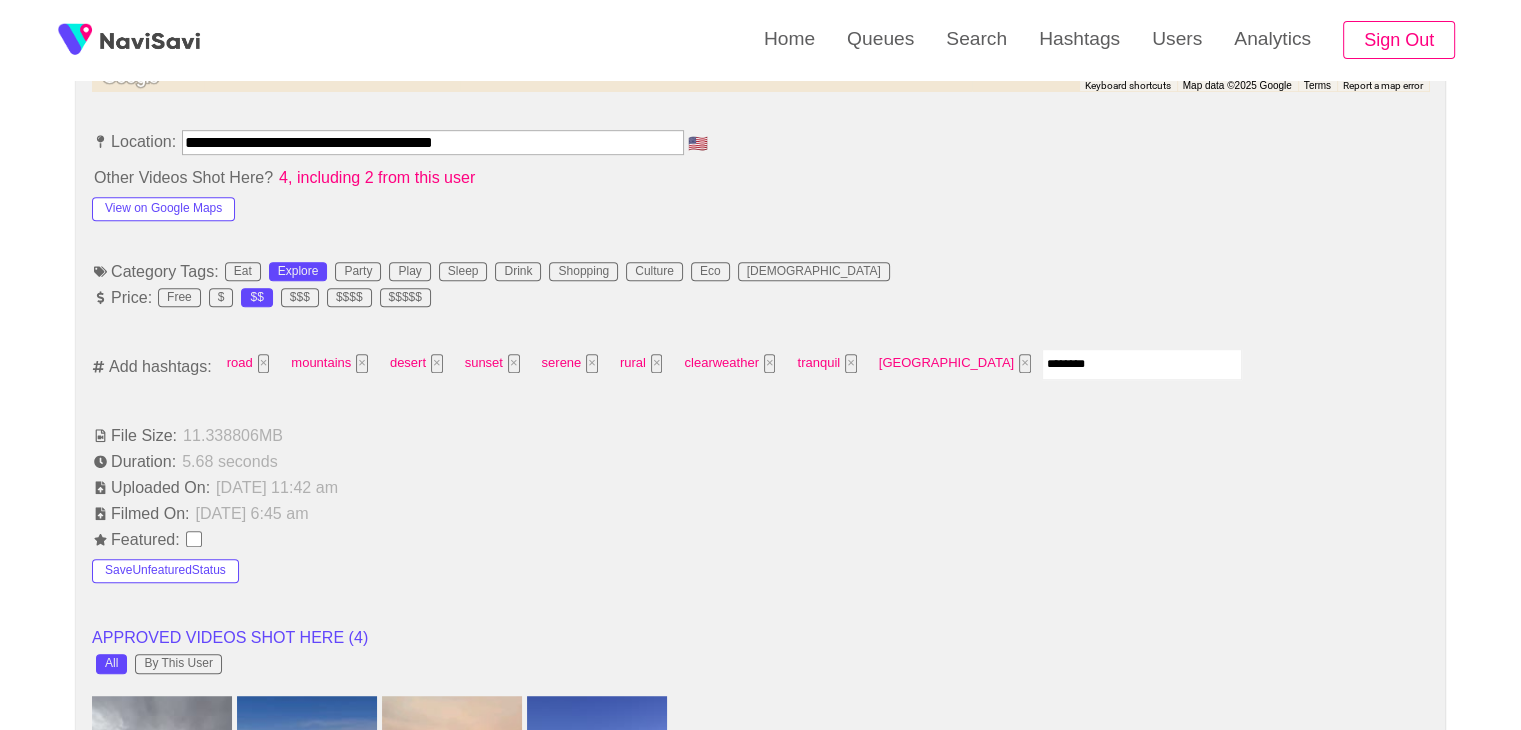 type on "*********" 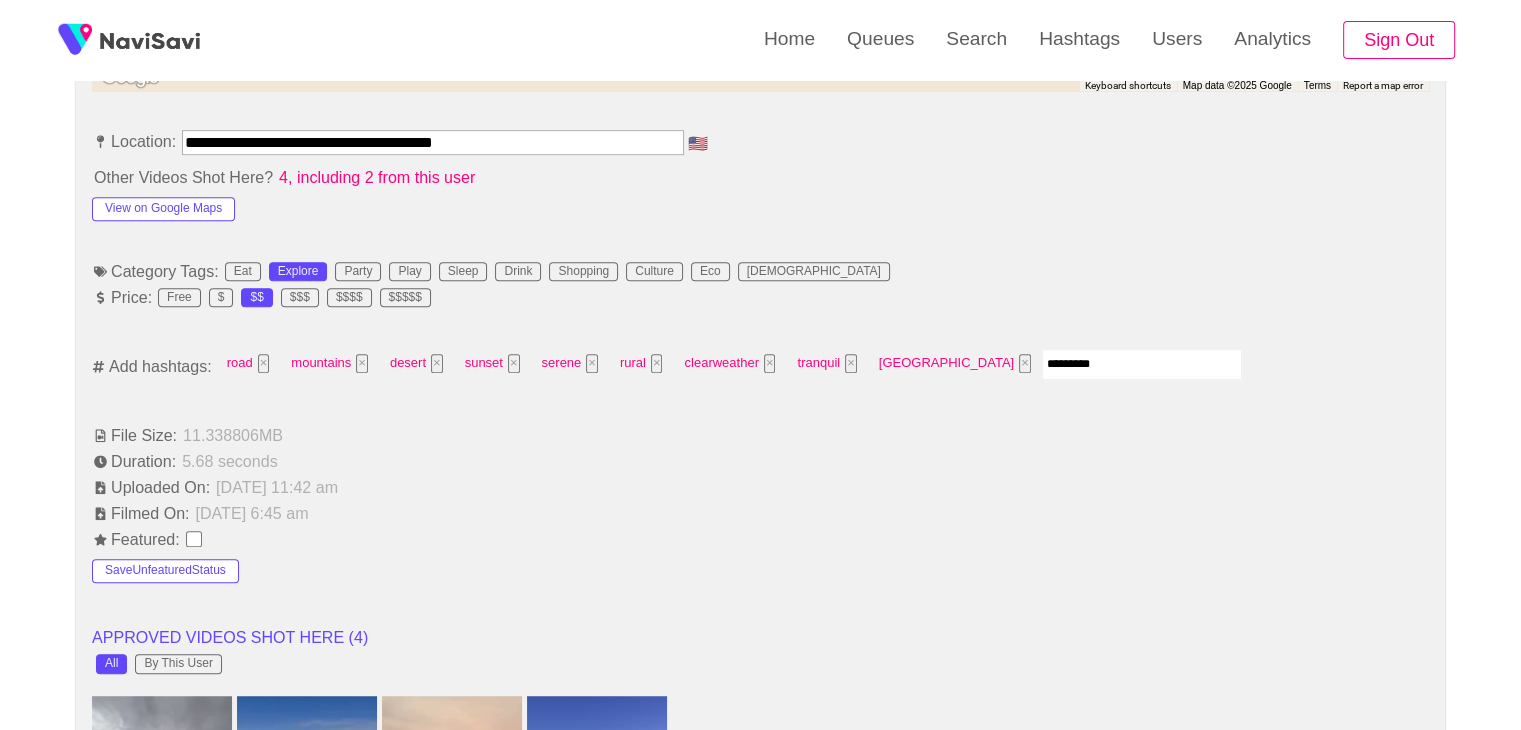 type 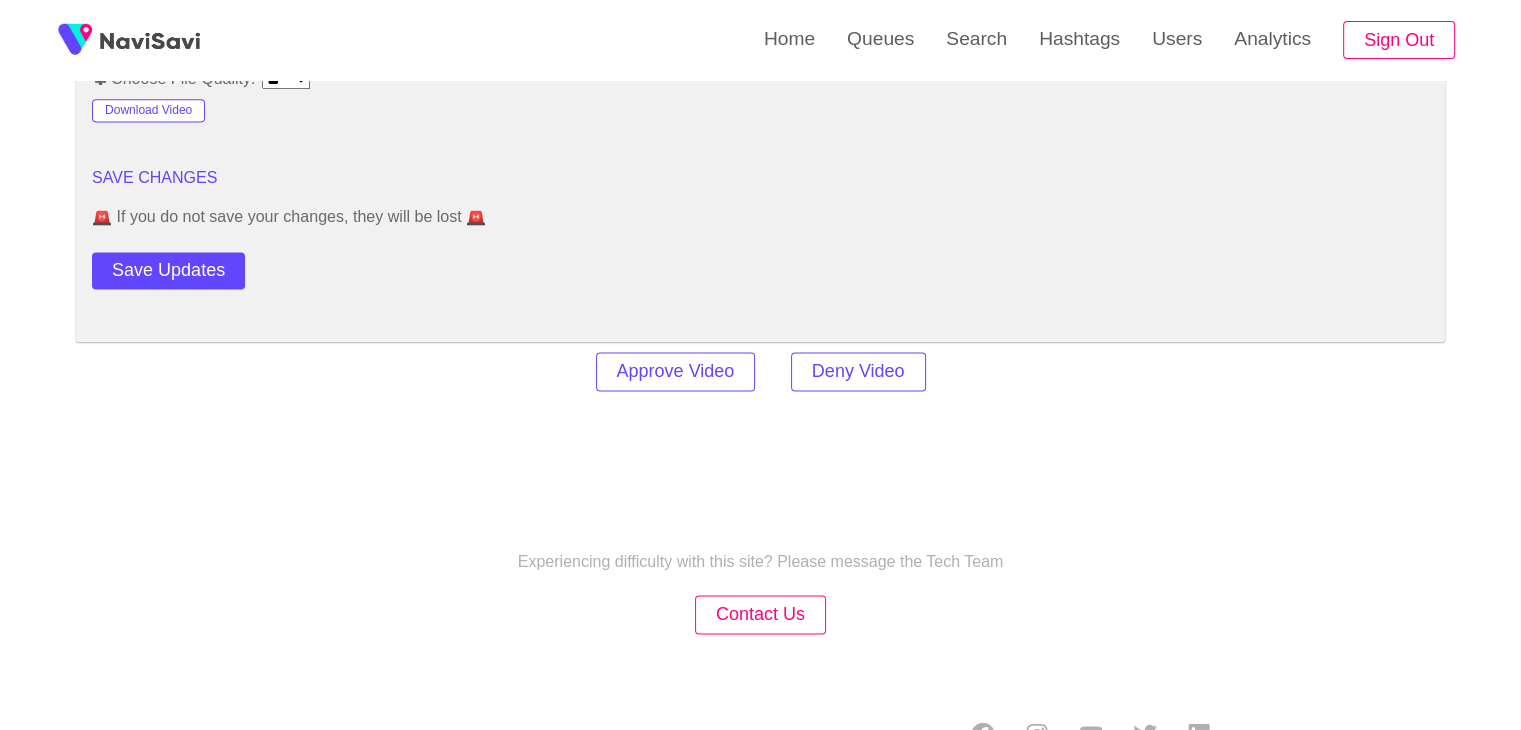 scroll, scrollTop: 2739, scrollLeft: 0, axis: vertical 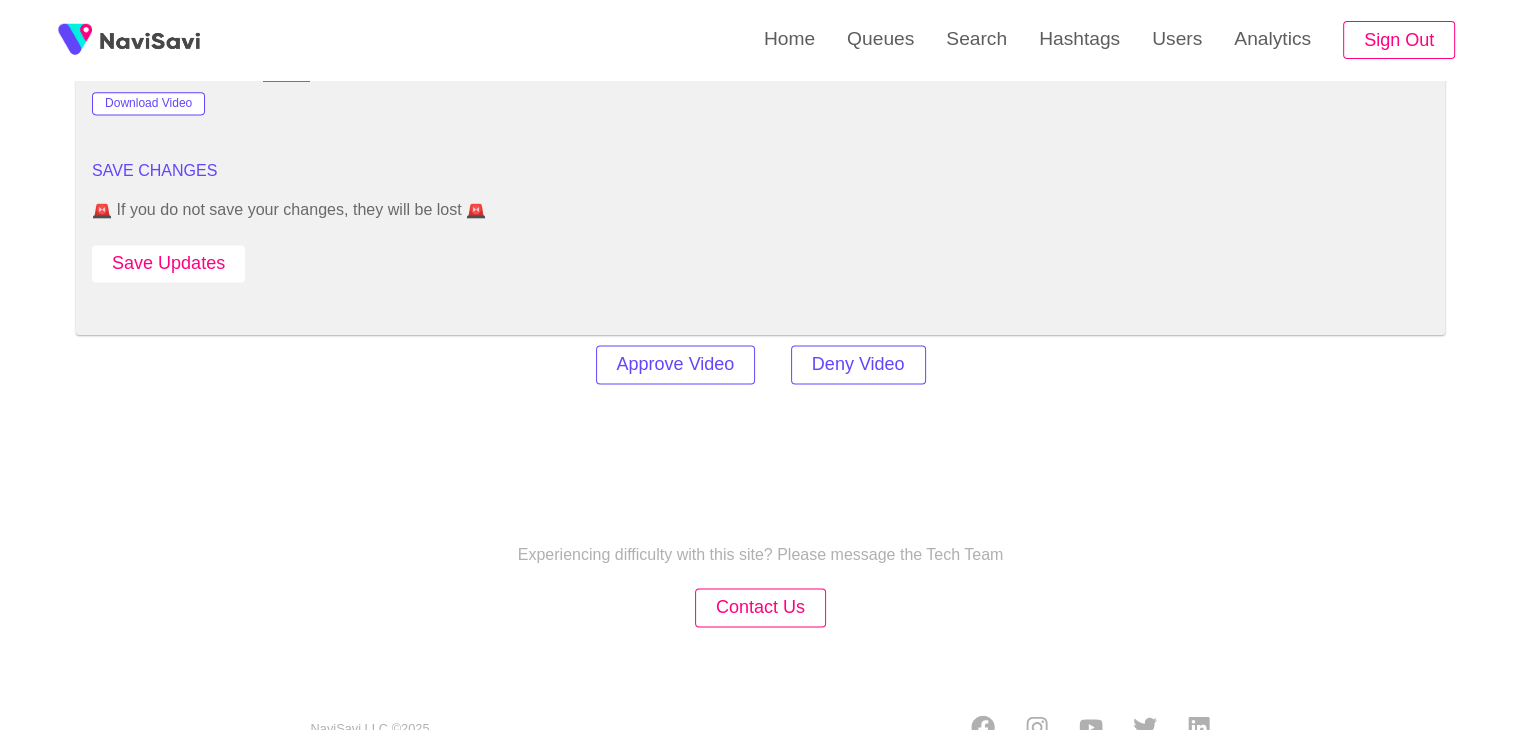 click on "Save Updates" at bounding box center (168, 263) 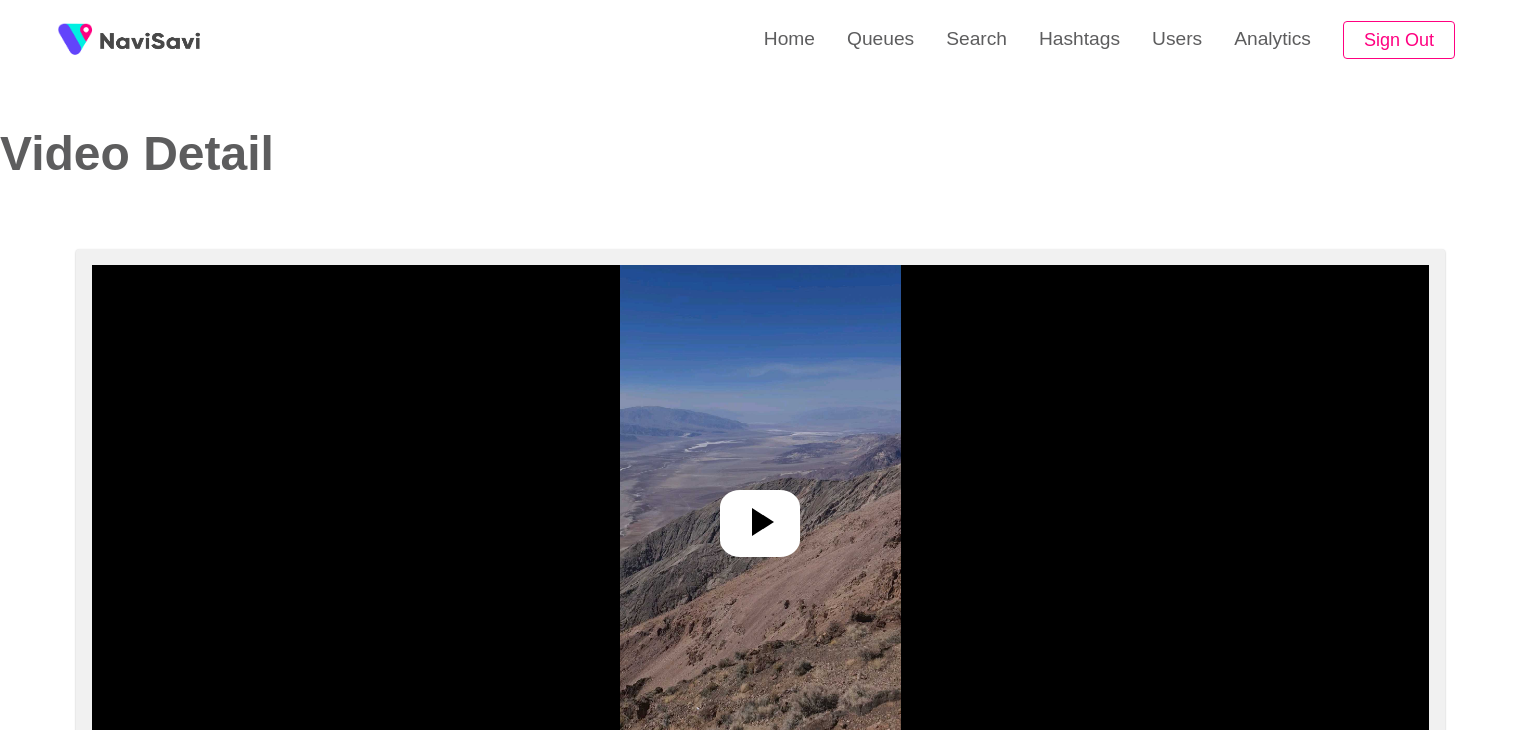 select on "**********" 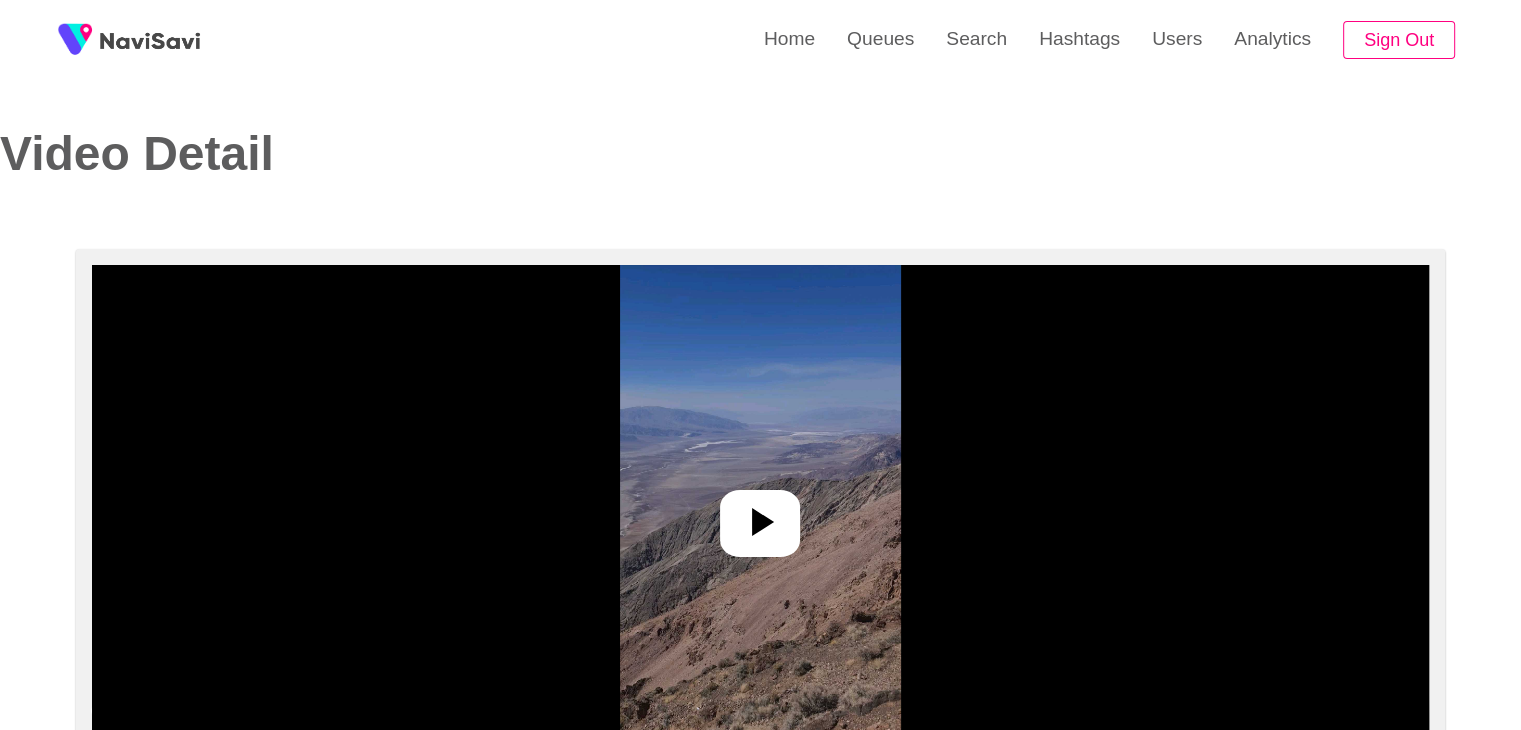 click at bounding box center (760, 515) 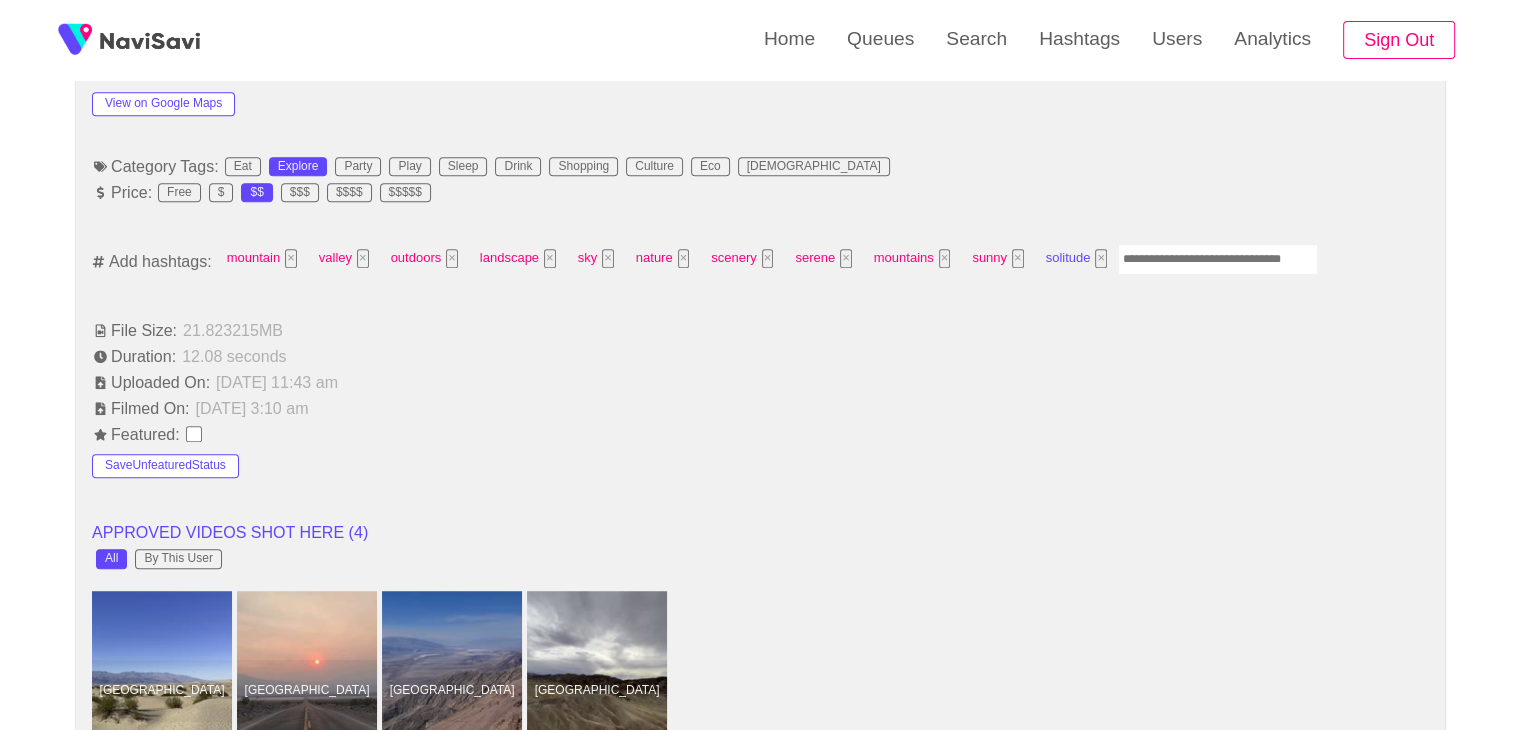 scroll, scrollTop: 1220, scrollLeft: 0, axis: vertical 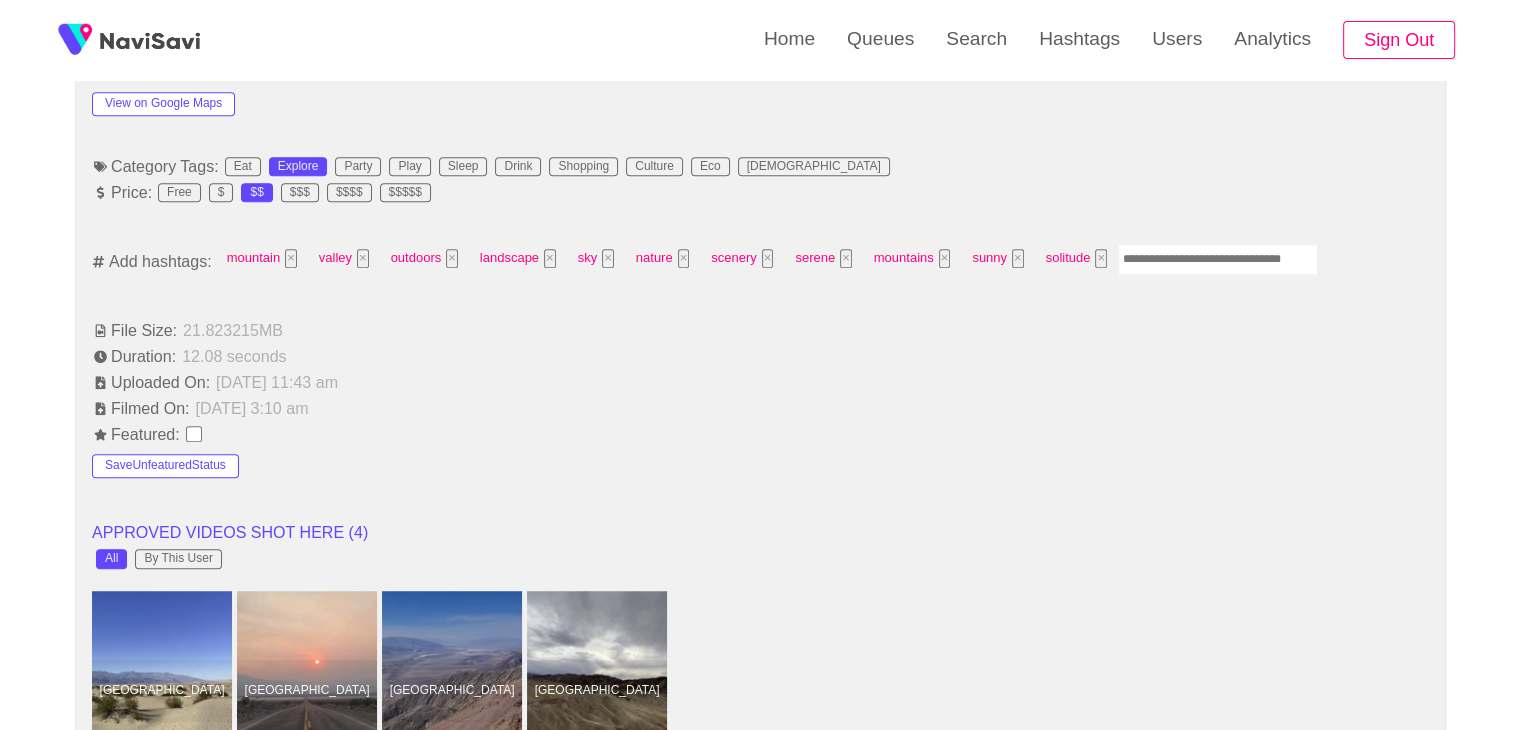 click at bounding box center (1218, 259) 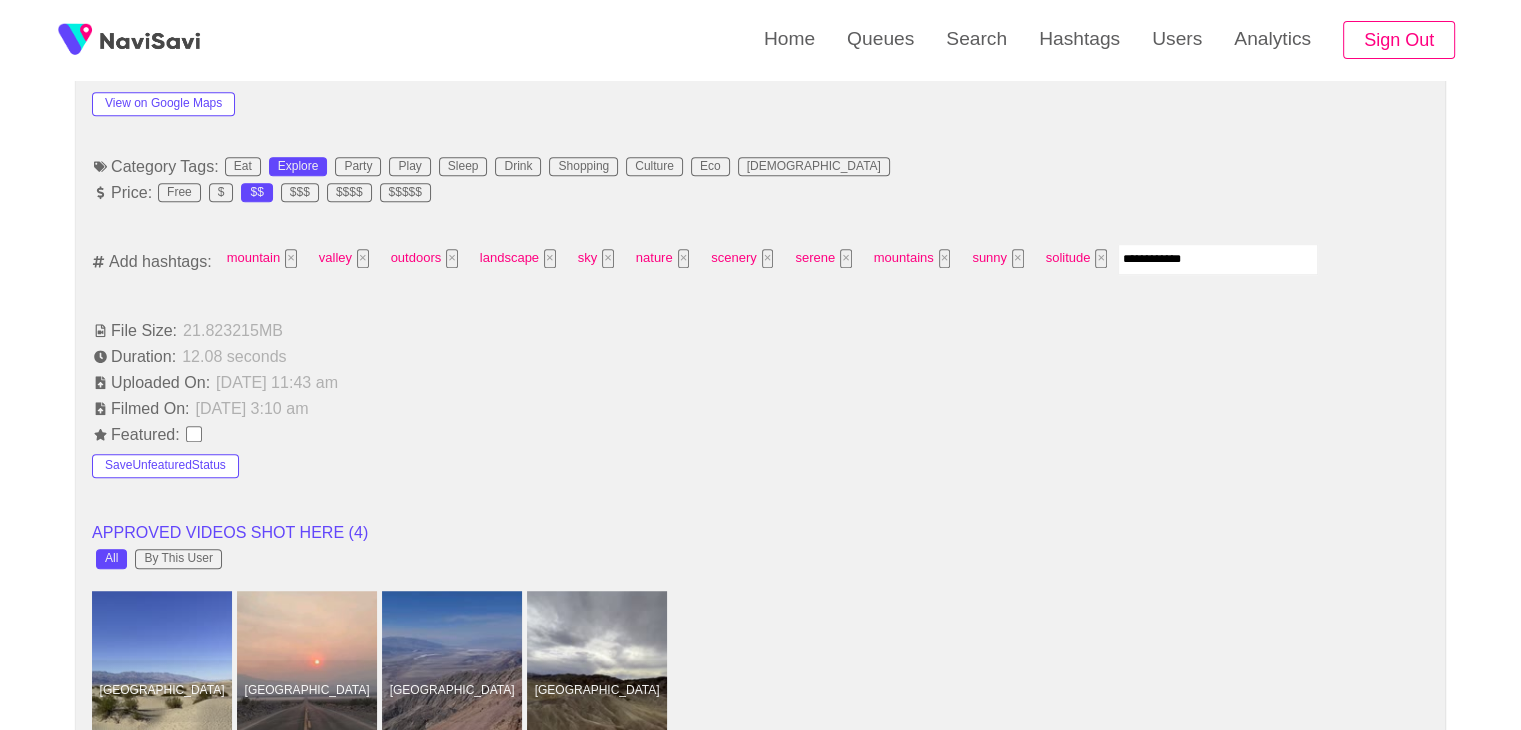 type on "**********" 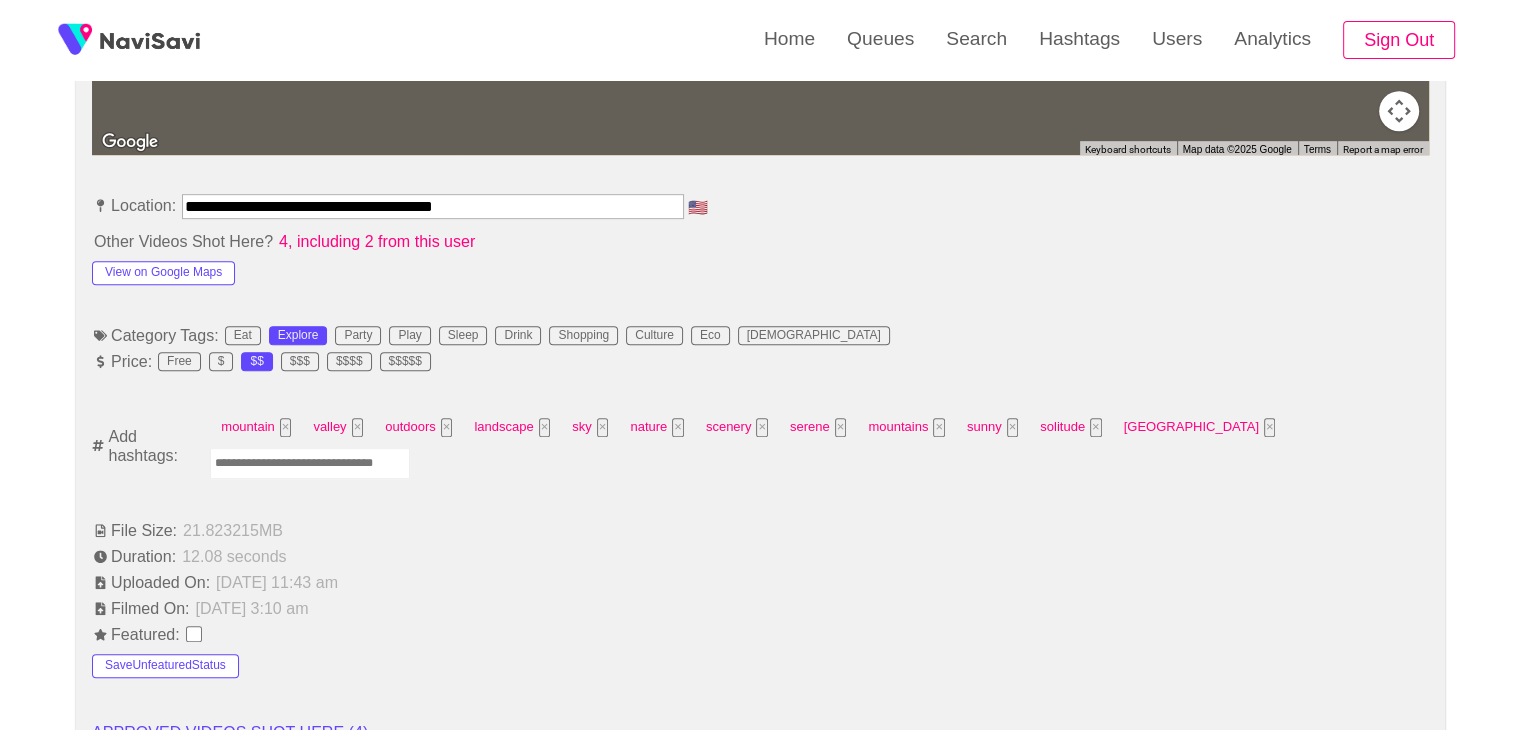 scroll, scrollTop: 1147, scrollLeft: 0, axis: vertical 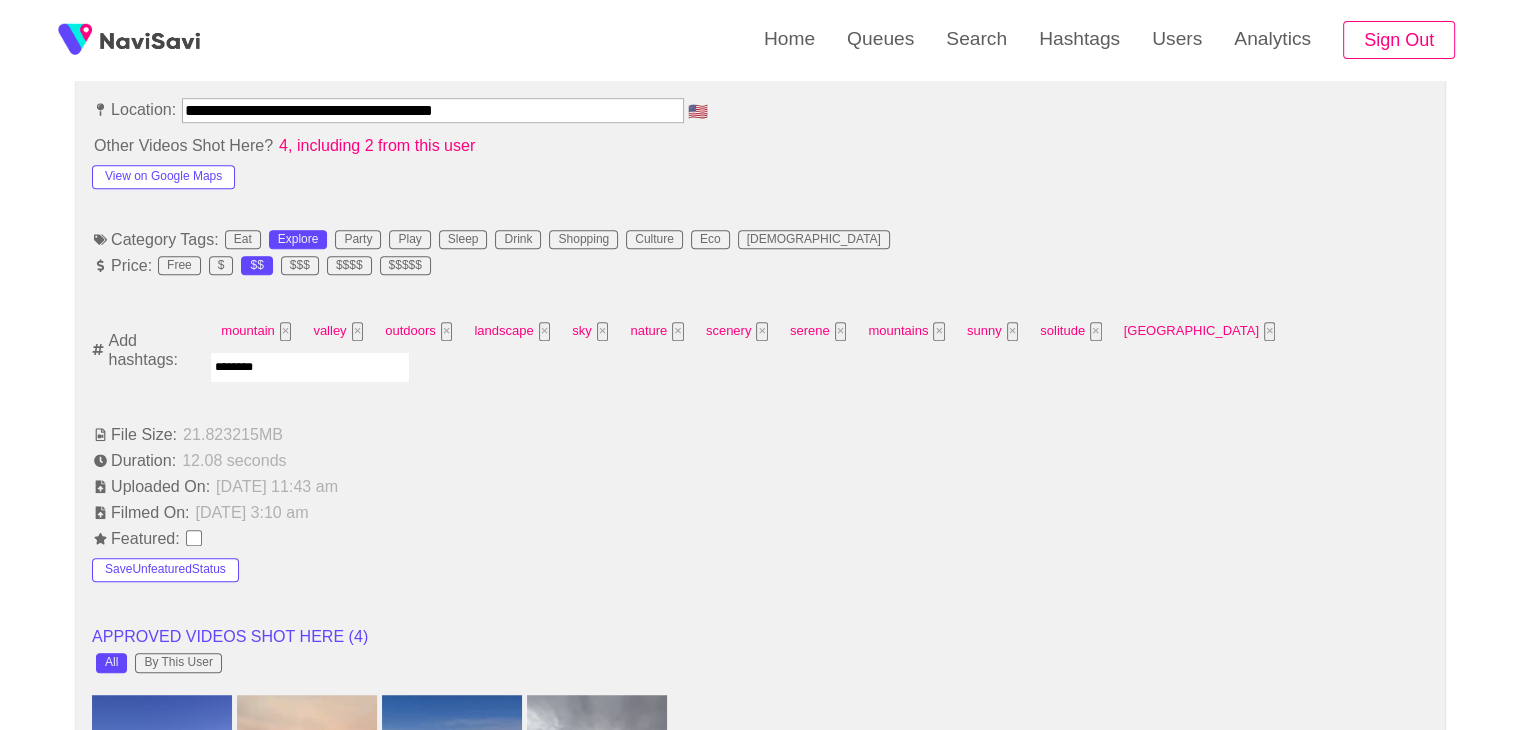 type on "*********" 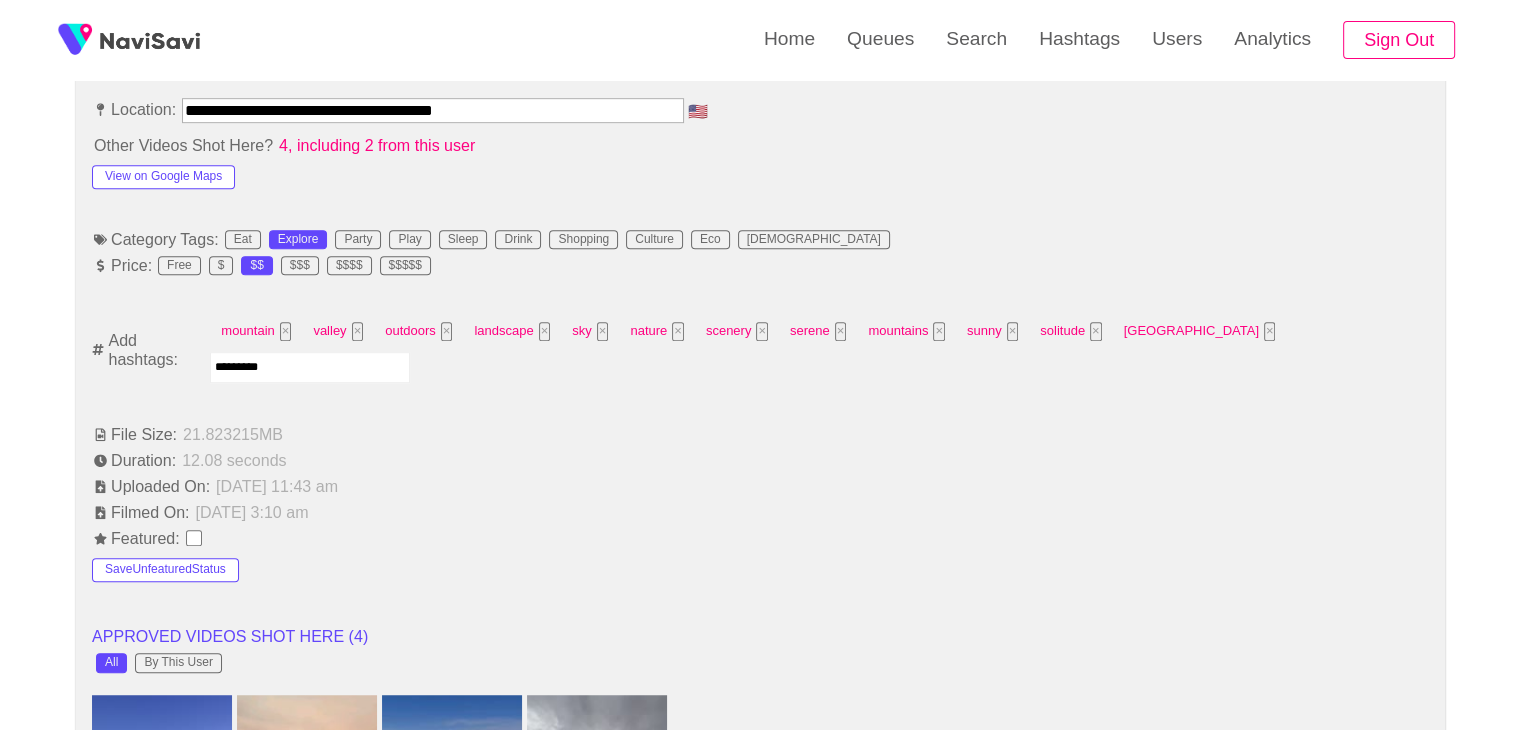 type 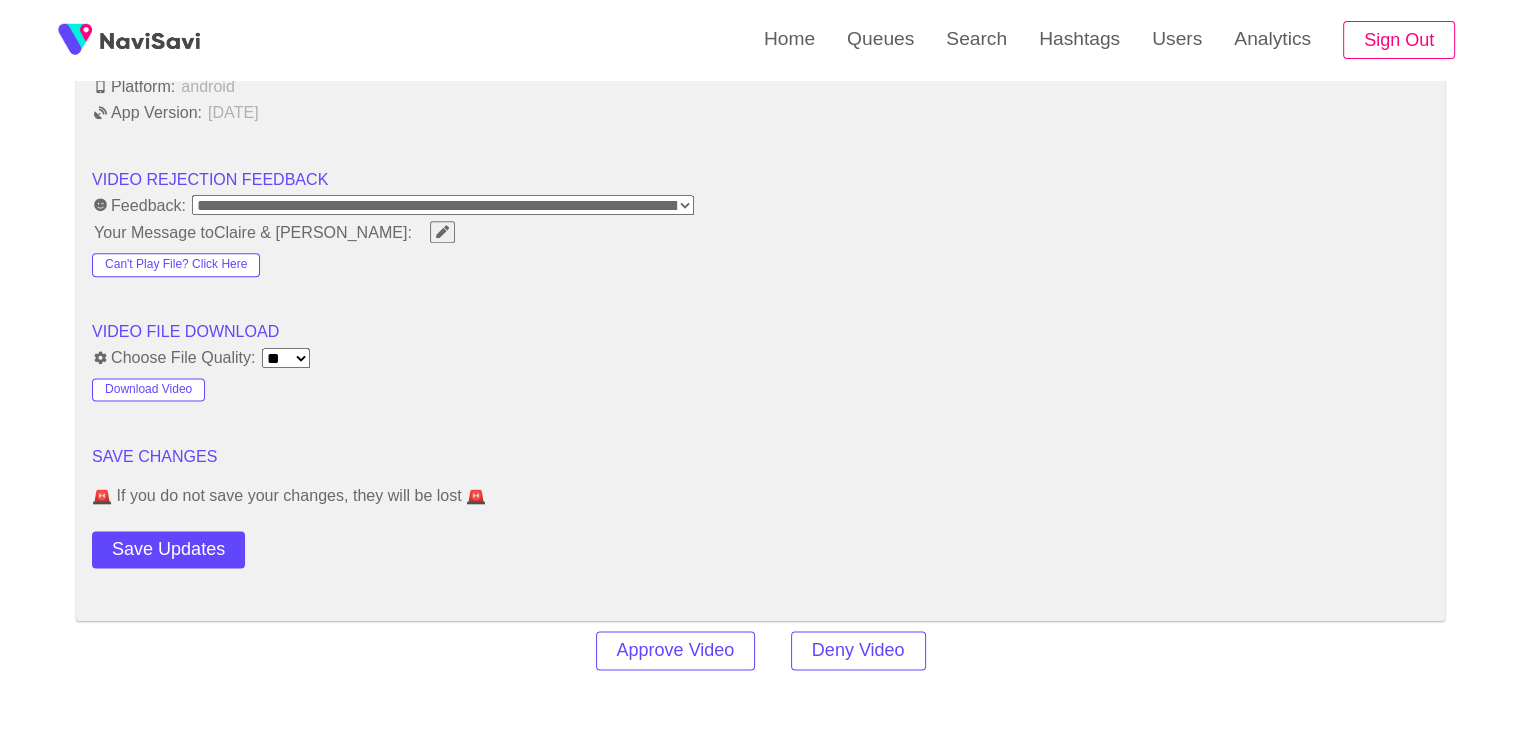 scroll, scrollTop: 2494, scrollLeft: 0, axis: vertical 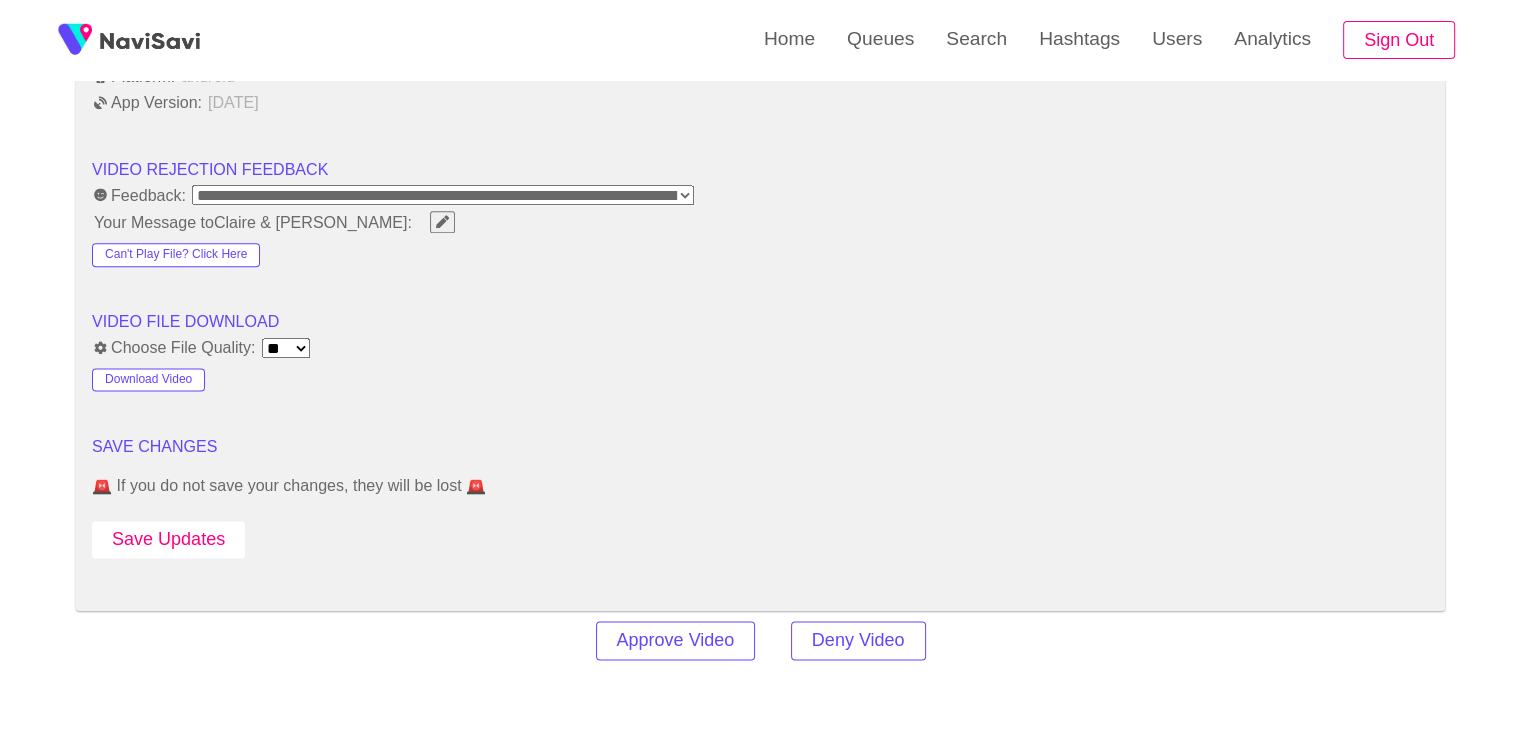 click on "Save Updates" at bounding box center (168, 539) 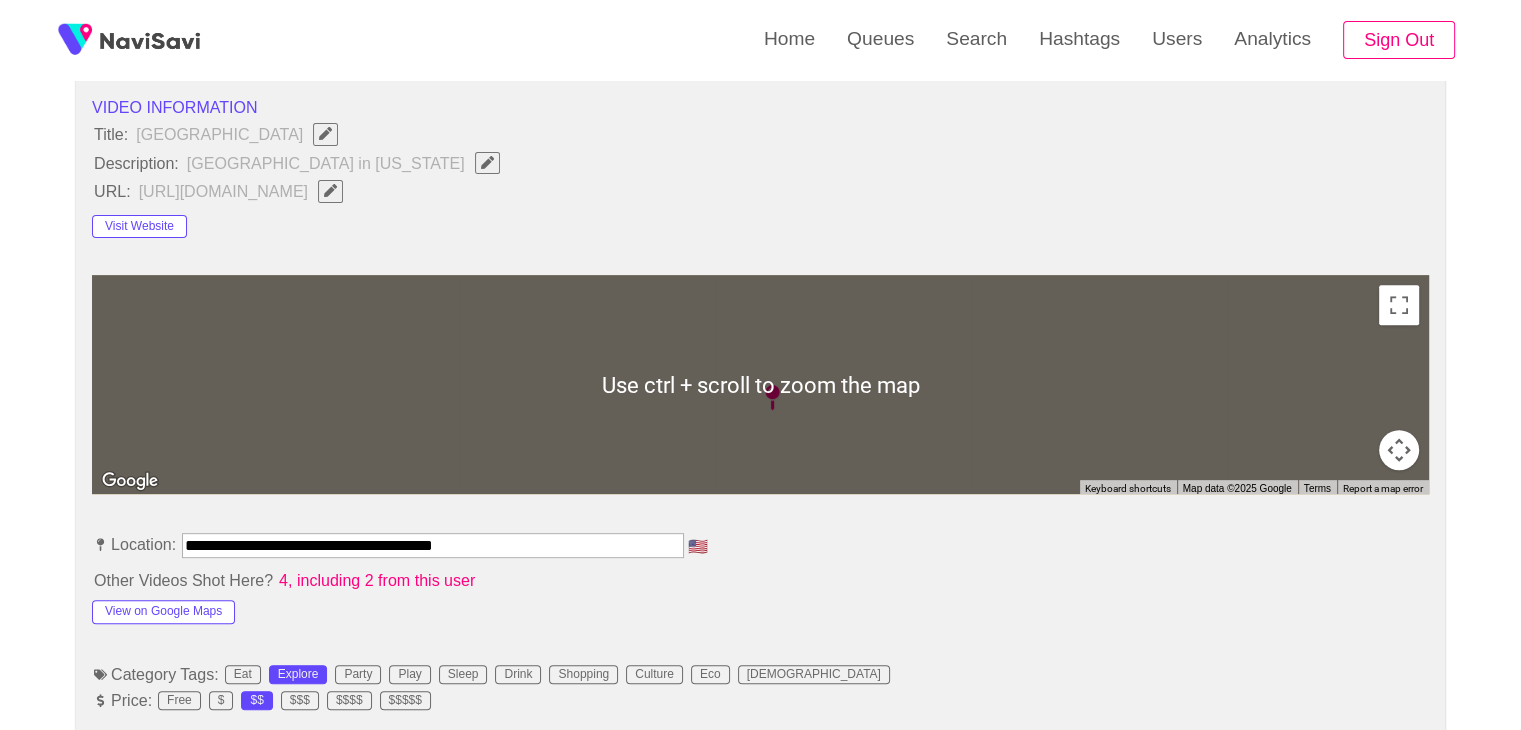 scroll, scrollTop: 824, scrollLeft: 0, axis: vertical 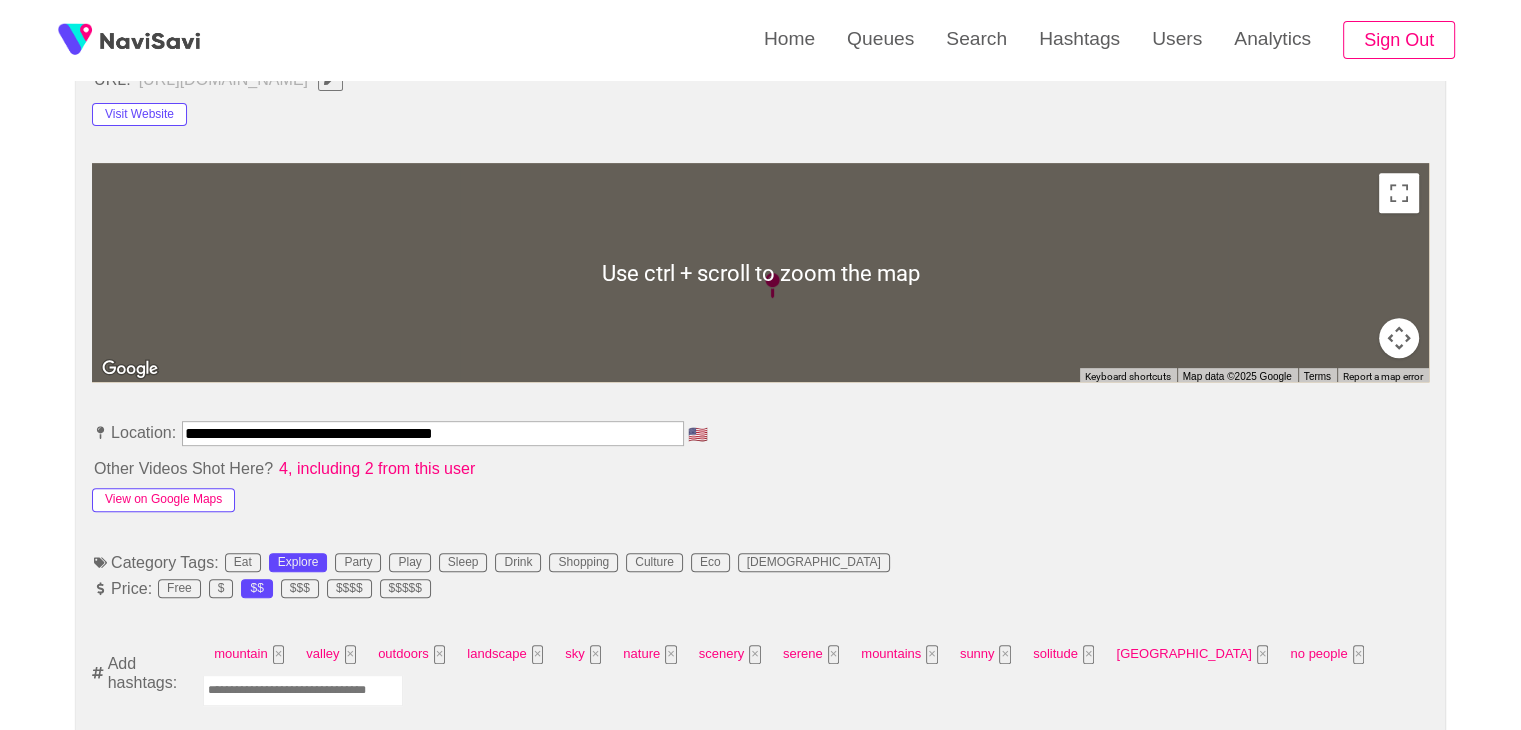 click on "View on Google Maps" at bounding box center (163, 500) 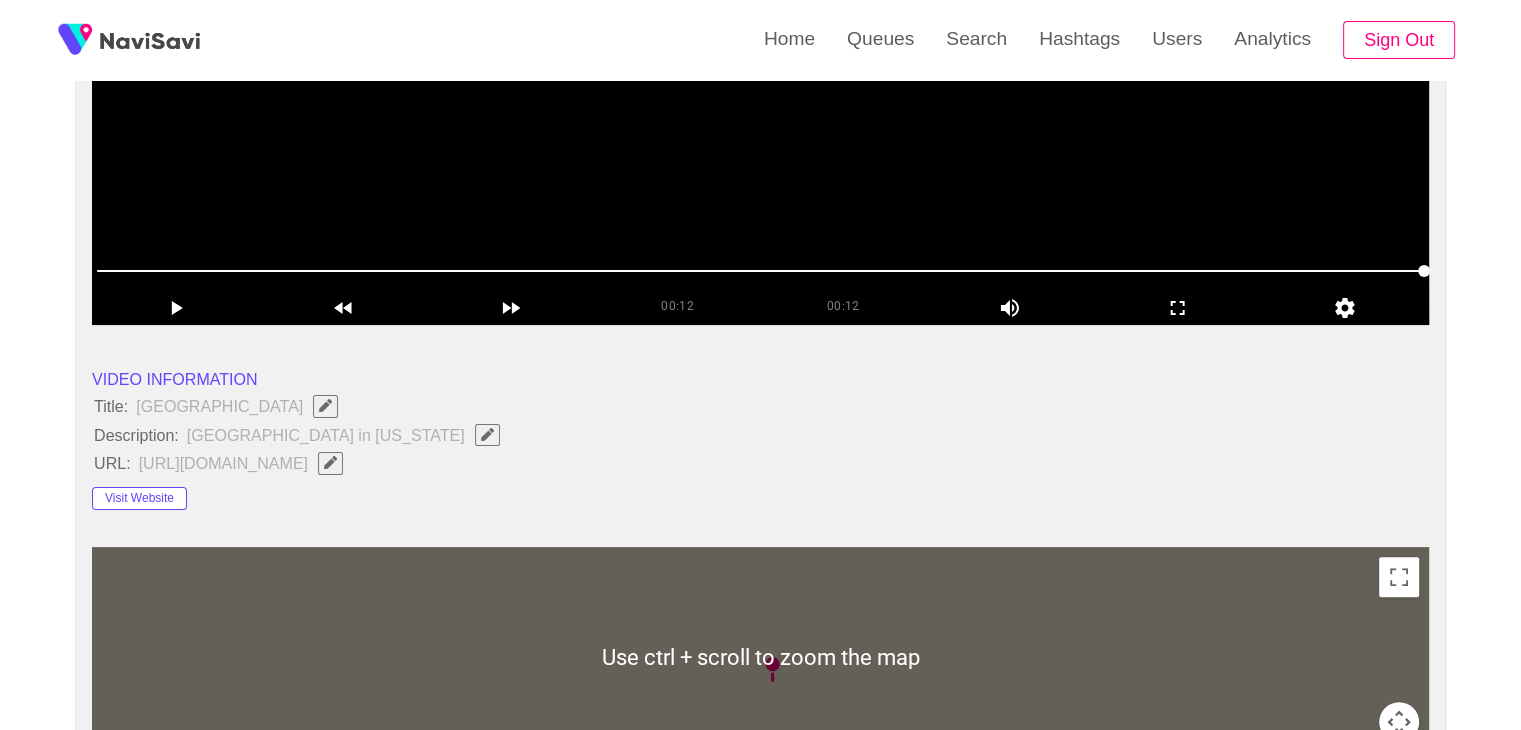 scroll, scrollTop: 372, scrollLeft: 0, axis: vertical 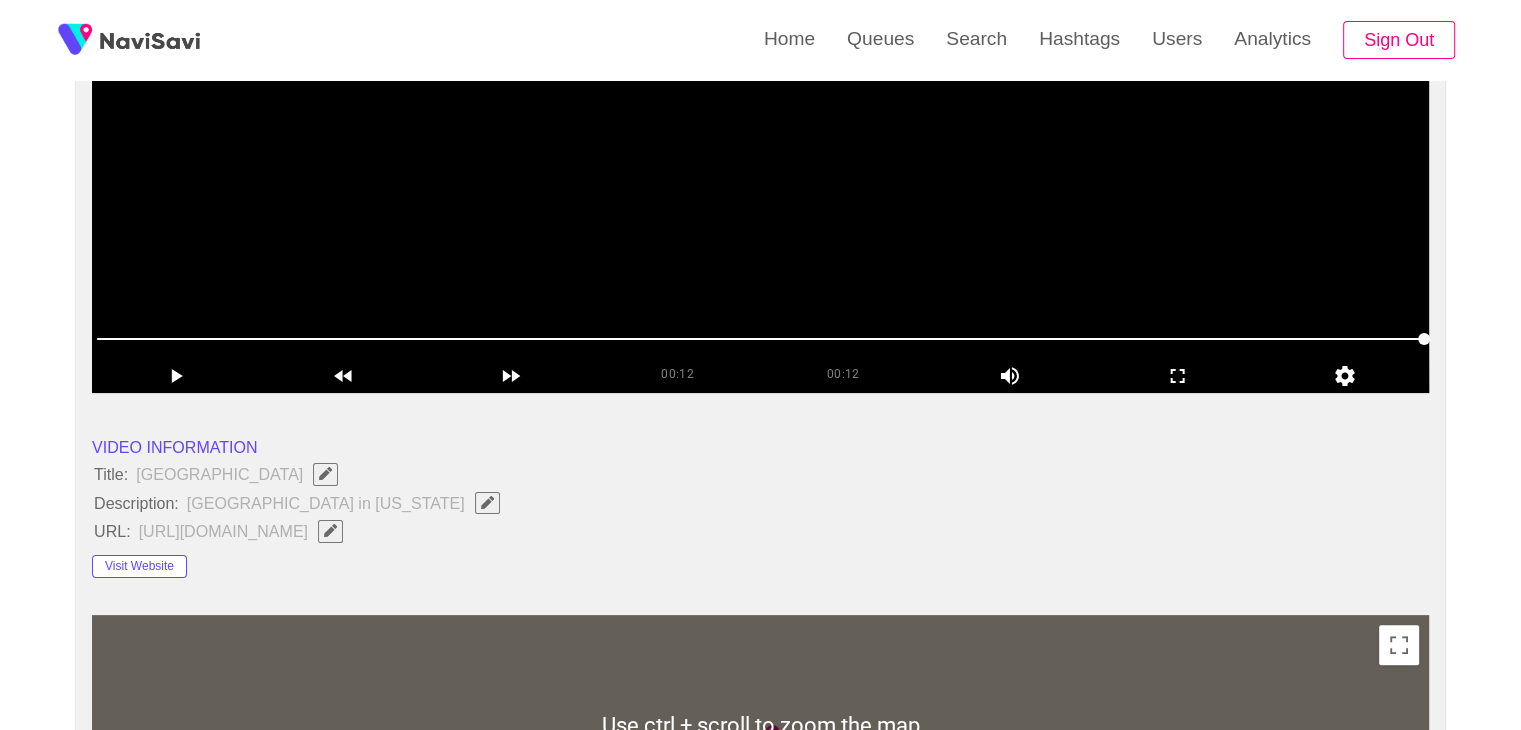 click at bounding box center [487, 502] 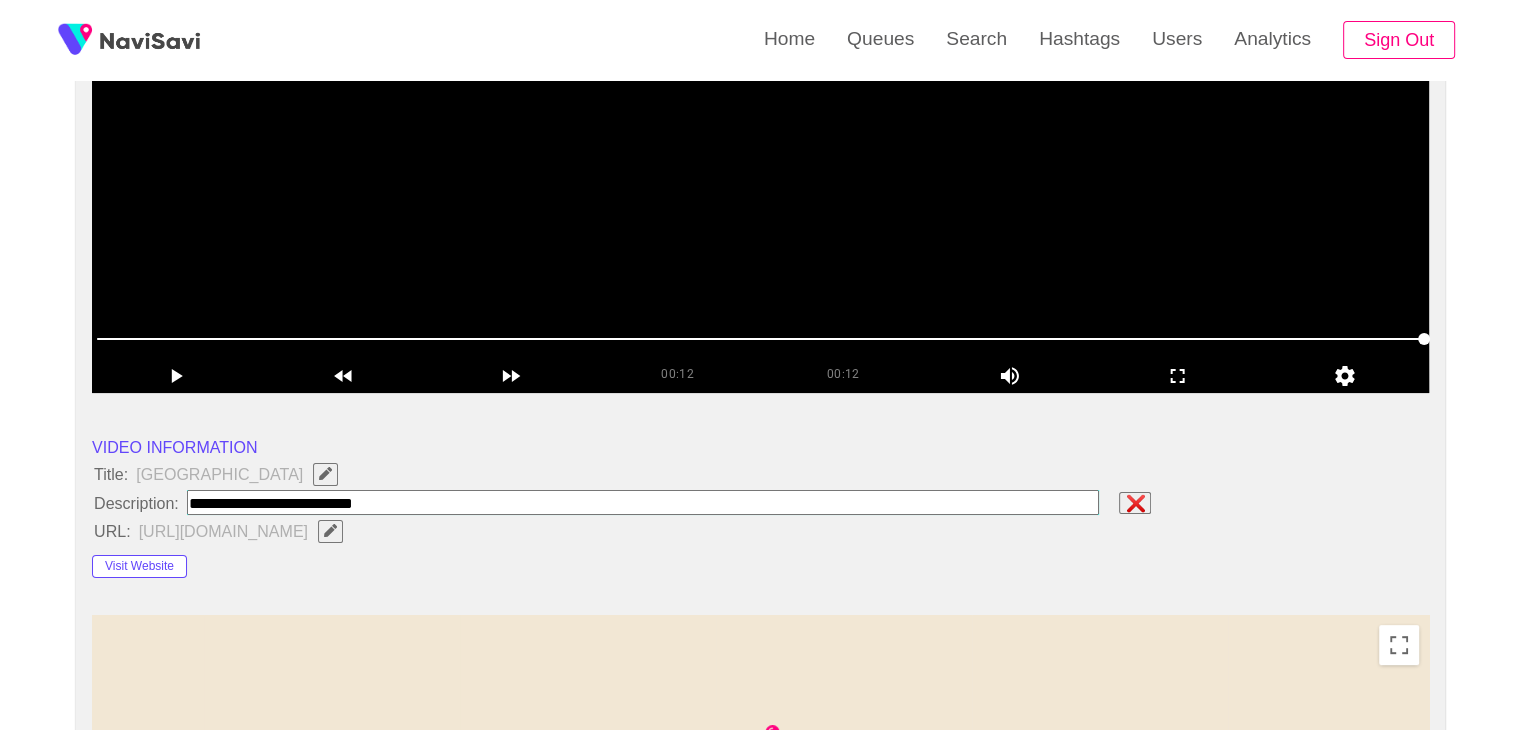 click at bounding box center (643, 502) 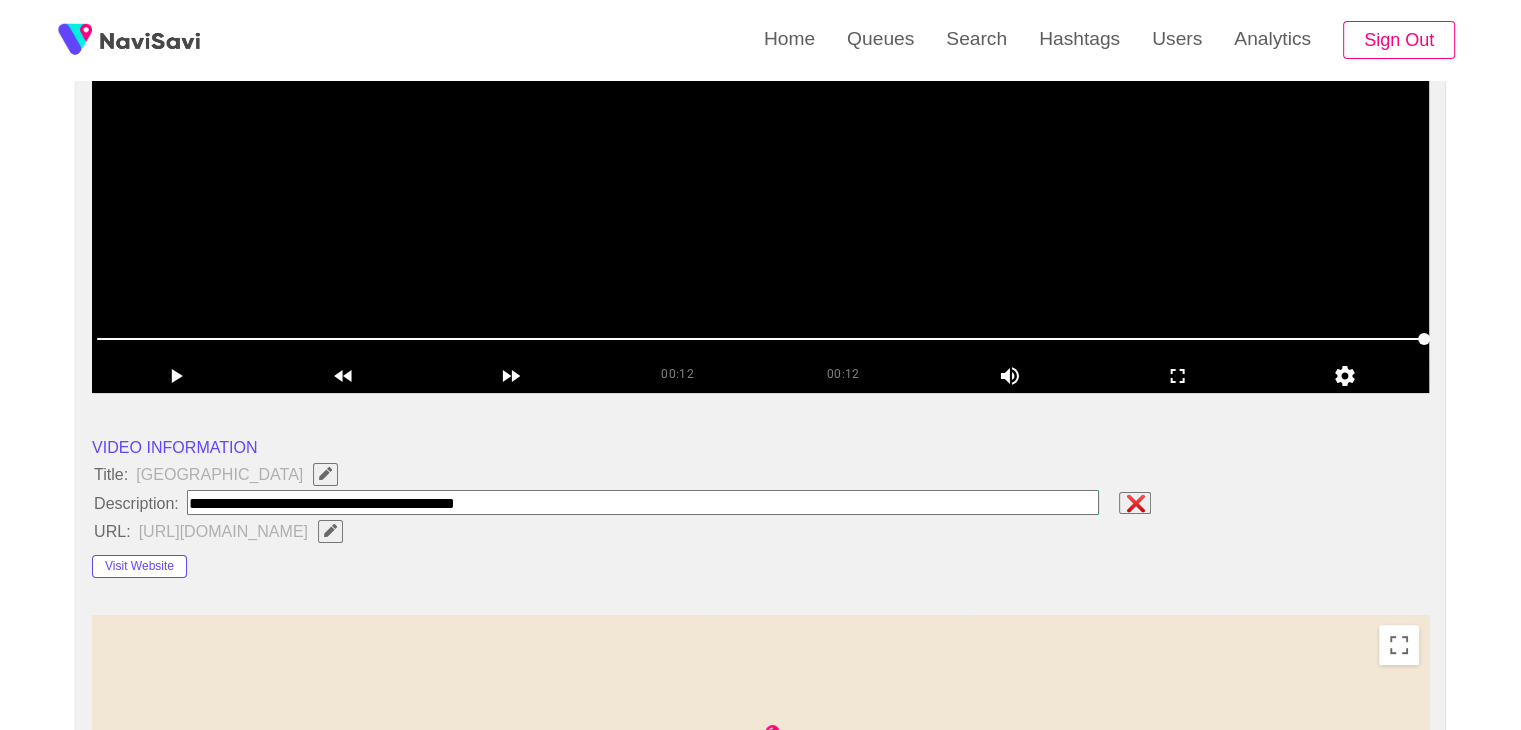 click at bounding box center [643, 502] 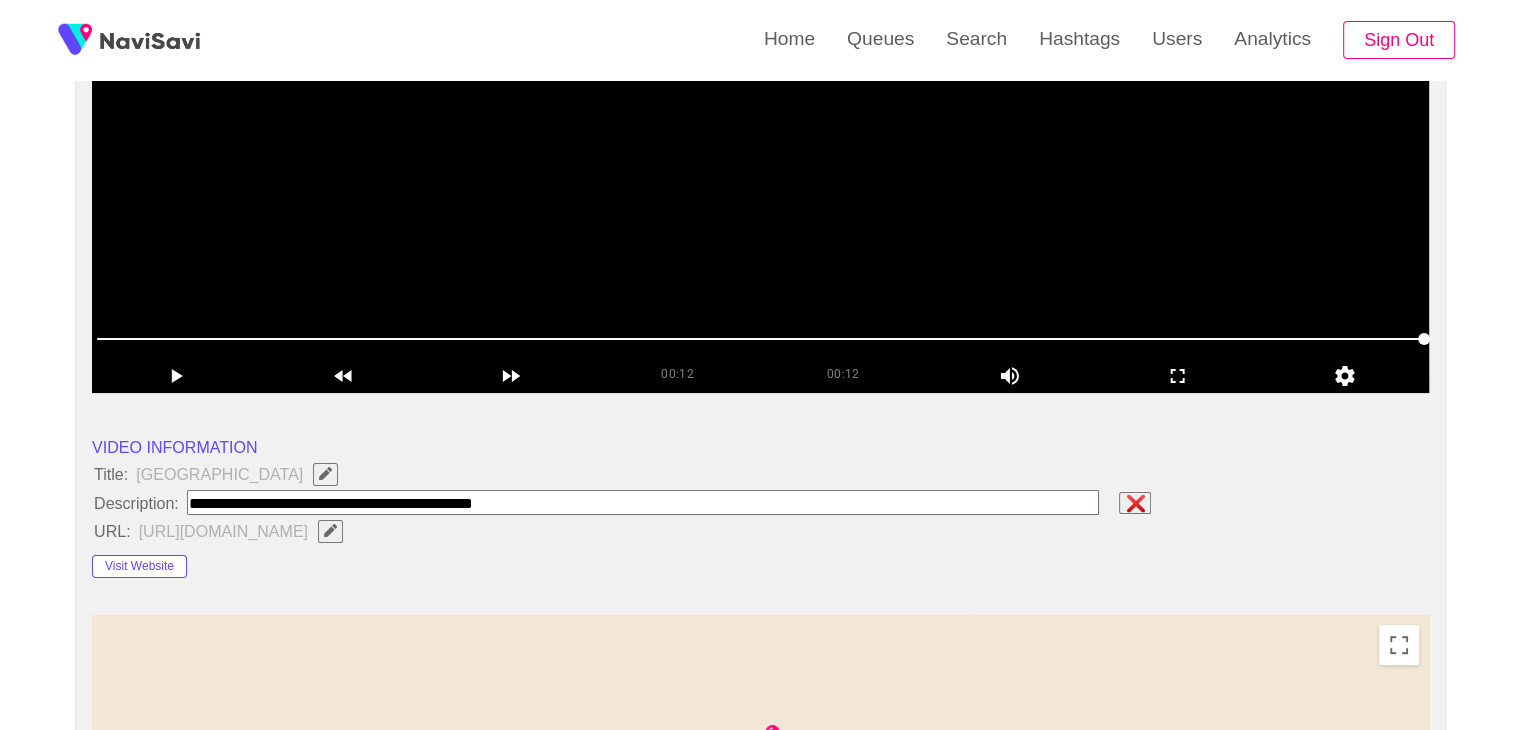 type on "**********" 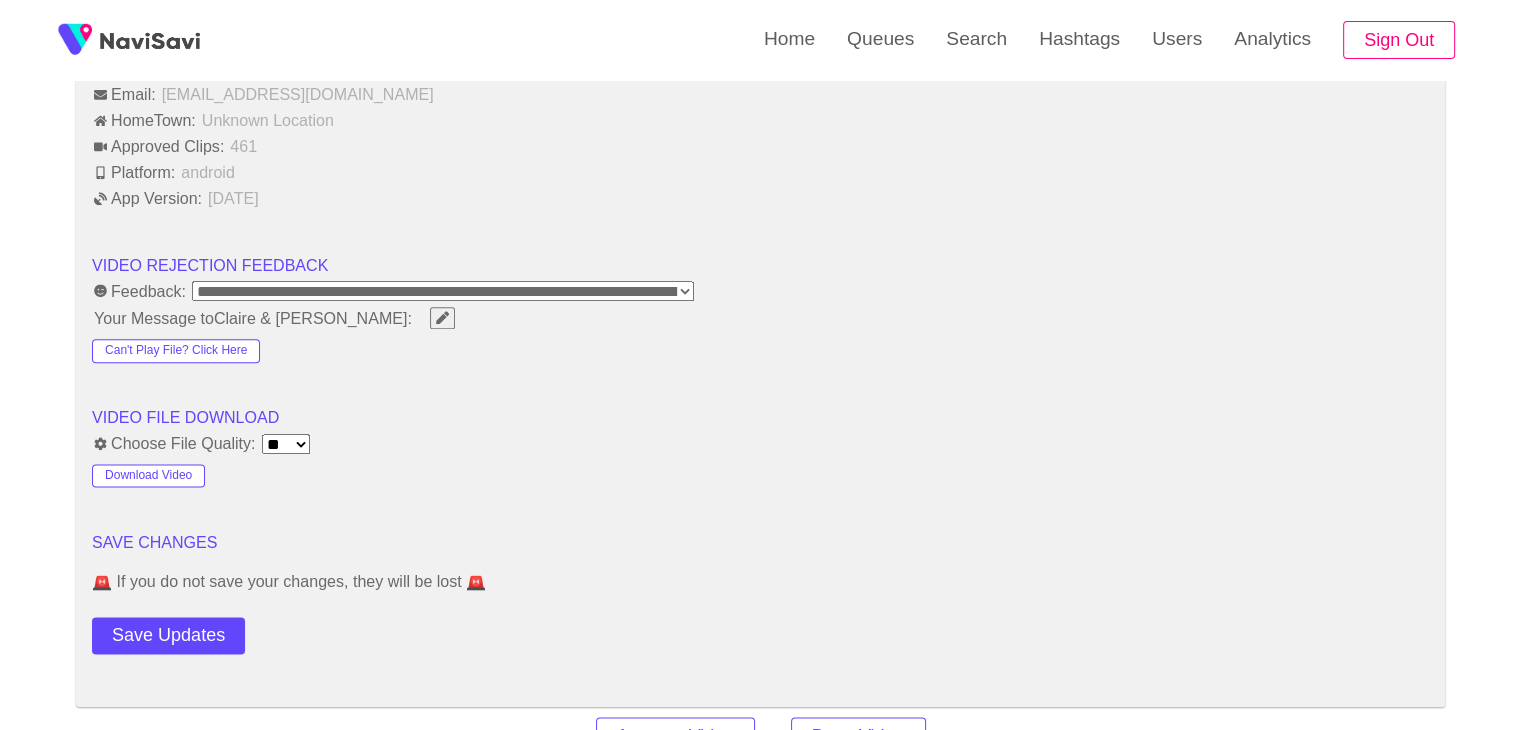 scroll, scrollTop: 2468, scrollLeft: 0, axis: vertical 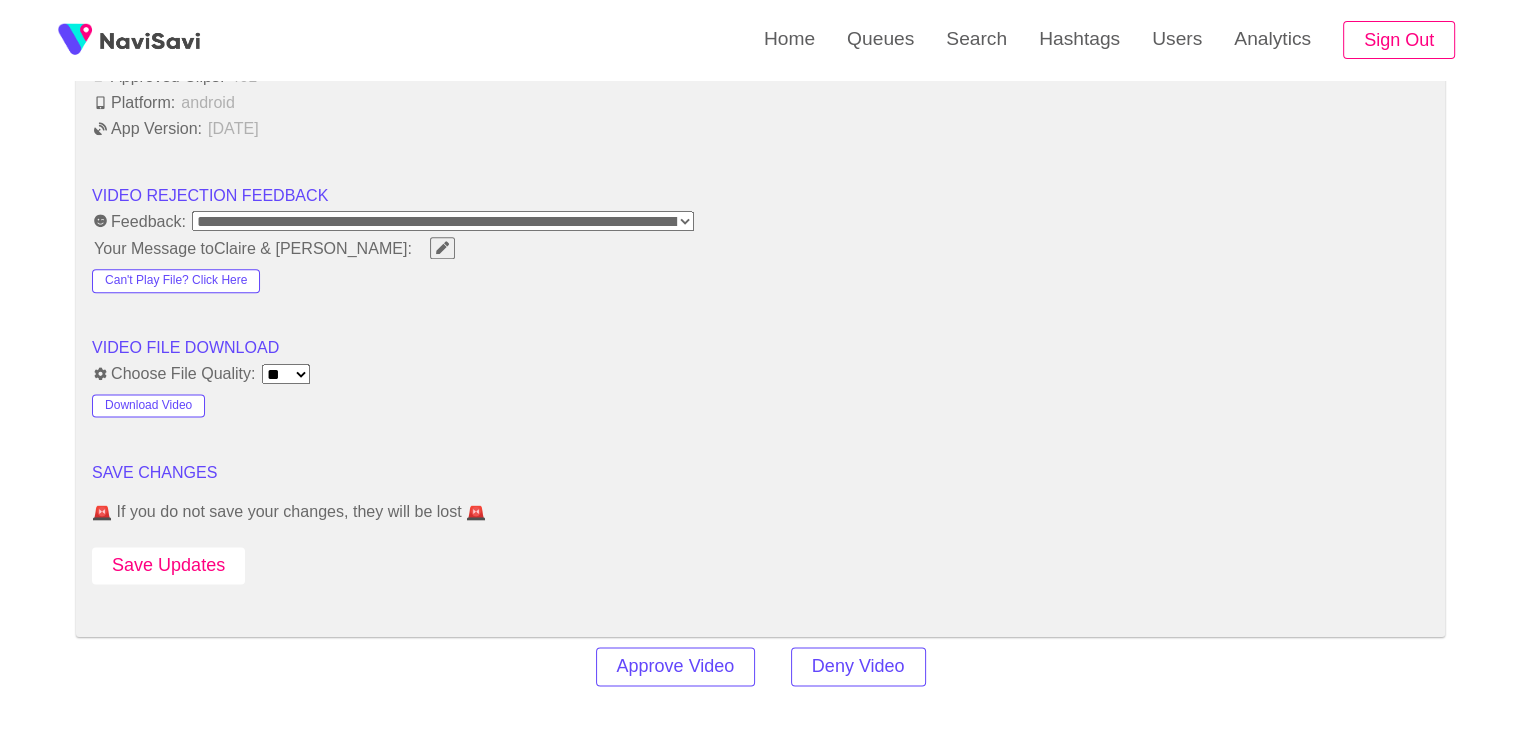 click on "Save Updates" at bounding box center (168, 565) 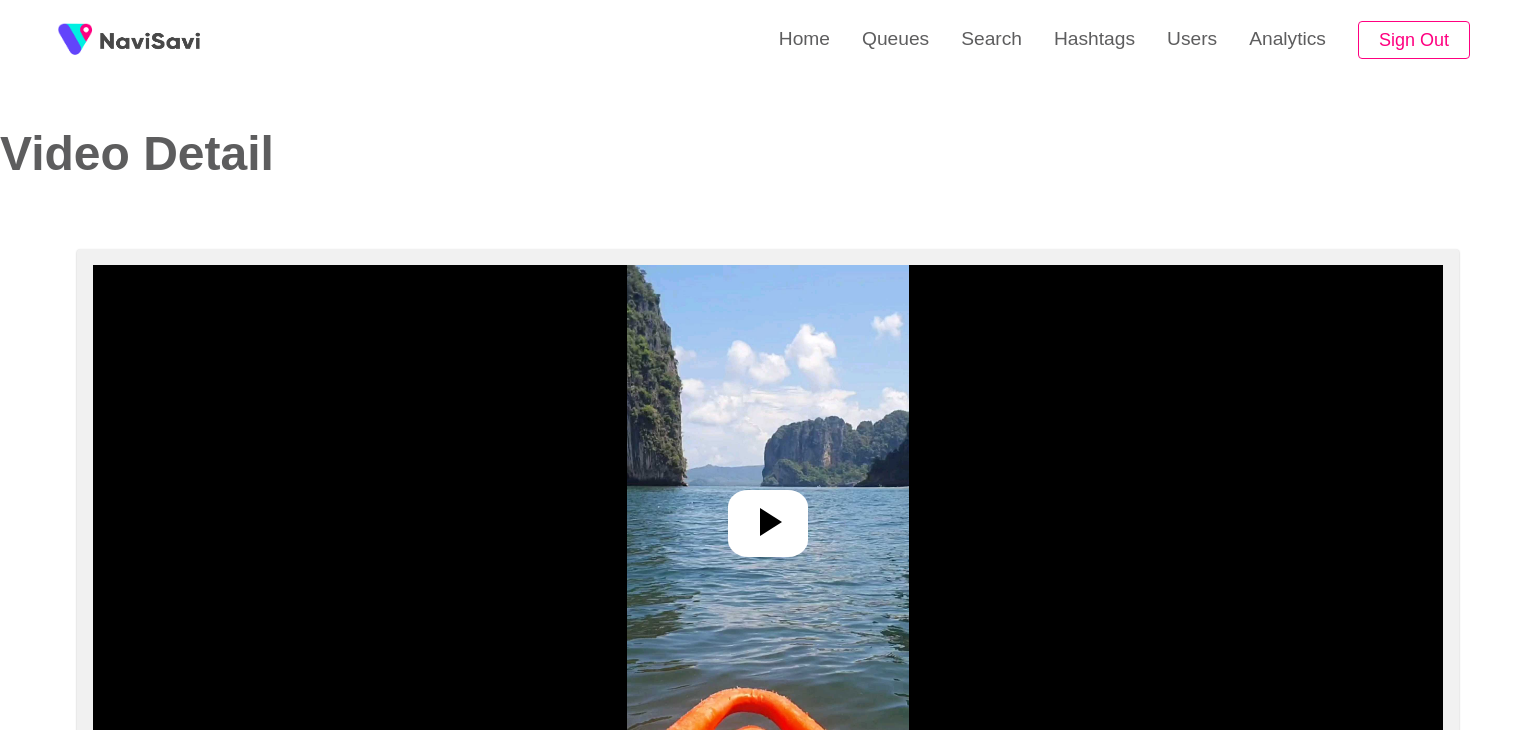 select on "**********" 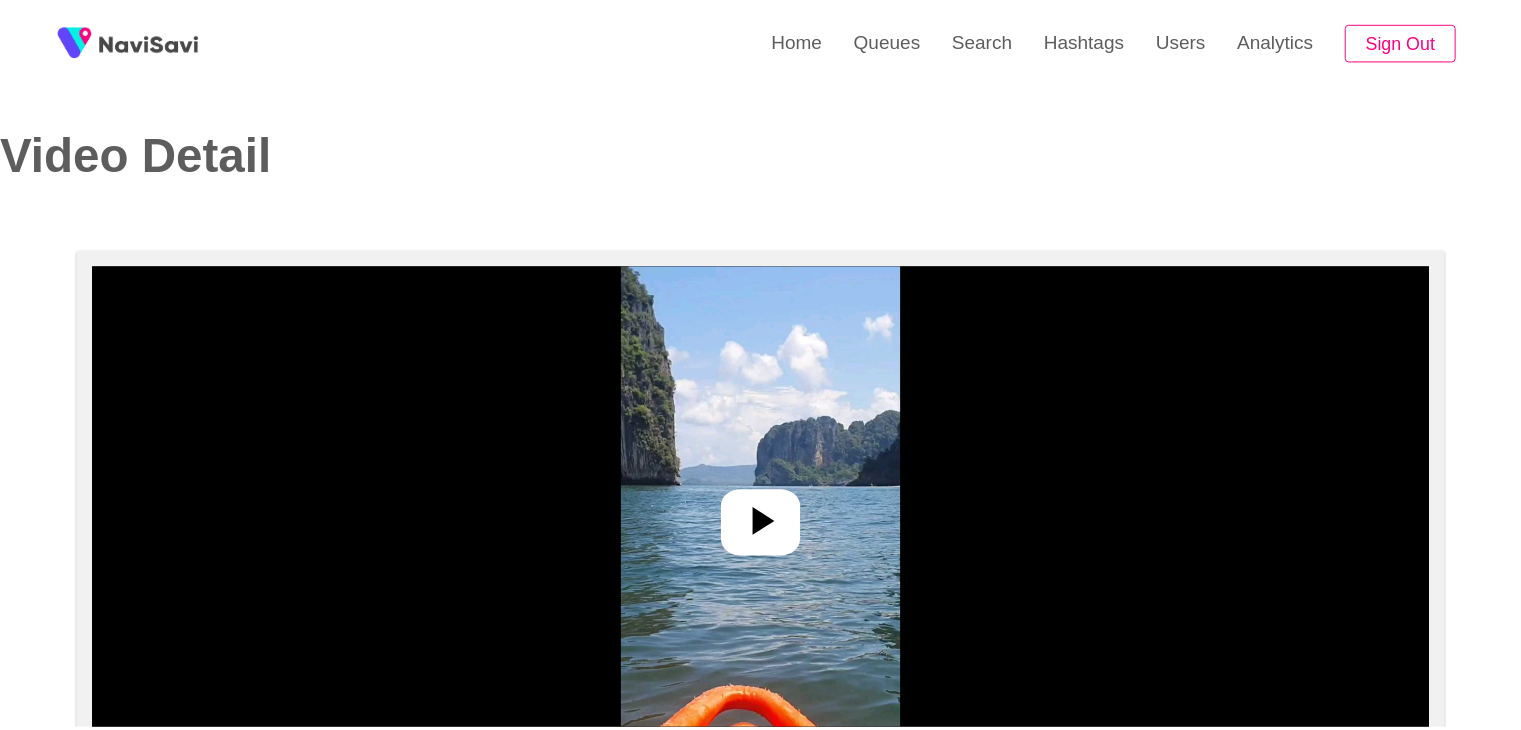 scroll, scrollTop: 0, scrollLeft: 0, axis: both 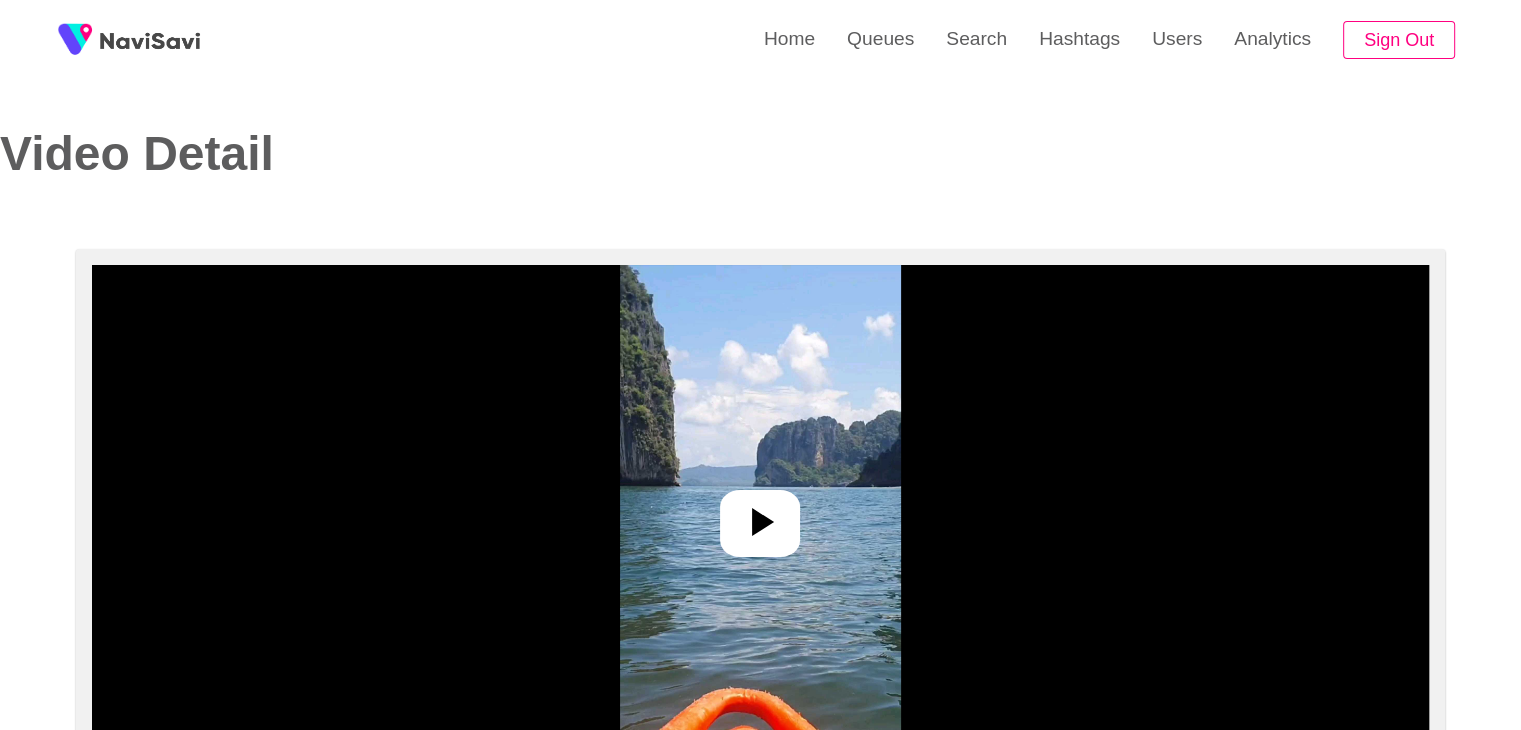 click at bounding box center [760, 515] 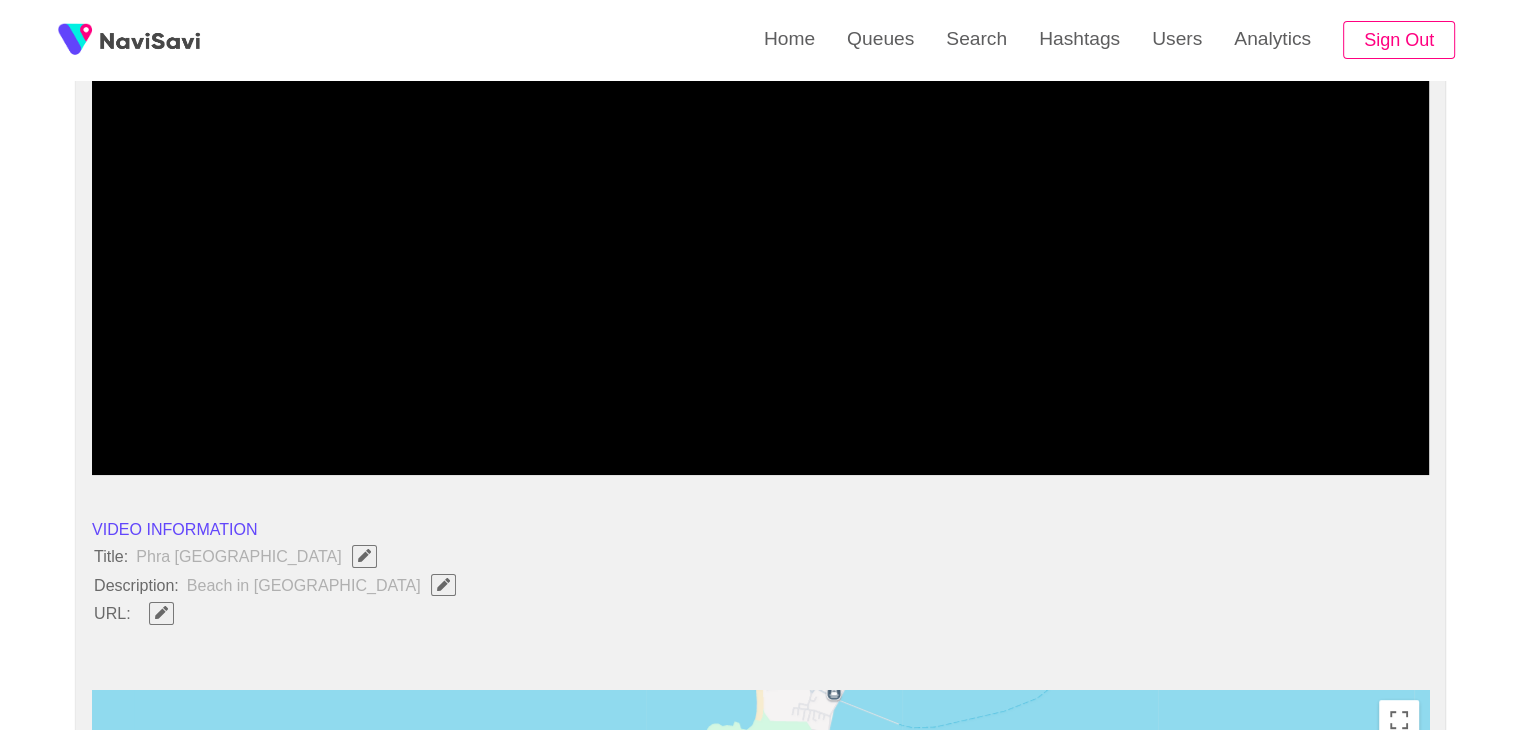 scroll, scrollTop: 156, scrollLeft: 0, axis: vertical 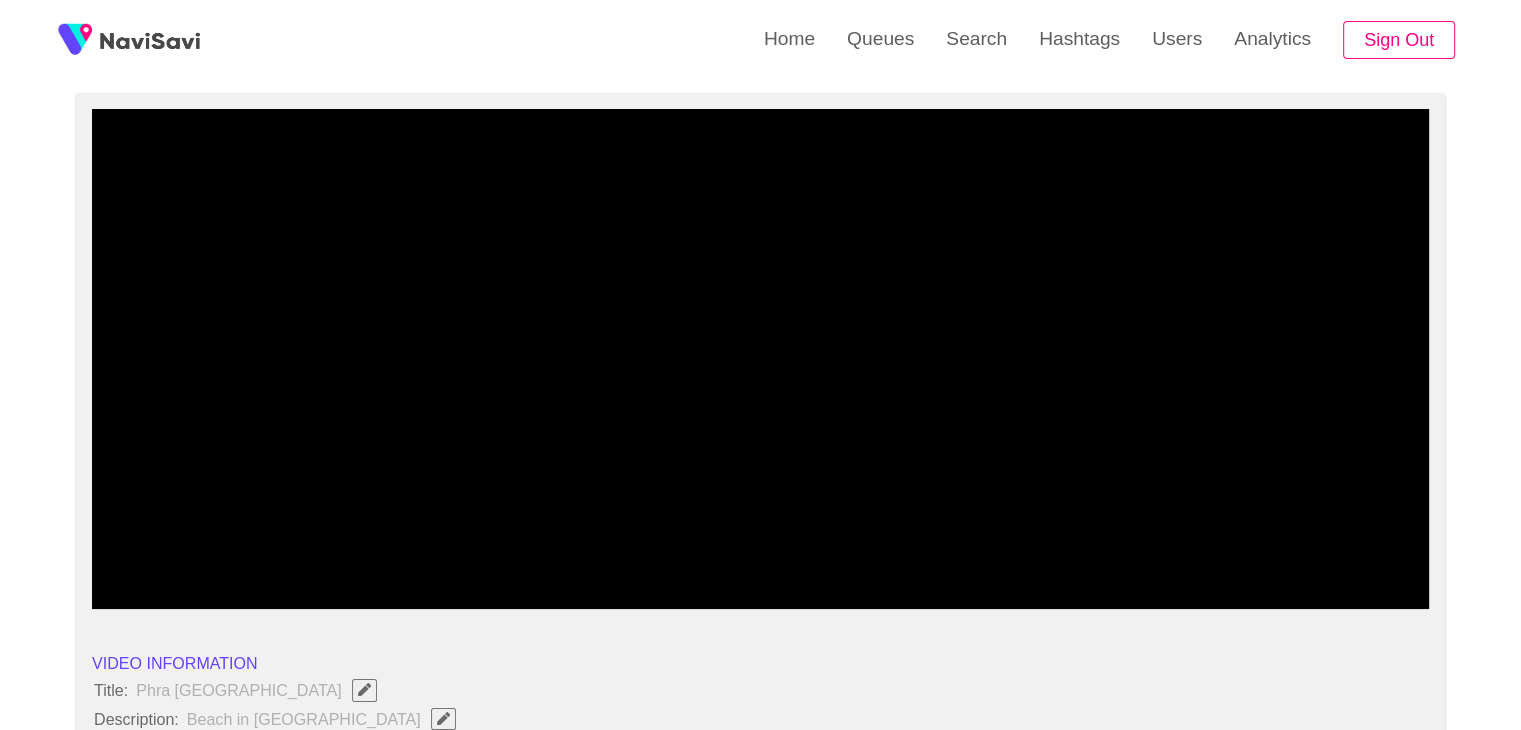 click at bounding box center [760, 359] 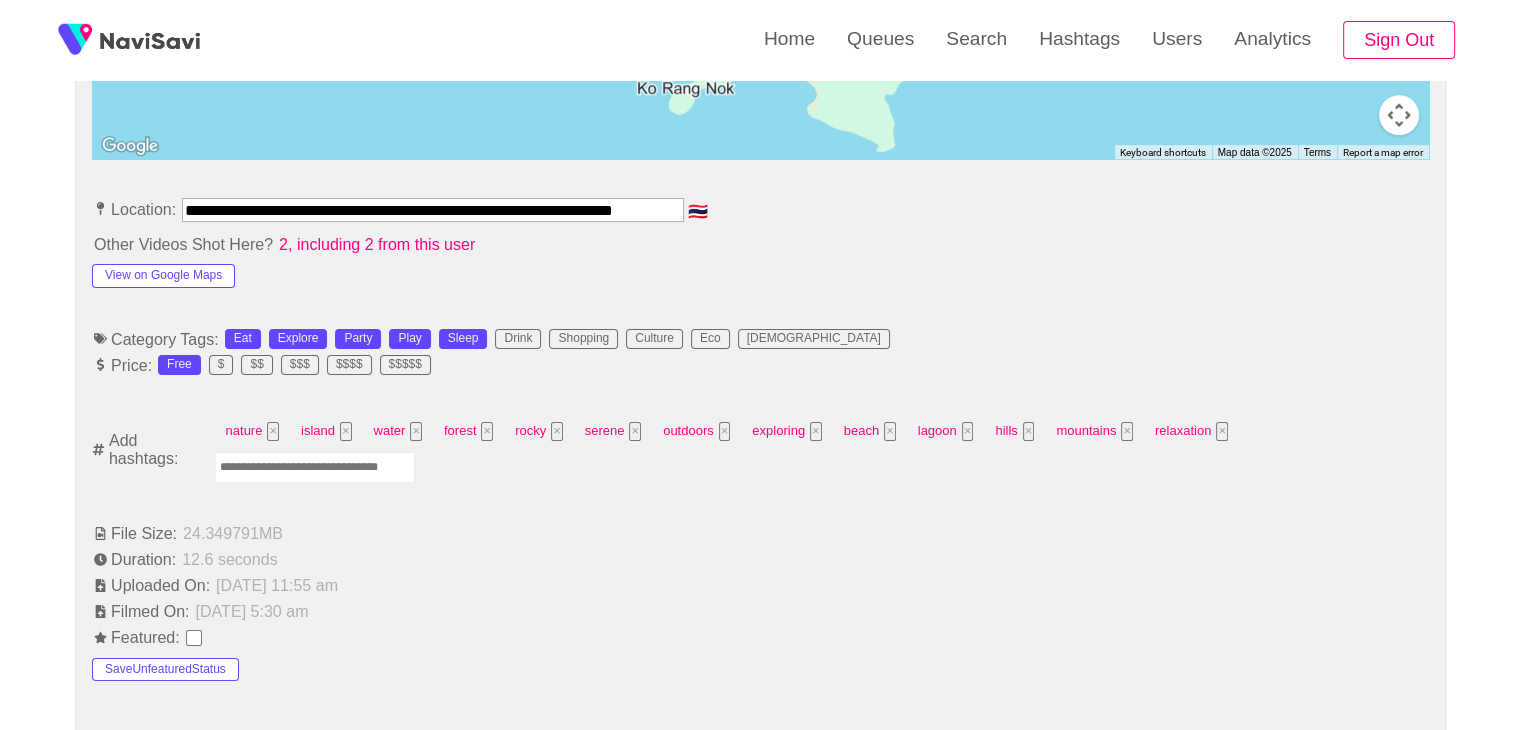 scroll, scrollTop: 1044, scrollLeft: 0, axis: vertical 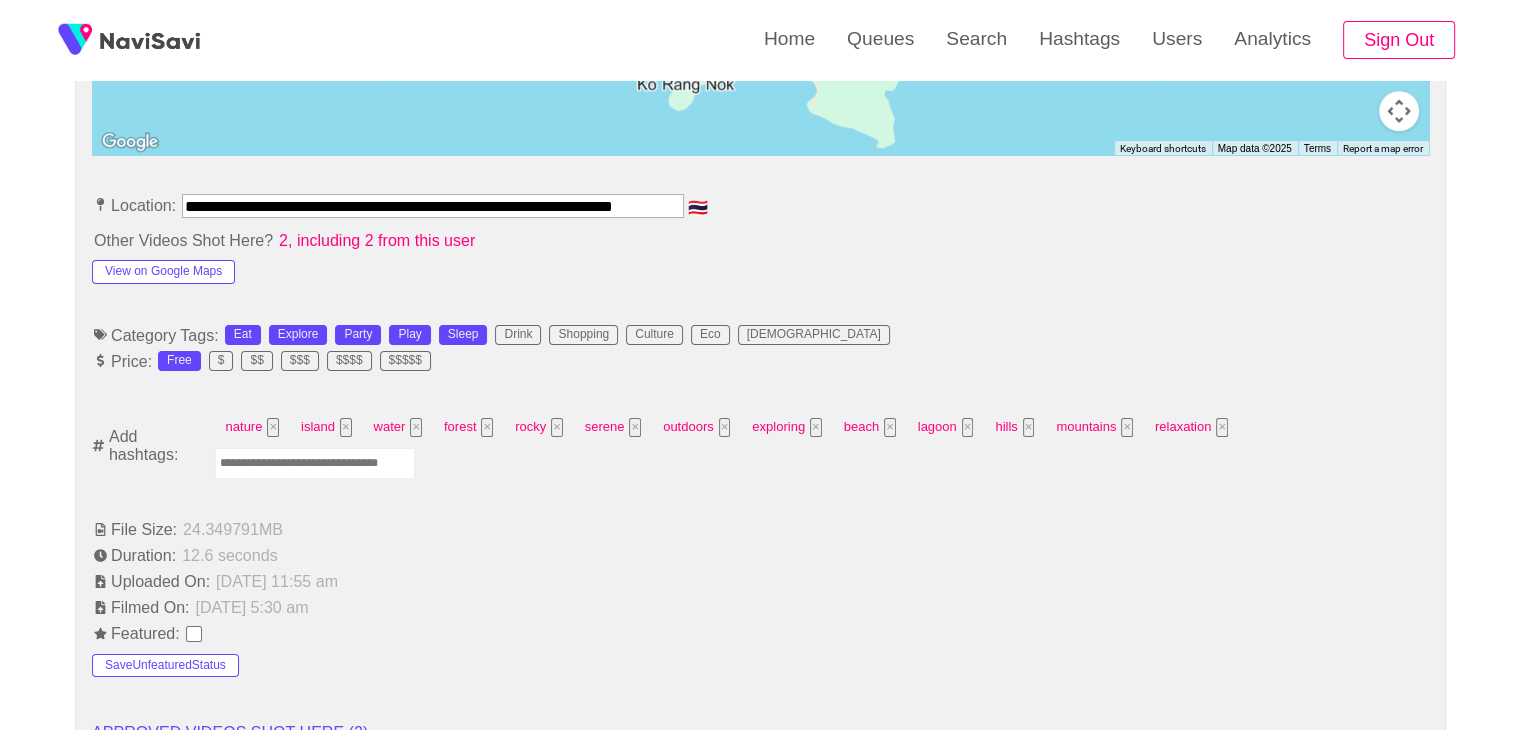 click at bounding box center (315, 463) 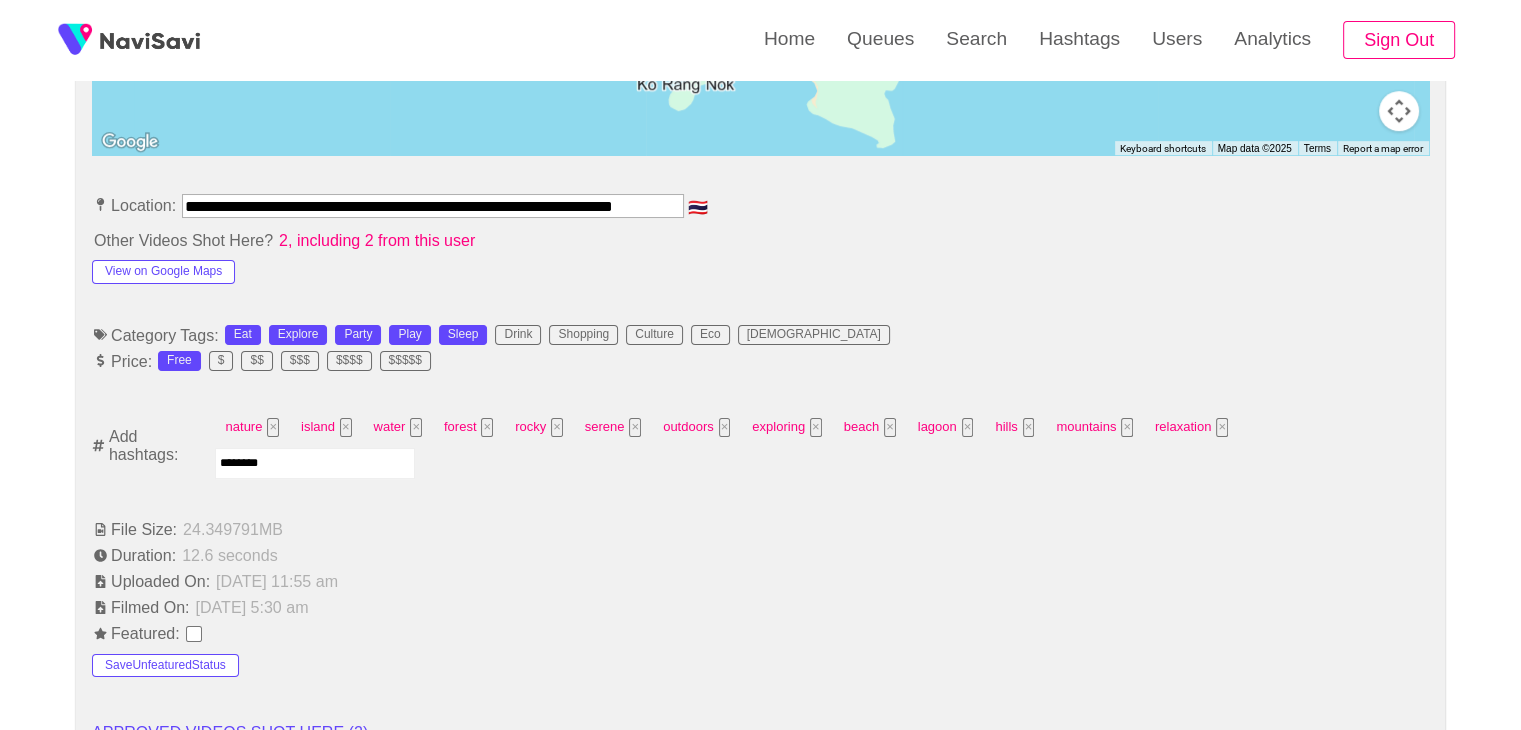 type on "*********" 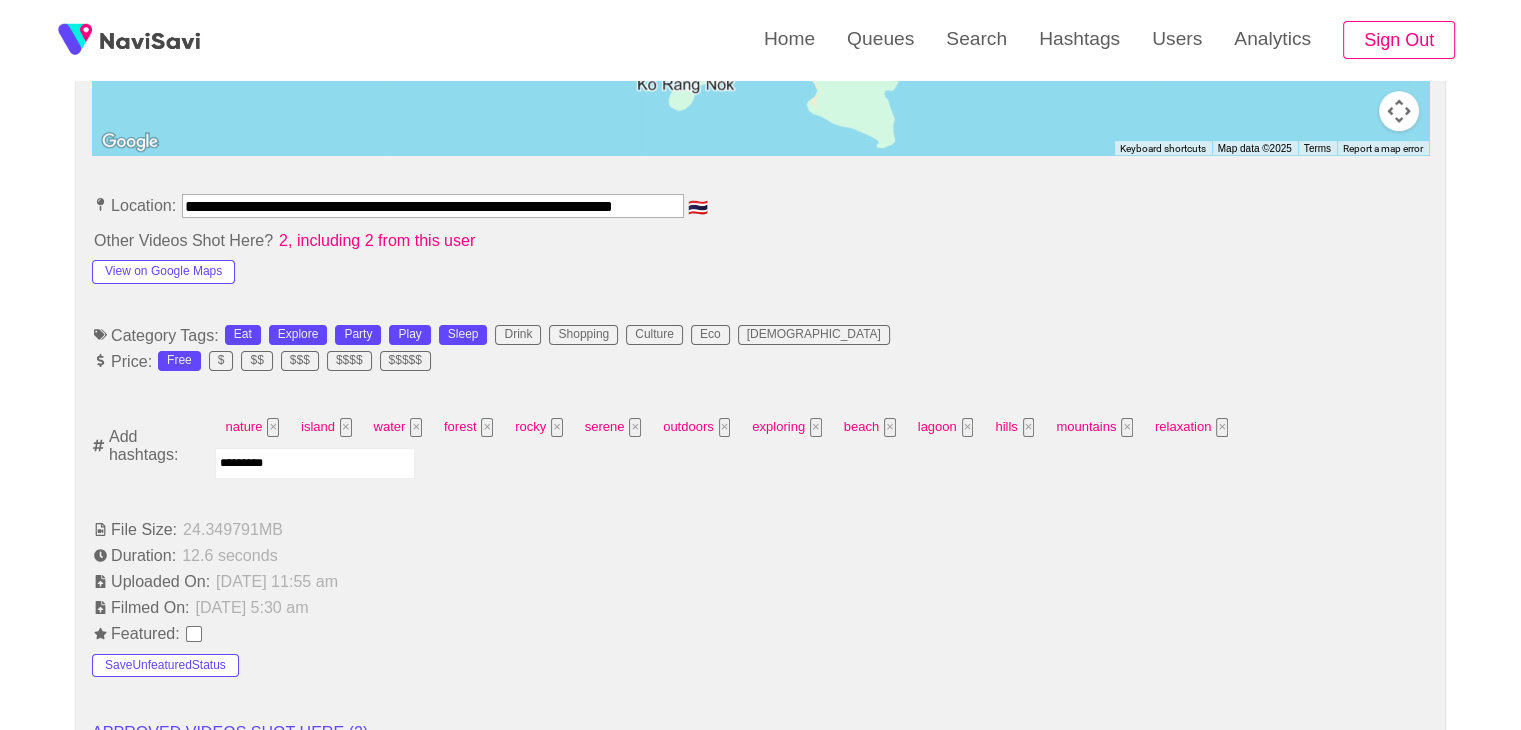 type 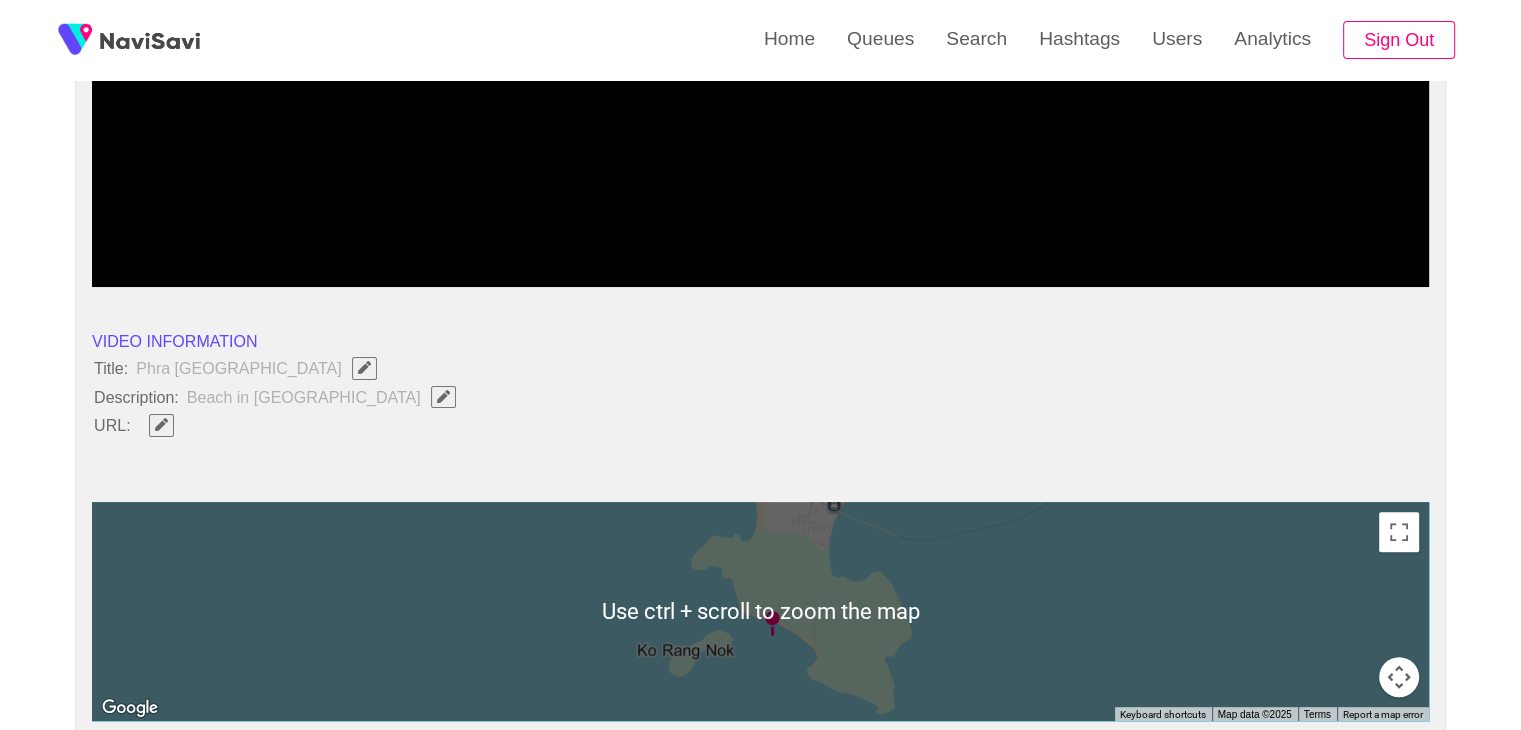 scroll, scrollTop: 476, scrollLeft: 0, axis: vertical 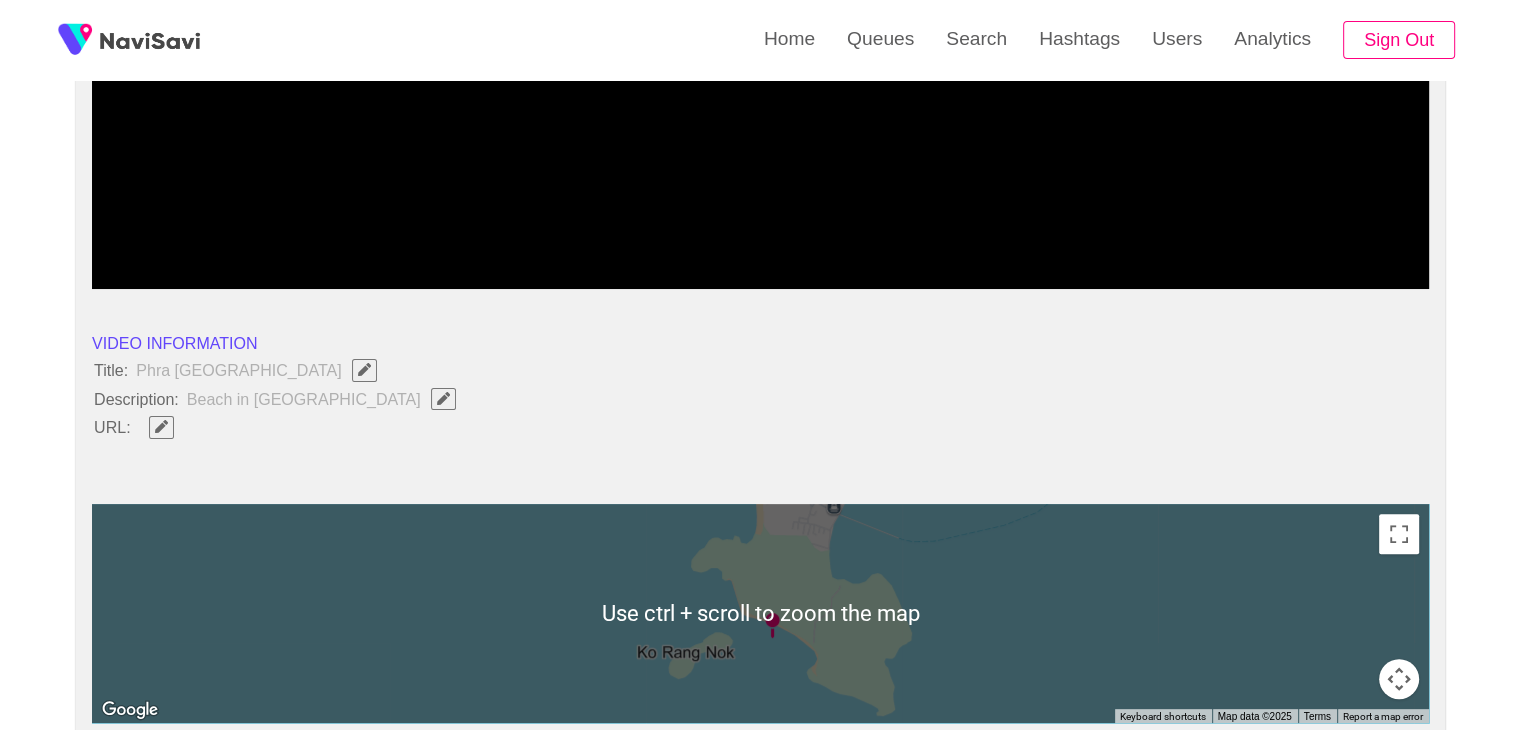 click 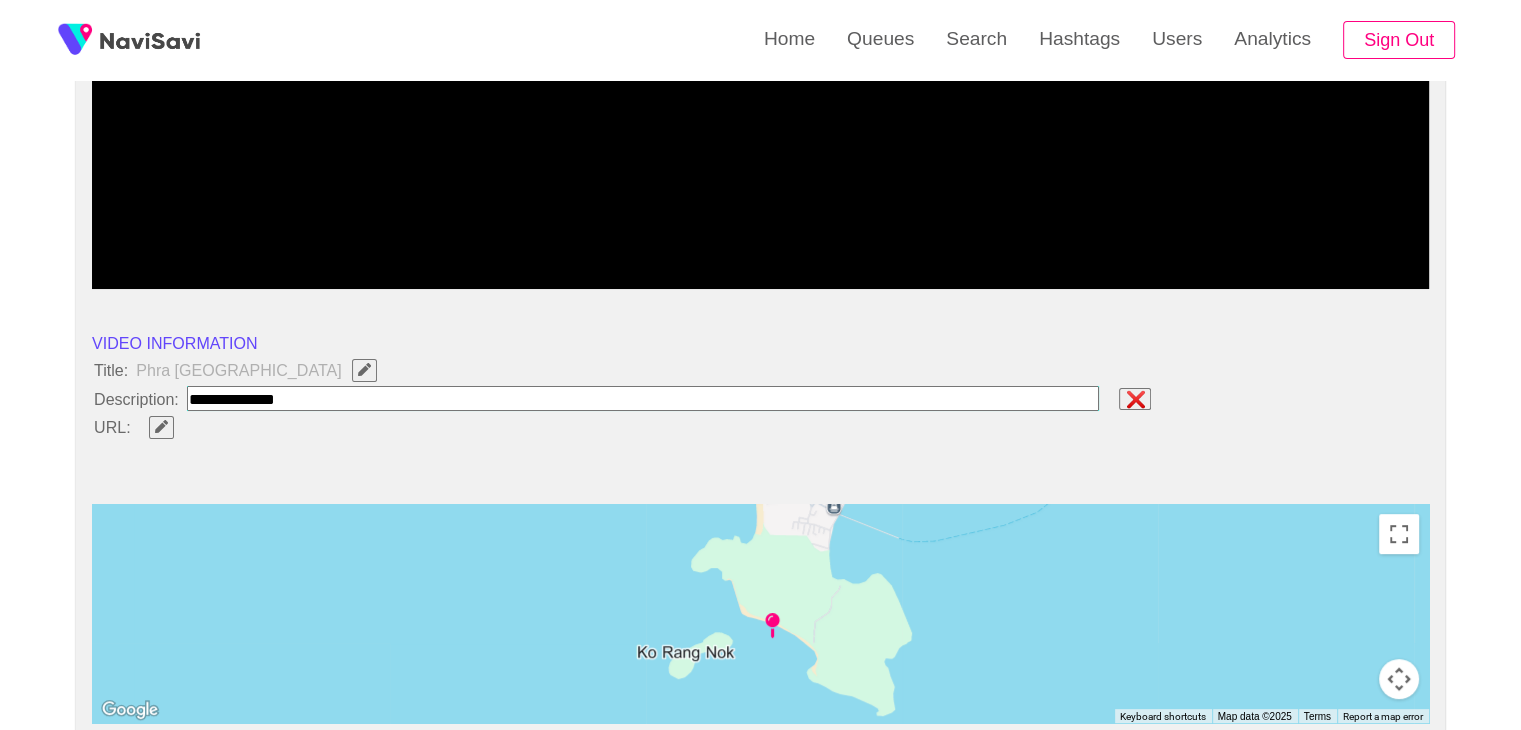 click at bounding box center (643, 398) 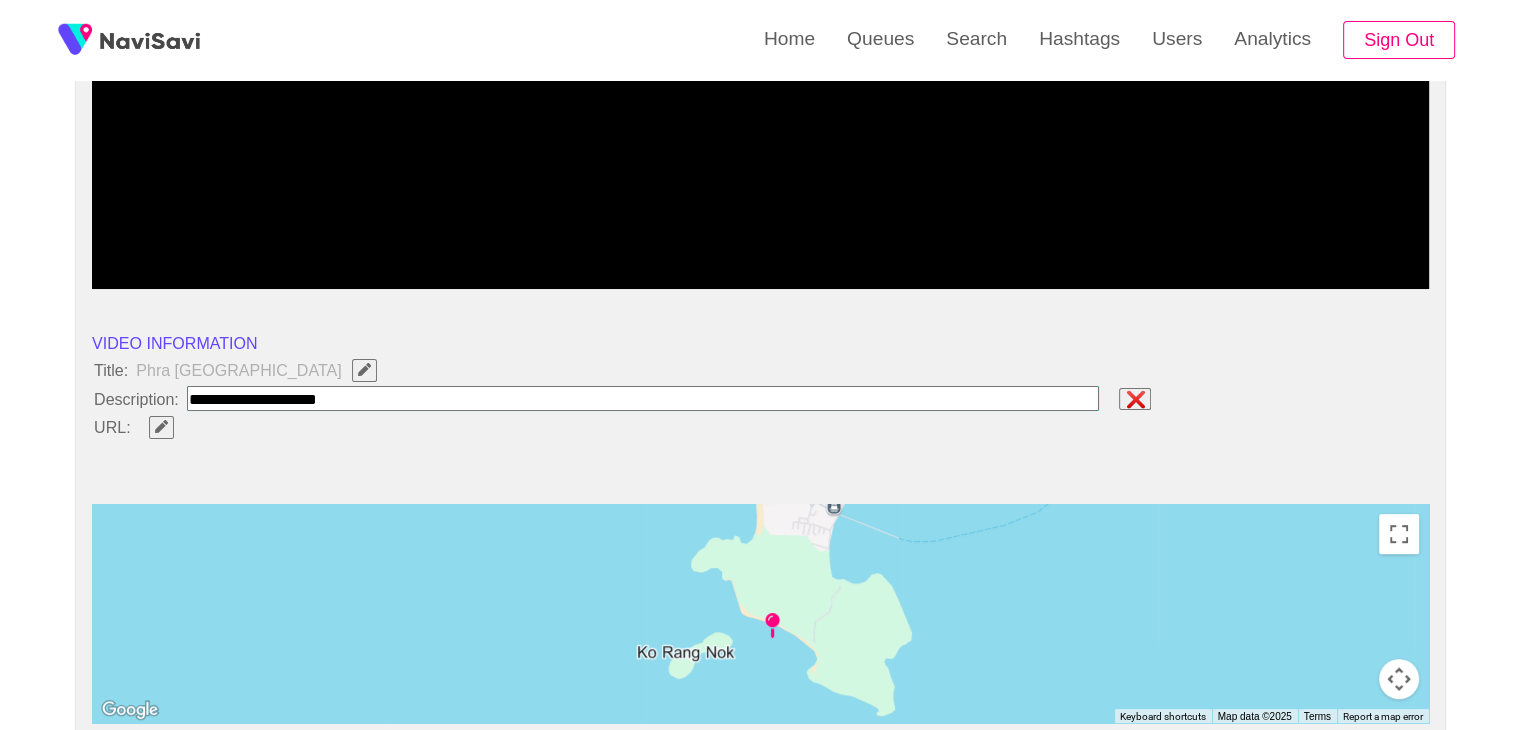 type on "**********" 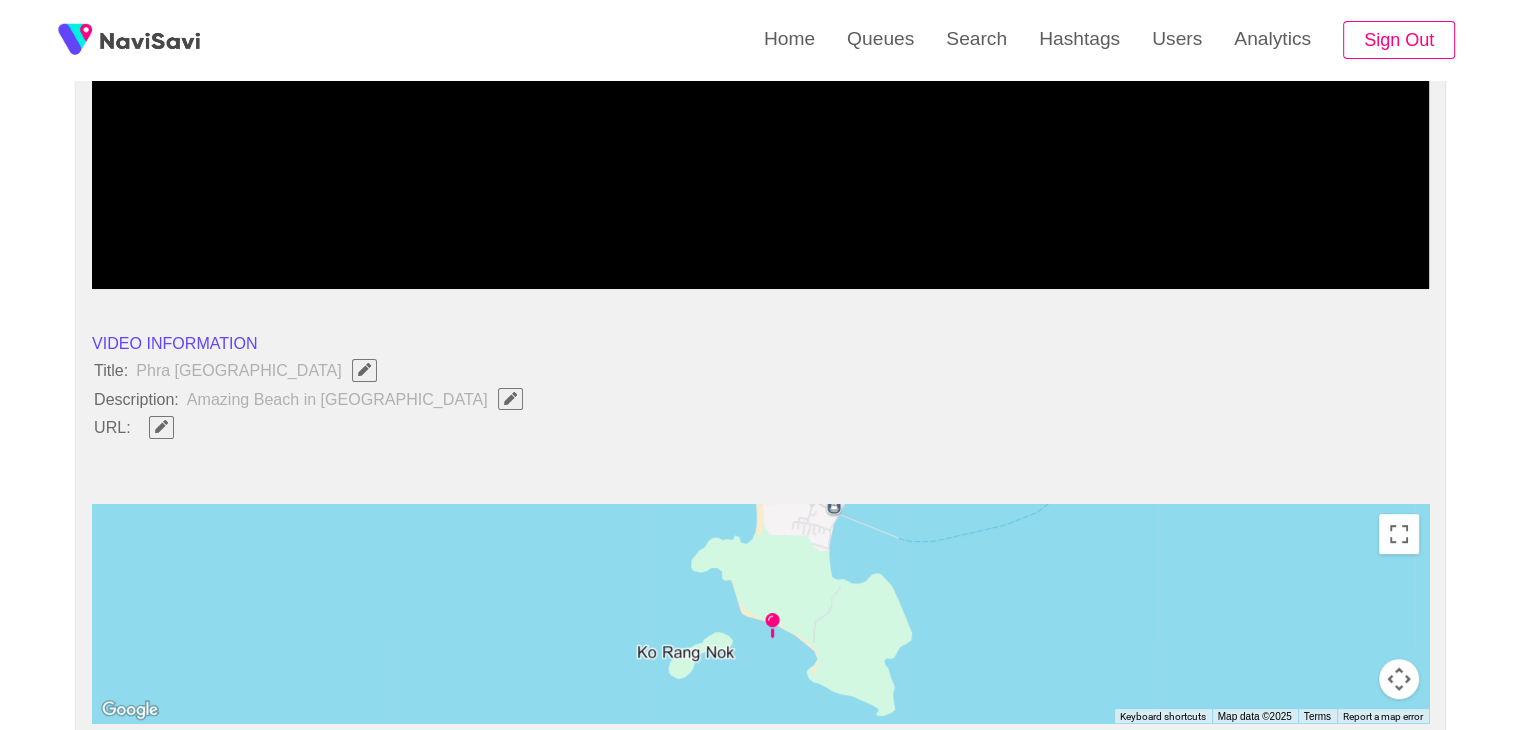 scroll, scrollTop: 768, scrollLeft: 0, axis: vertical 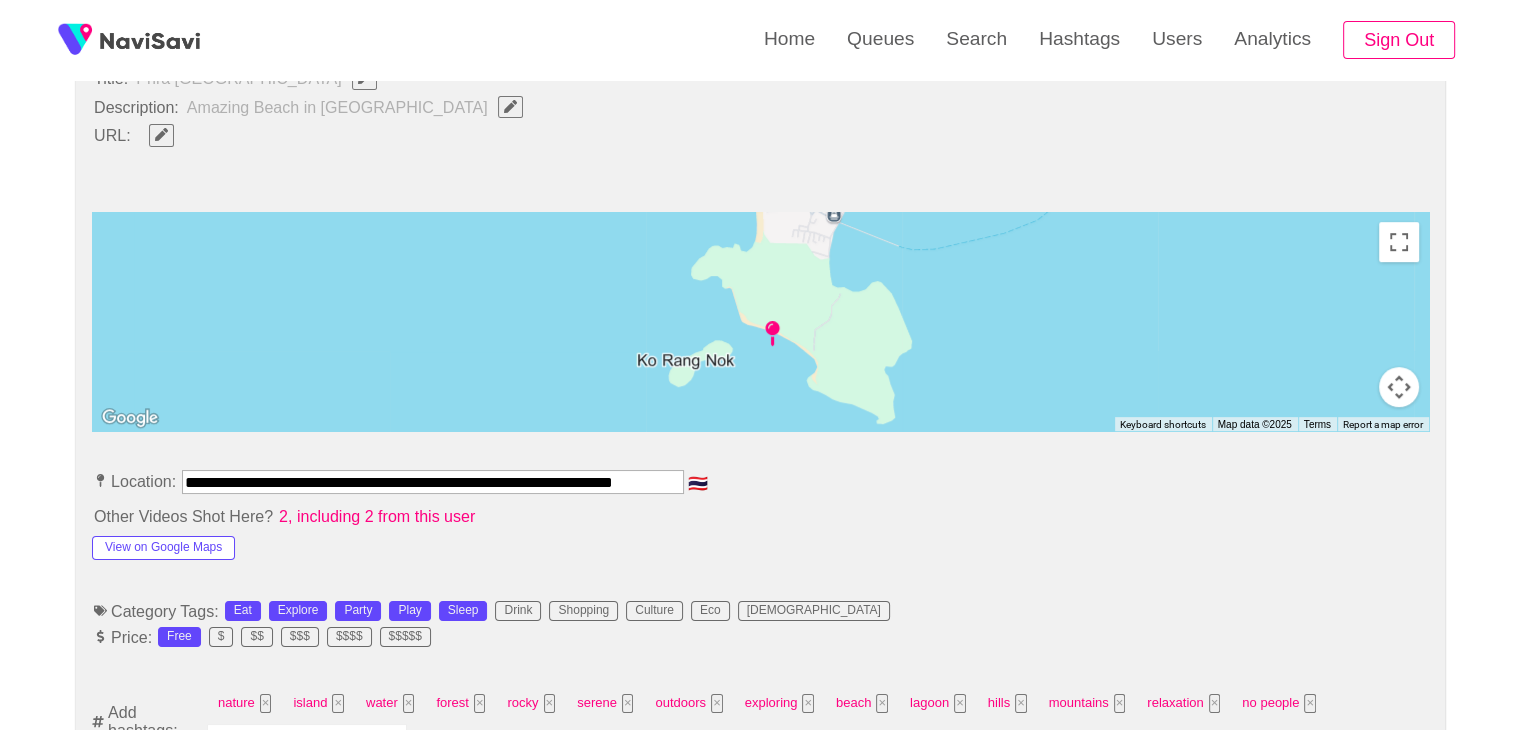 click on "**********" at bounding box center (433, 482) 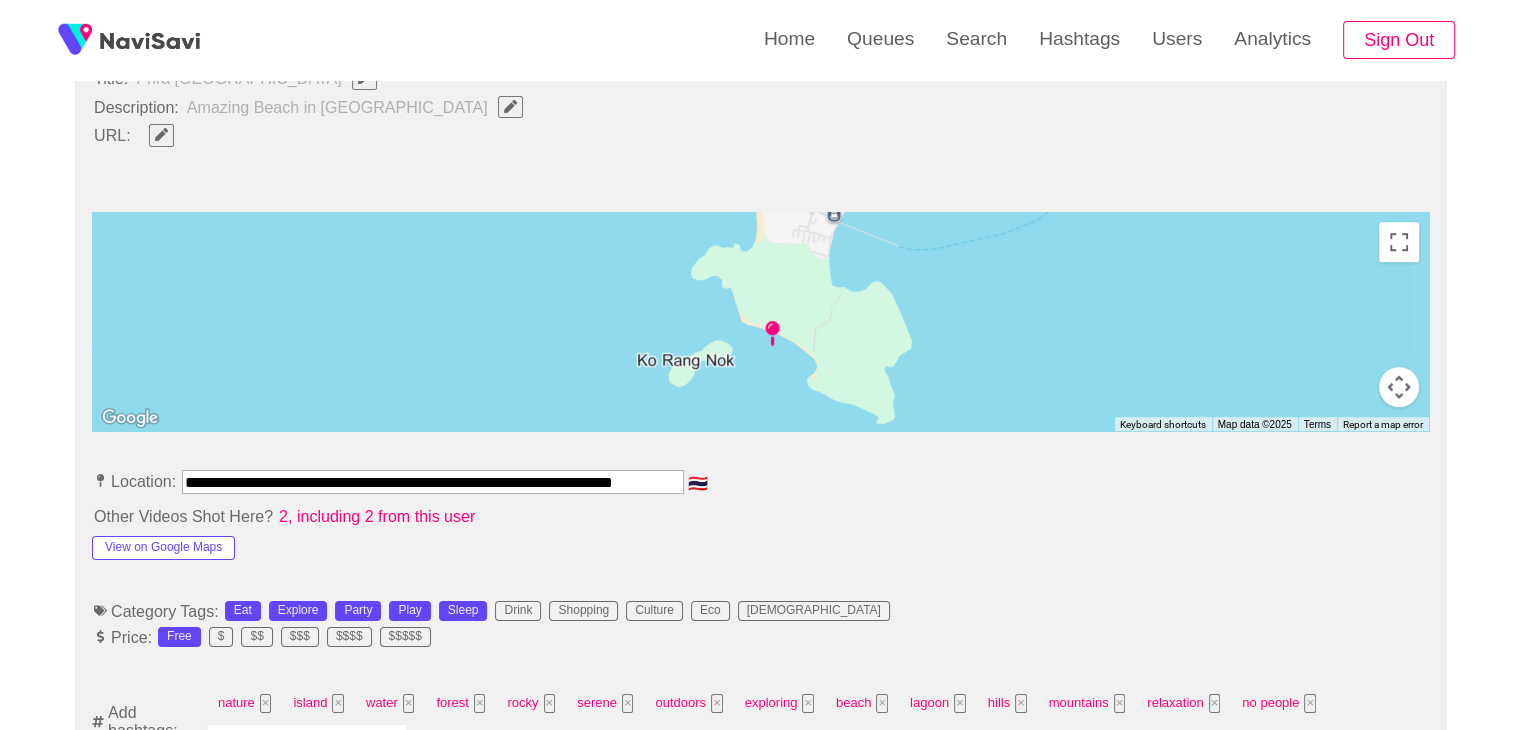 type 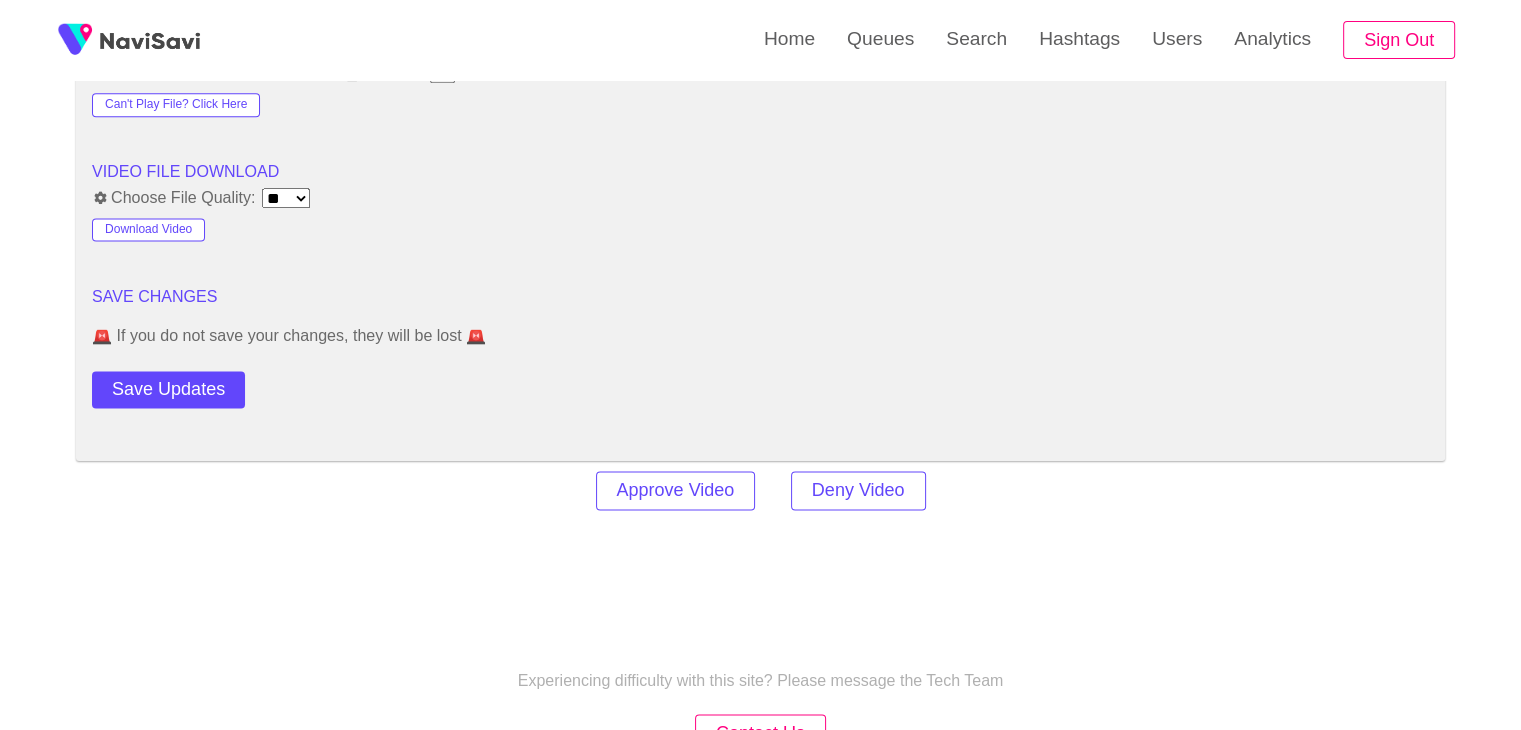 scroll, scrollTop: 2659, scrollLeft: 0, axis: vertical 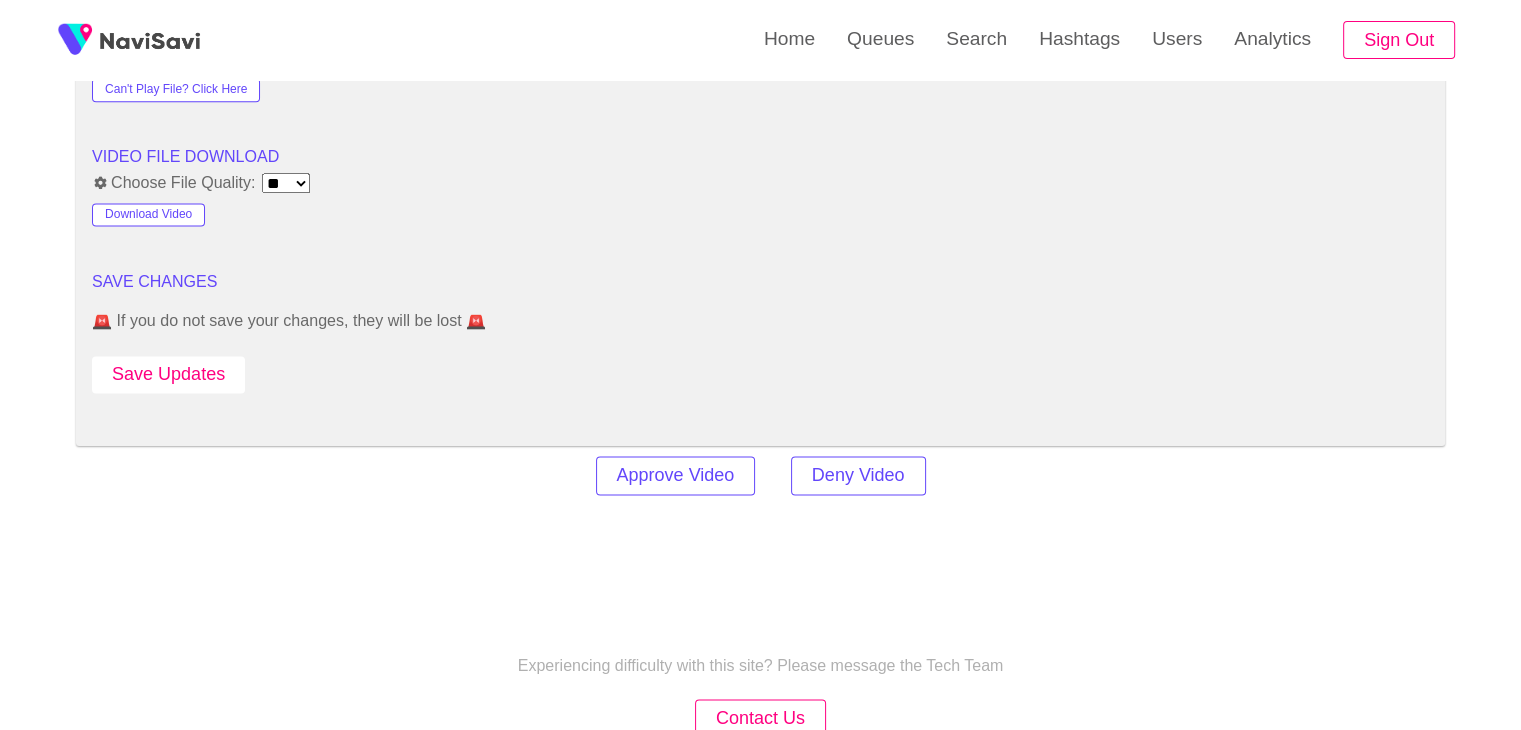 click on "Save Updates" at bounding box center (168, 374) 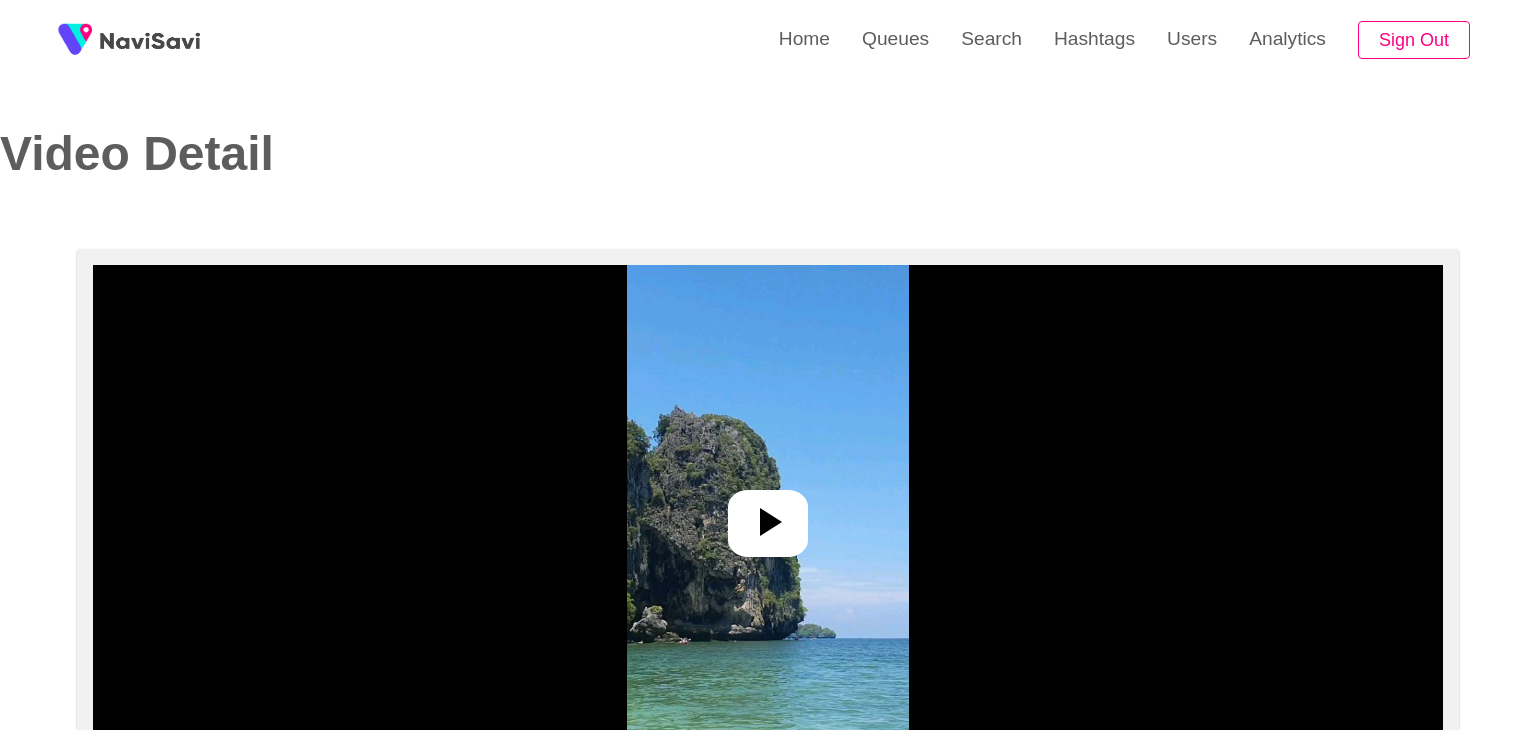 select on "**********" 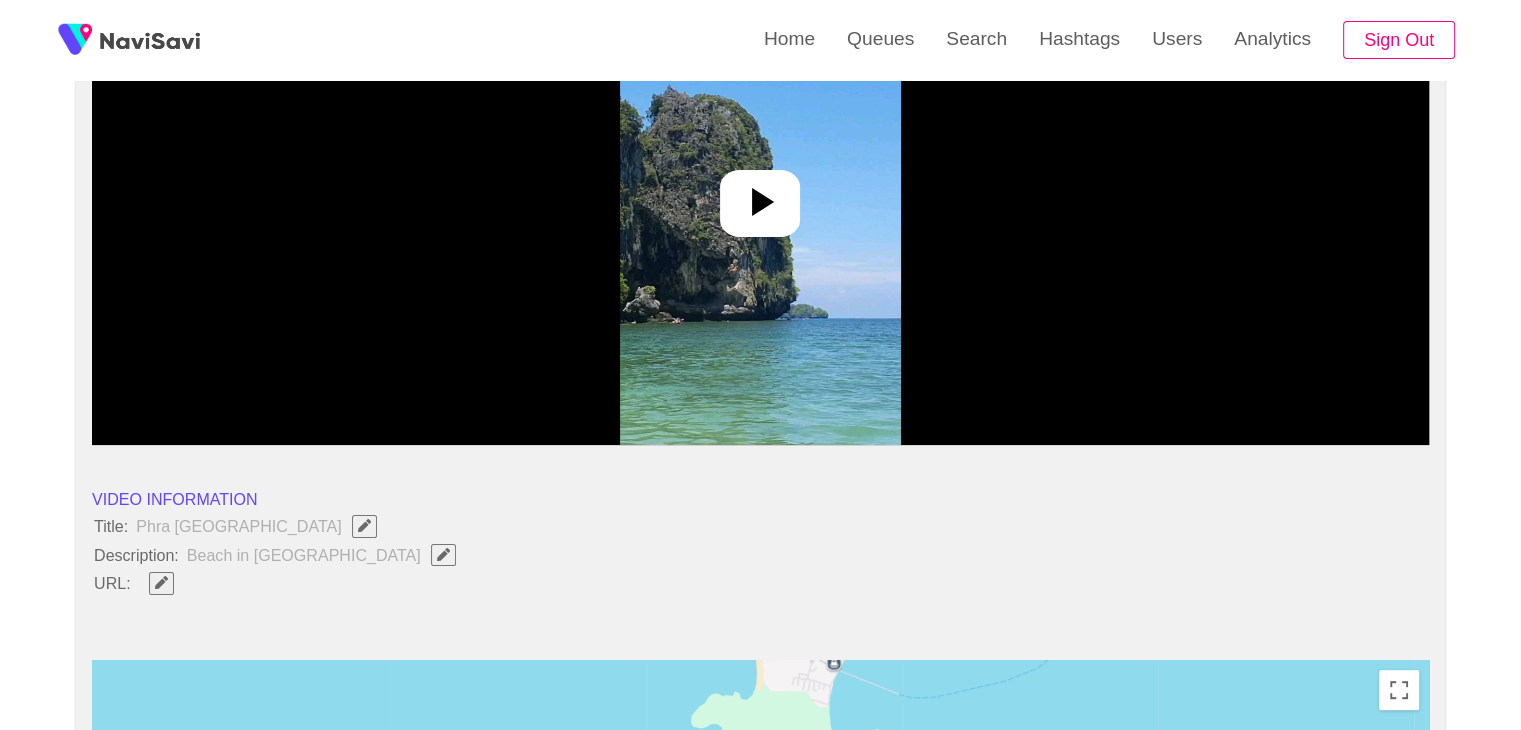 scroll, scrollTop: 476, scrollLeft: 0, axis: vertical 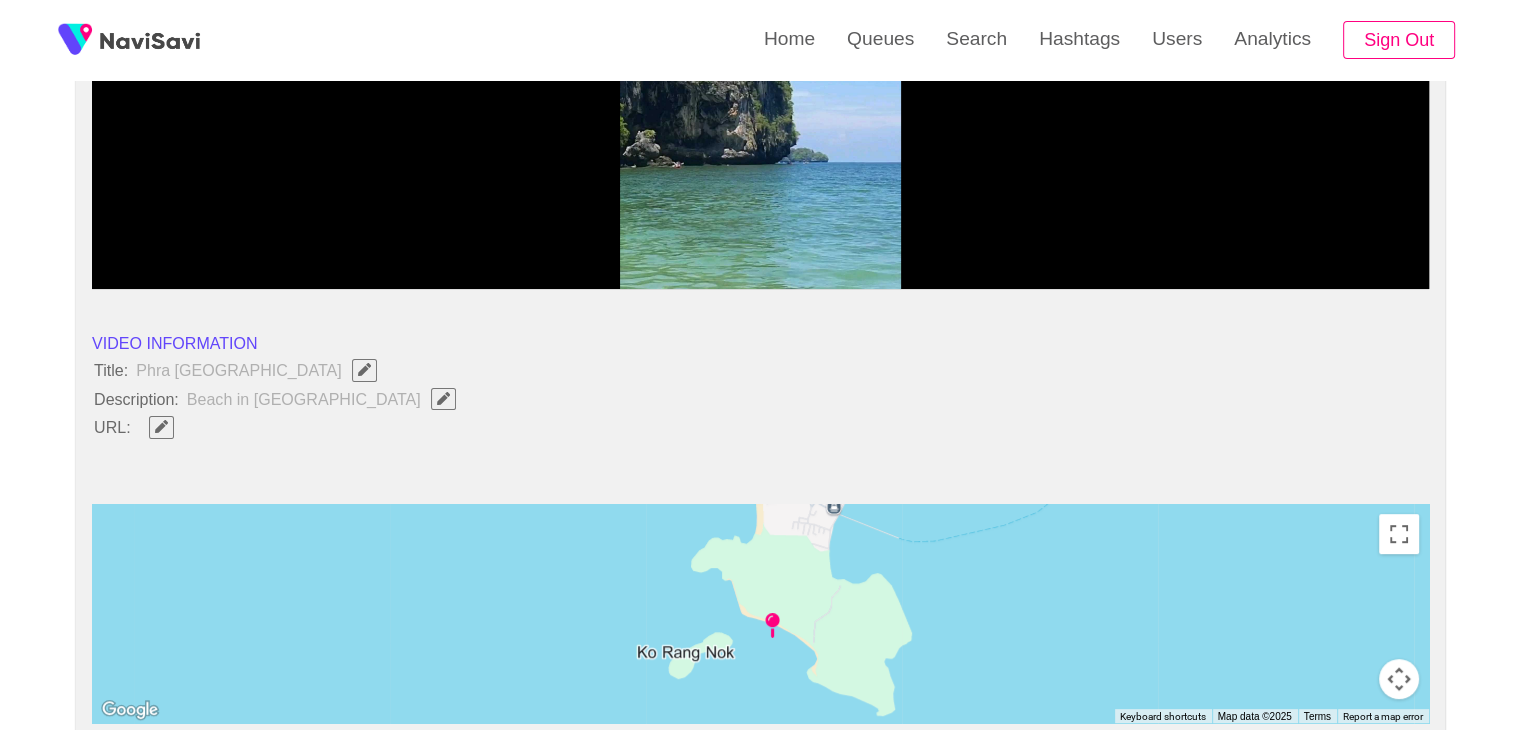 click 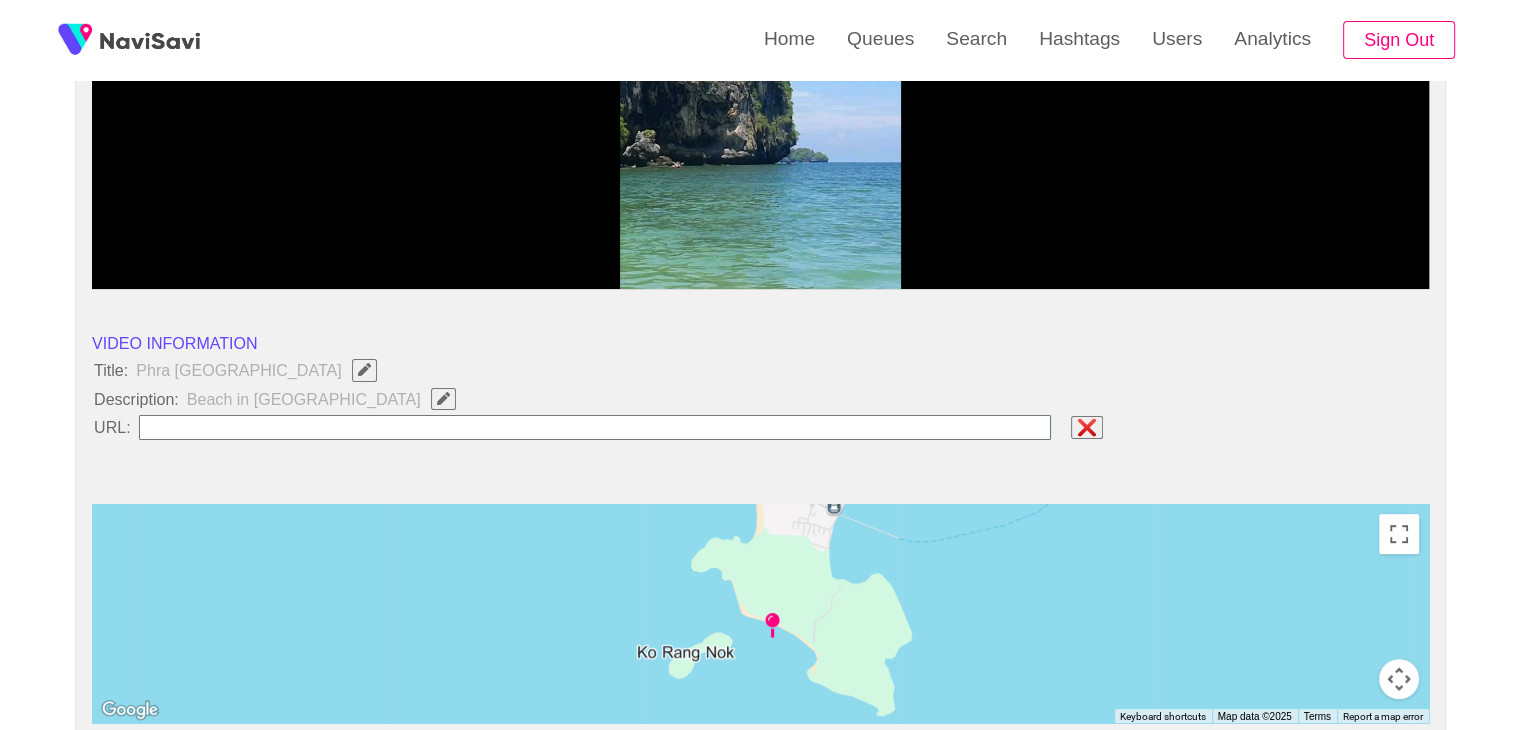 type on "**********" 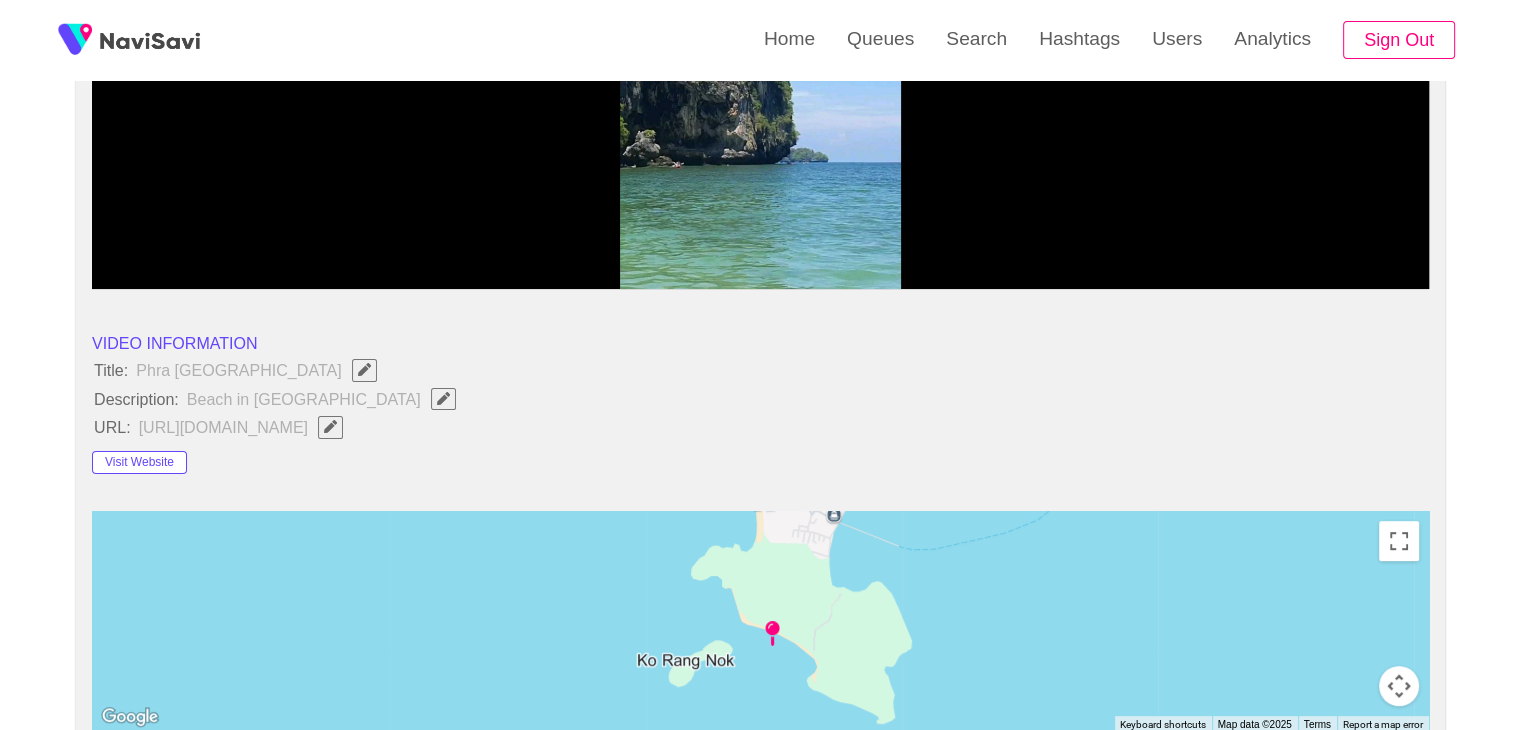 click at bounding box center [443, 398] 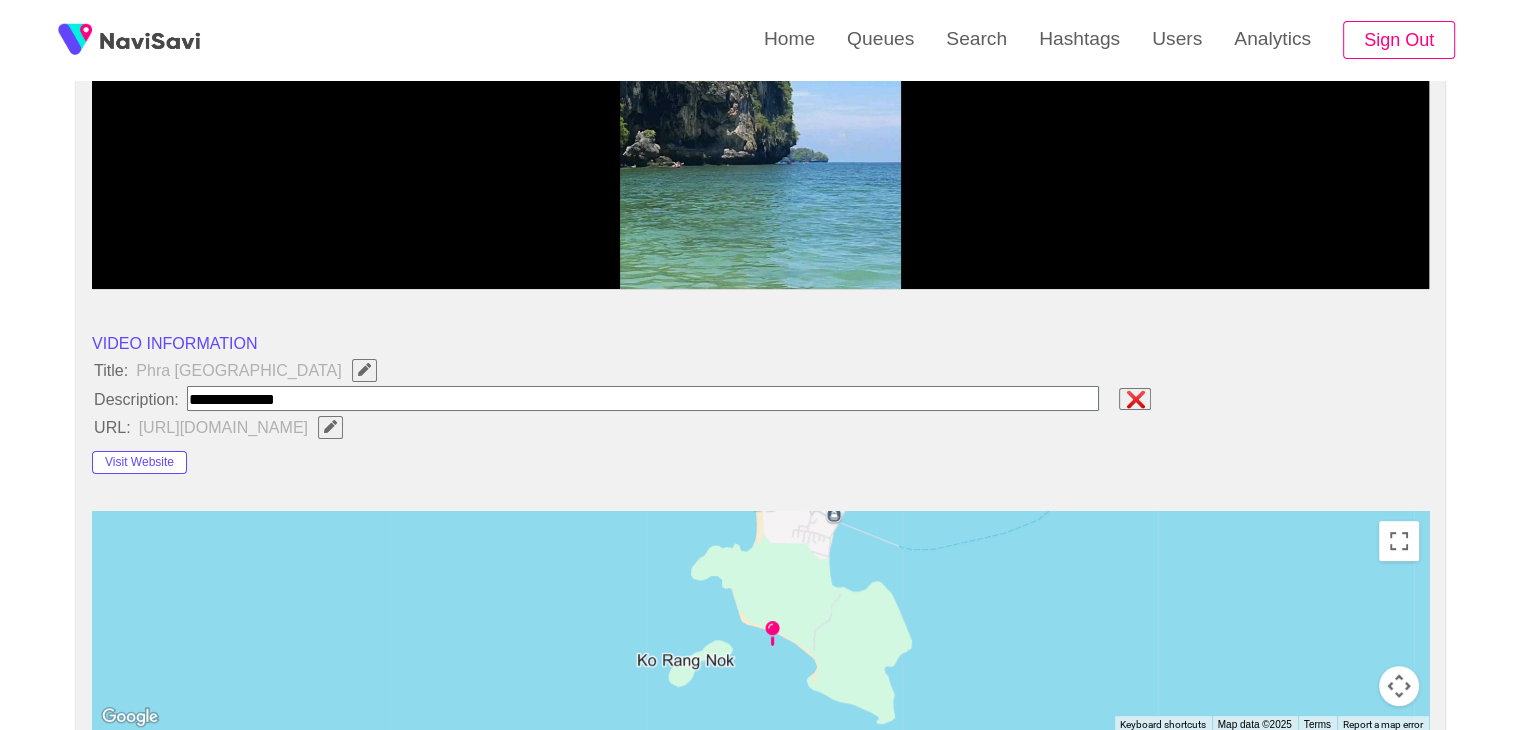 click at bounding box center [643, 398] 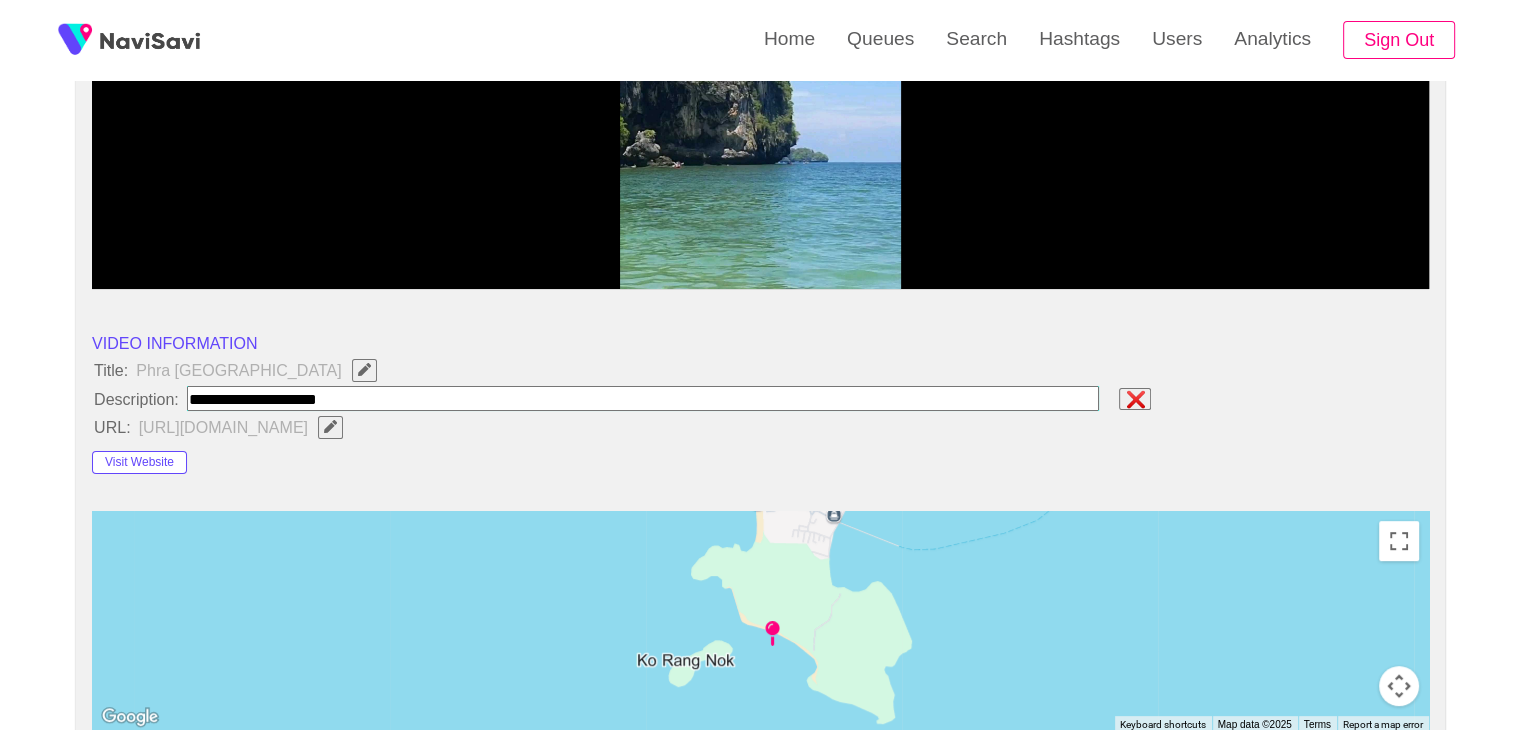 type on "**********" 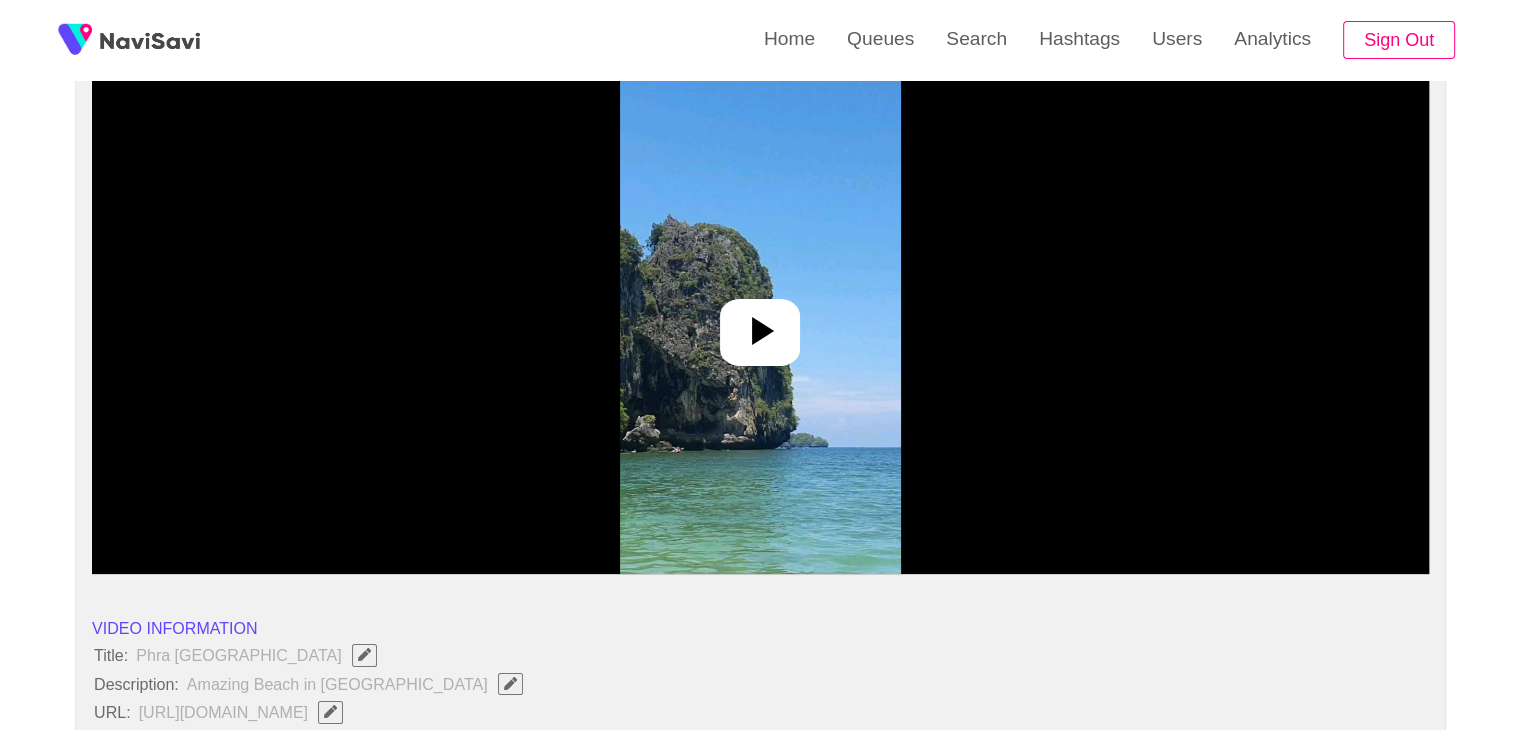 scroll, scrollTop: 144, scrollLeft: 0, axis: vertical 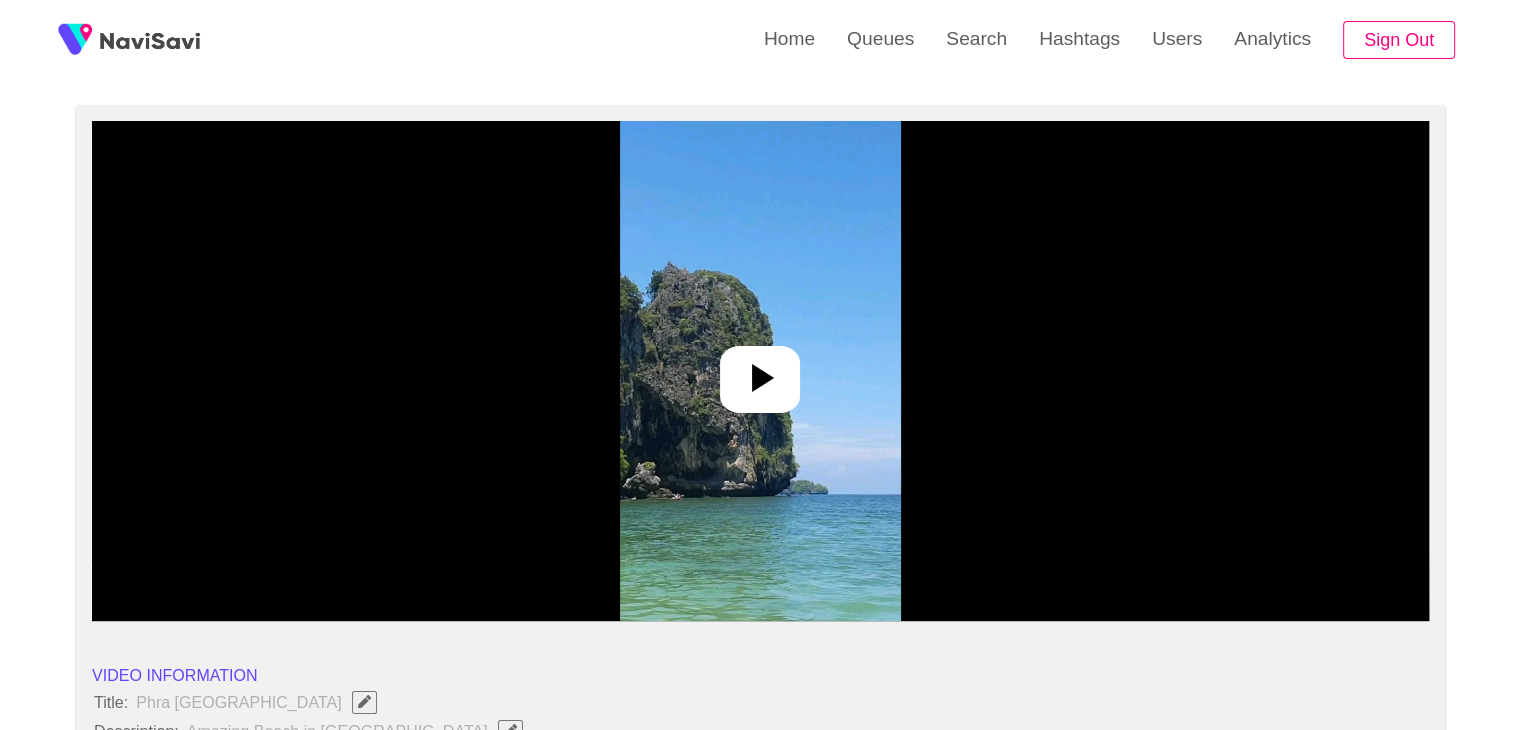 click at bounding box center [760, 371] 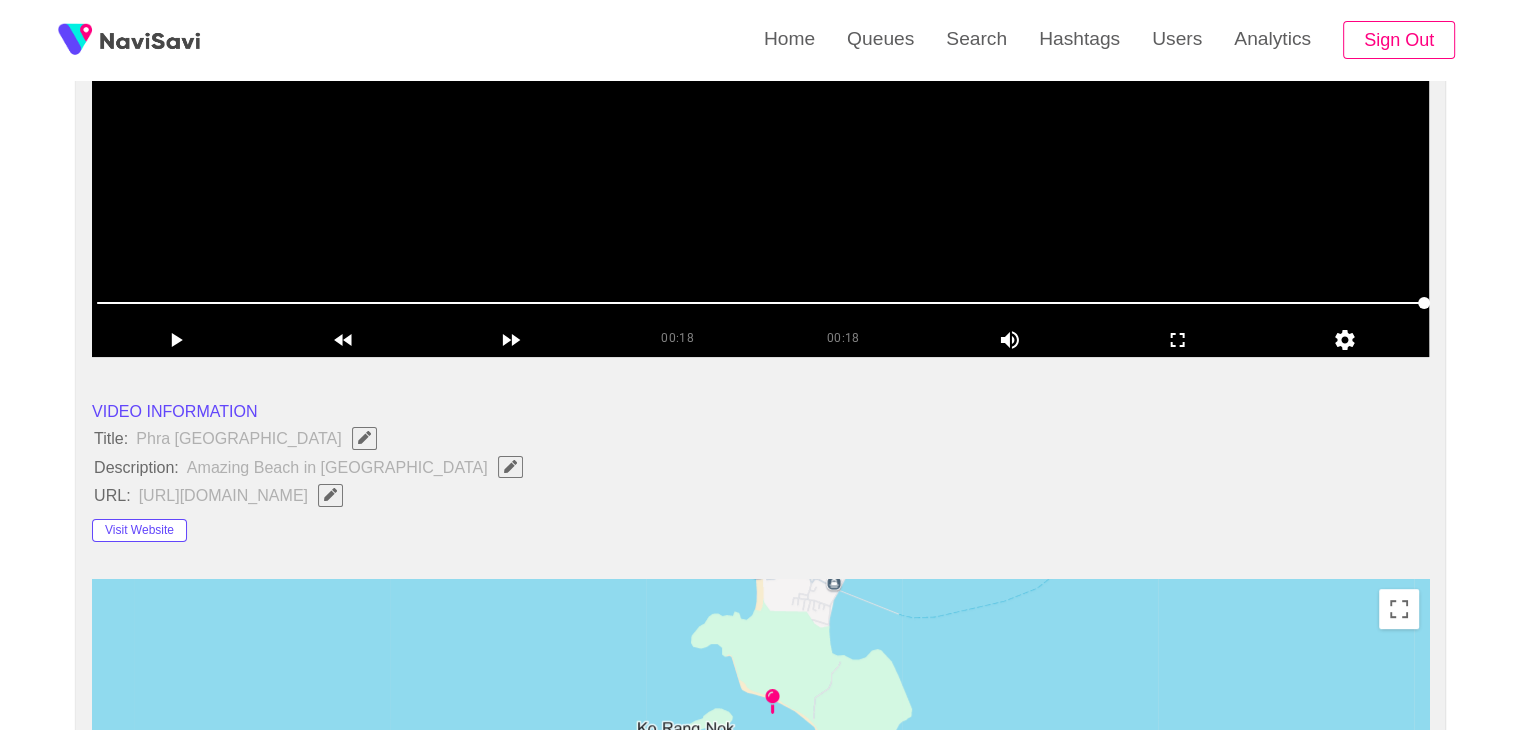 scroll, scrollTop: 186, scrollLeft: 0, axis: vertical 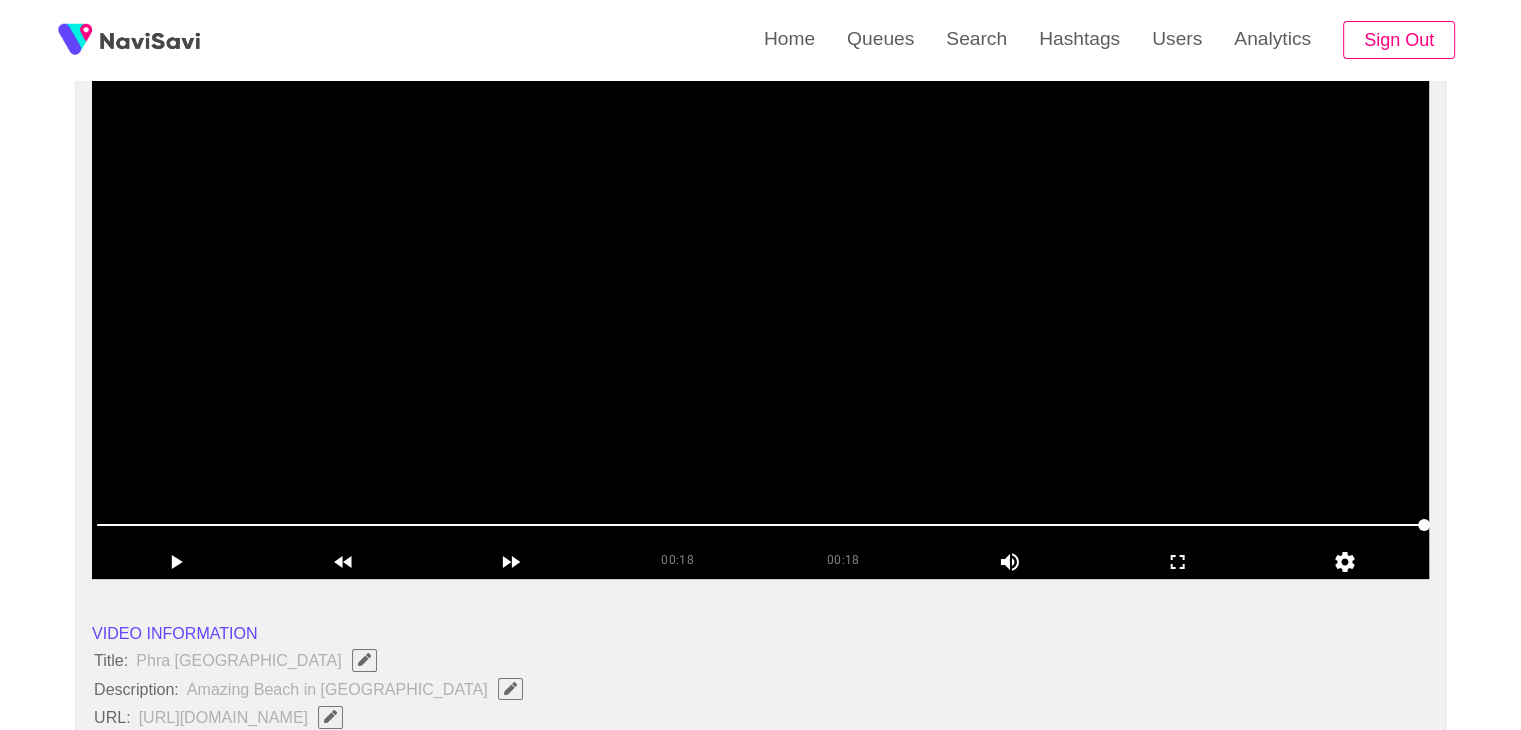 click at bounding box center [760, 329] 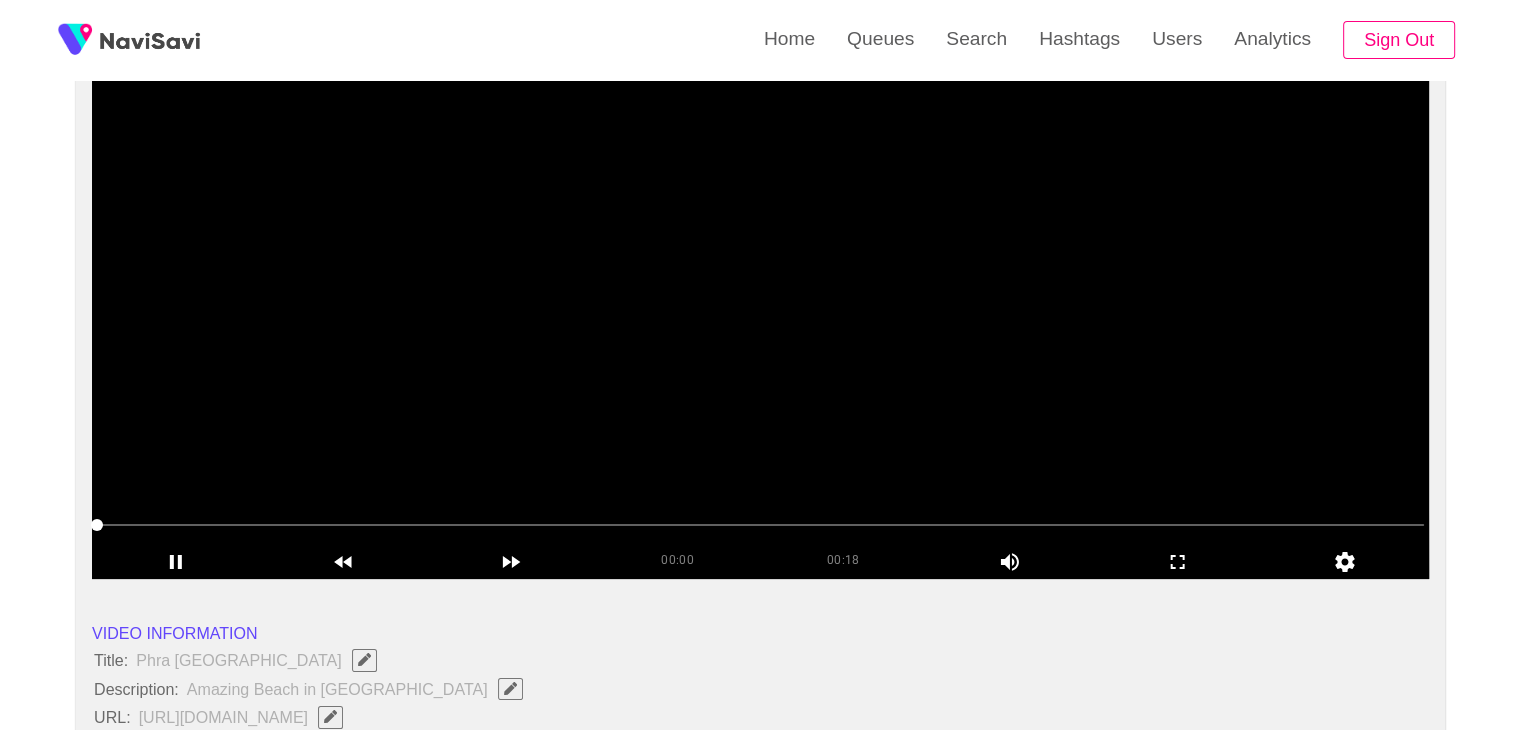 click at bounding box center [760, 329] 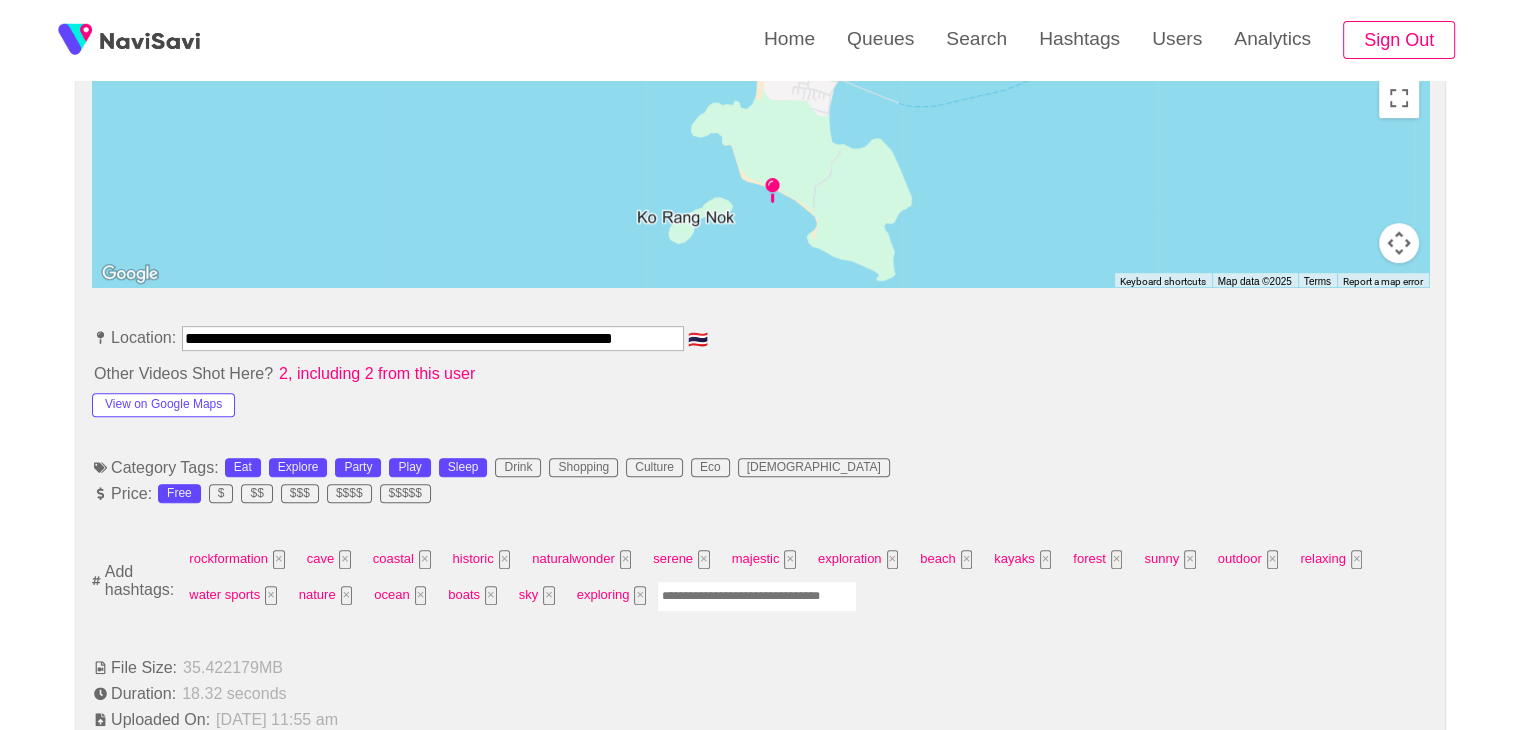 scroll, scrollTop: 1064, scrollLeft: 0, axis: vertical 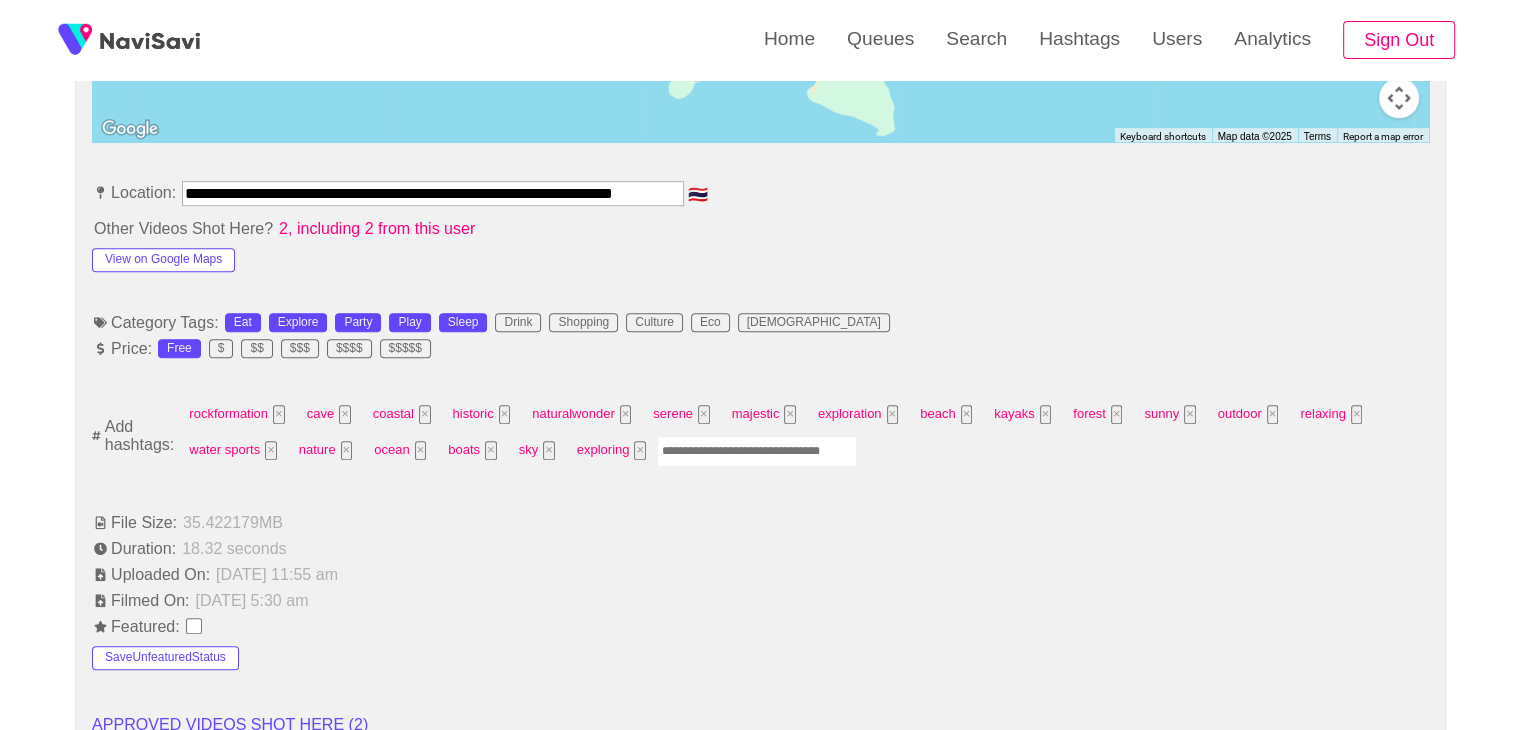 click at bounding box center (757, 451) 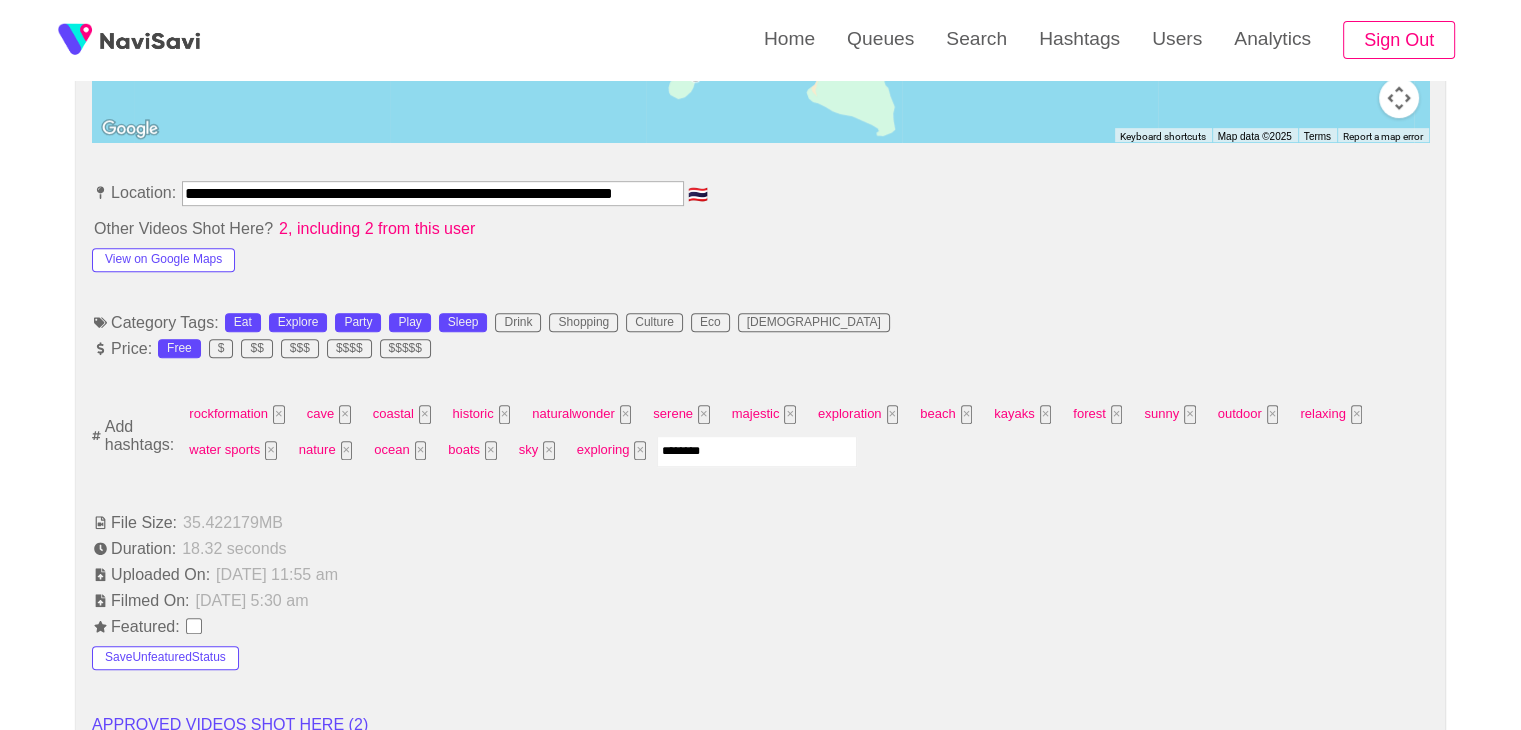 type on "*********" 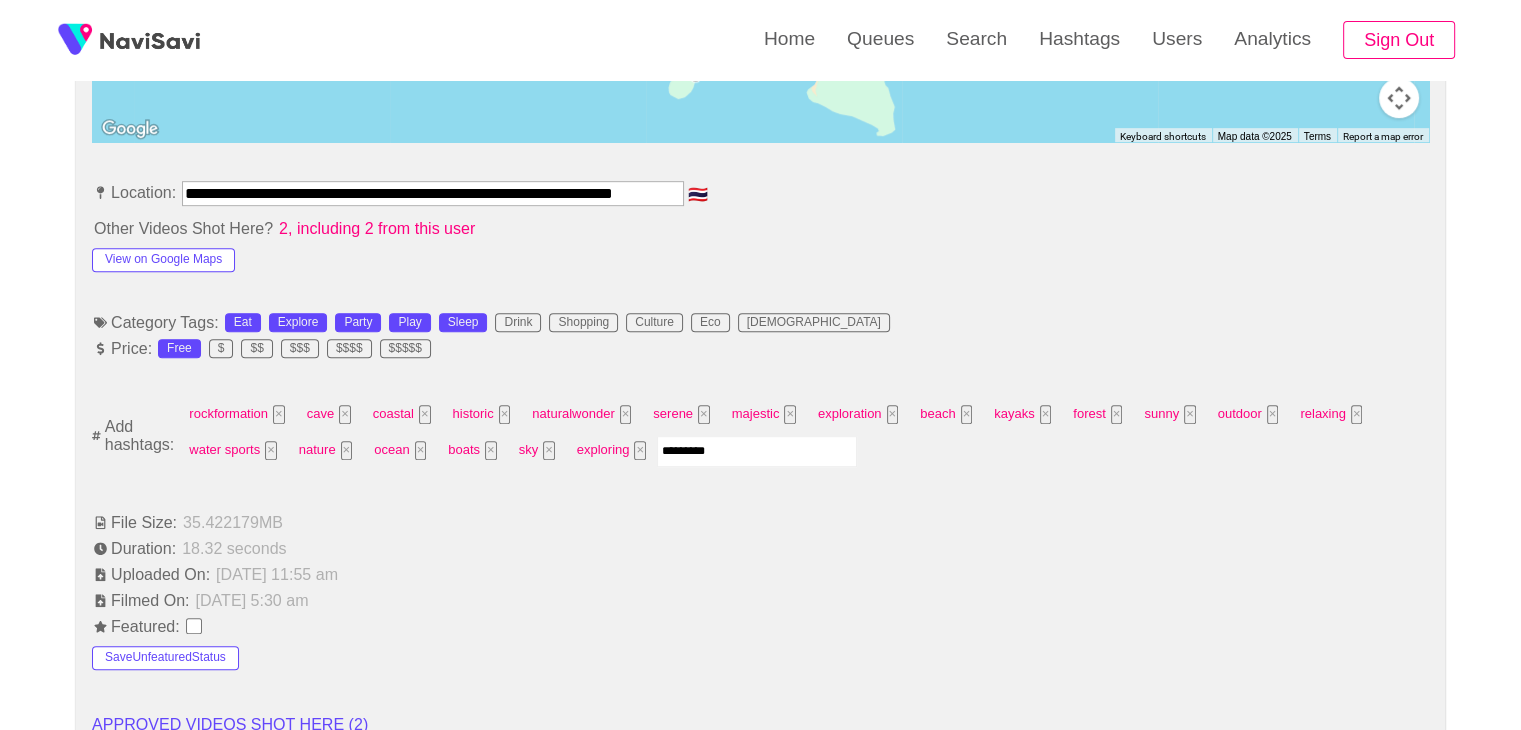 type 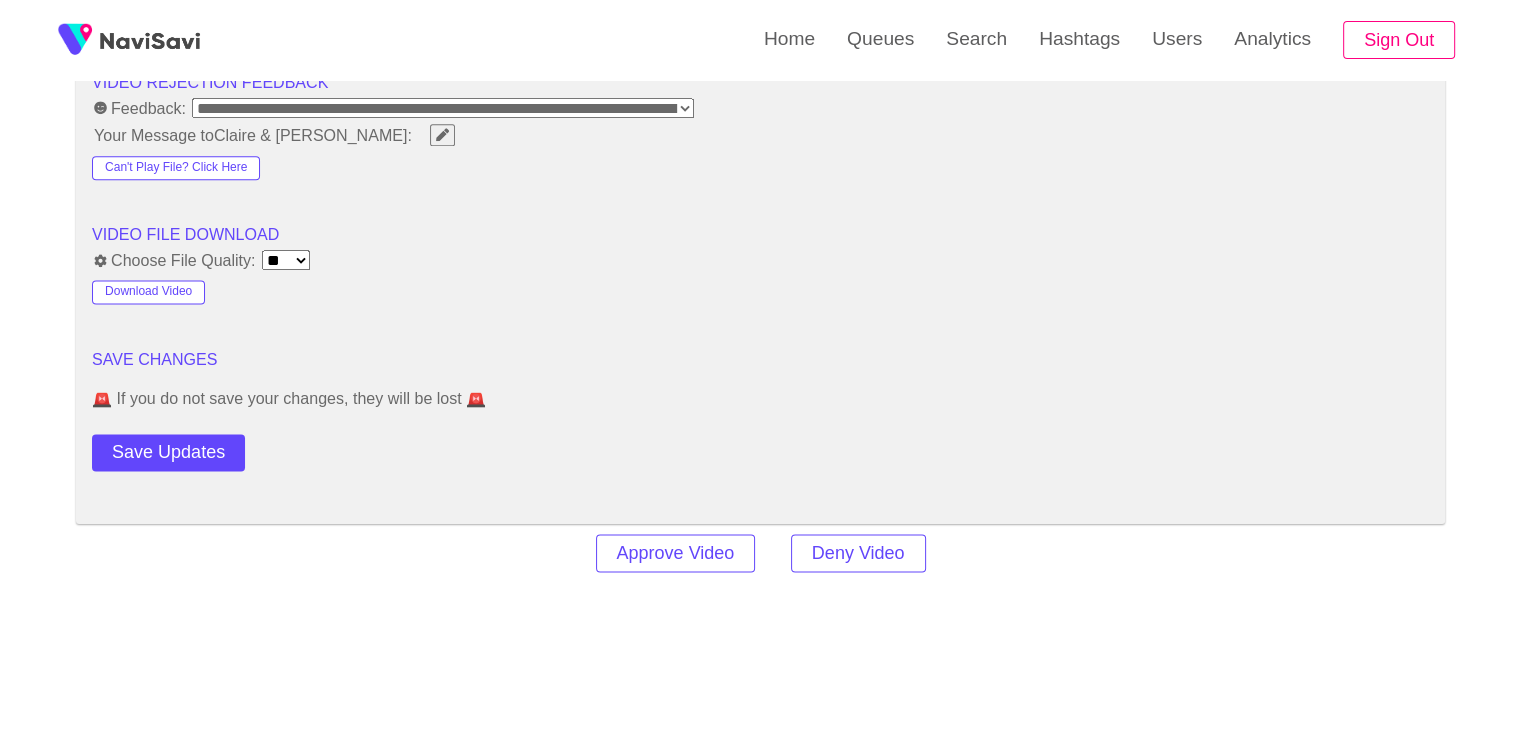 scroll, scrollTop: 2590, scrollLeft: 0, axis: vertical 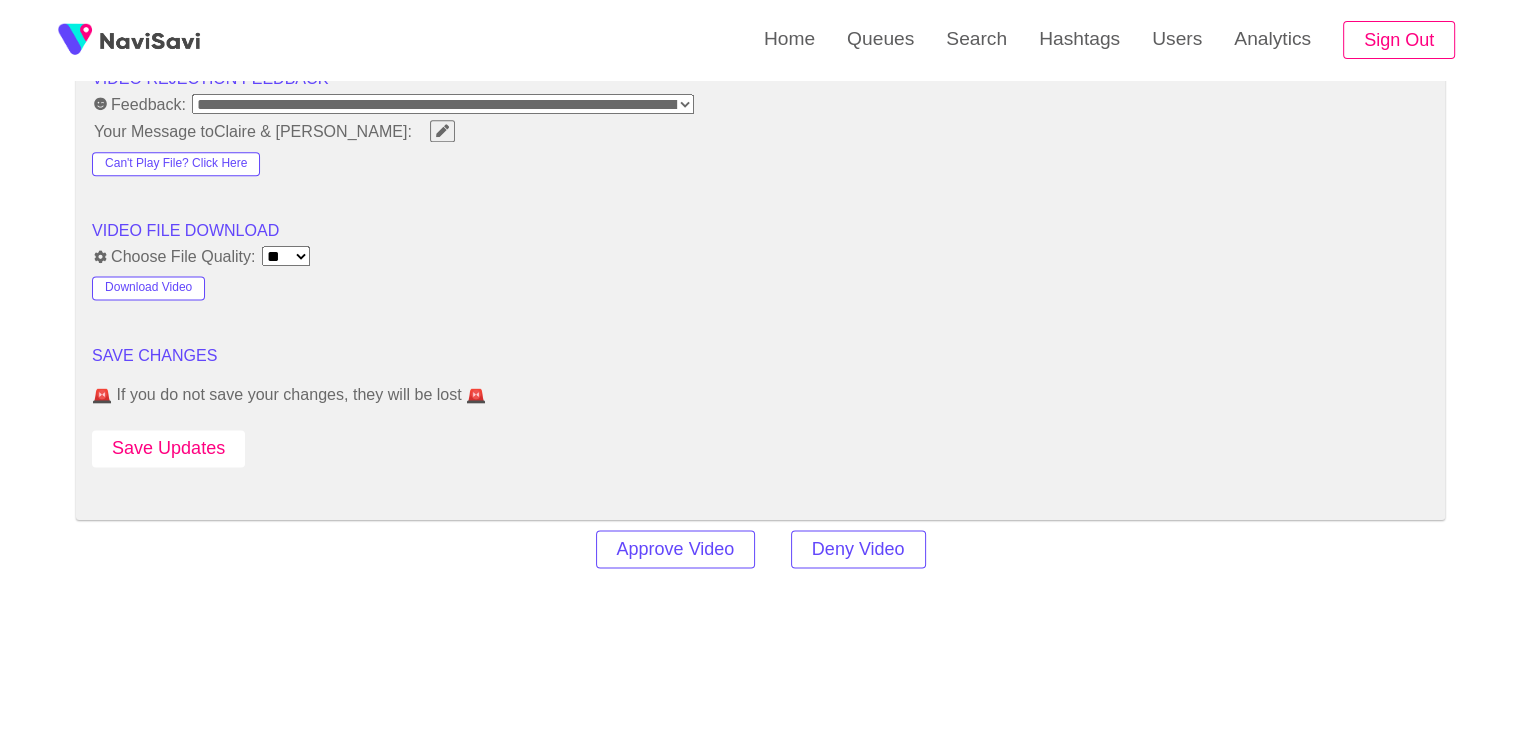 click on "Save Updates" at bounding box center (168, 448) 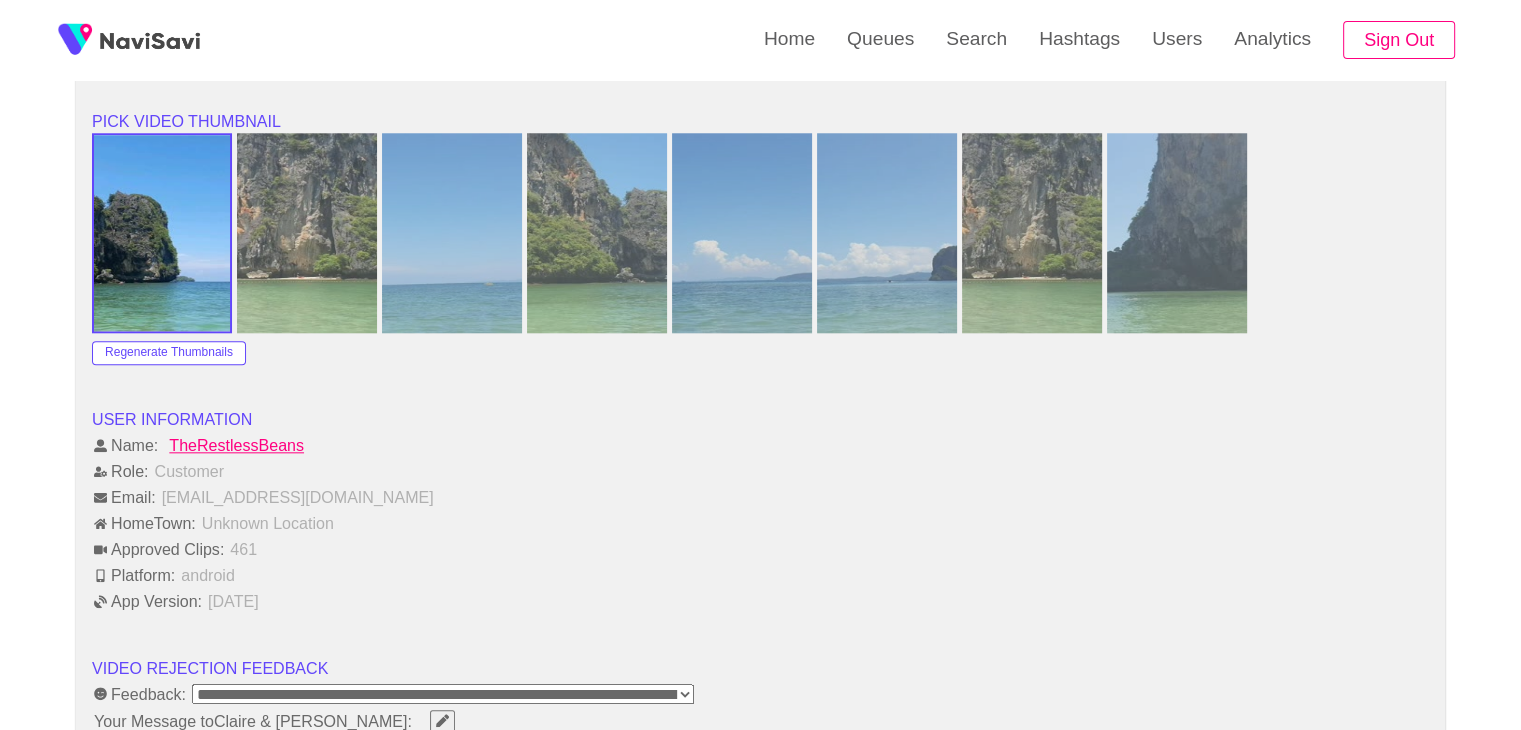 scroll, scrollTop: 1999, scrollLeft: 0, axis: vertical 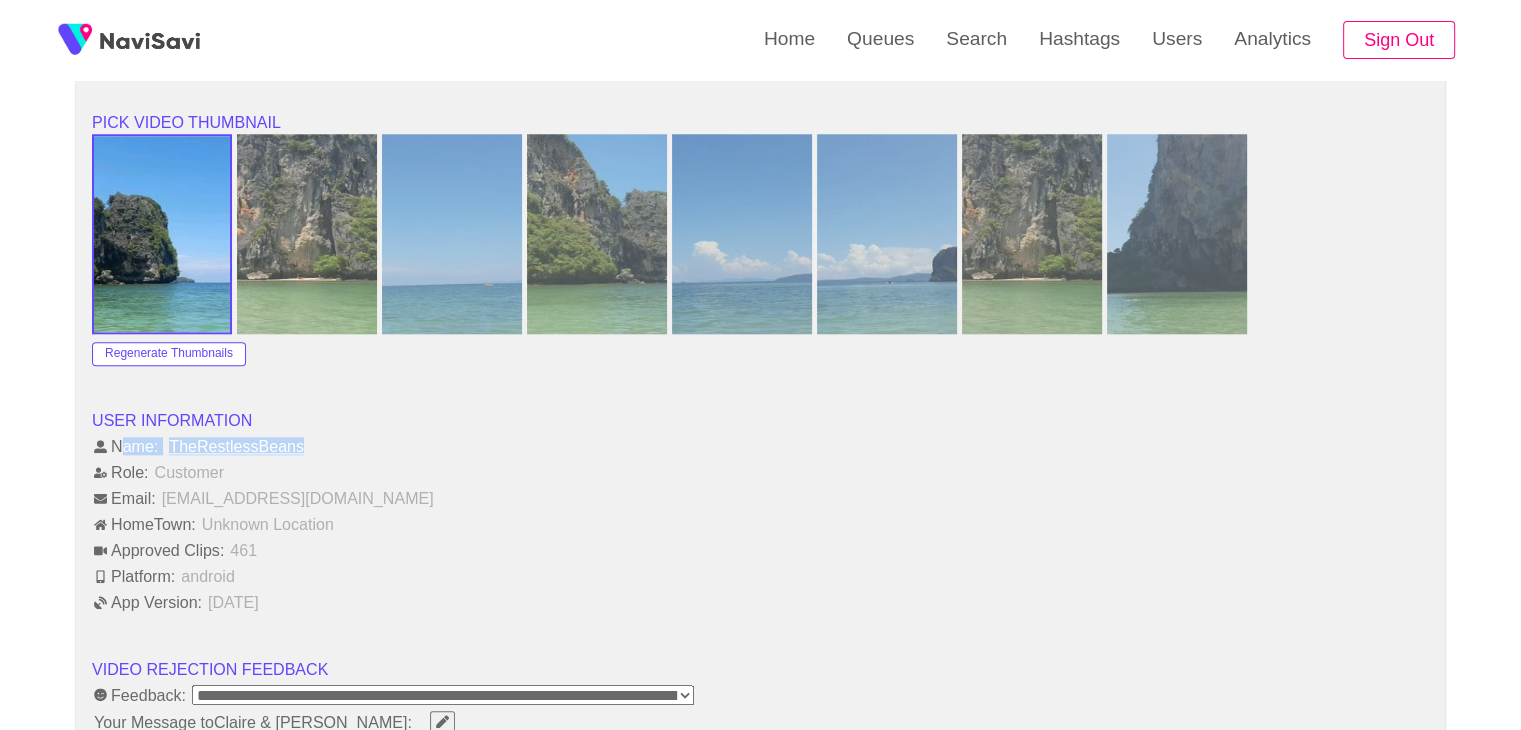 drag, startPoint x: 160, startPoint y: 438, endPoint x: 308, endPoint y: 445, distance: 148.16545 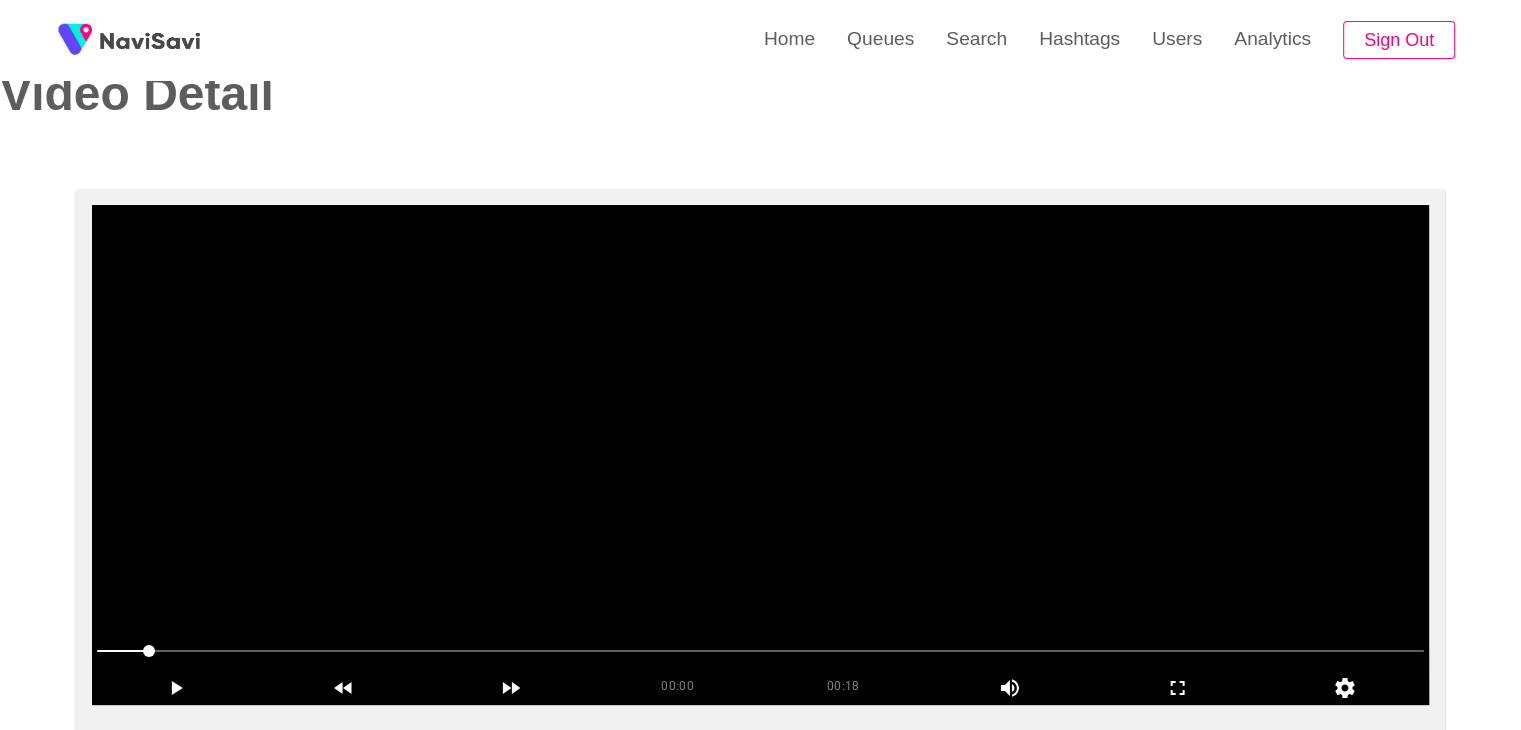 scroll, scrollTop: 0, scrollLeft: 0, axis: both 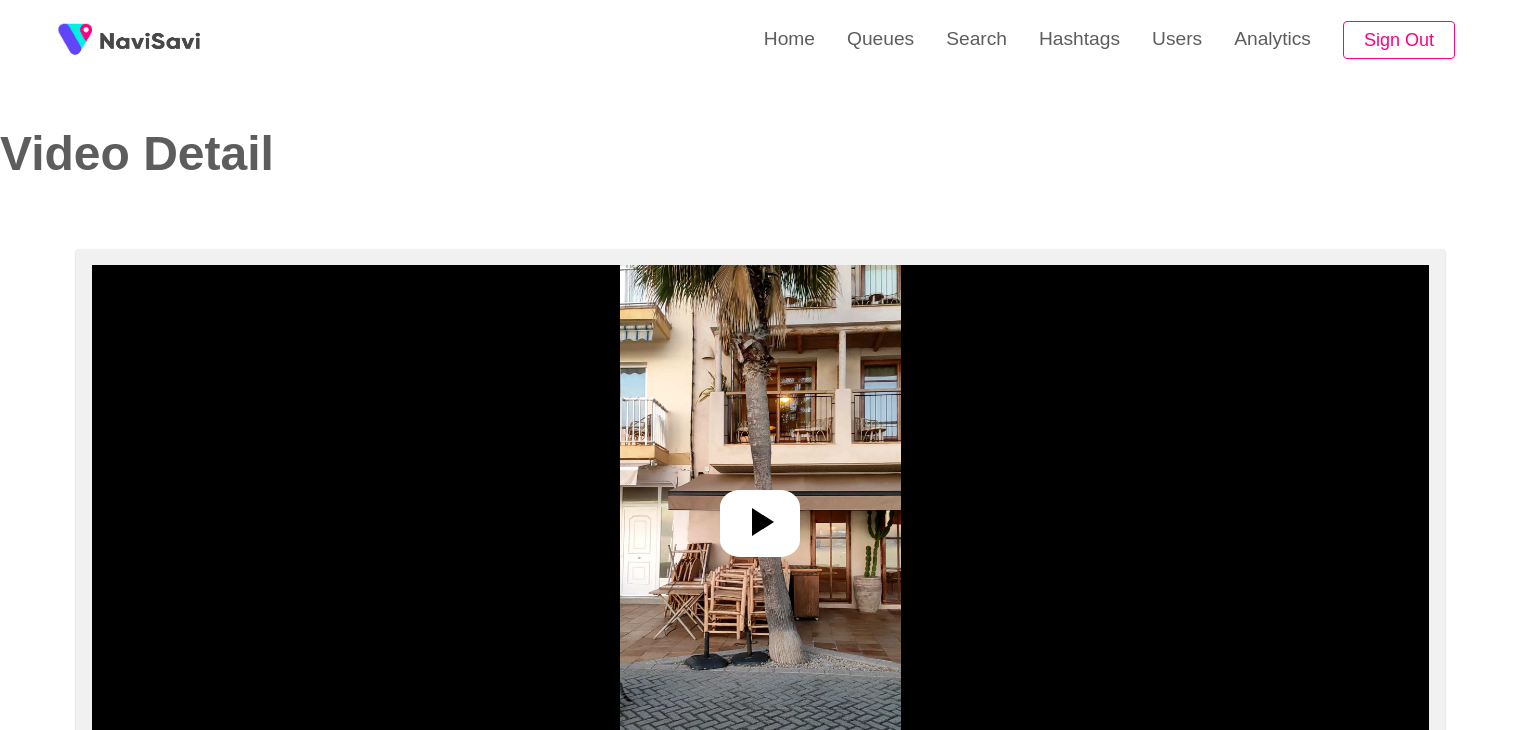 select on "**********" 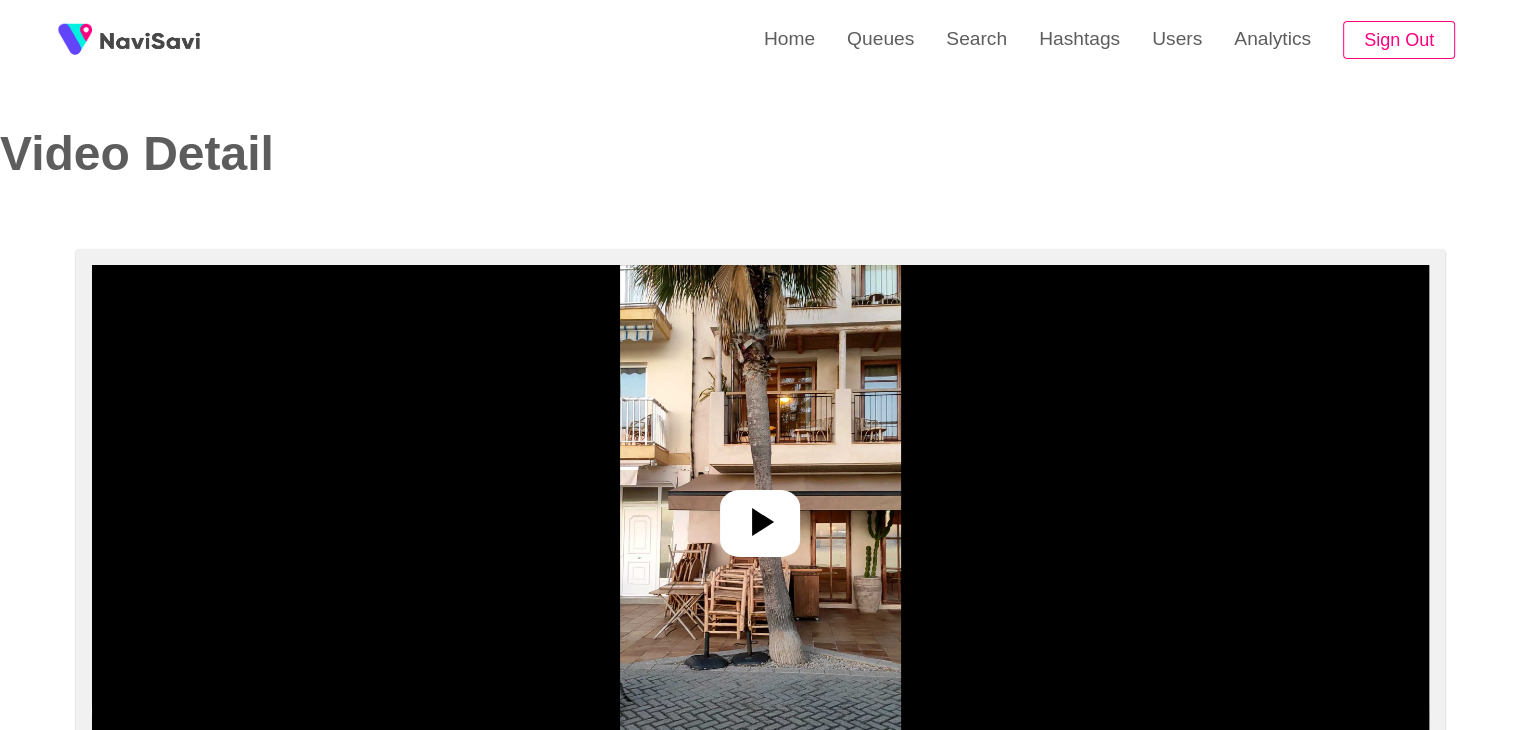 click at bounding box center (760, 515) 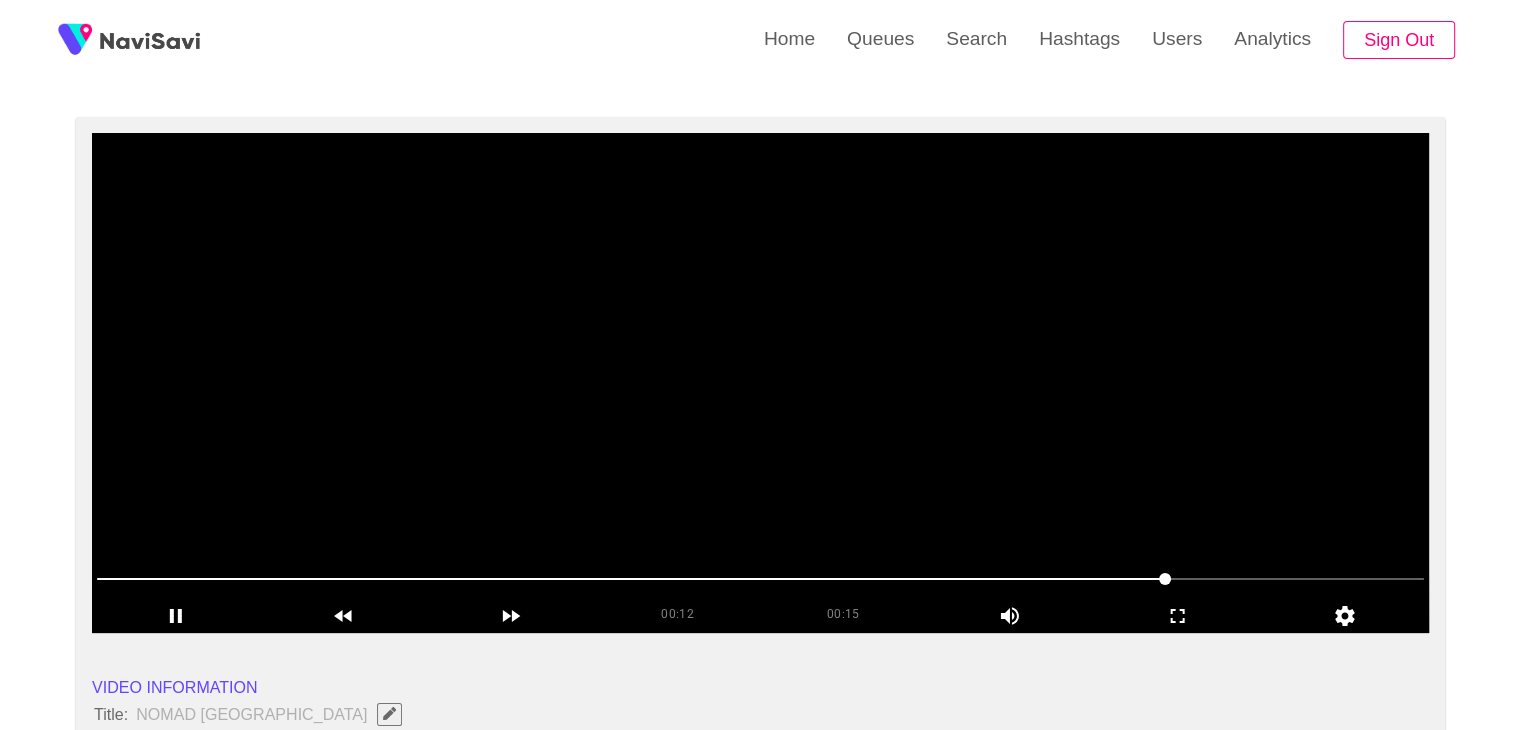 scroll, scrollTop: 126, scrollLeft: 0, axis: vertical 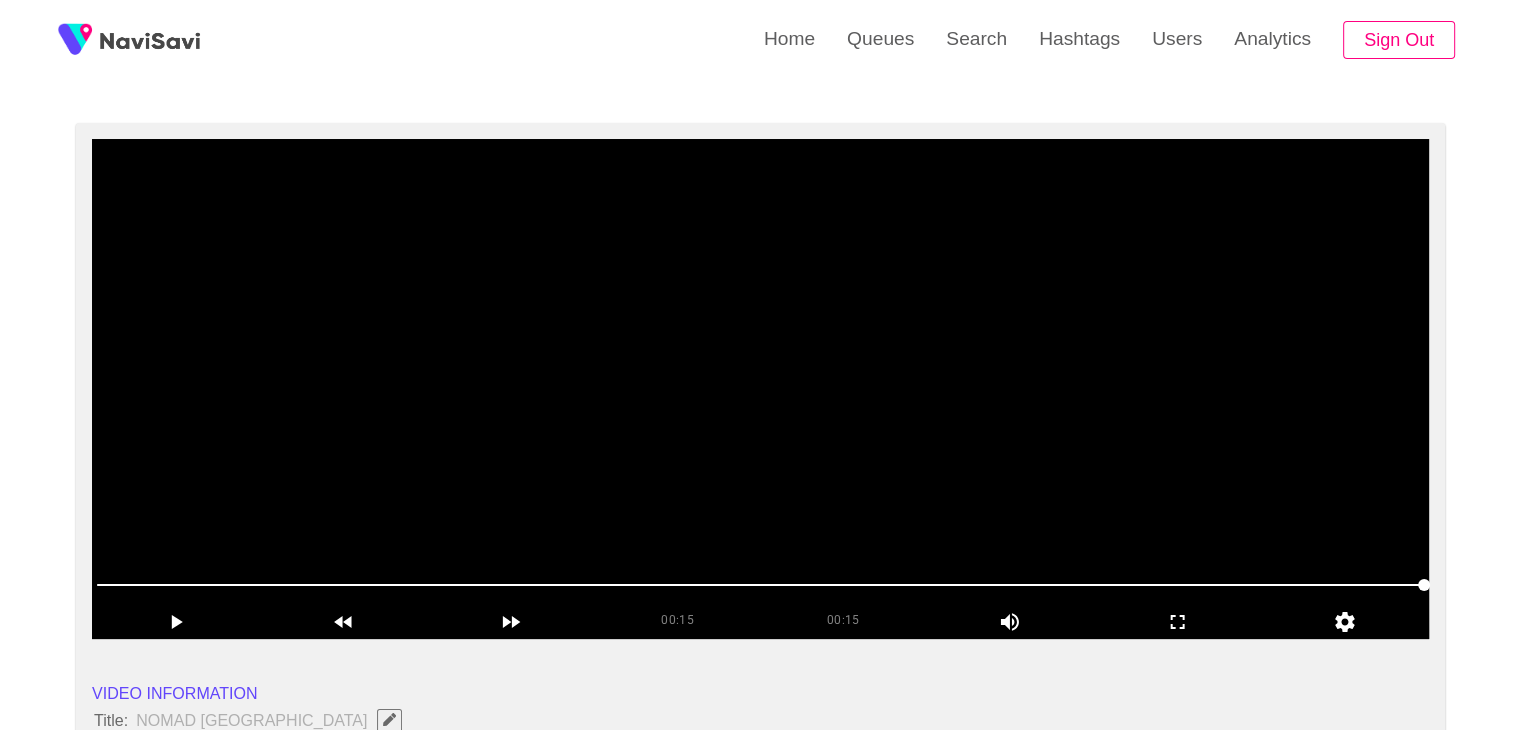 click at bounding box center (760, 389) 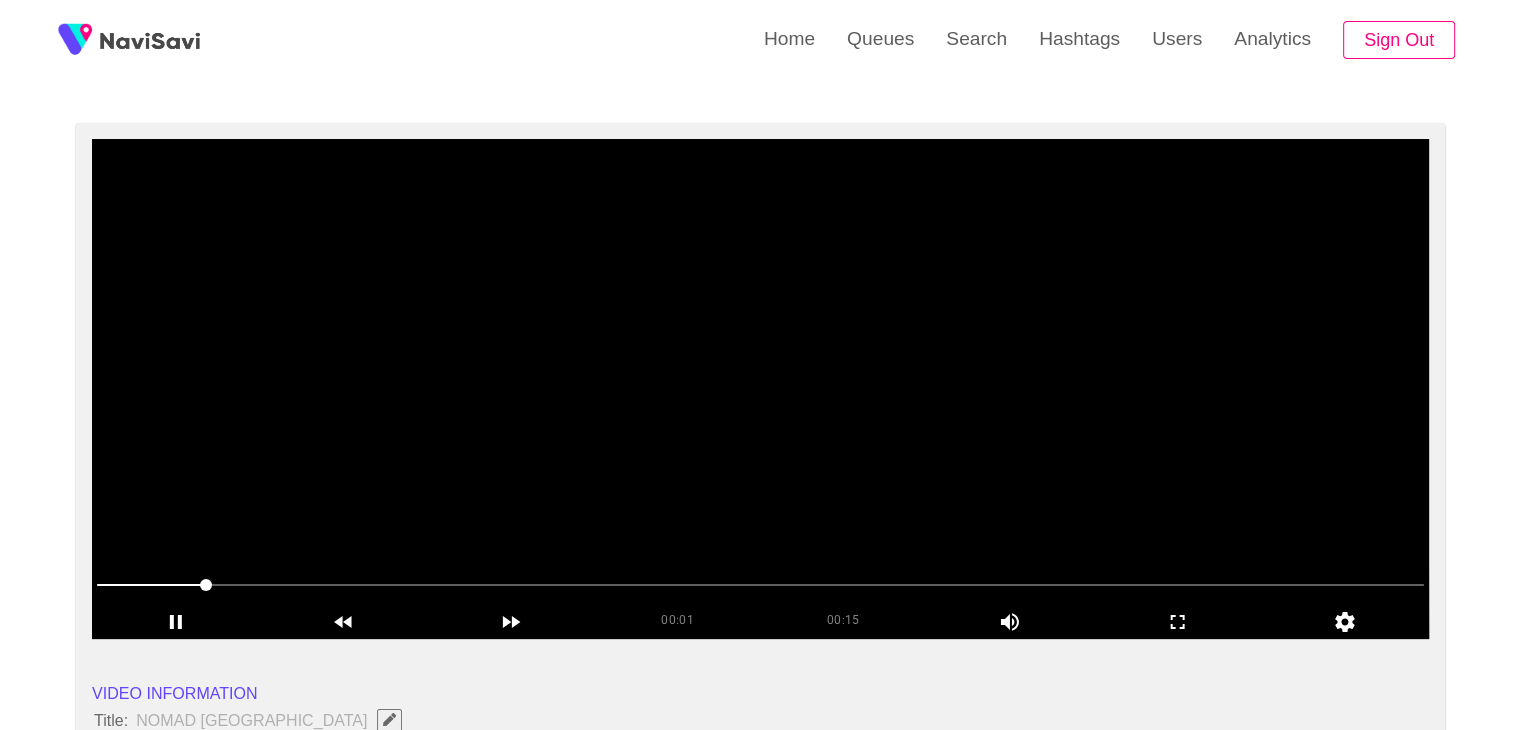 click at bounding box center (760, 389) 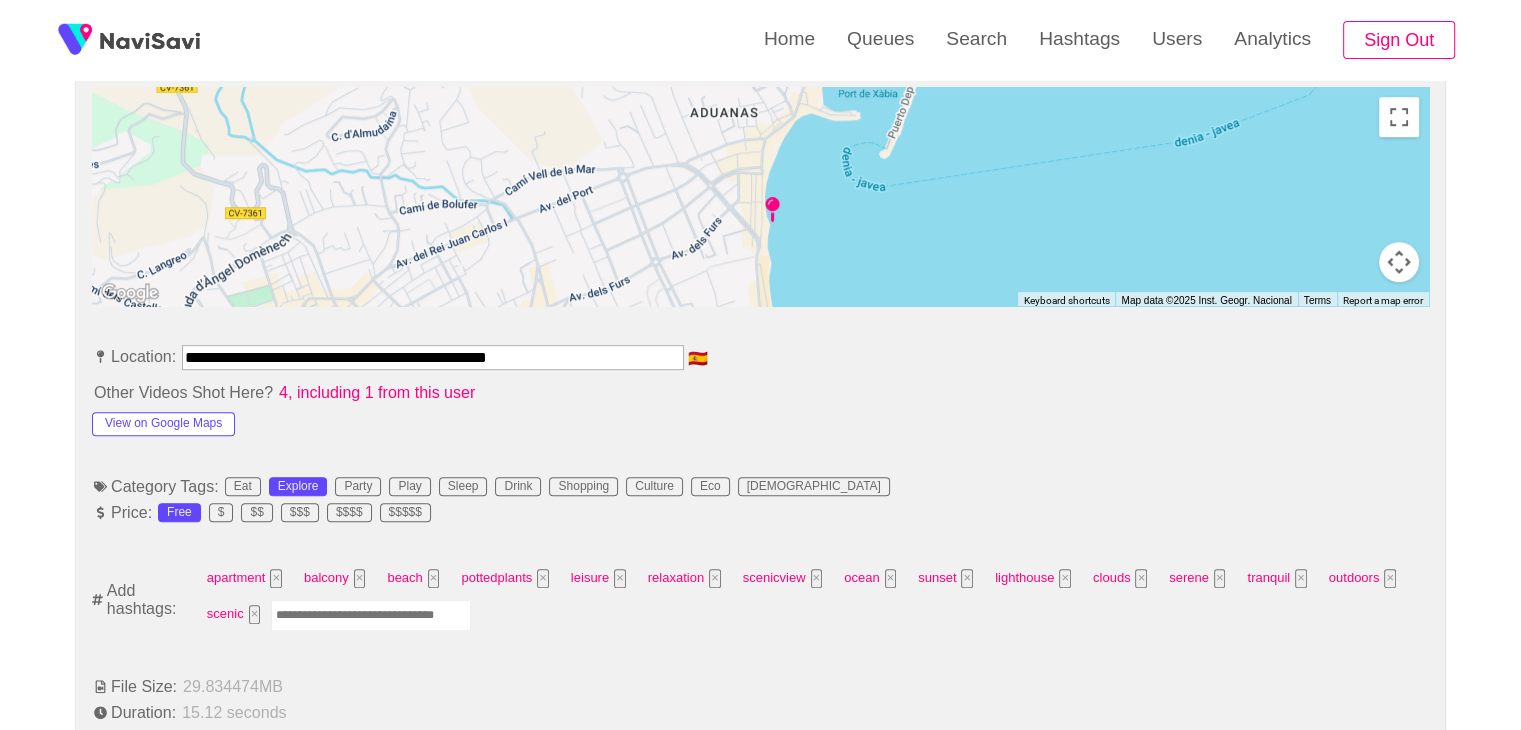 scroll, scrollTop: 936, scrollLeft: 0, axis: vertical 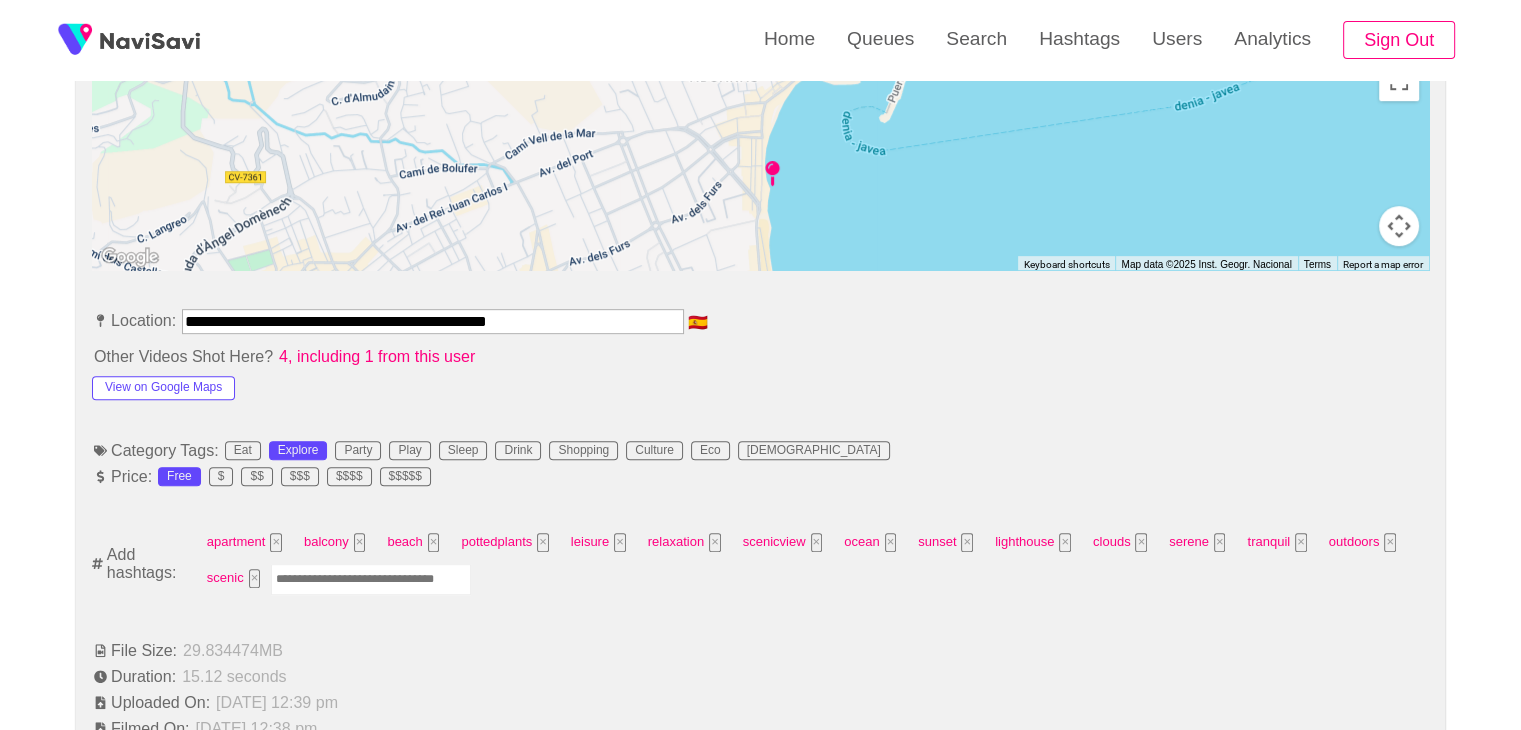 click at bounding box center [371, 579] 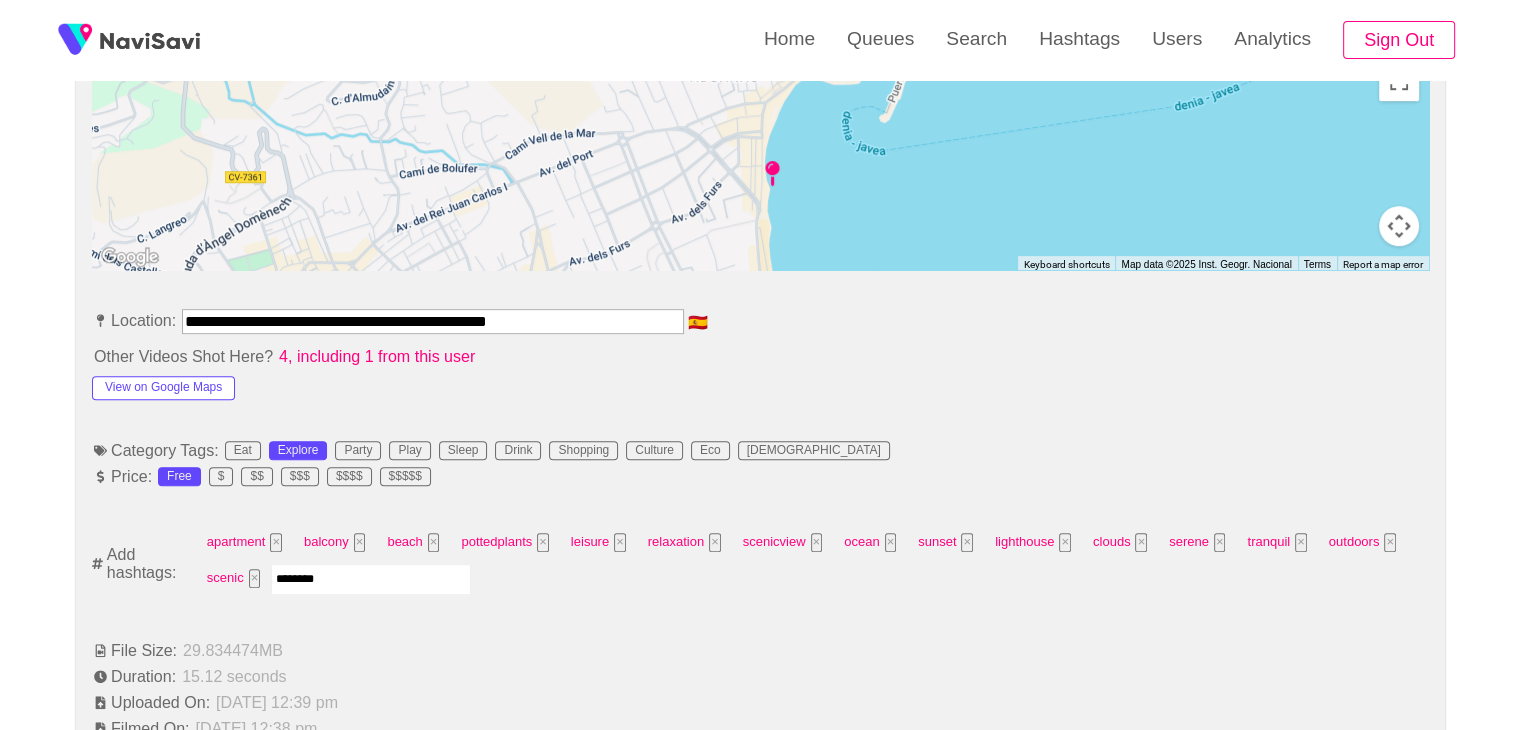 type on "*********" 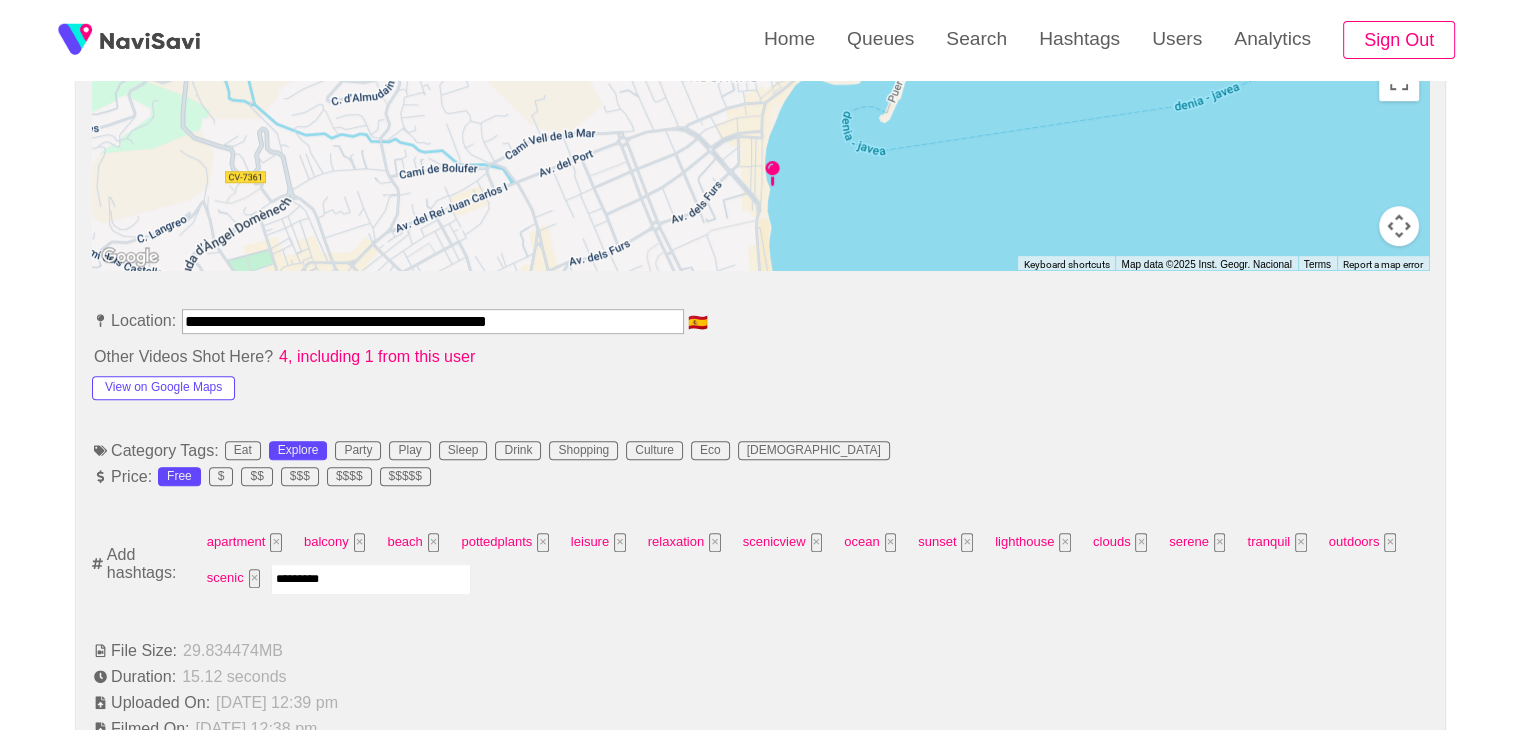 type 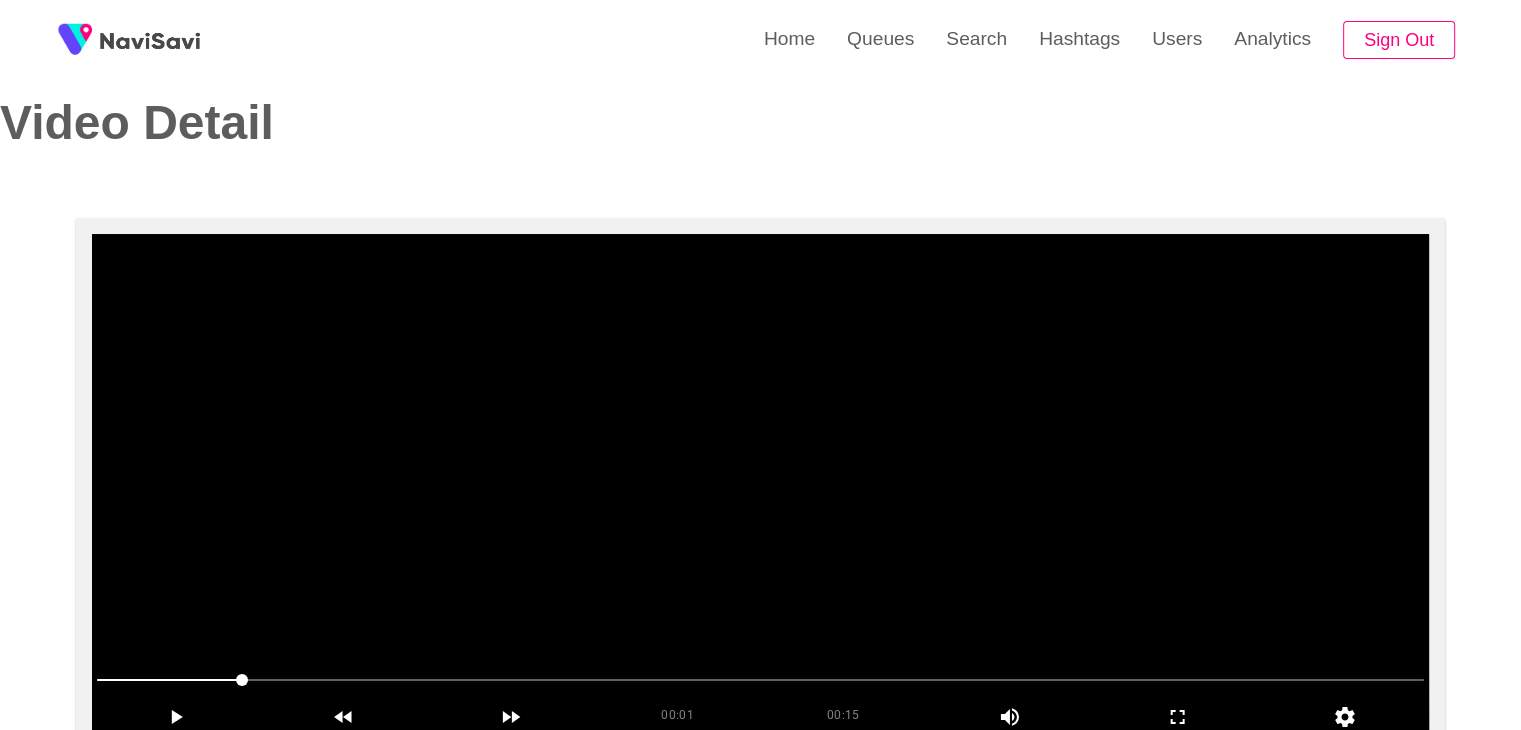 click at bounding box center (760, 484) 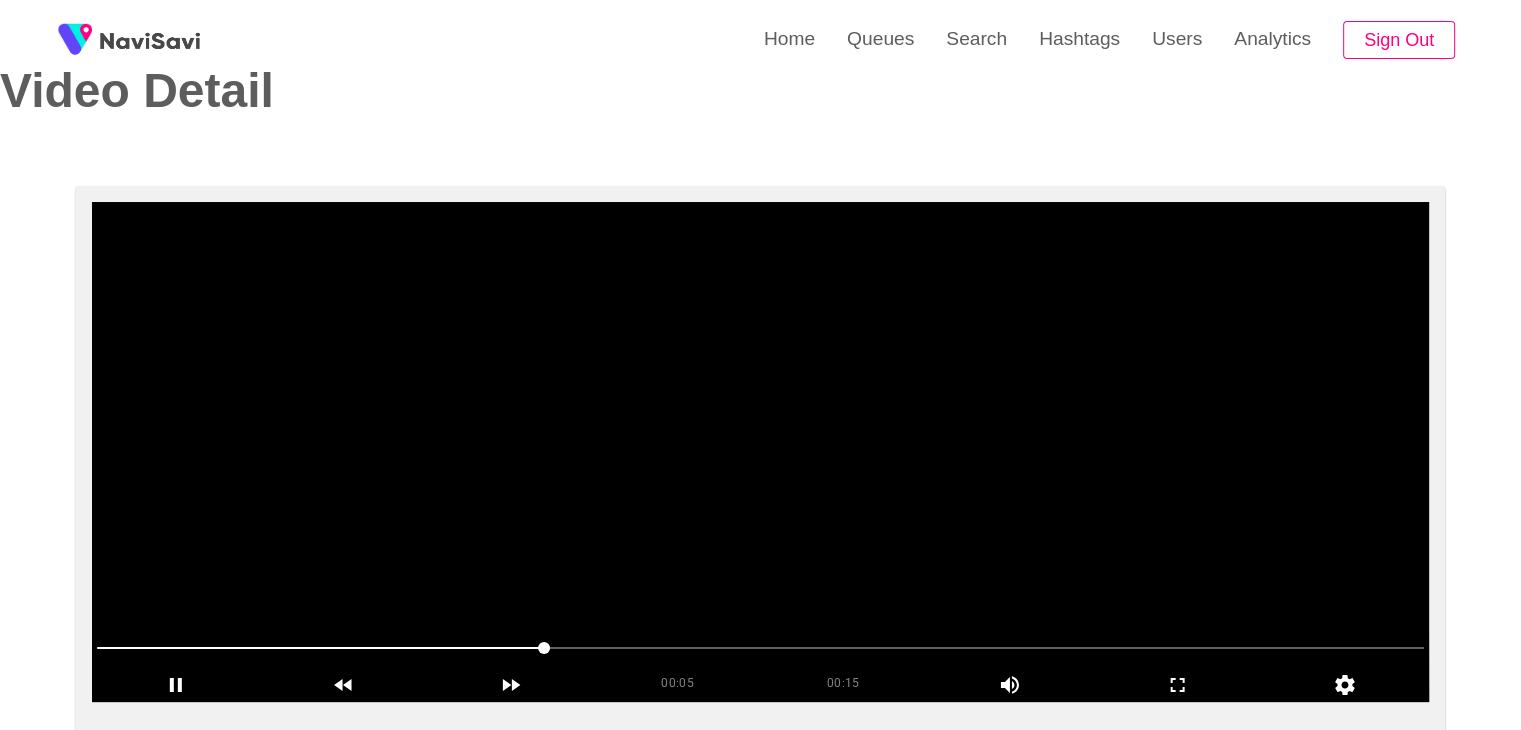 scroll, scrollTop: 62, scrollLeft: 0, axis: vertical 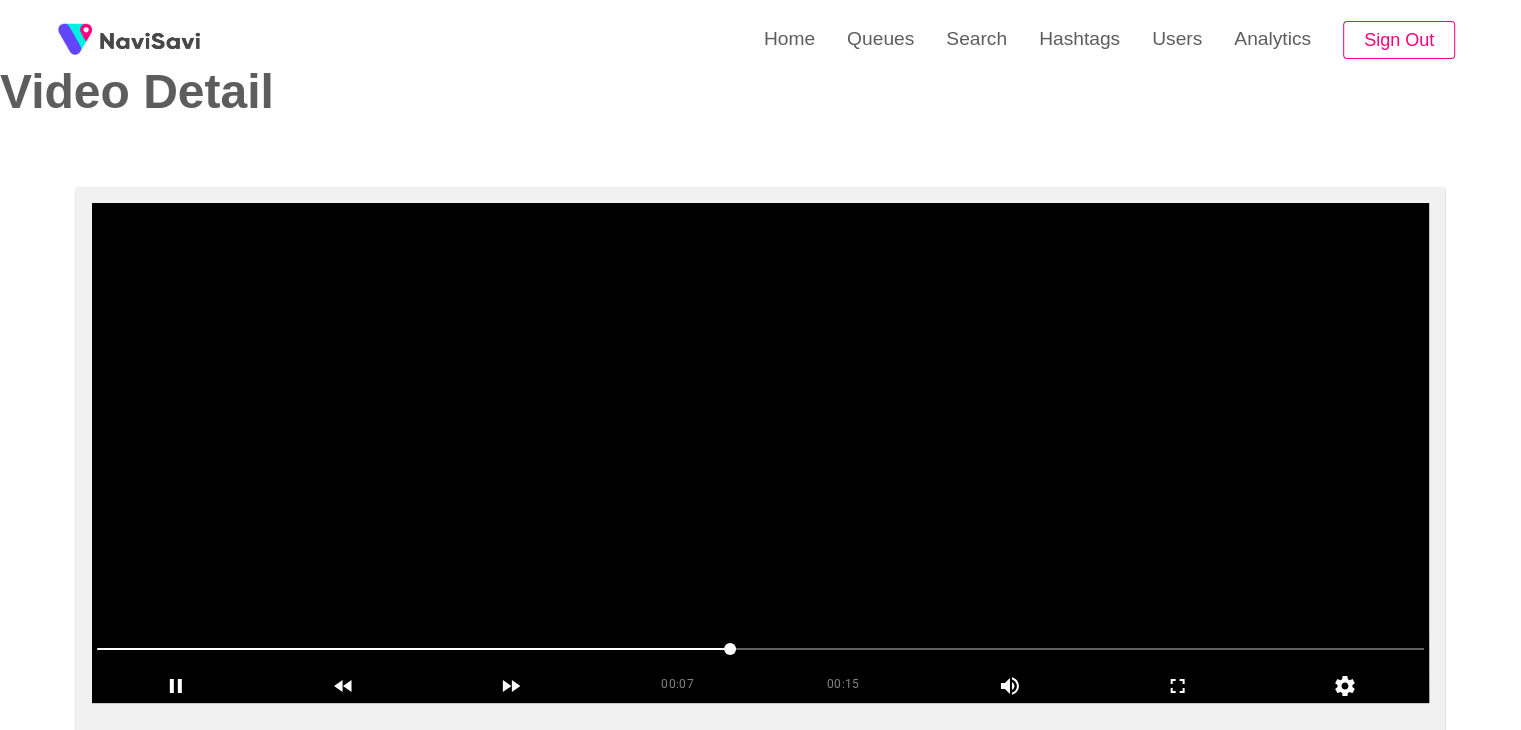 click at bounding box center (760, 453) 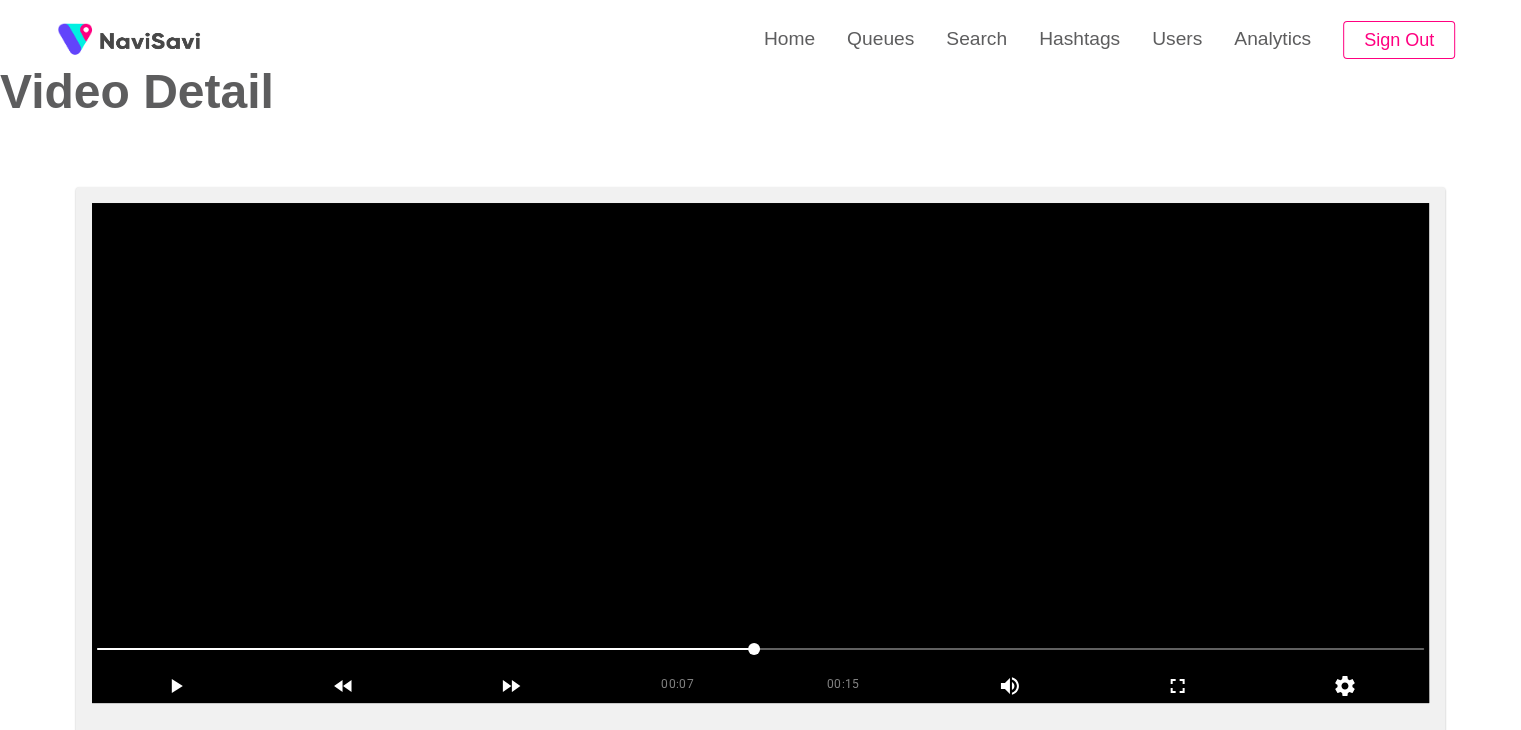 click at bounding box center [760, 453] 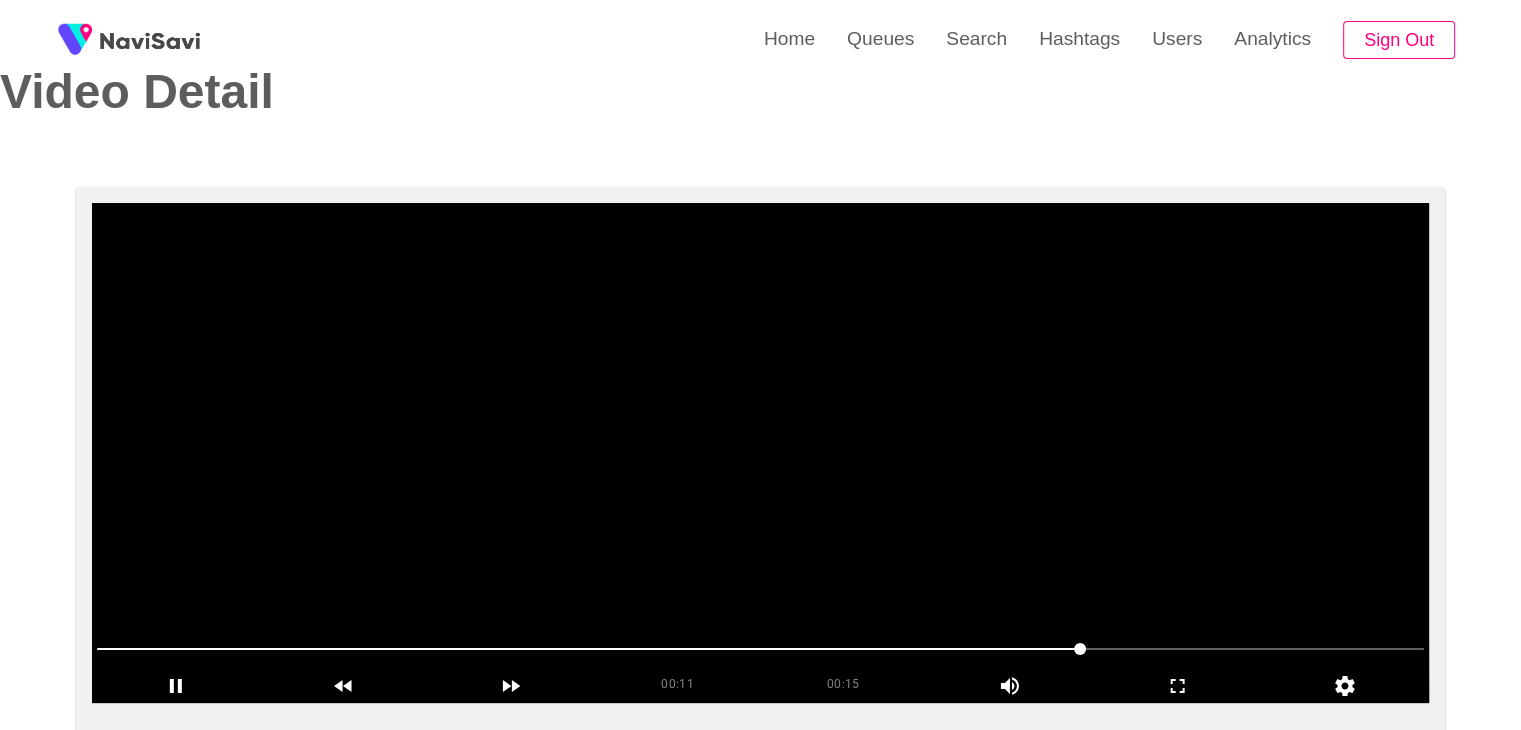 click at bounding box center (760, 453) 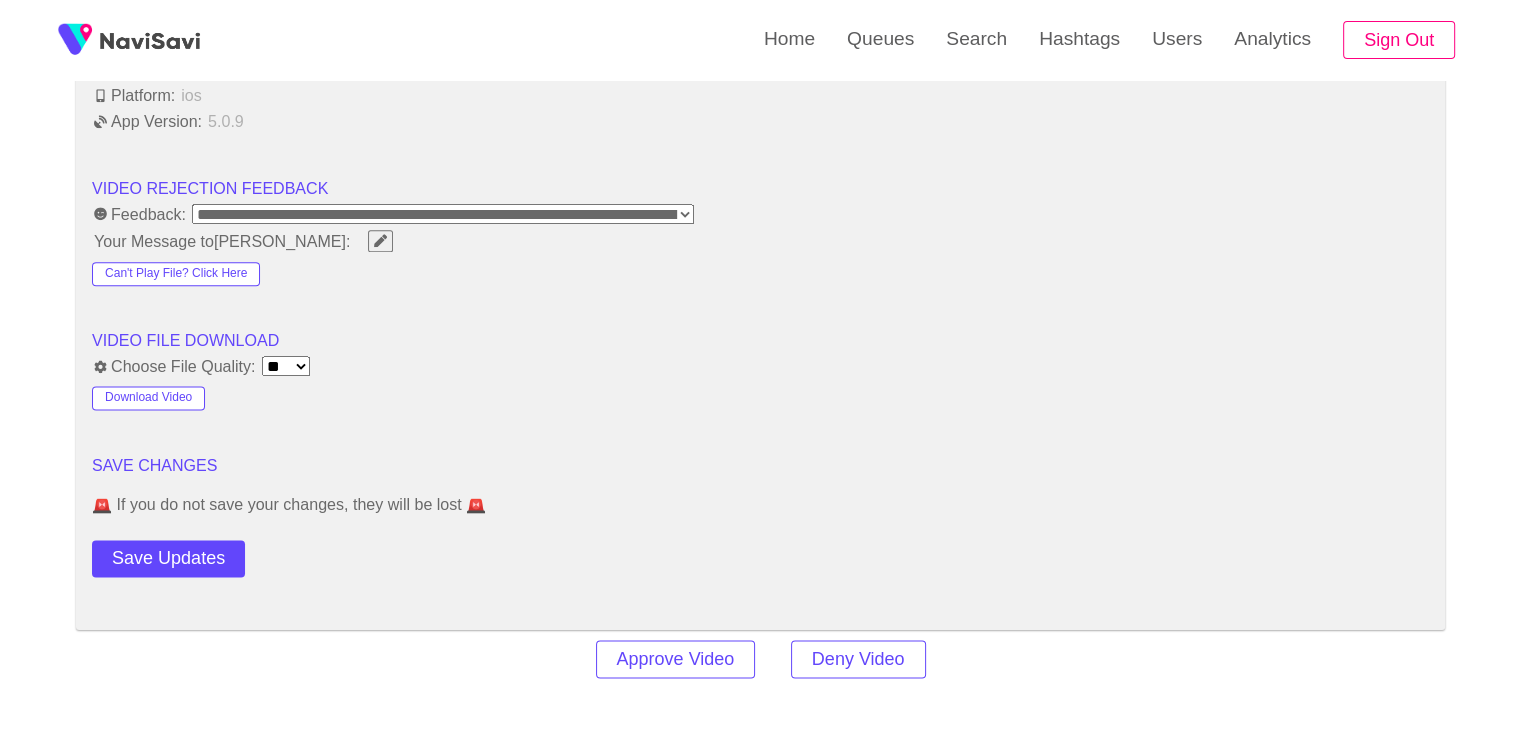 scroll, scrollTop: 2522, scrollLeft: 0, axis: vertical 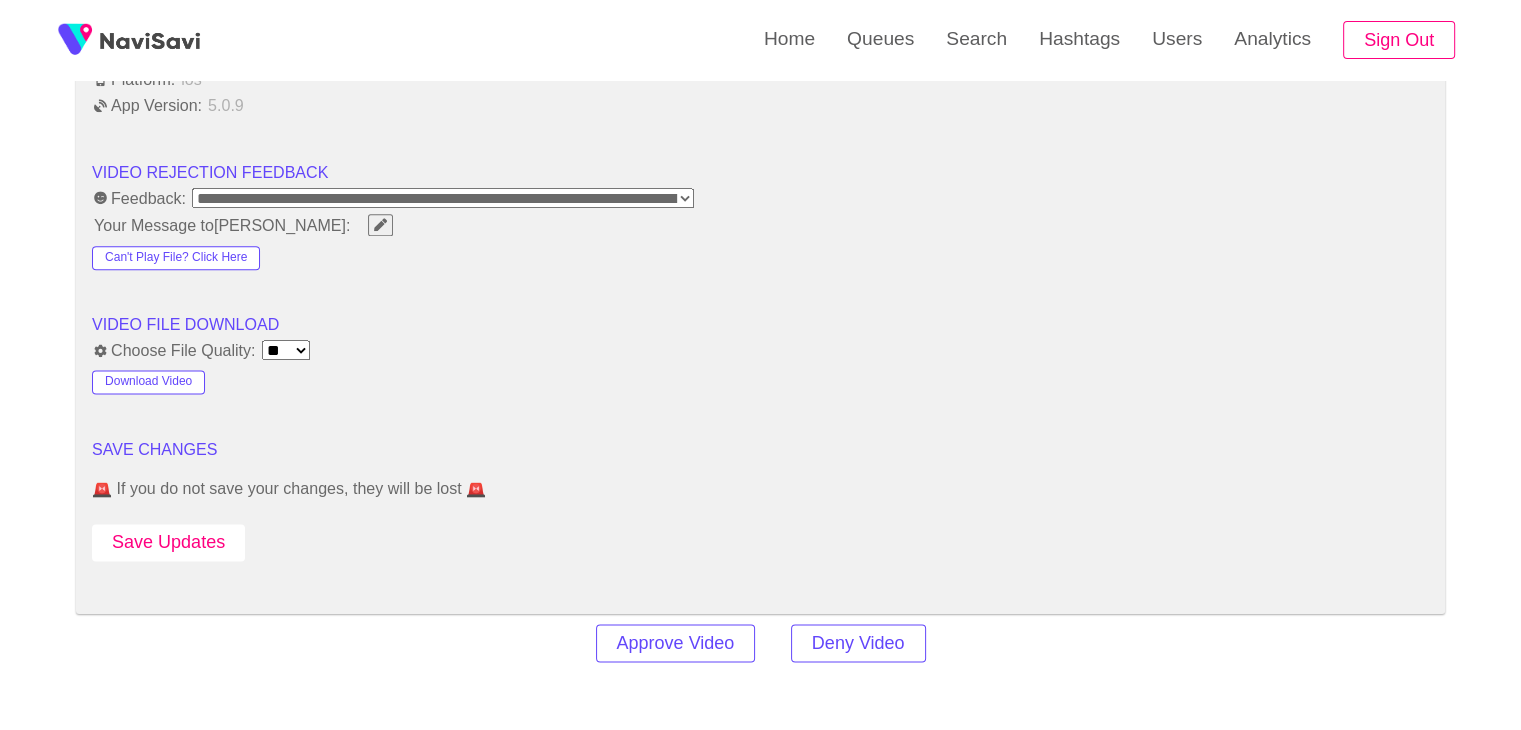 click on "Save Updates" at bounding box center (168, 542) 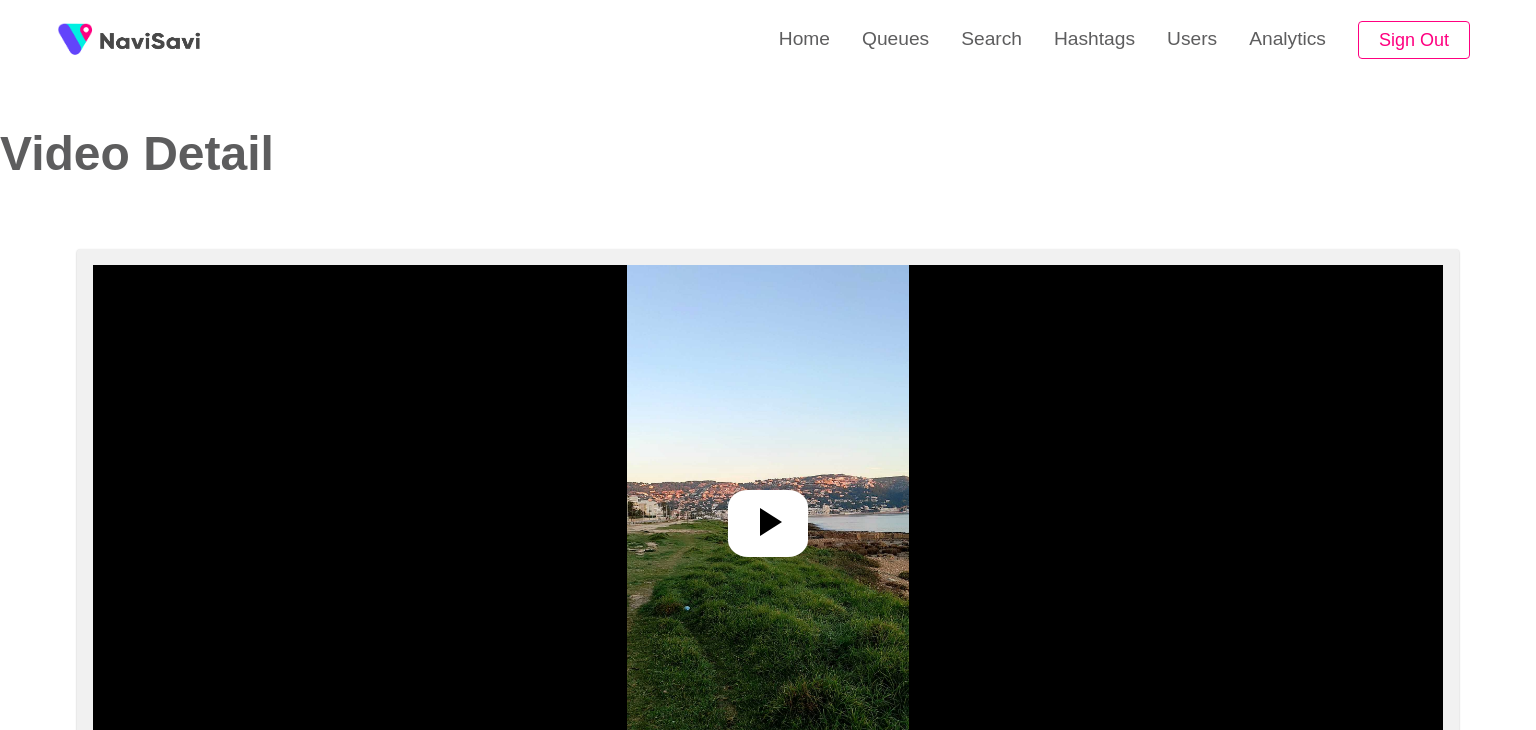 select on "**********" 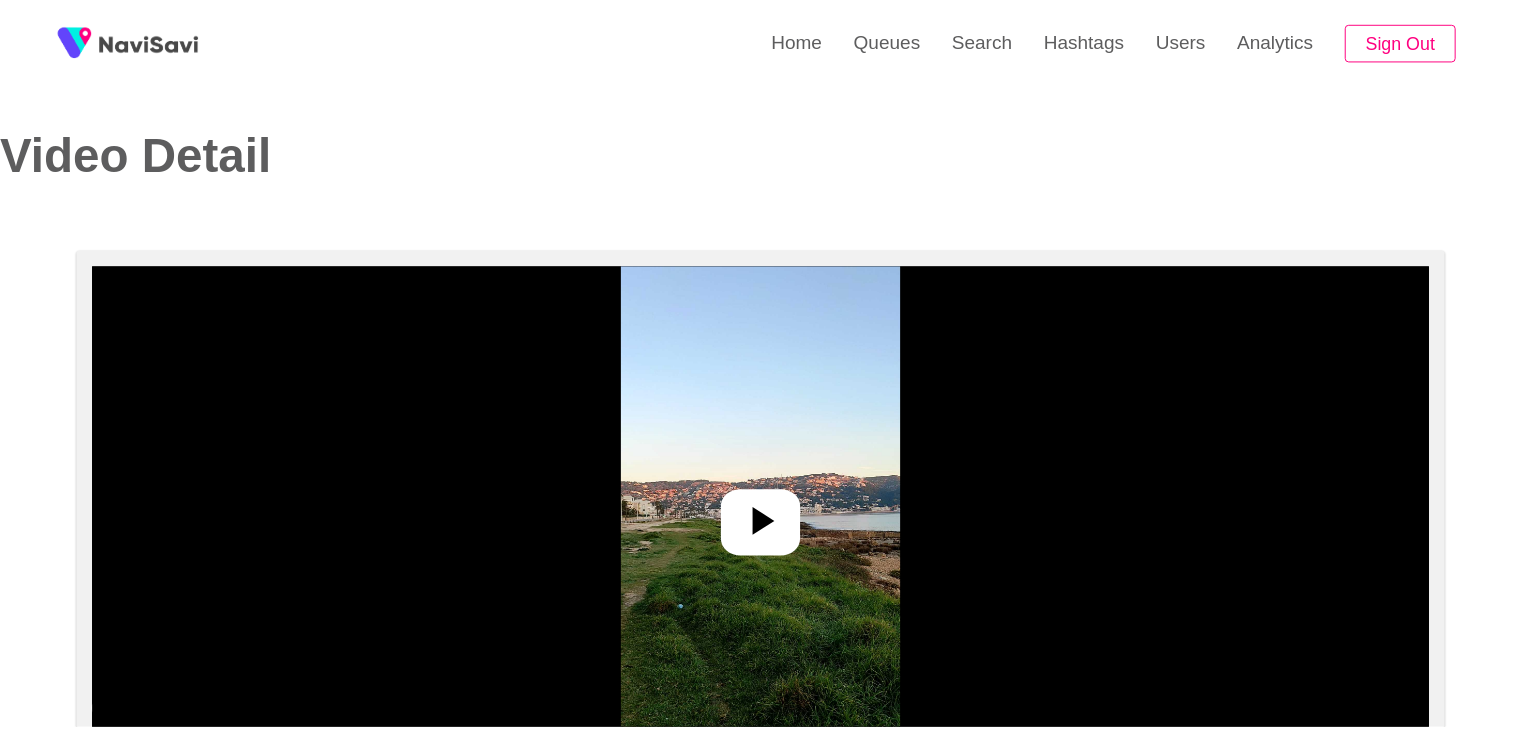 scroll, scrollTop: 0, scrollLeft: 0, axis: both 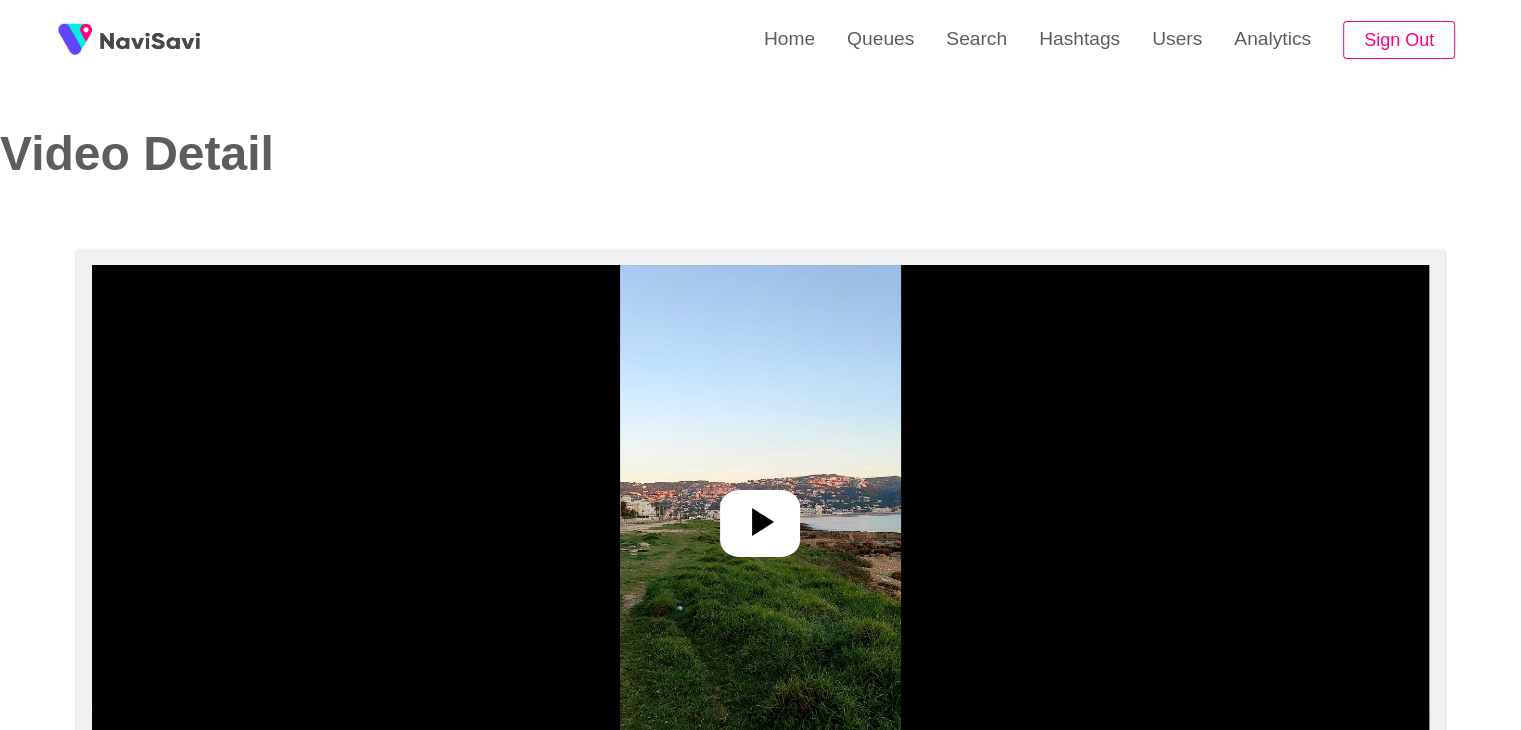 click at bounding box center [760, 515] 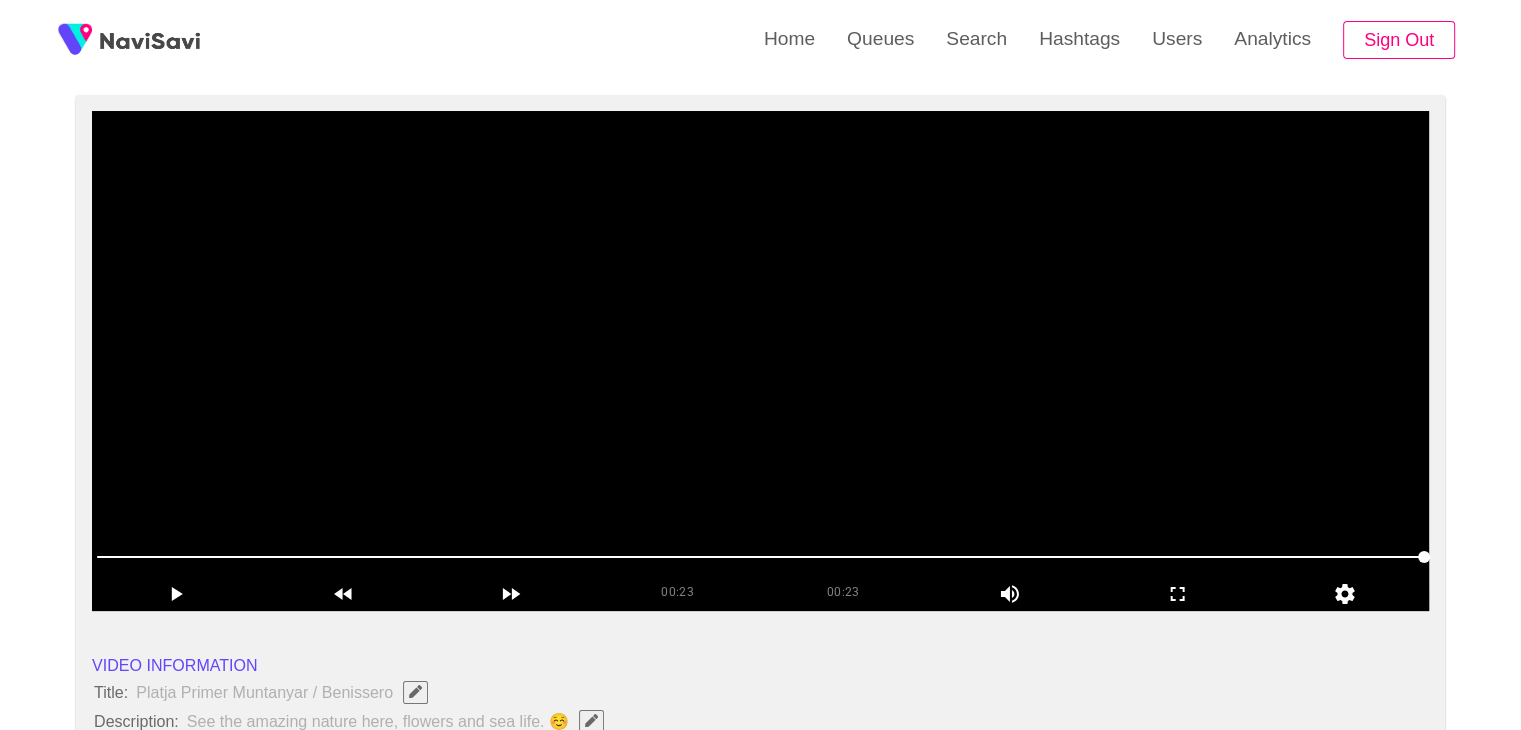 scroll, scrollTop: 152, scrollLeft: 0, axis: vertical 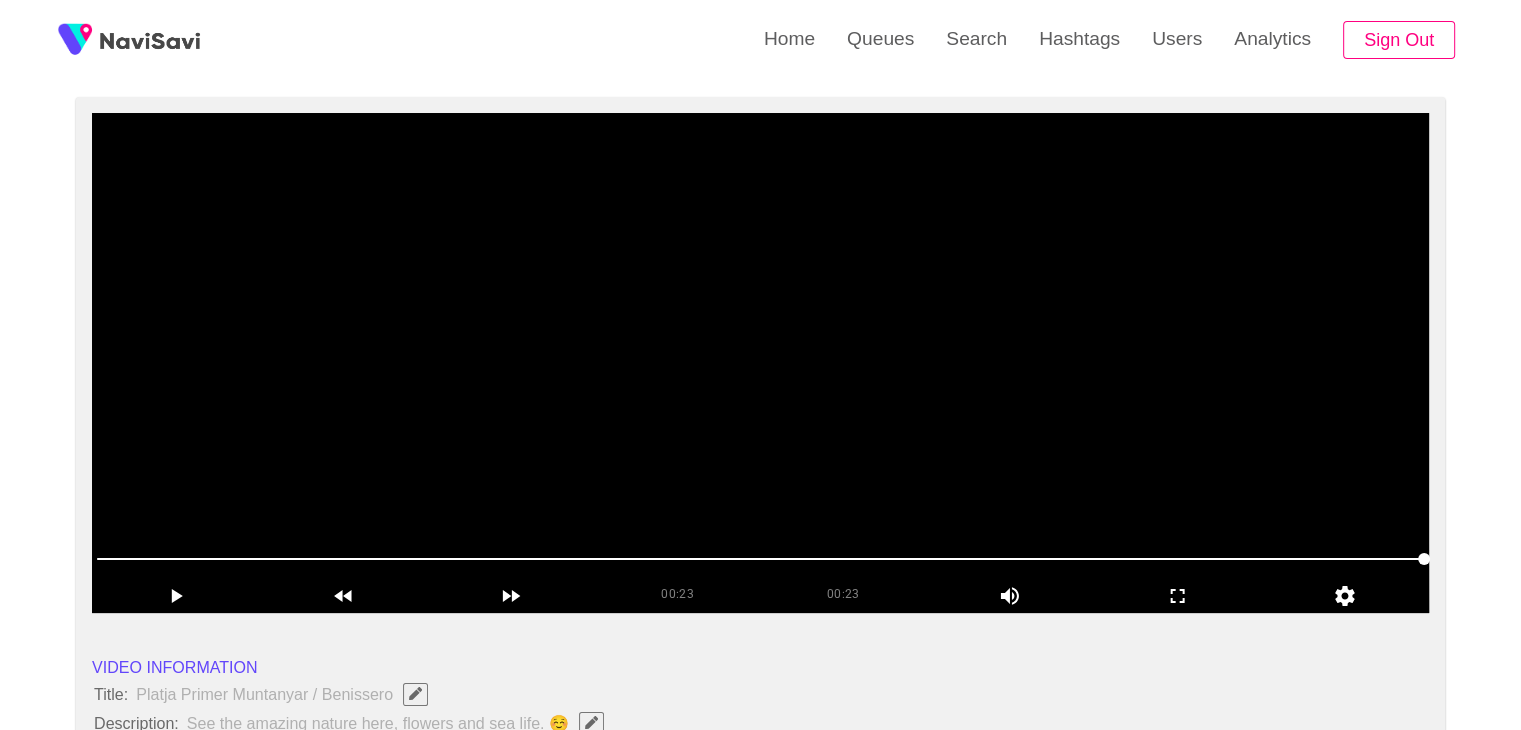 click at bounding box center (760, 363) 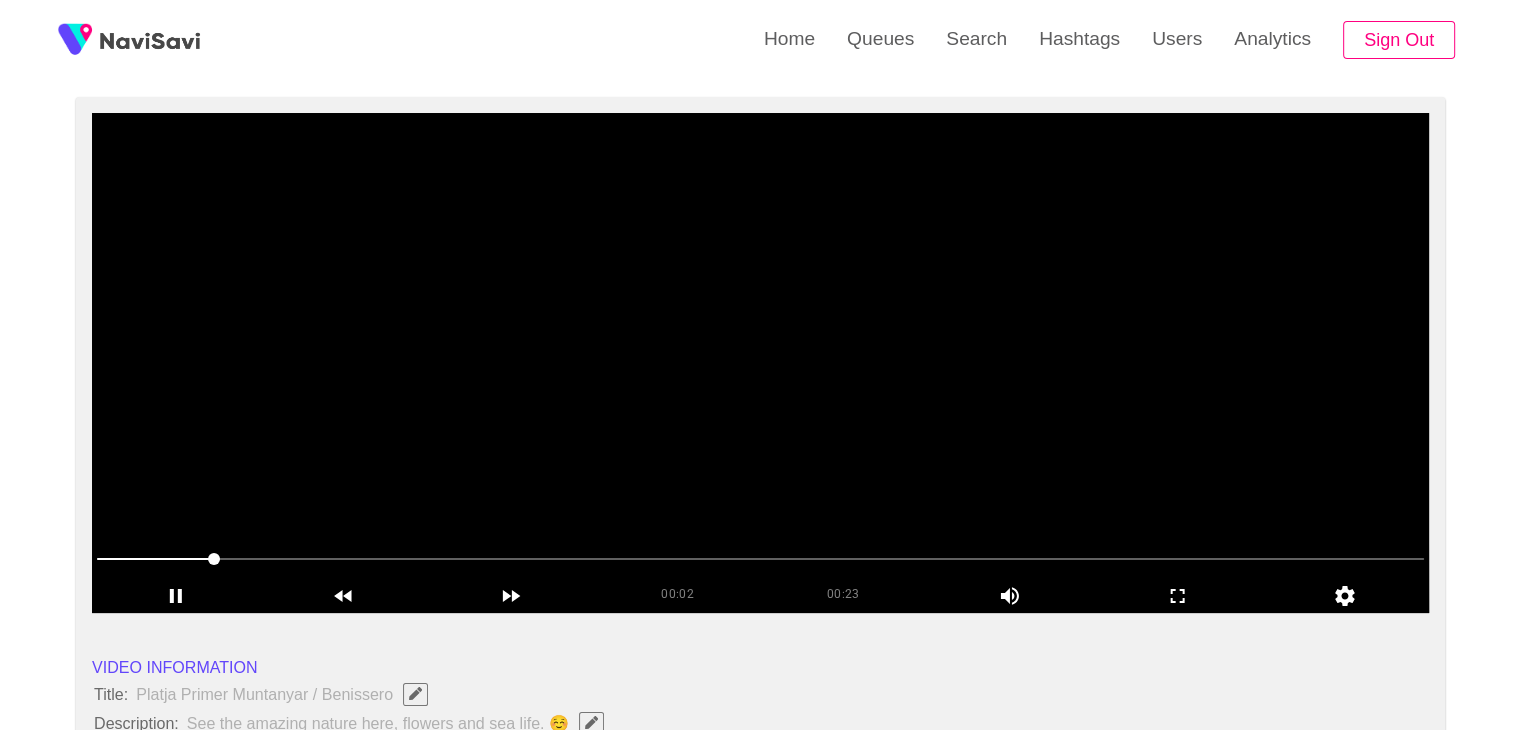 click at bounding box center [760, 363] 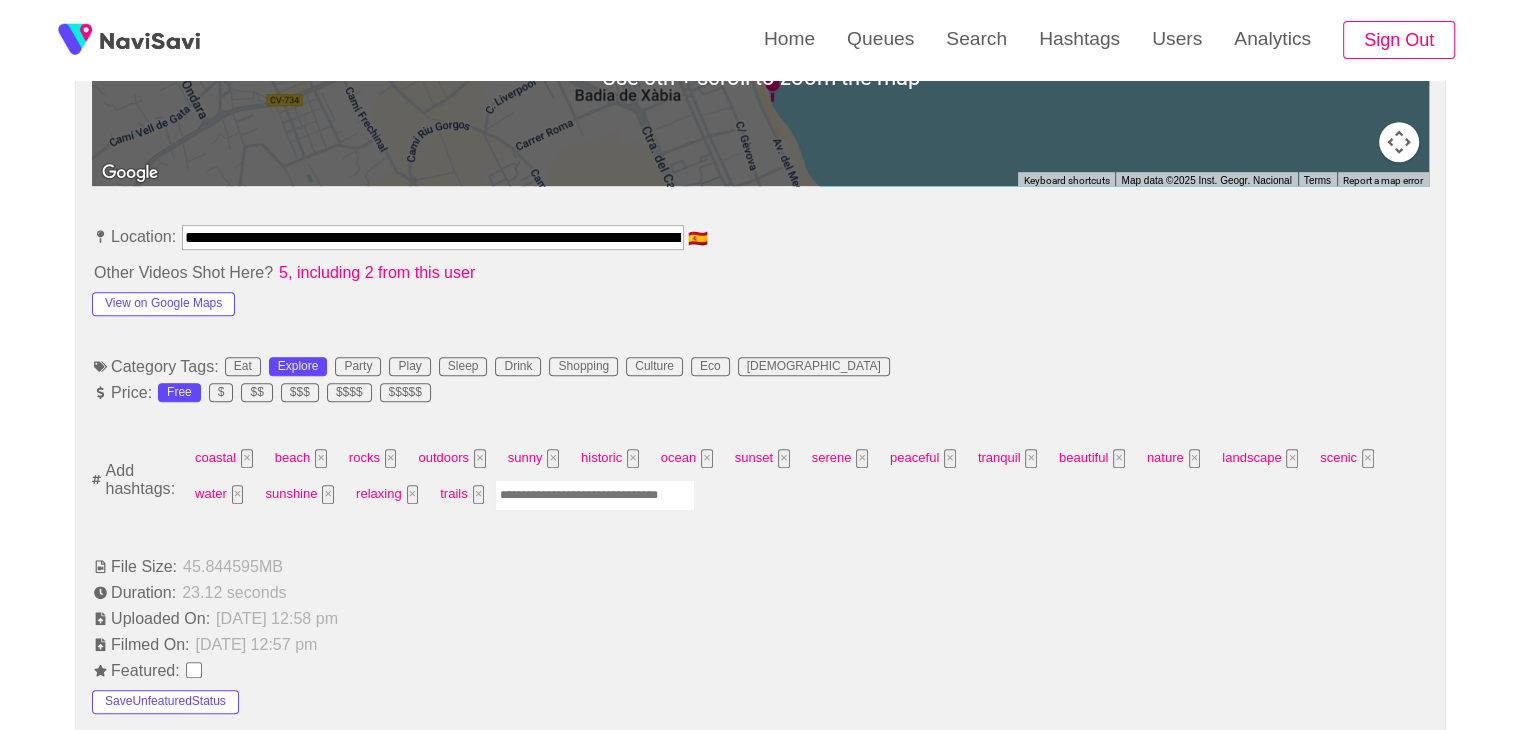 scroll, scrollTop: 1063, scrollLeft: 0, axis: vertical 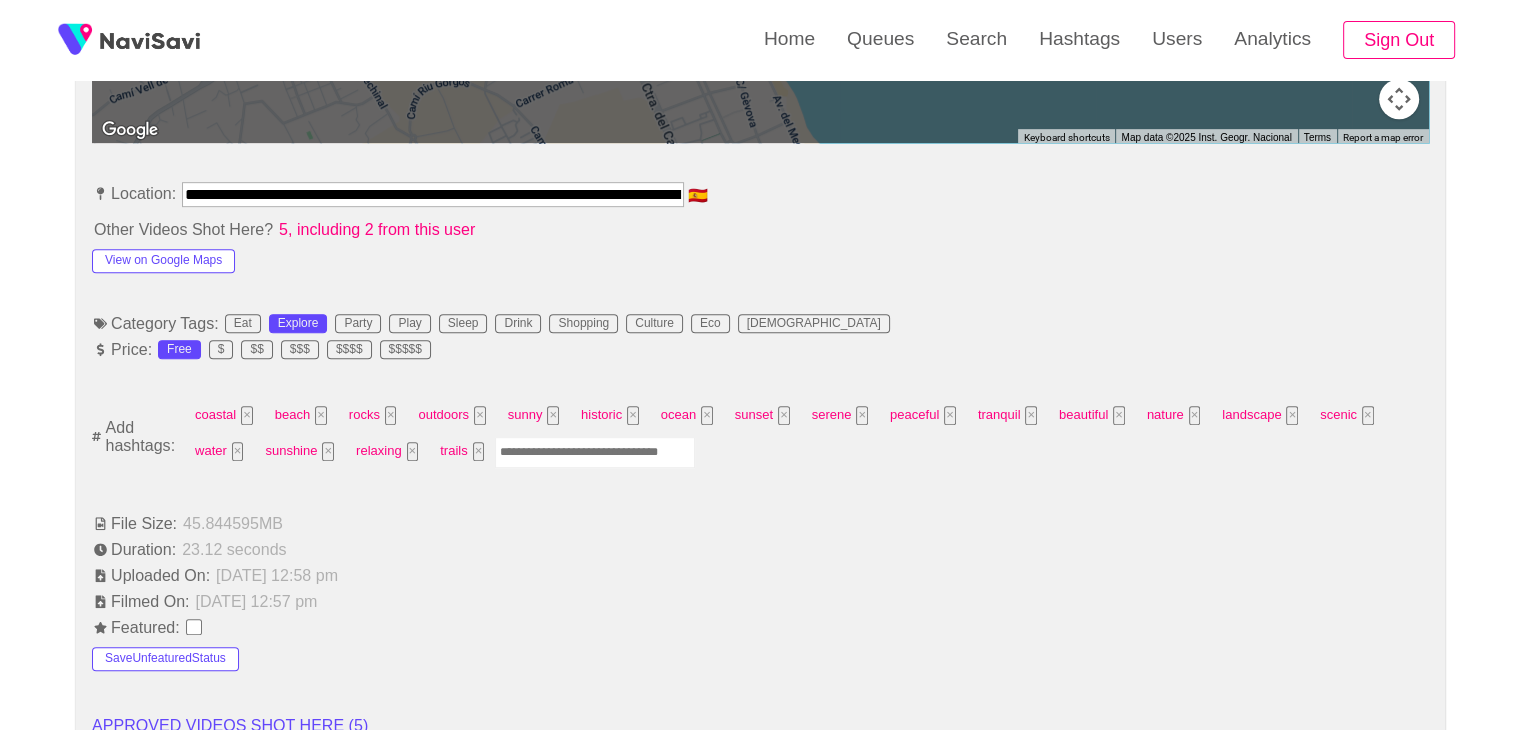 click at bounding box center (595, 452) 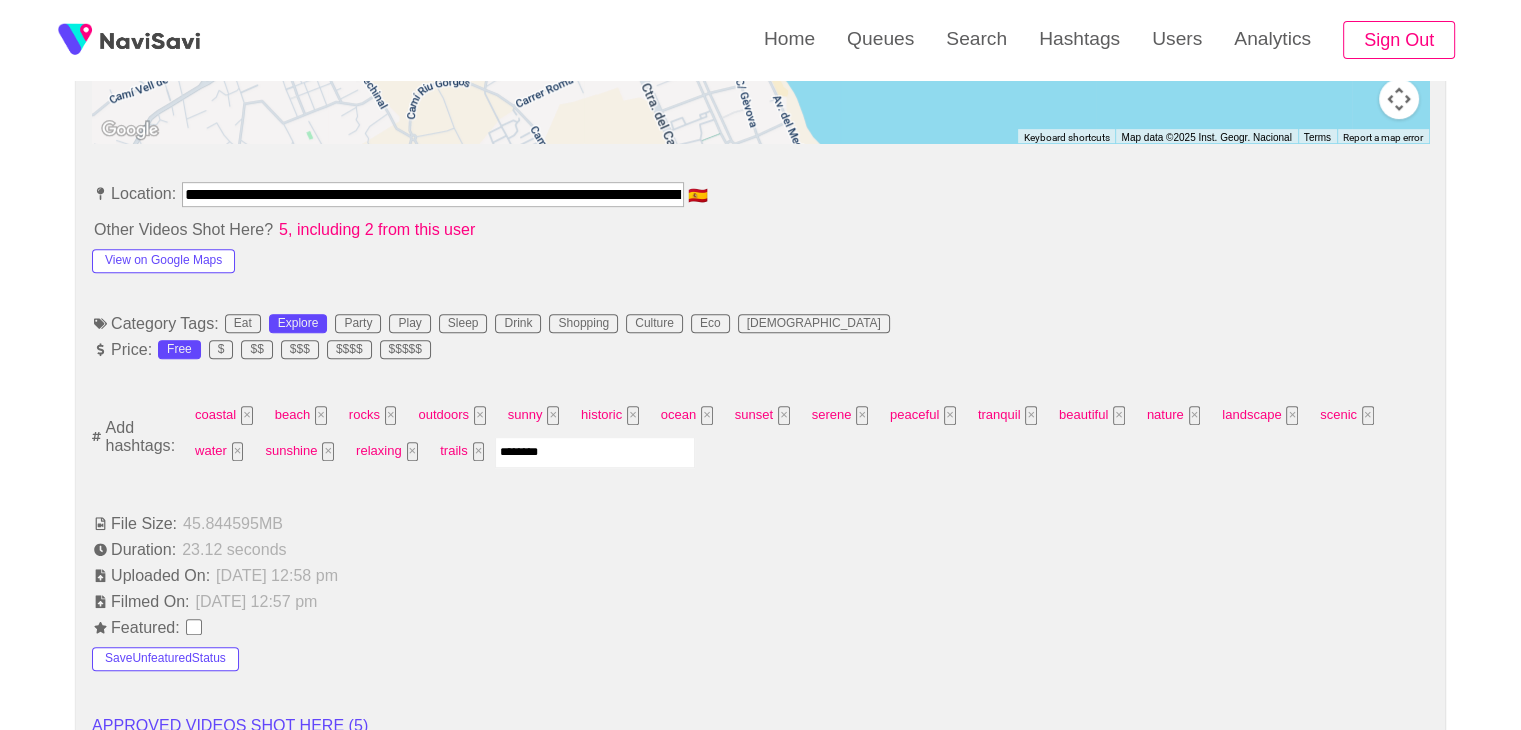 type on "*********" 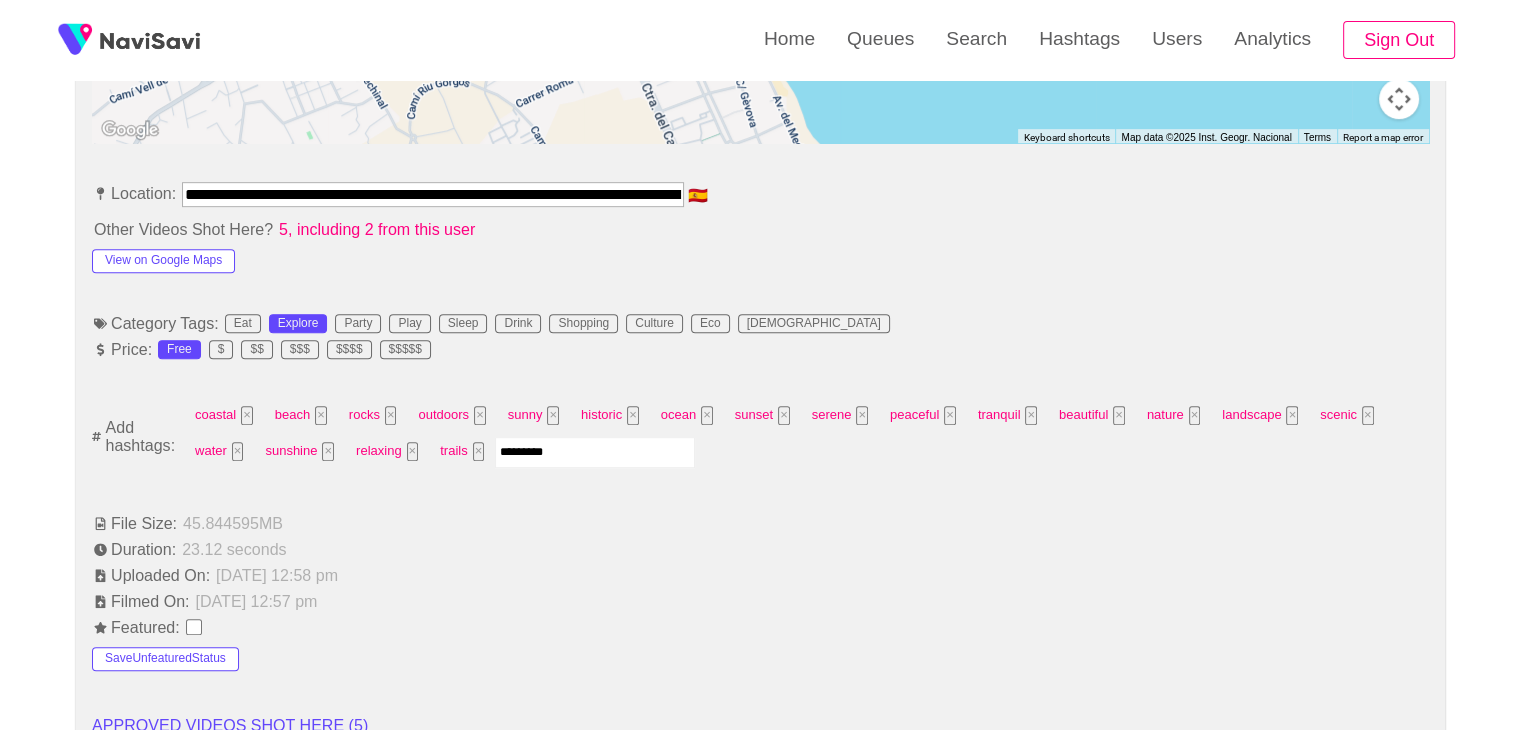 type 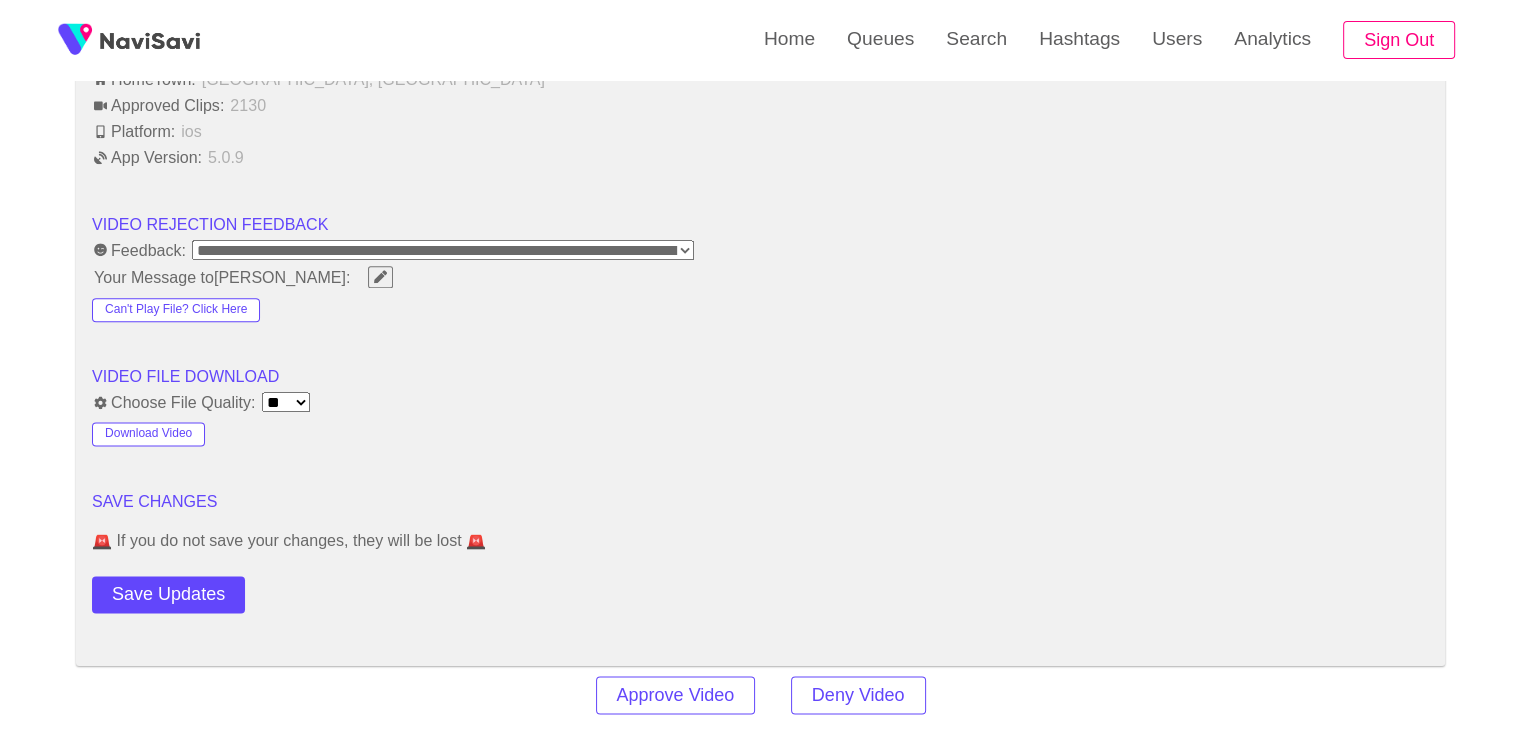scroll, scrollTop: 2478, scrollLeft: 0, axis: vertical 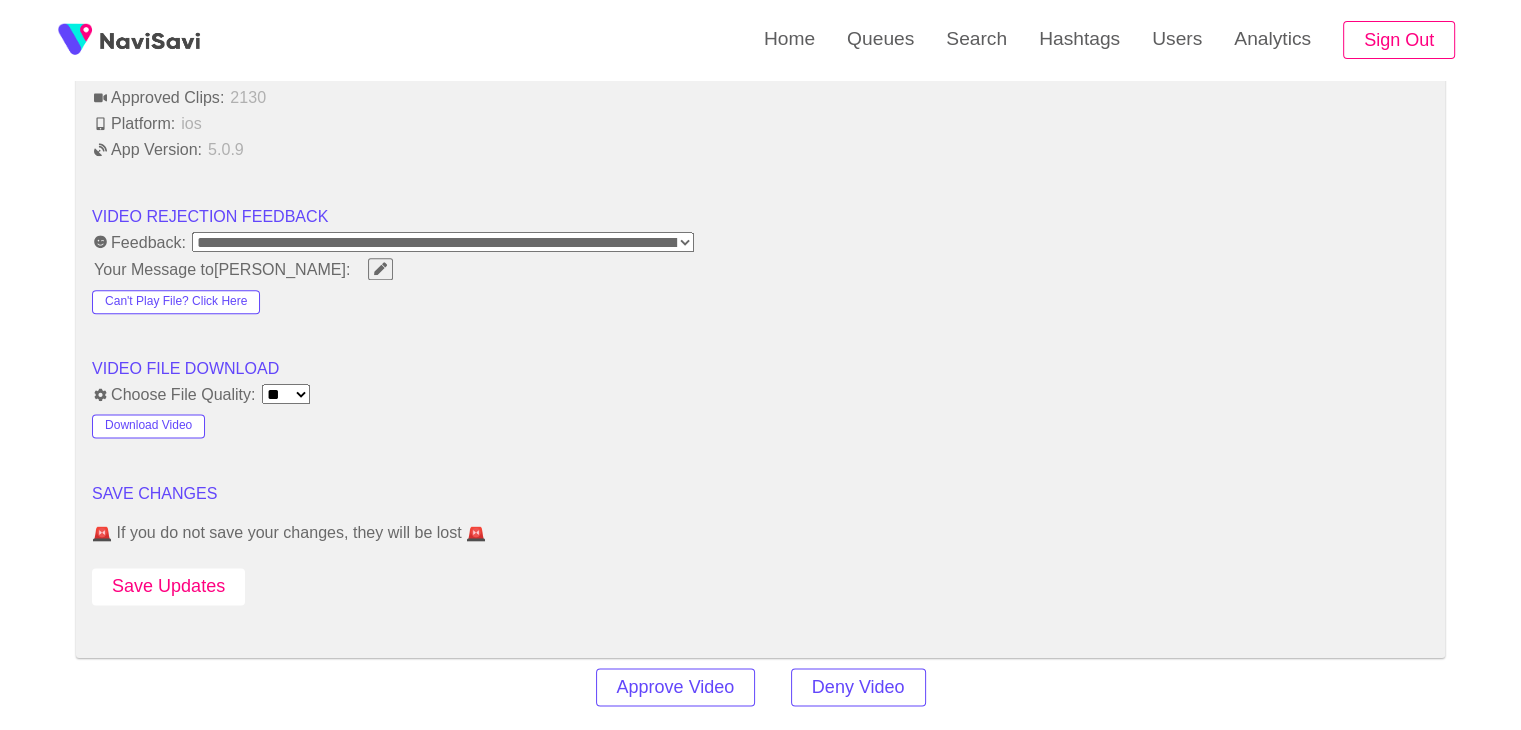 click on "Save Updates" at bounding box center (168, 586) 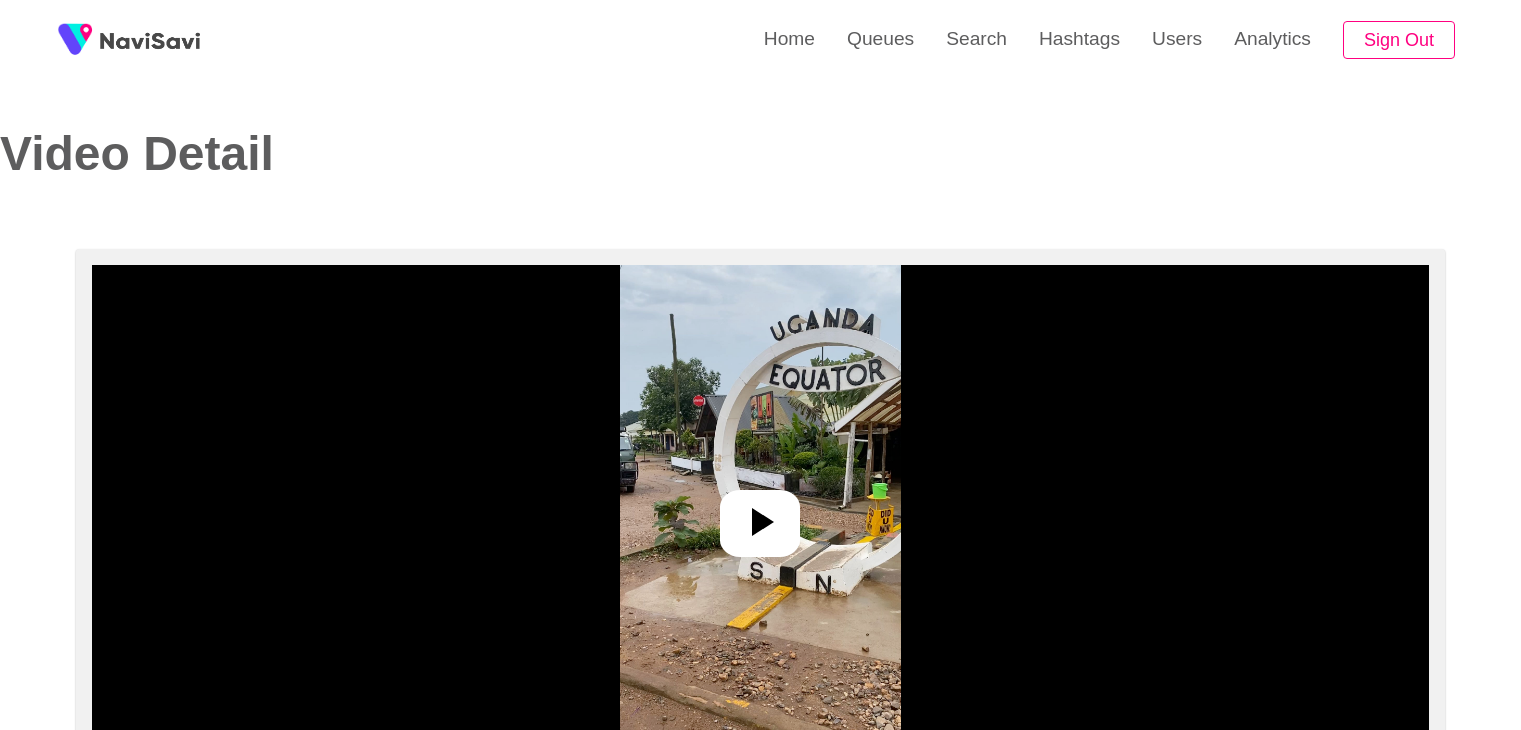 select on "**********" 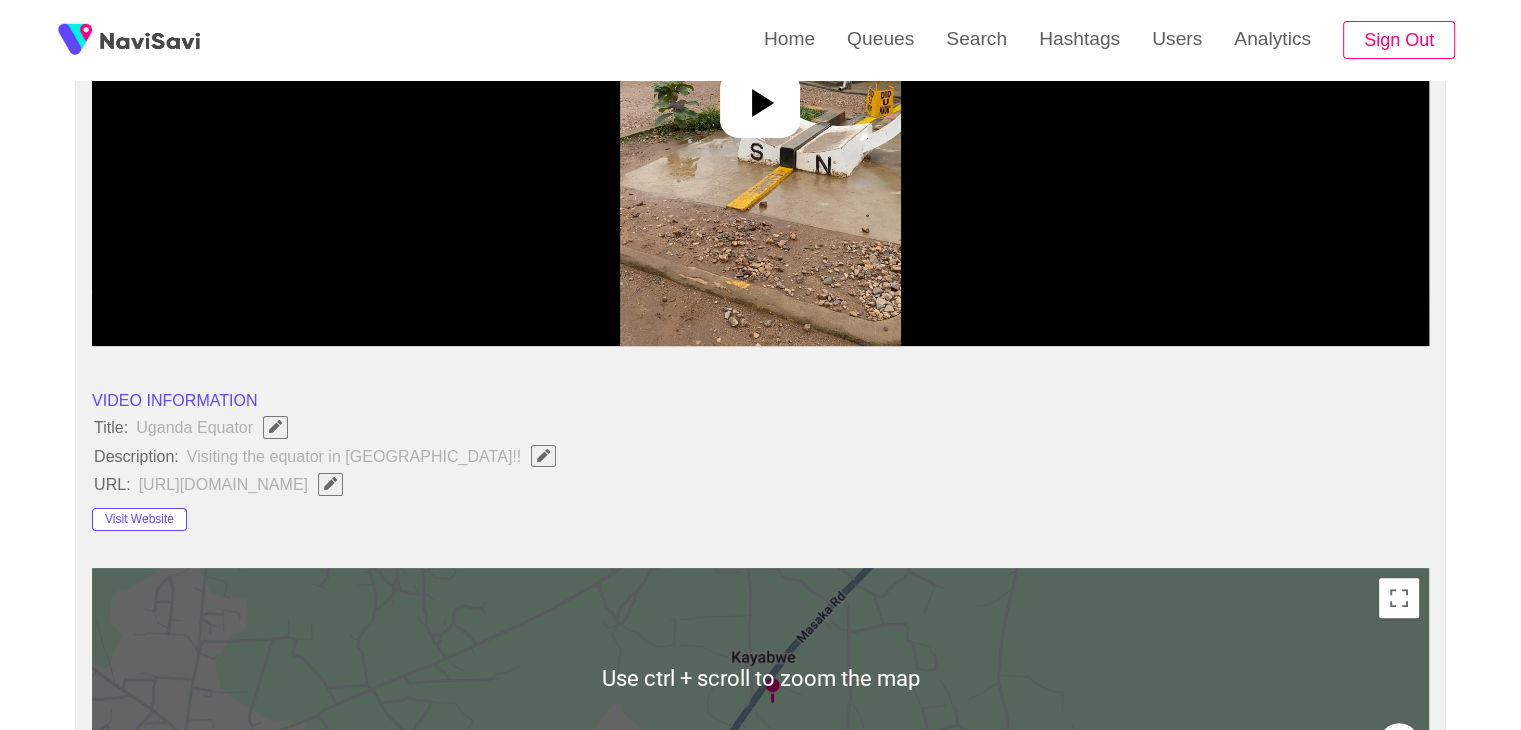 scroll, scrollTop: 287, scrollLeft: 0, axis: vertical 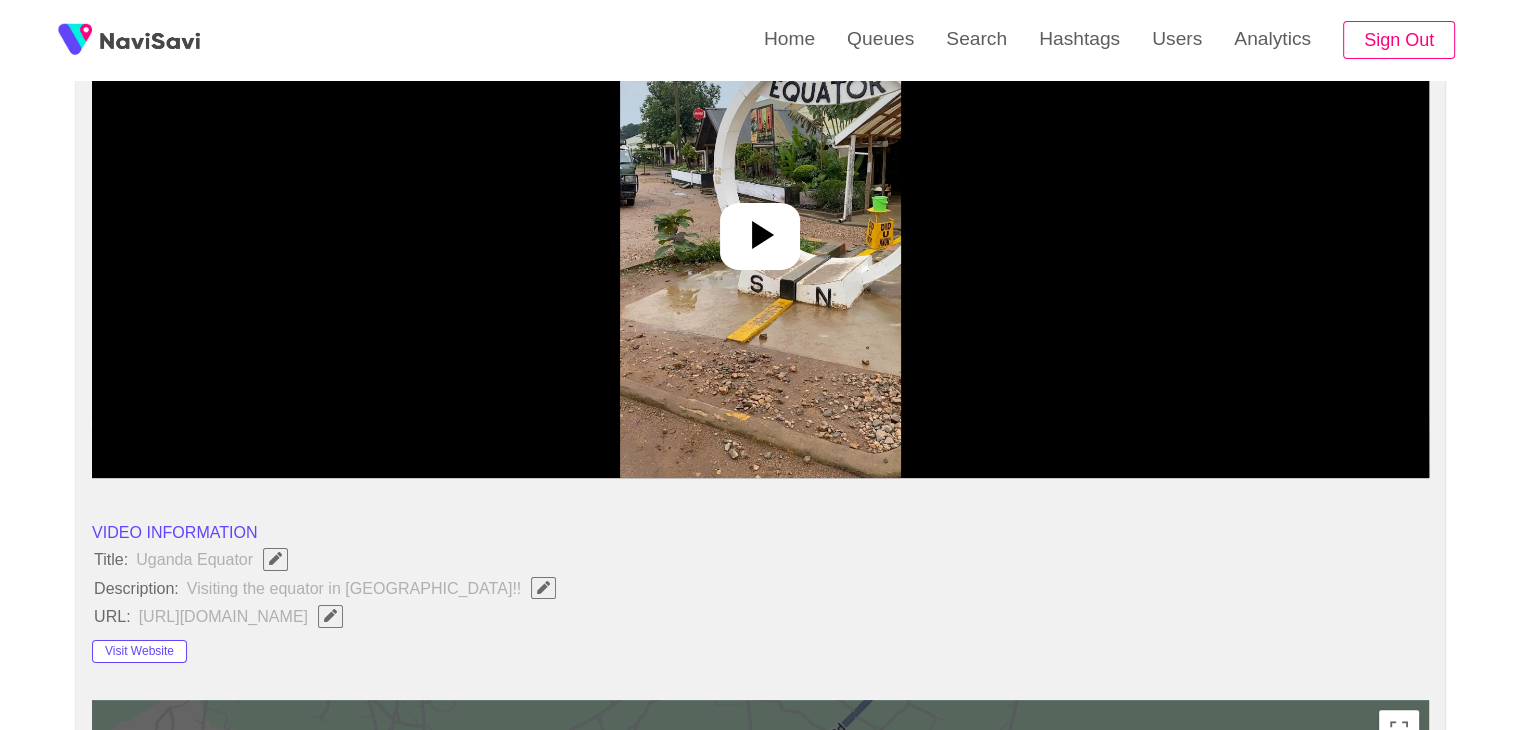 click at bounding box center (760, 228) 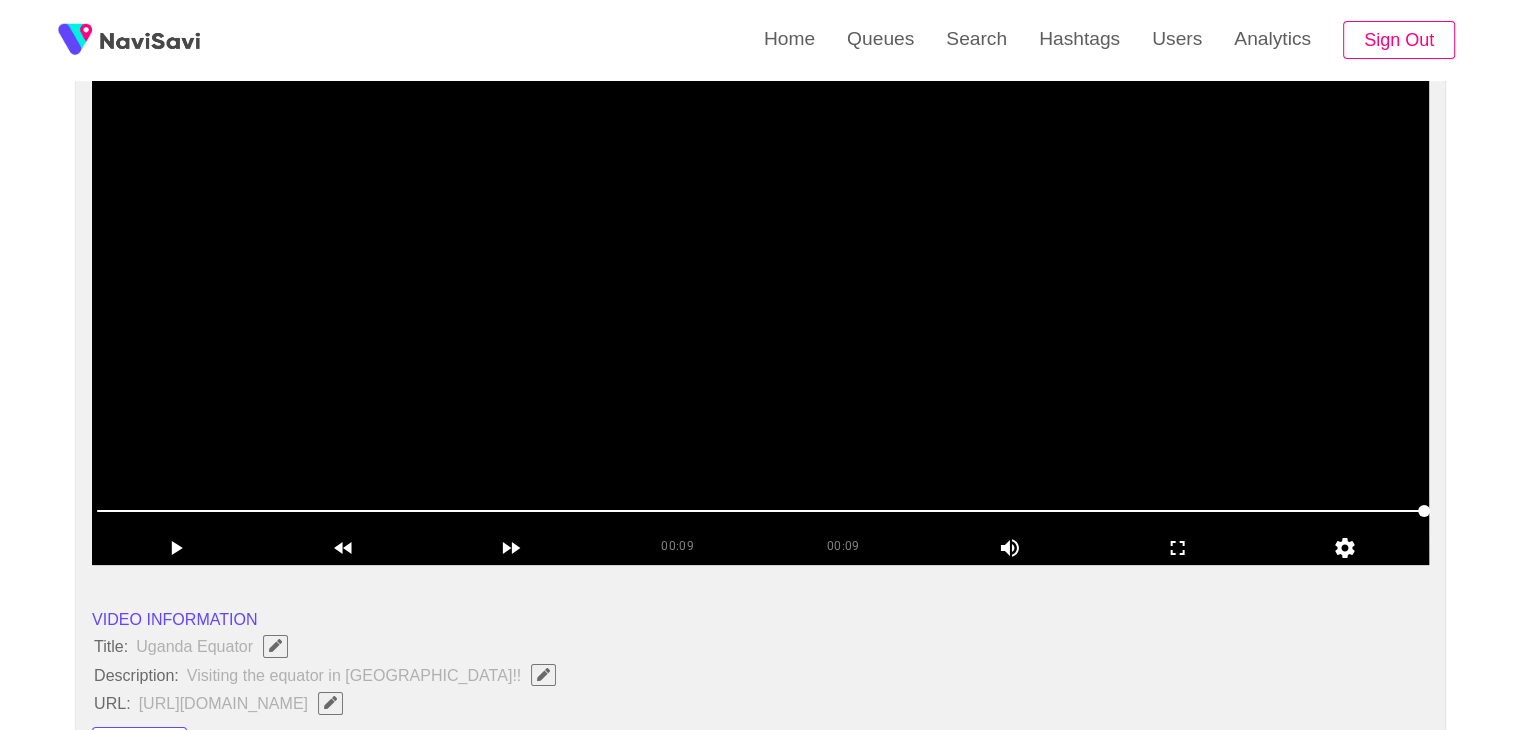 scroll, scrollTop: 190, scrollLeft: 0, axis: vertical 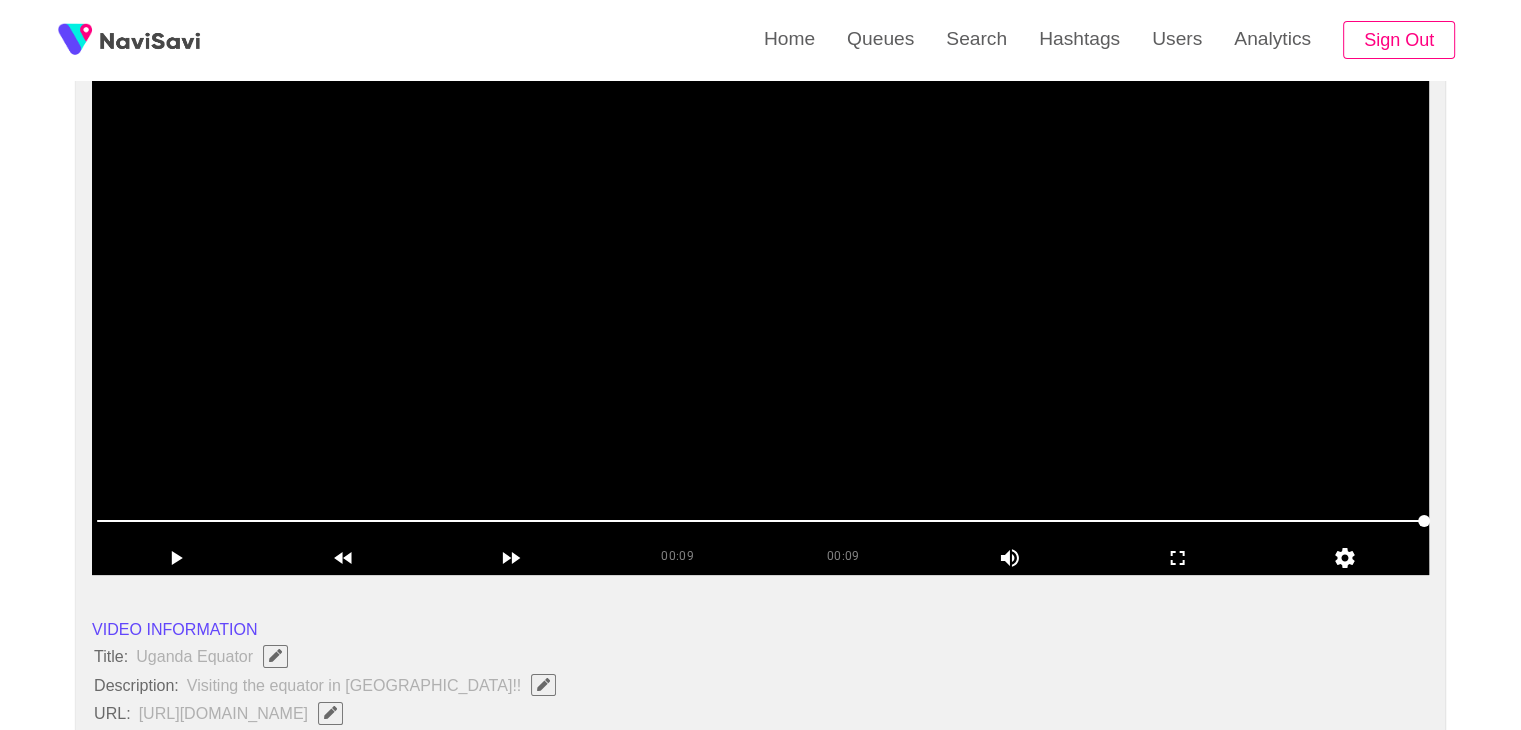 click at bounding box center [760, 325] 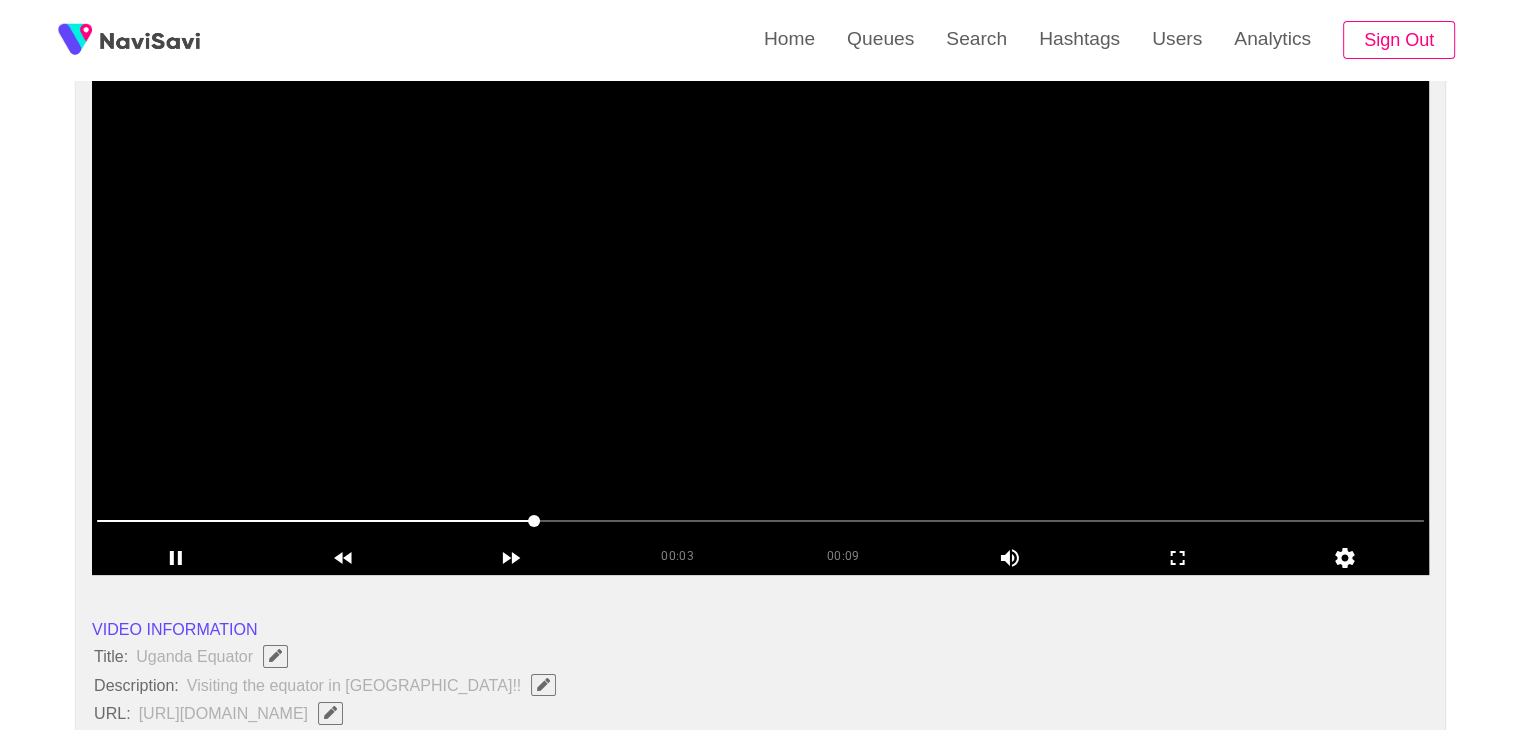 click at bounding box center [760, 325] 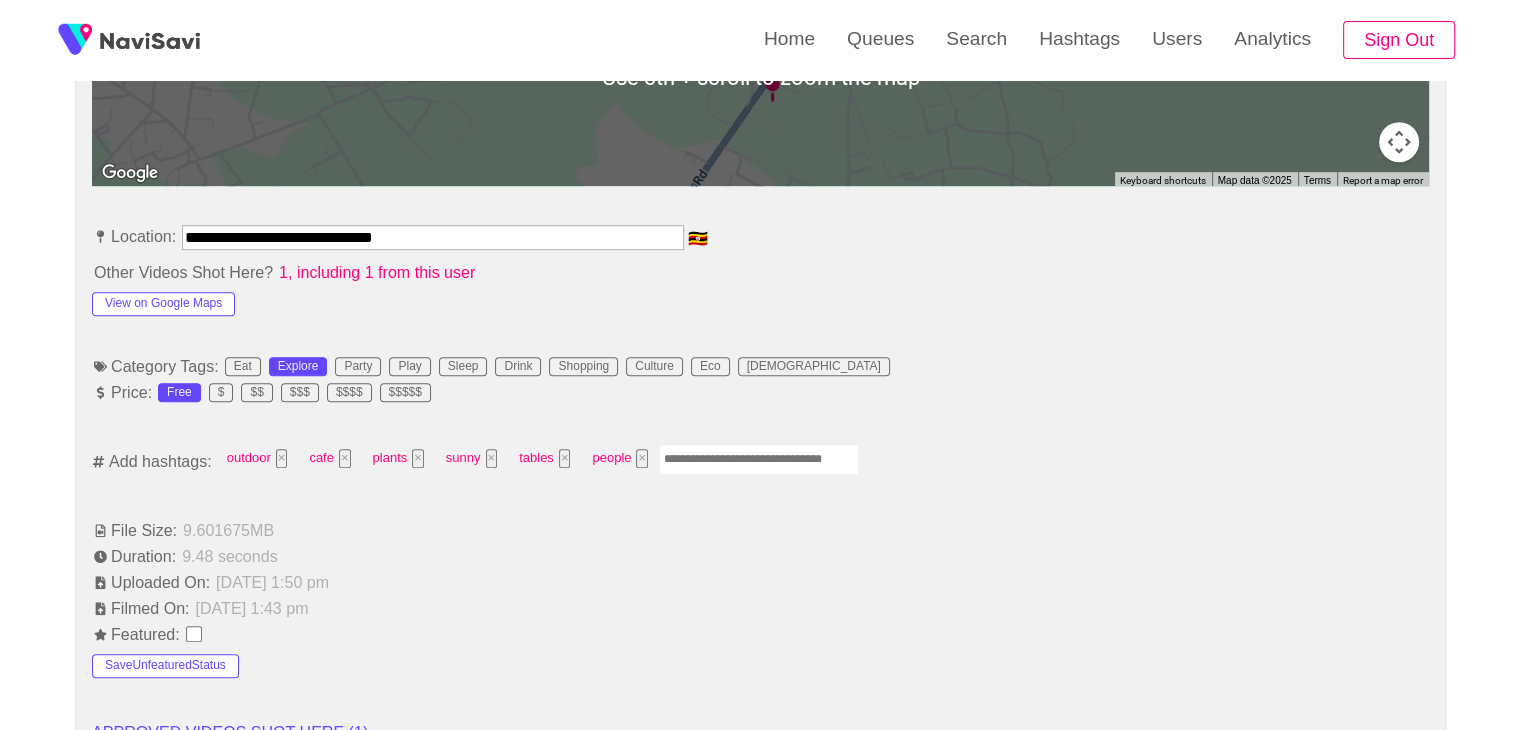 scroll, scrollTop: 1019, scrollLeft: 0, axis: vertical 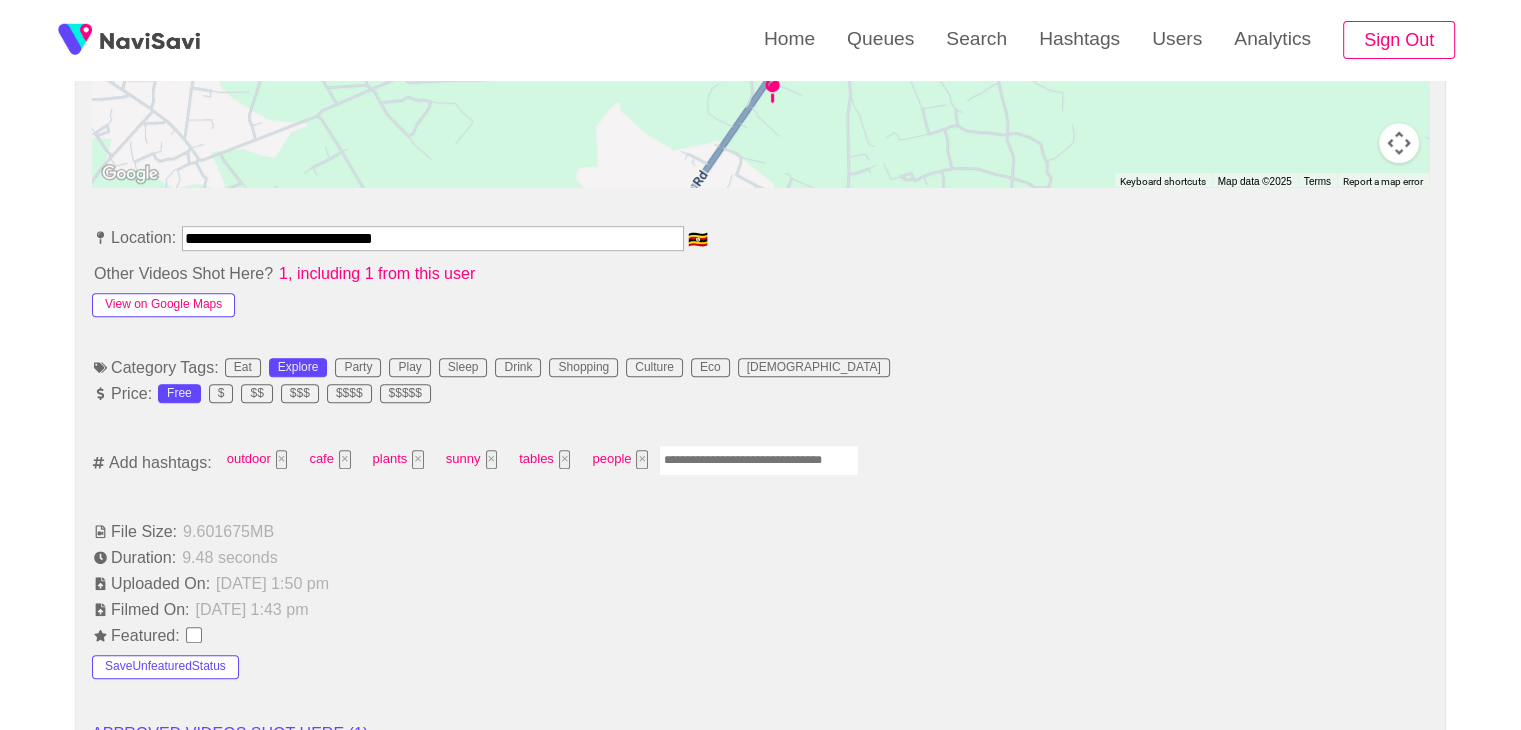 click on "View on Google Maps" at bounding box center [163, 305] 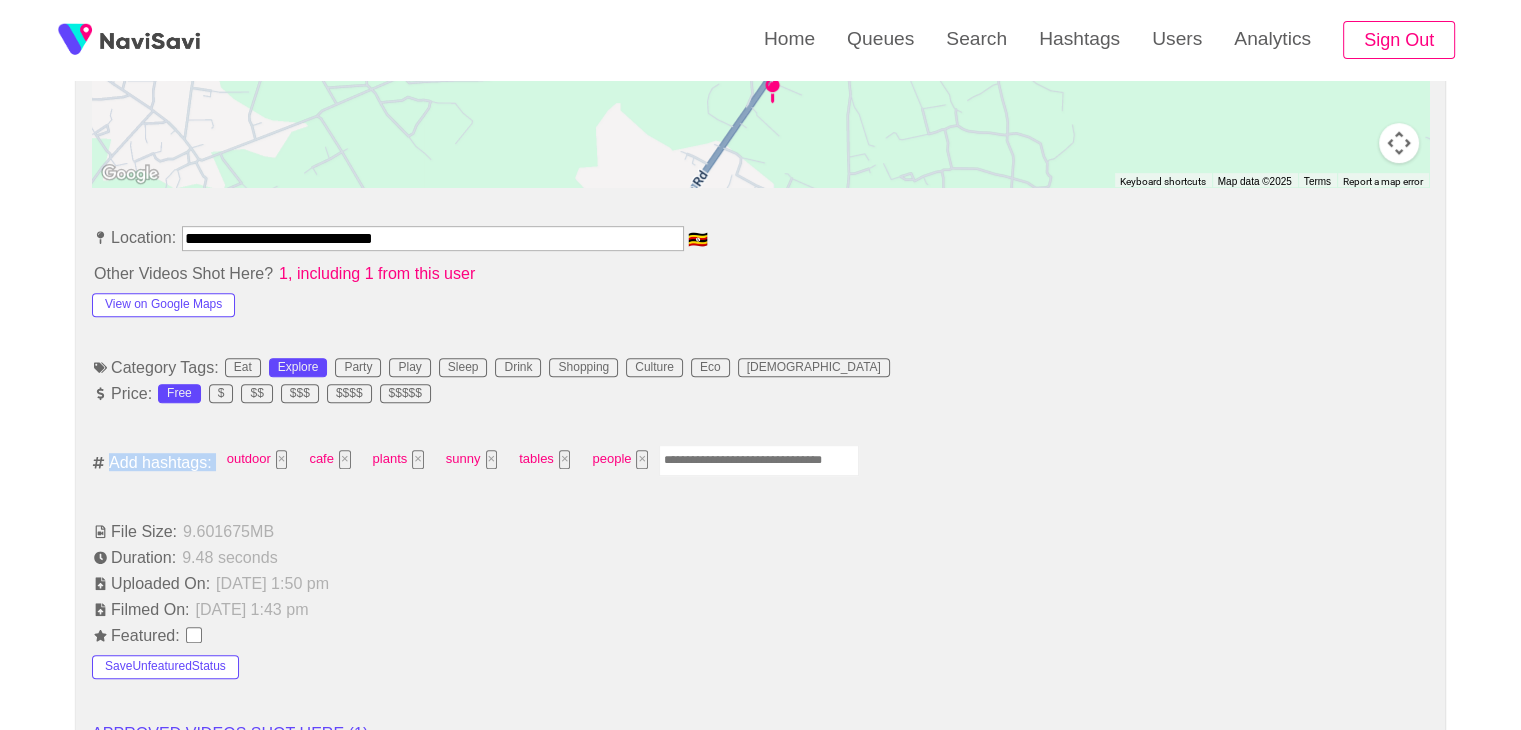 drag, startPoint x: 709, startPoint y: 480, endPoint x: 694, endPoint y: 460, distance: 25 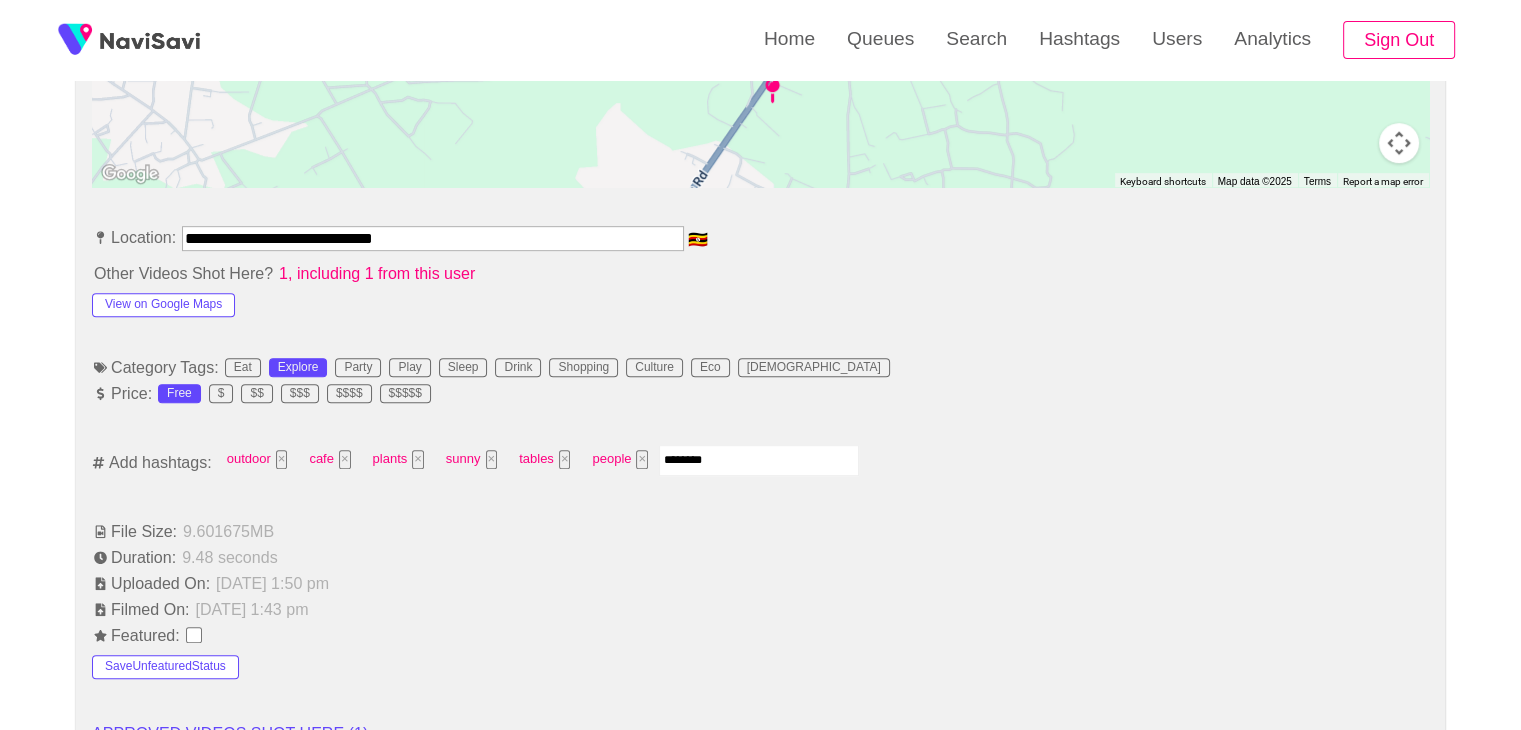 type on "*********" 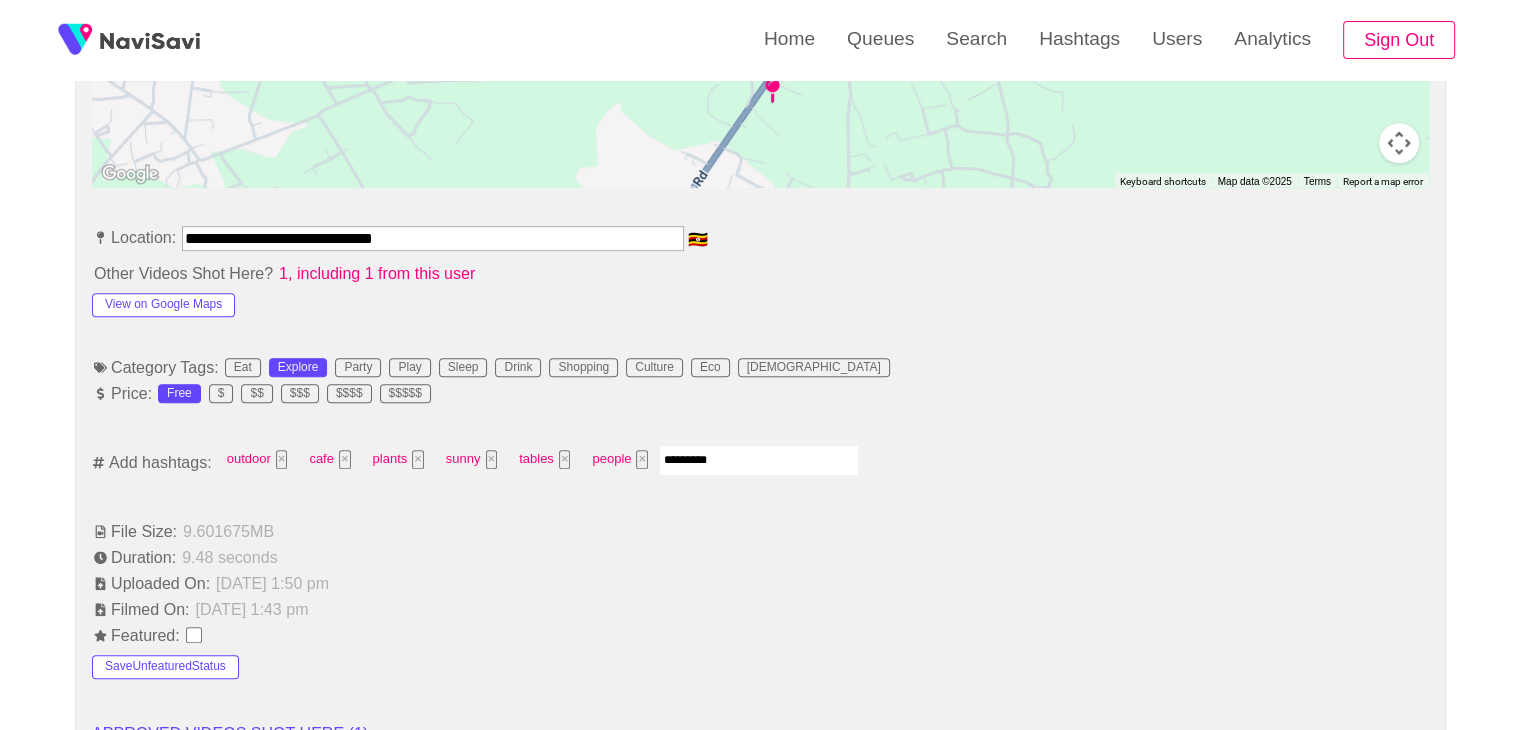 type 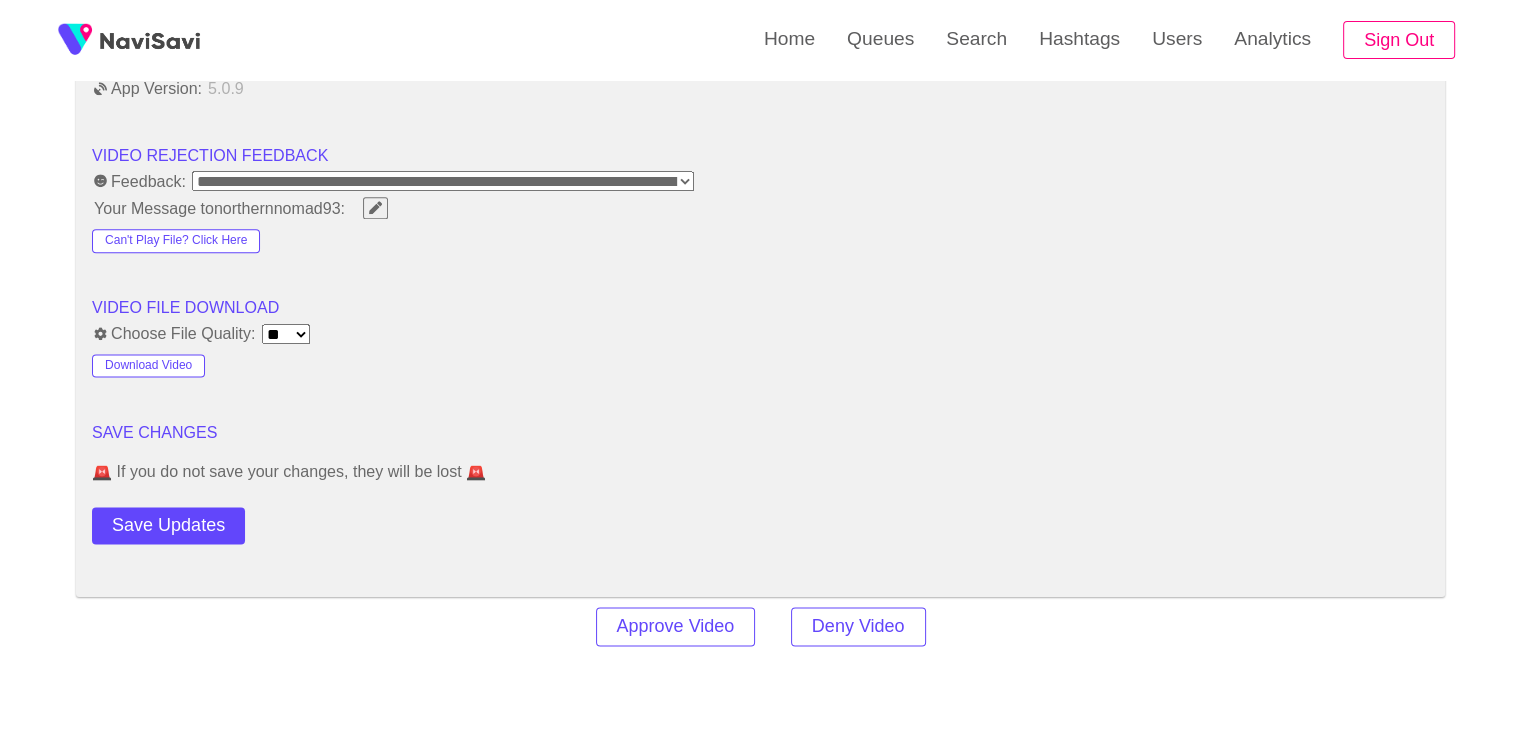 scroll, scrollTop: 2554, scrollLeft: 0, axis: vertical 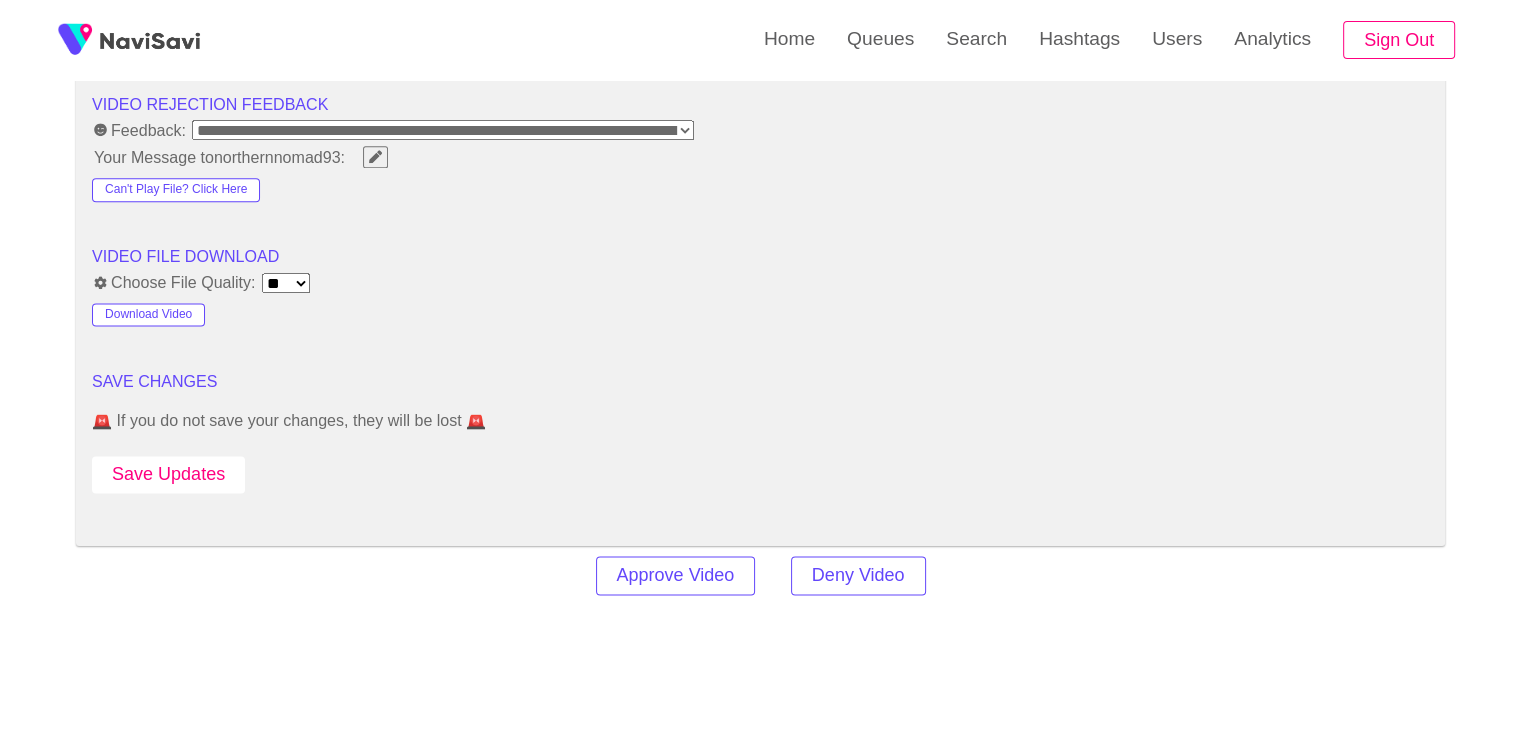 click on "Save Updates" at bounding box center [168, 474] 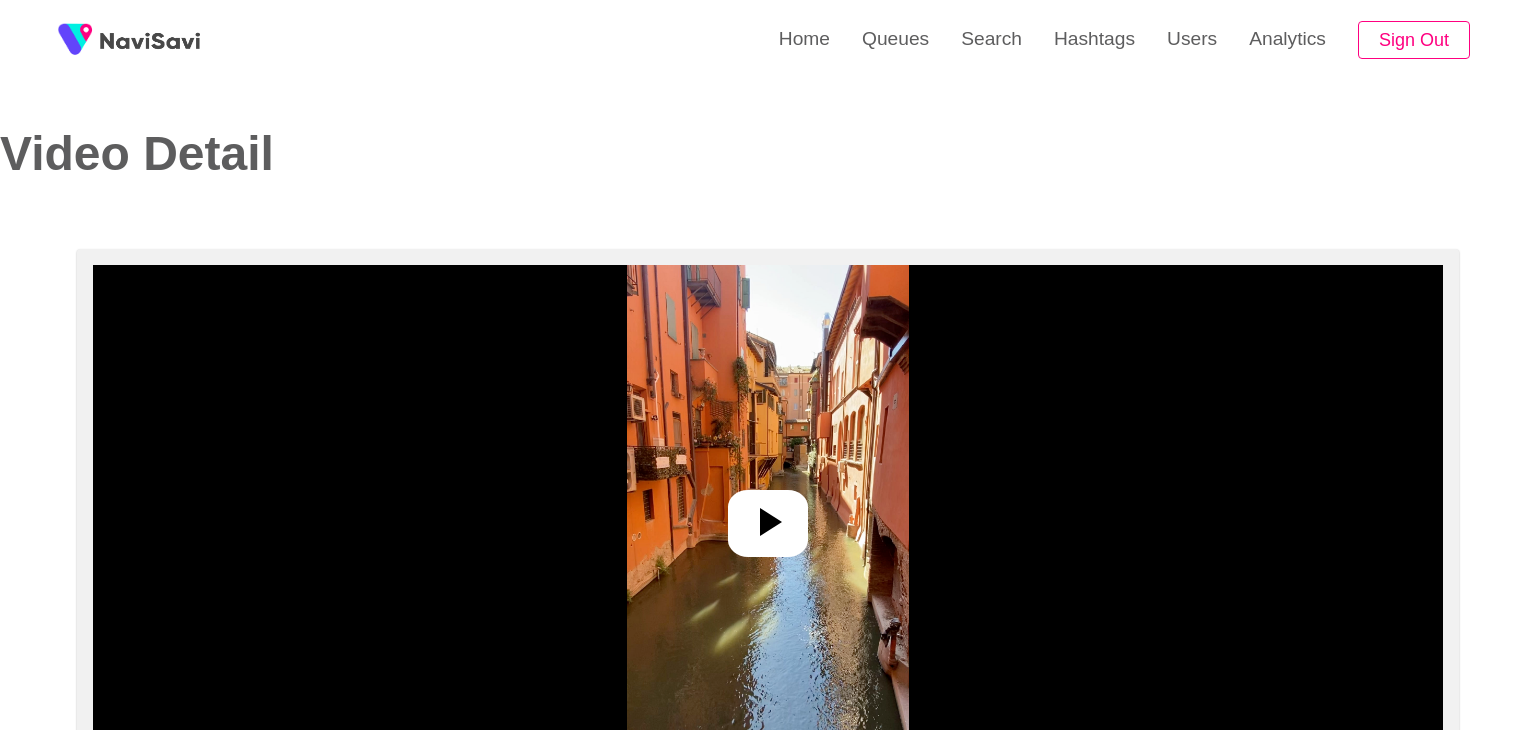 select on "**********" 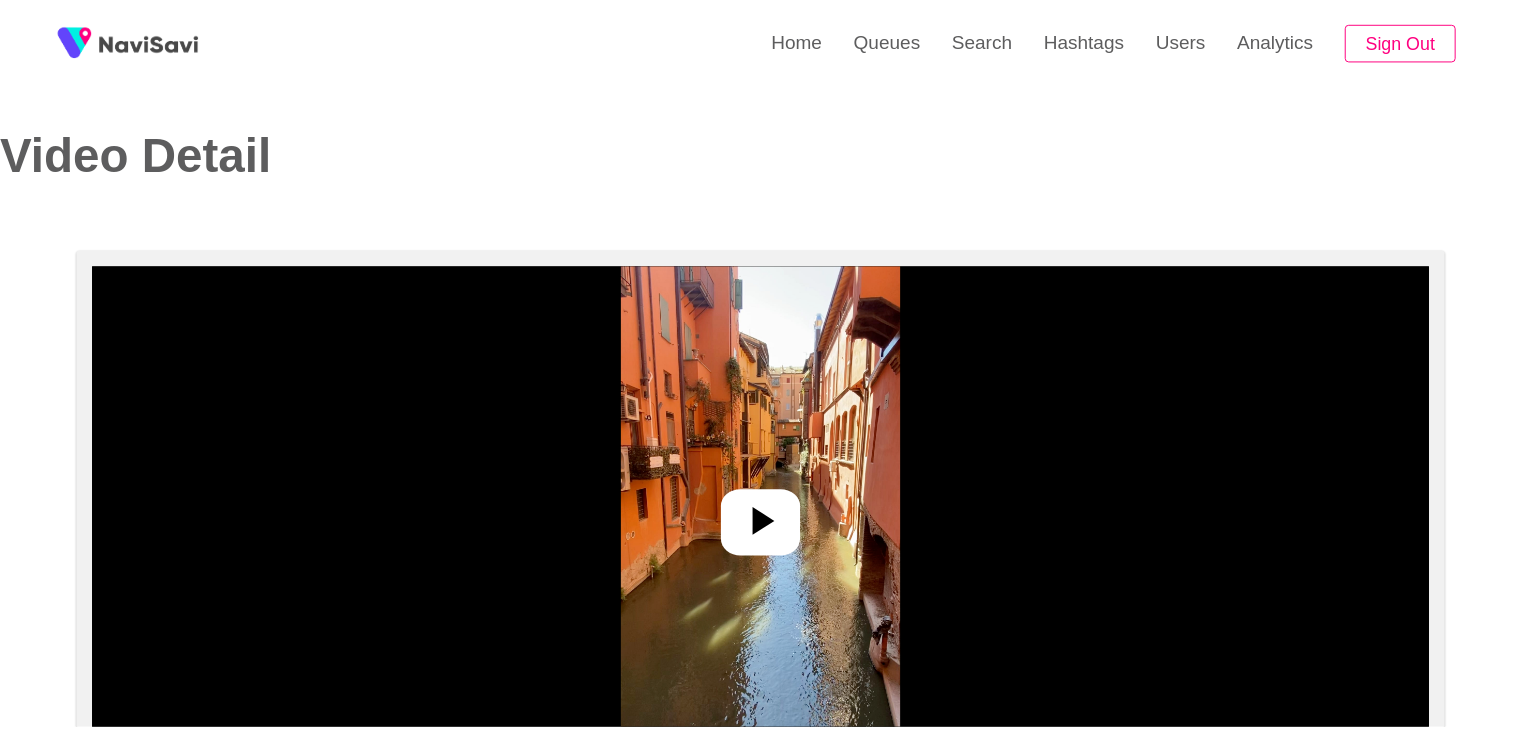scroll, scrollTop: 0, scrollLeft: 0, axis: both 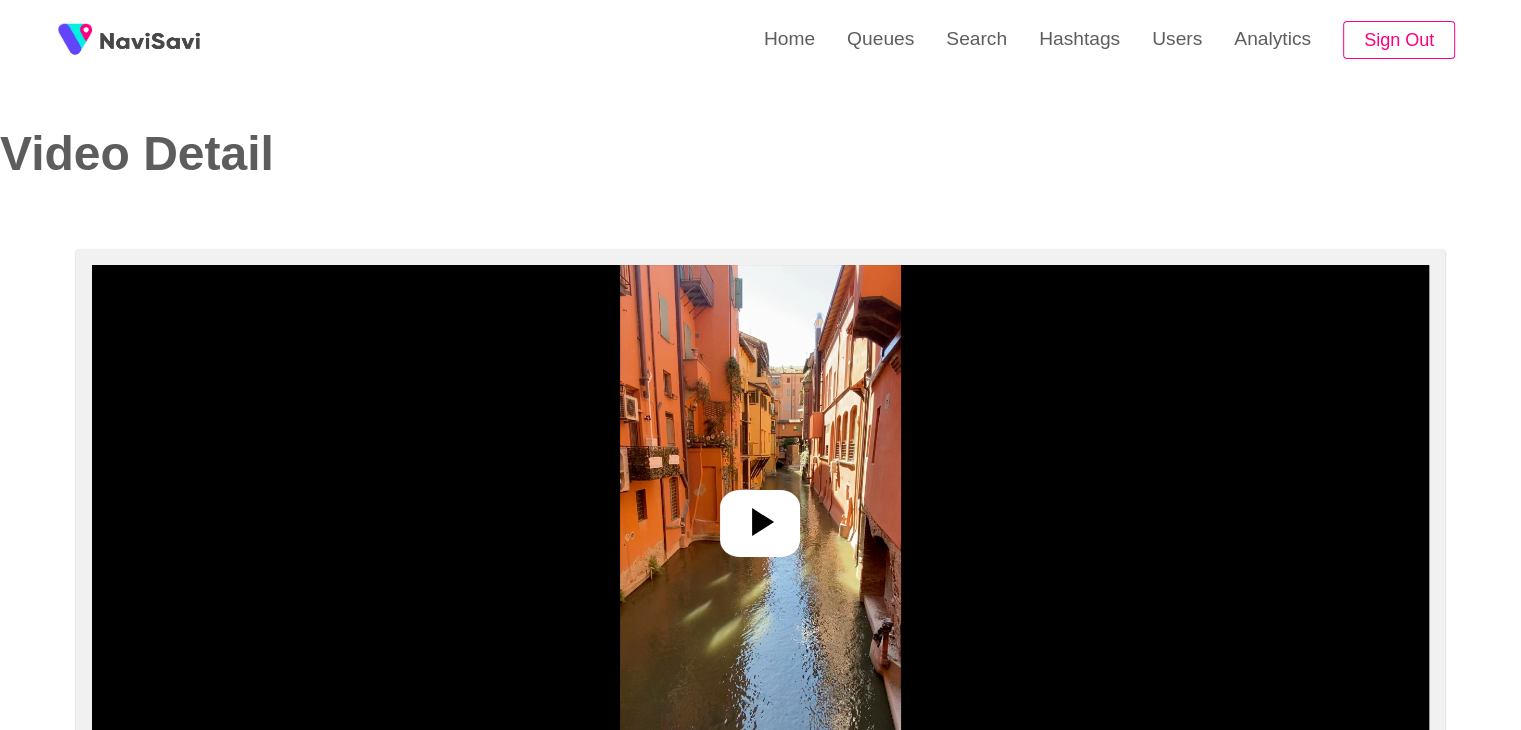 click at bounding box center [760, 515] 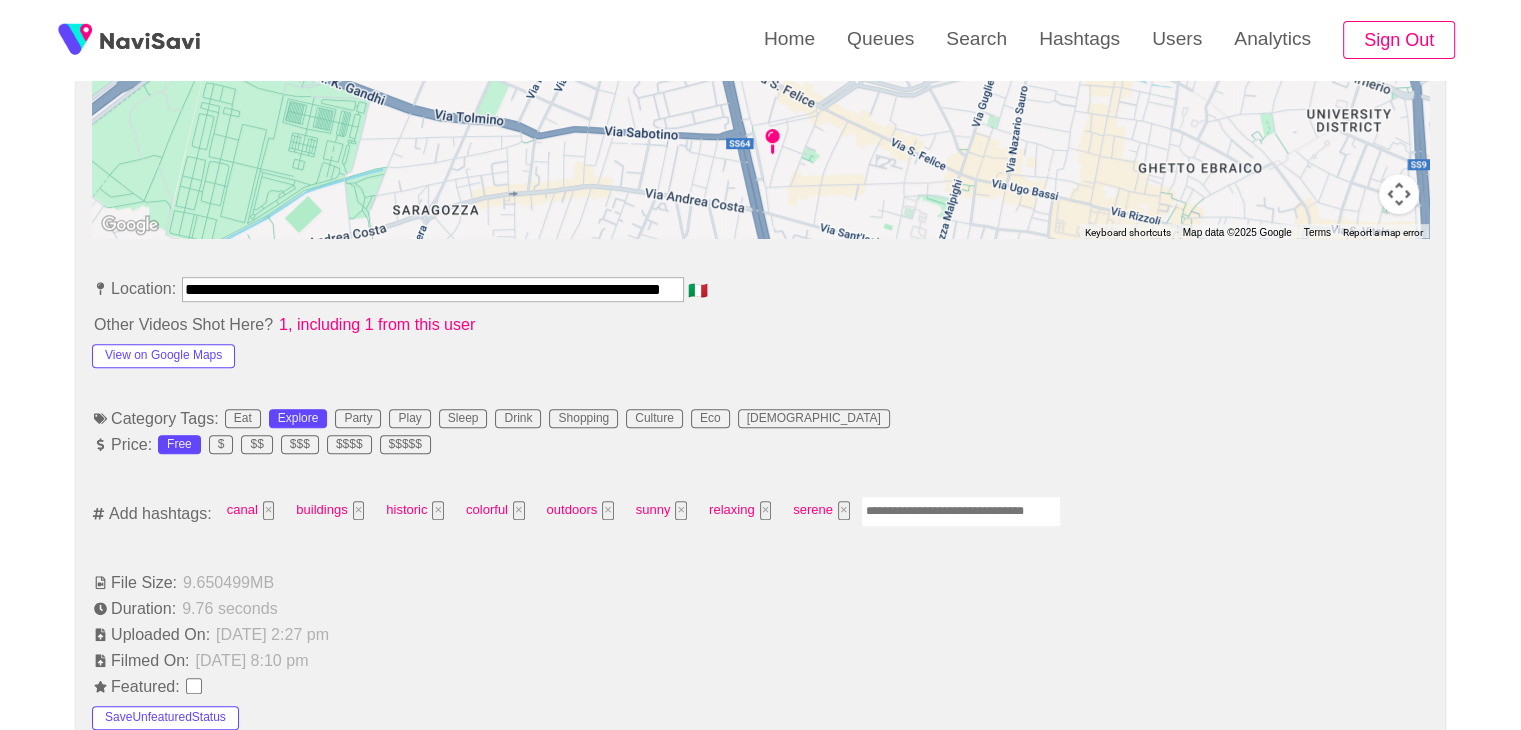 scroll, scrollTop: 972, scrollLeft: 0, axis: vertical 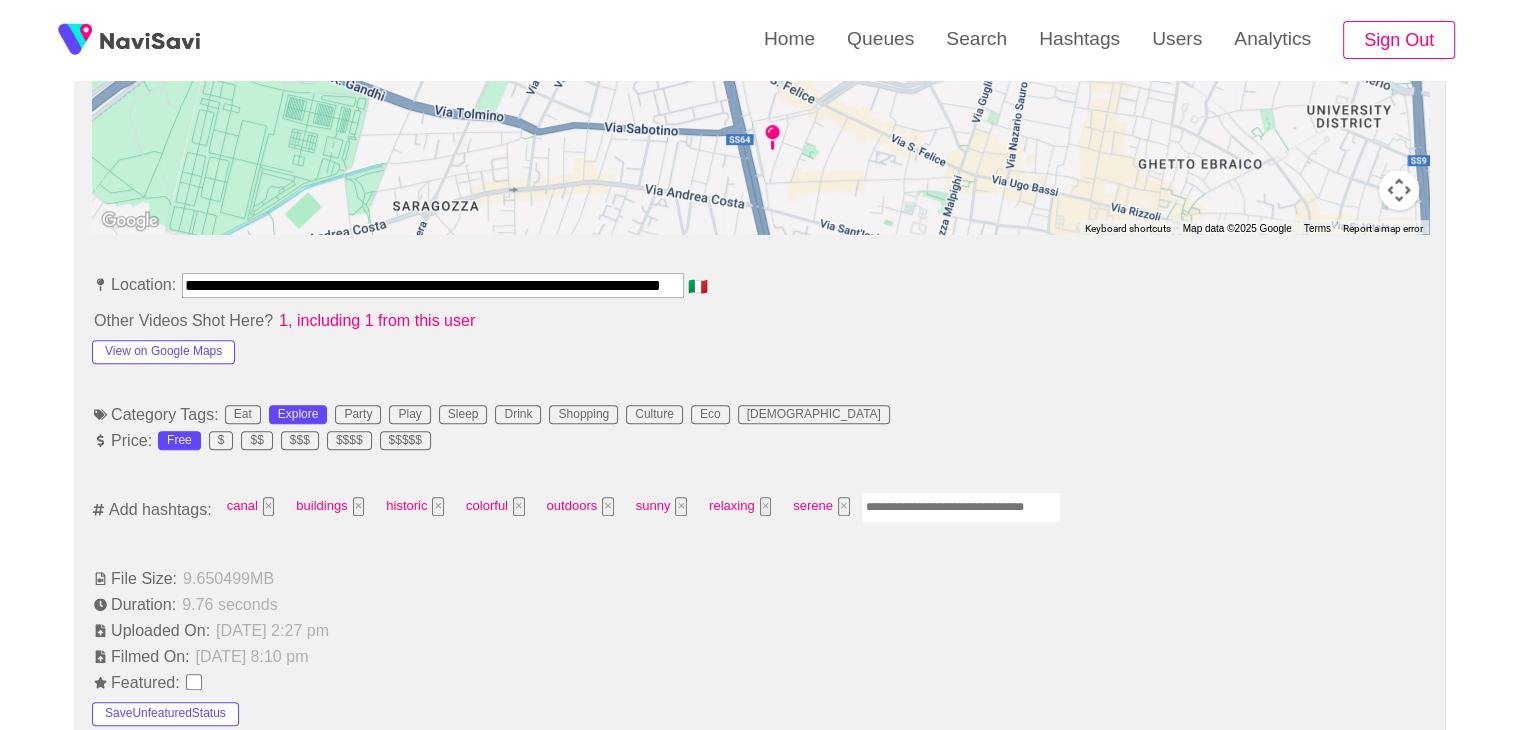 click at bounding box center [961, 507] 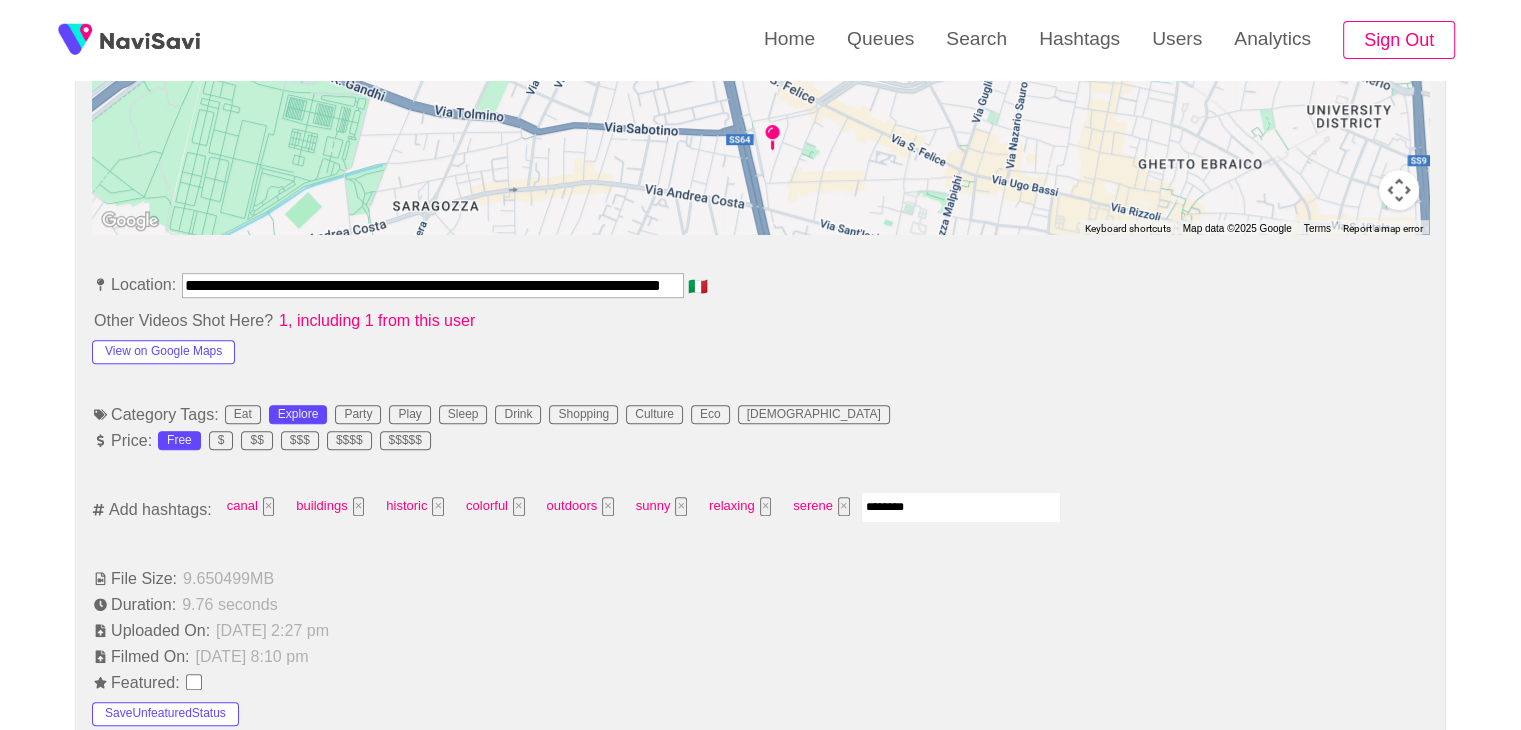 type on "*********" 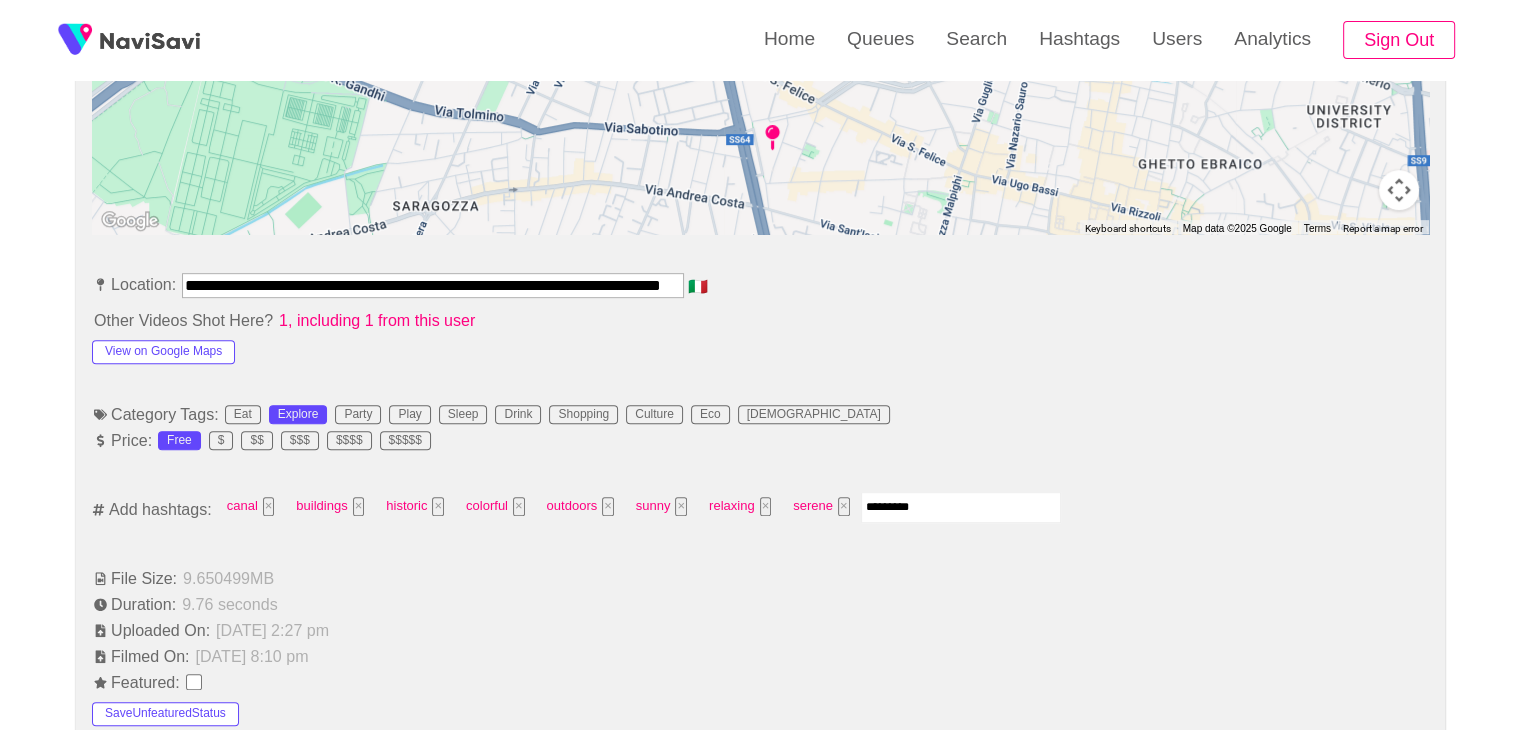 type 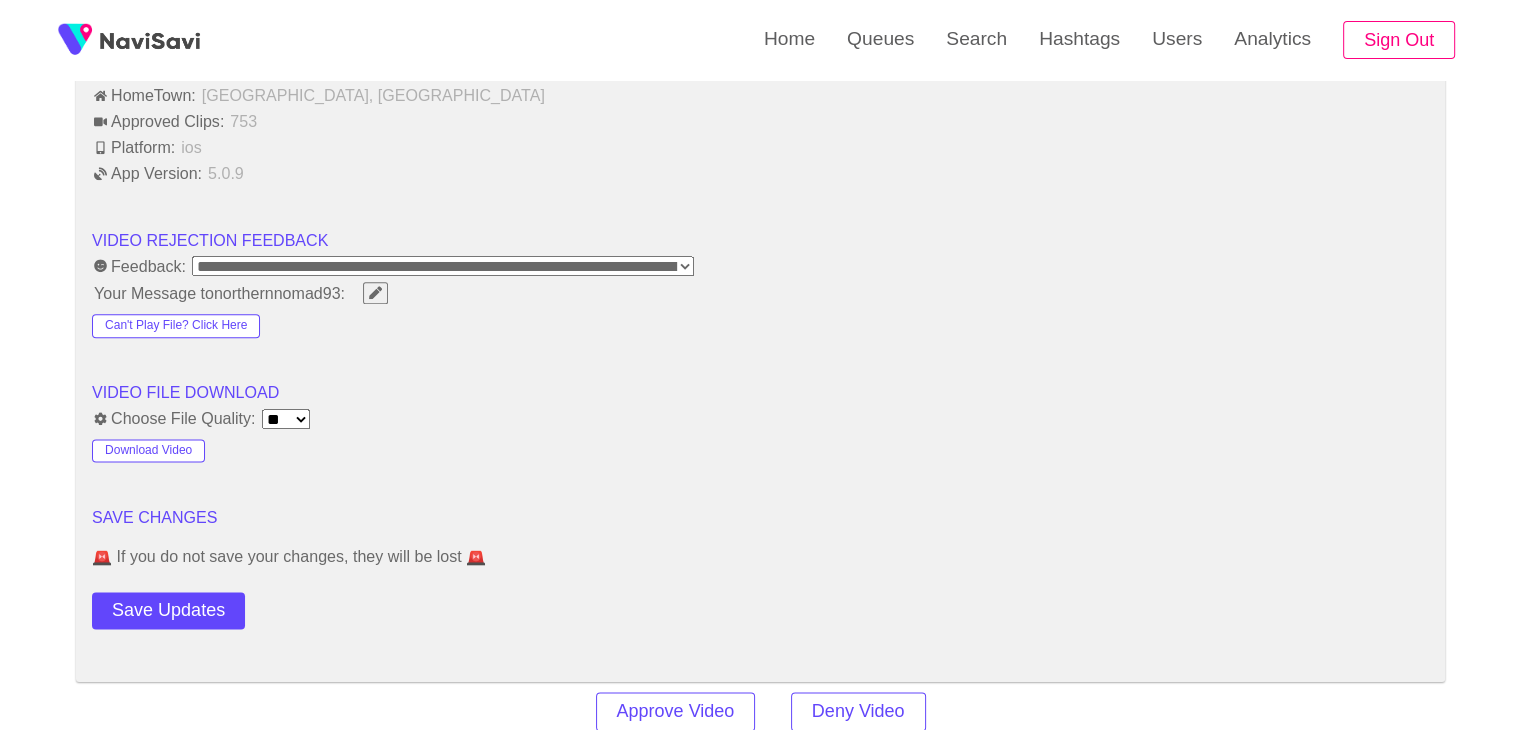 scroll, scrollTop: 2419, scrollLeft: 0, axis: vertical 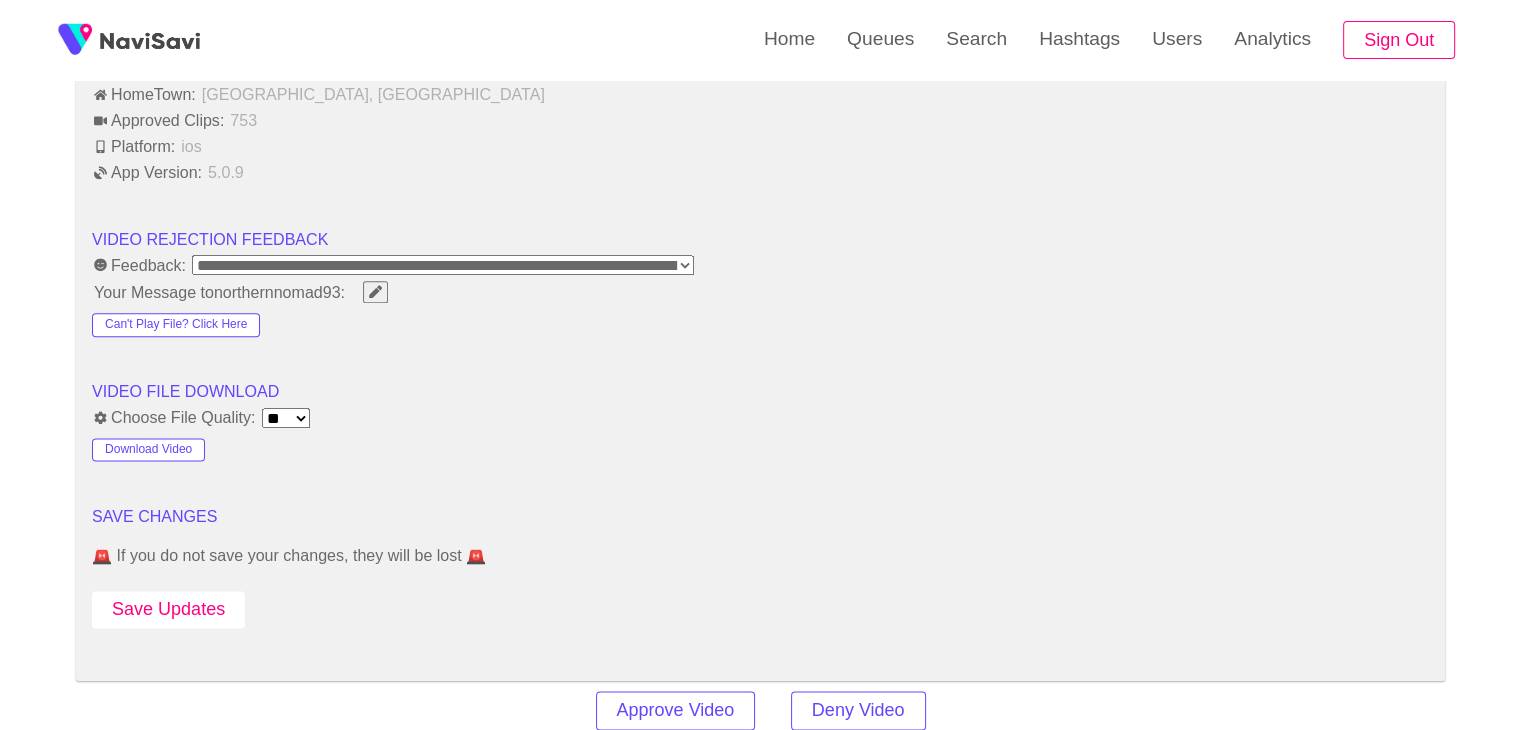 click on "Save Updates" at bounding box center (168, 609) 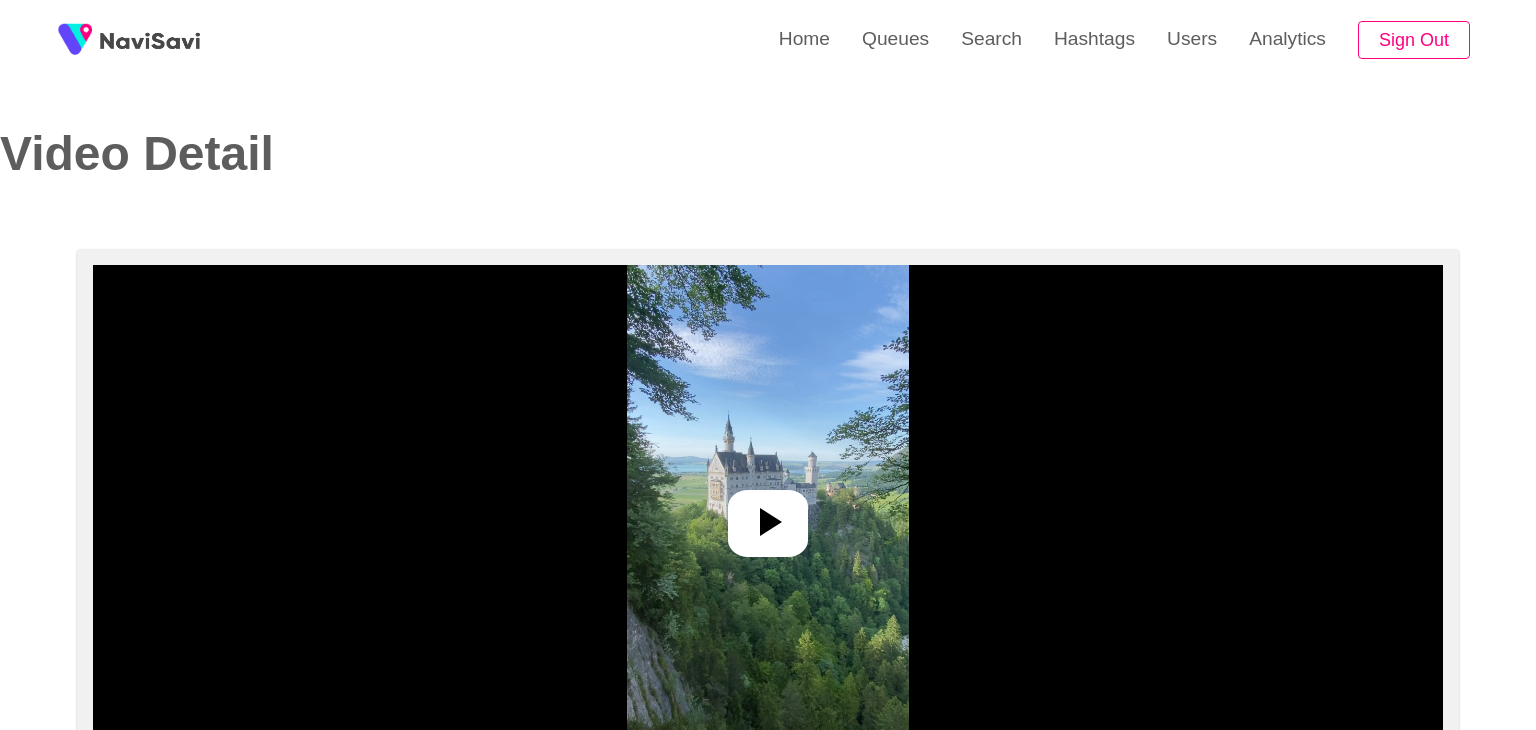select on "**********" 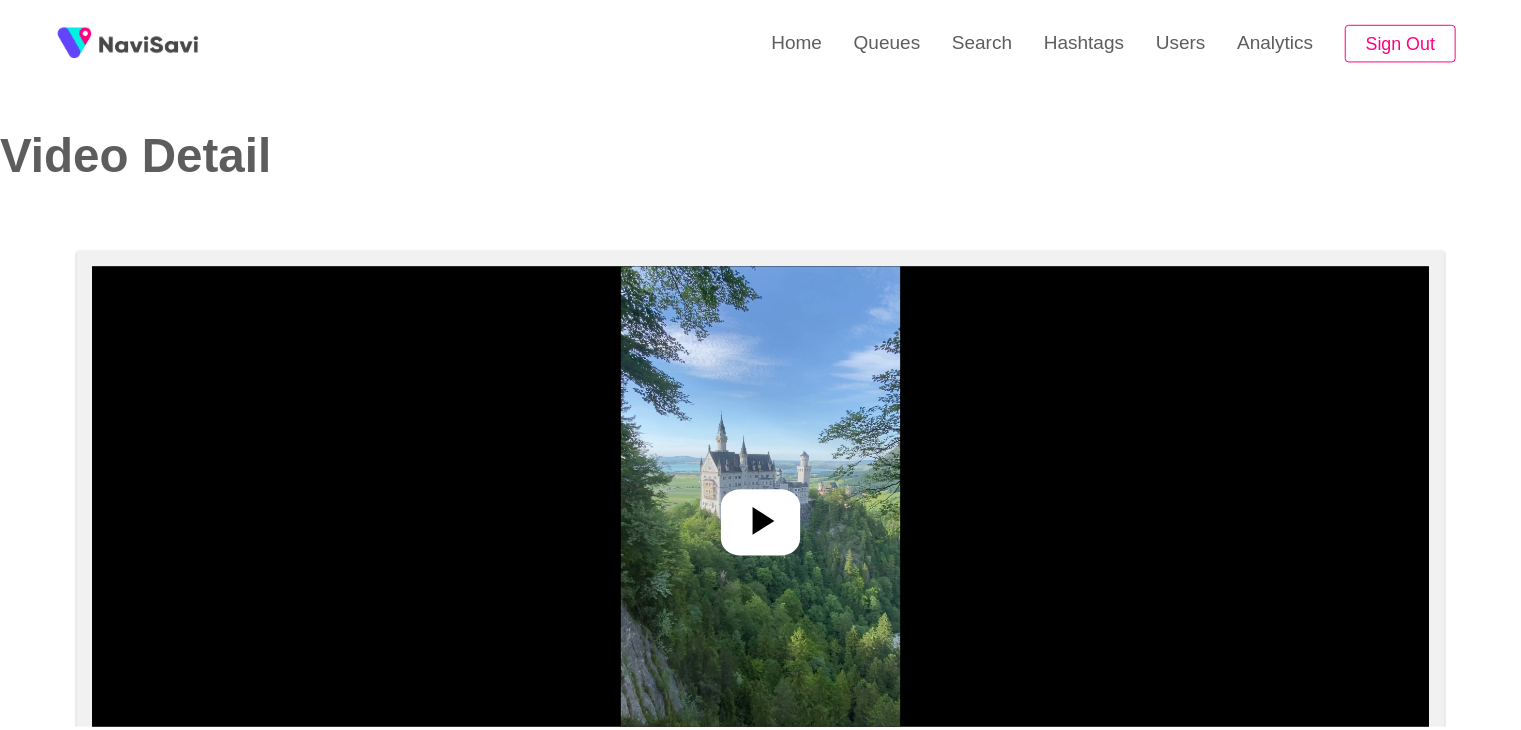 scroll, scrollTop: 0, scrollLeft: 0, axis: both 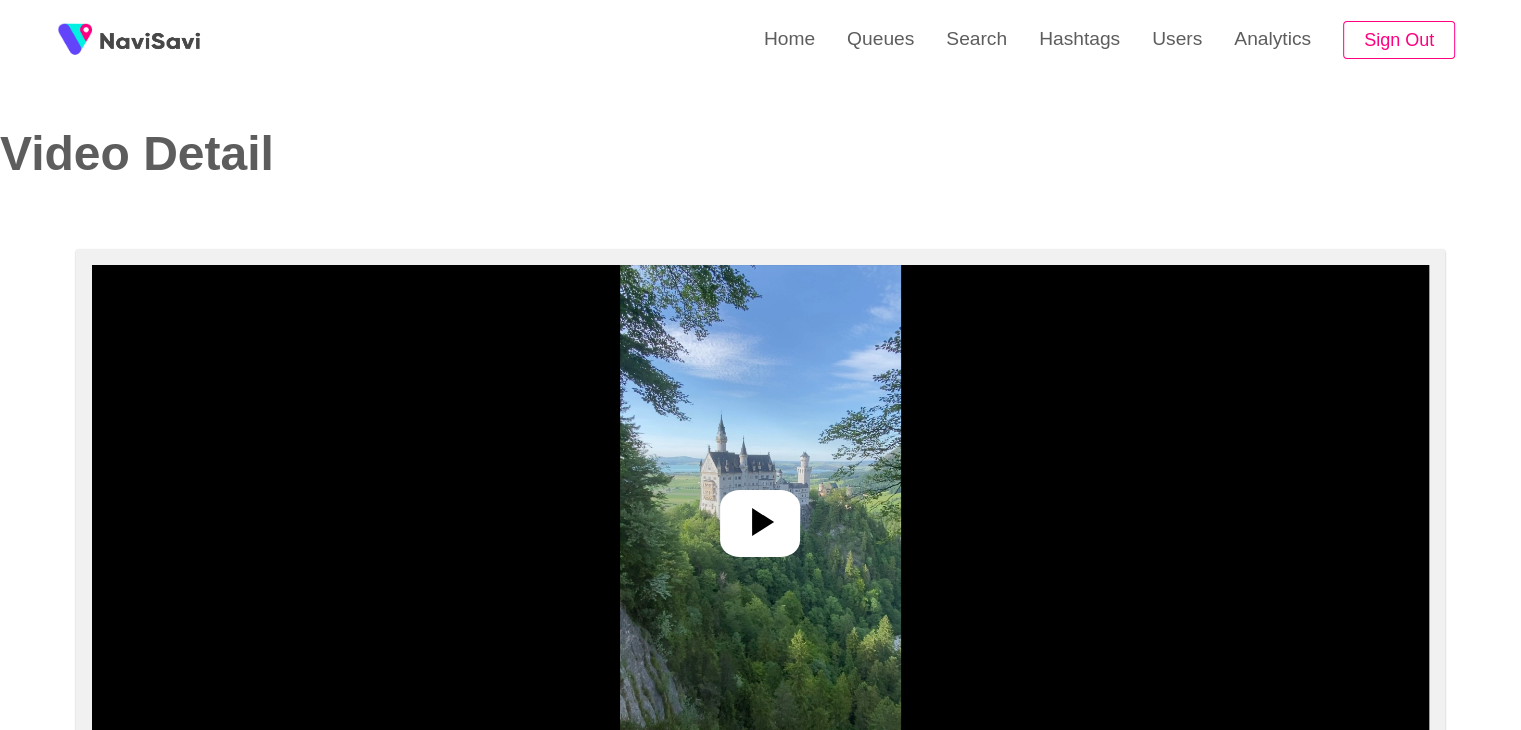 click at bounding box center (760, 515) 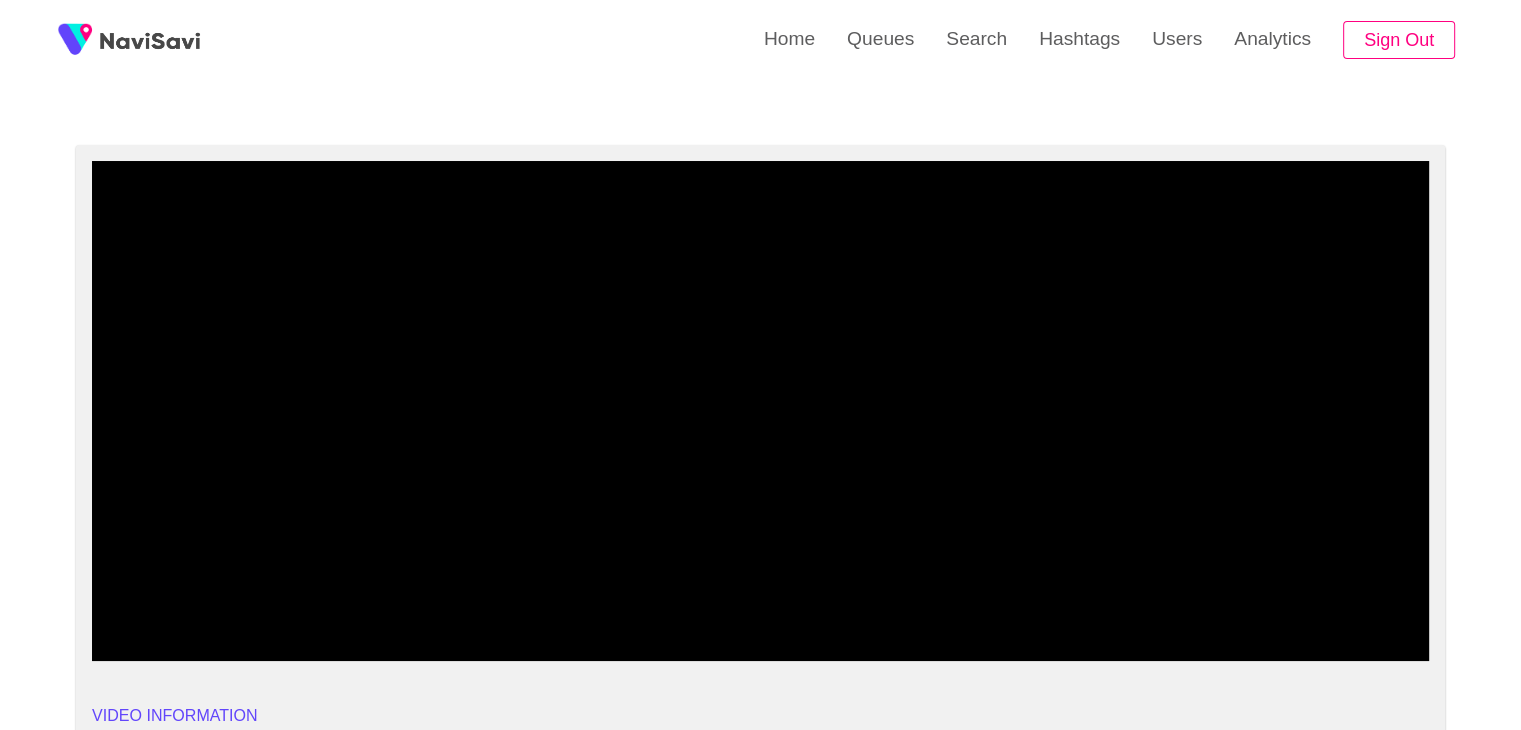 scroll, scrollTop: 103, scrollLeft: 0, axis: vertical 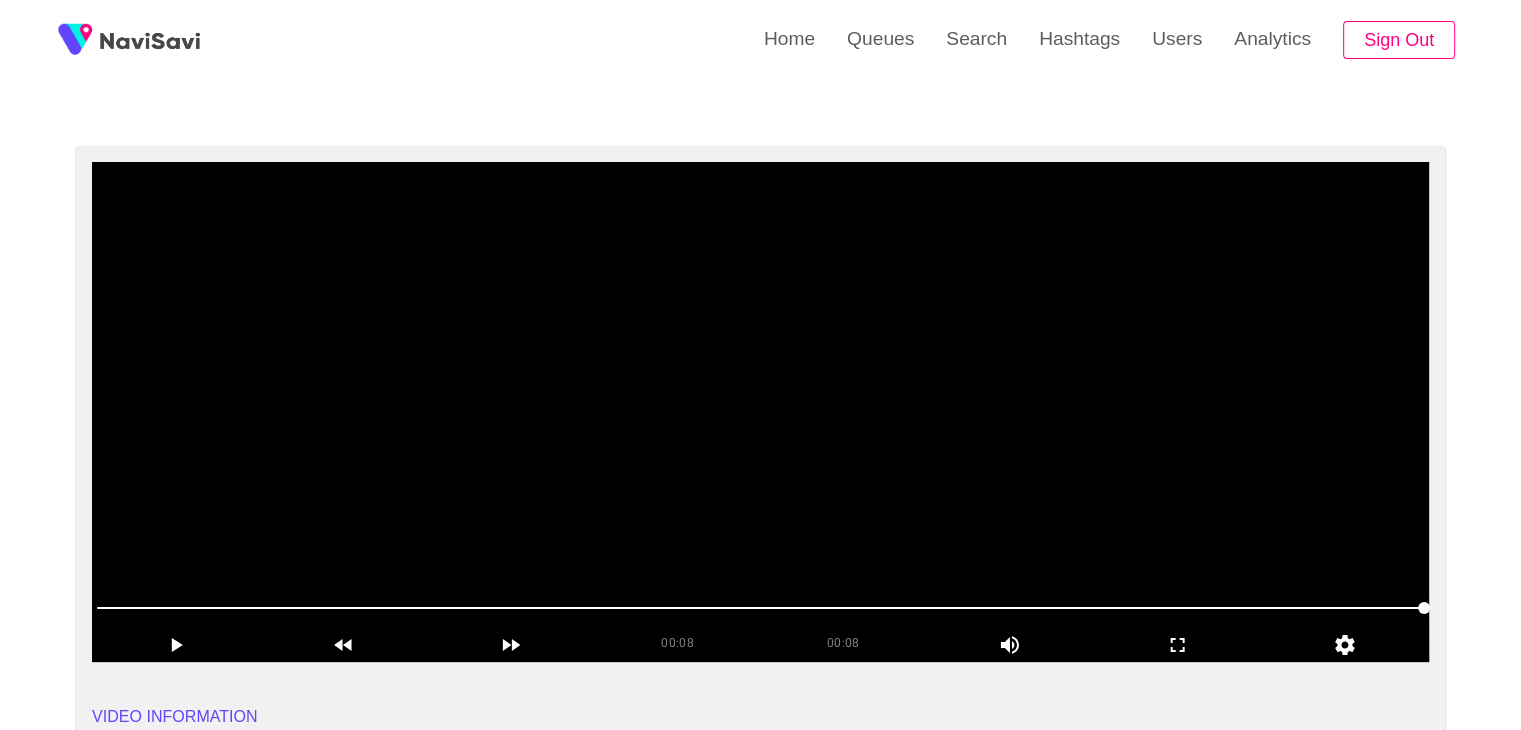 click at bounding box center [760, 412] 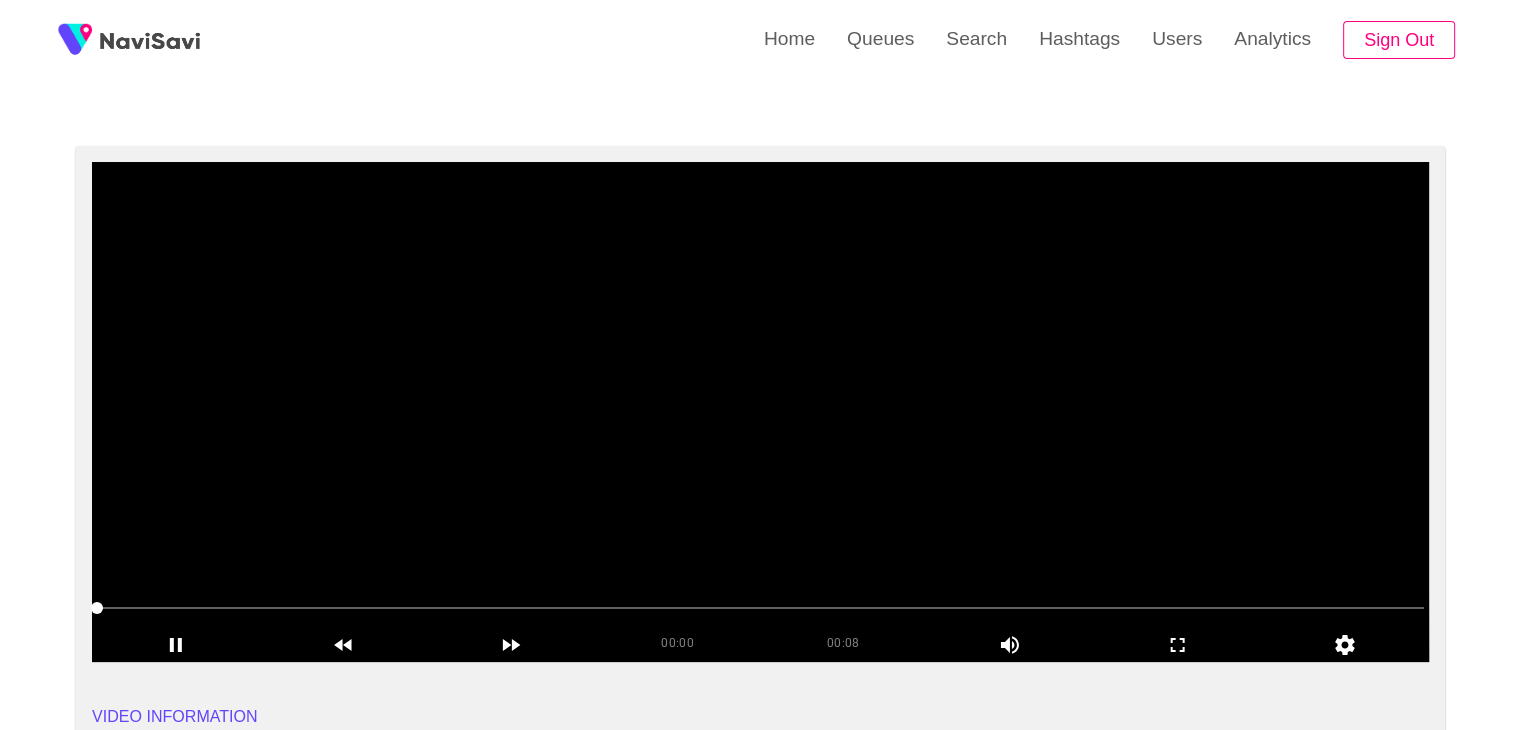 click at bounding box center [760, 412] 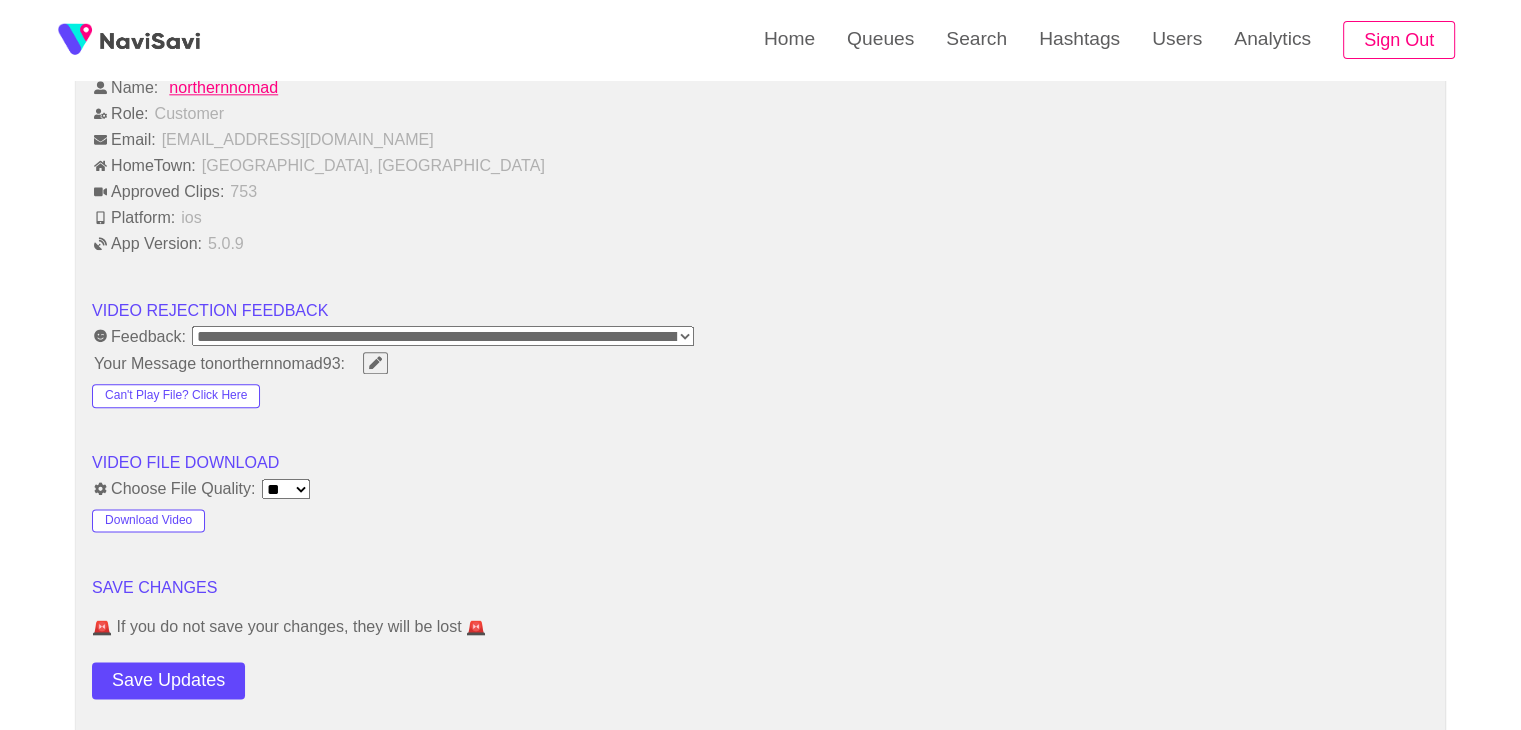 scroll, scrollTop: 2353, scrollLeft: 0, axis: vertical 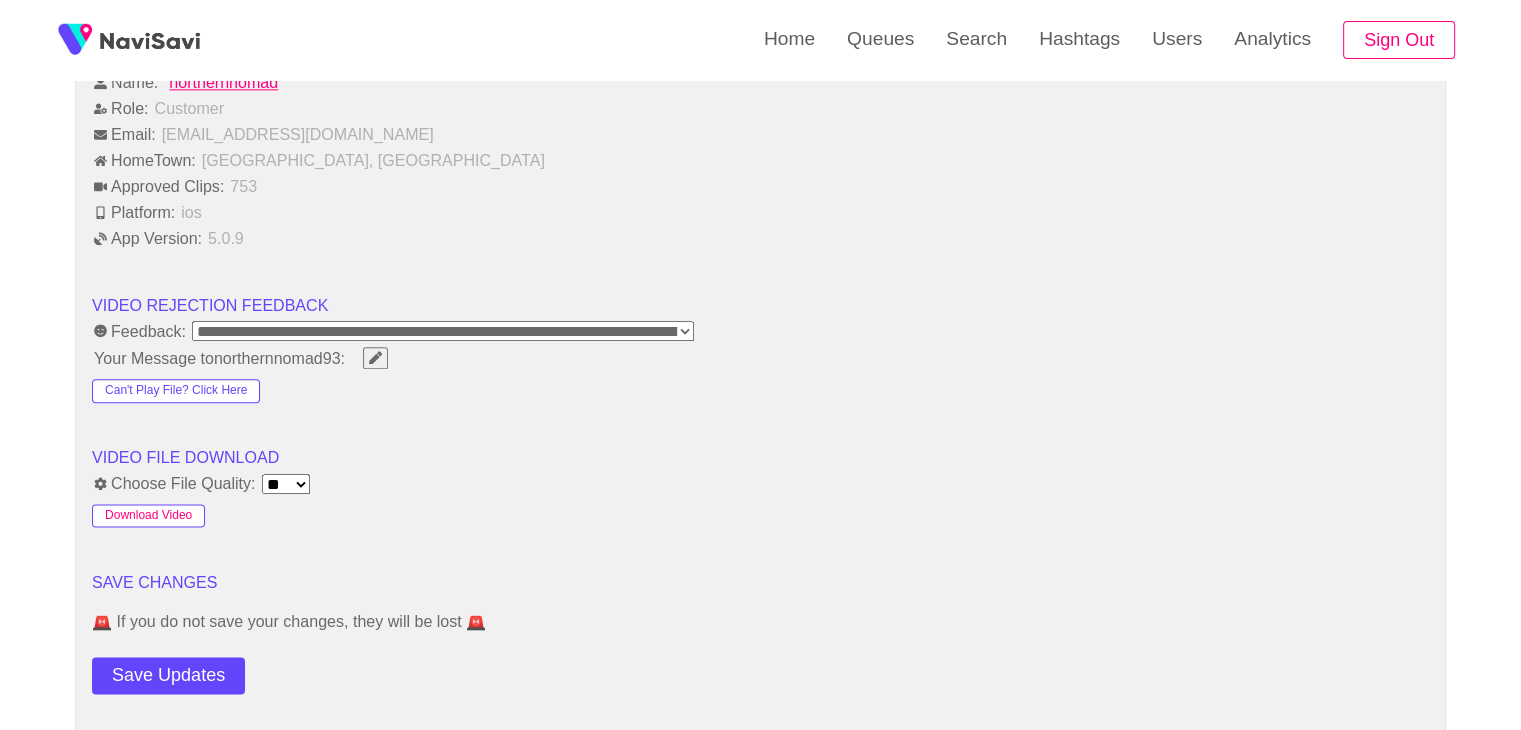 click on "Download Video" at bounding box center [148, 516] 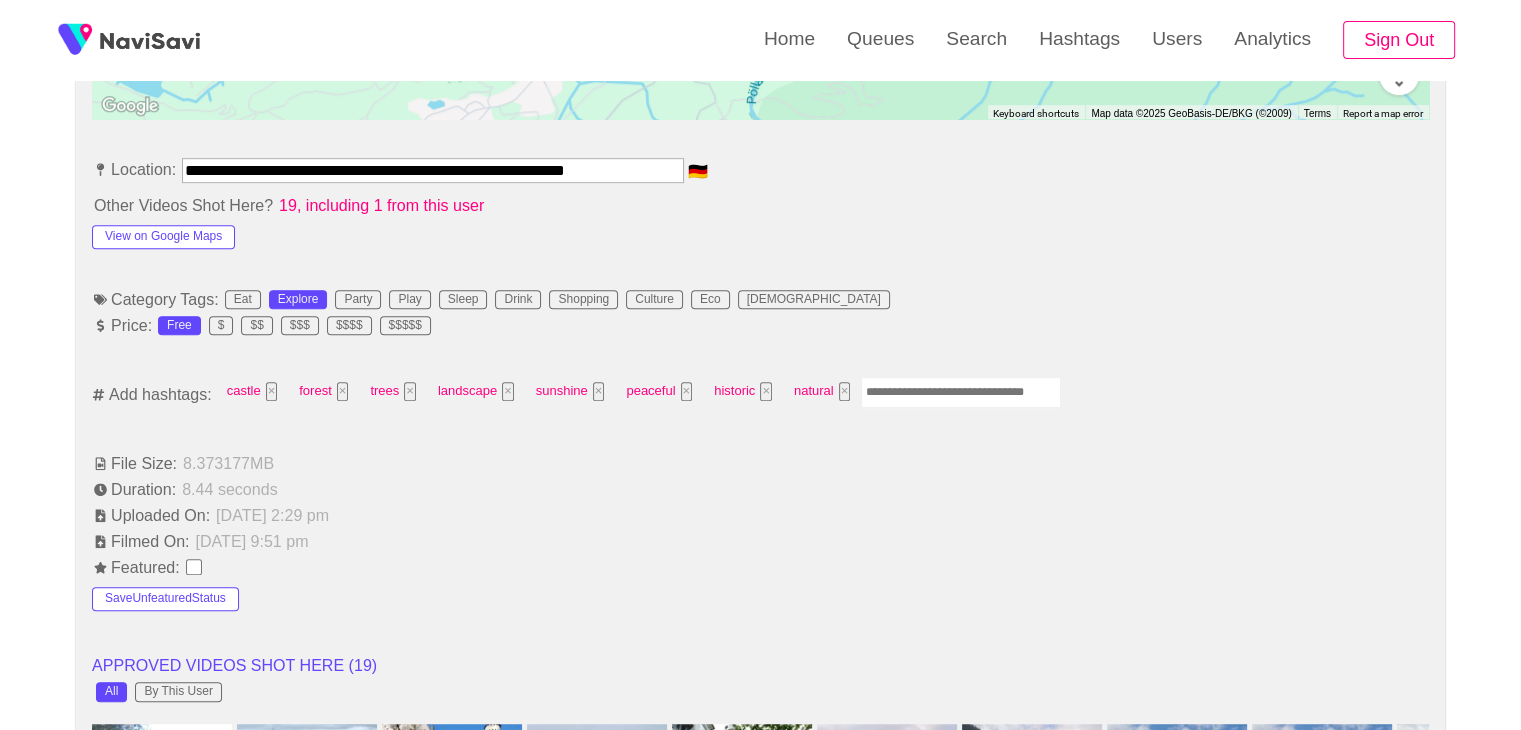 scroll, scrollTop: 1085, scrollLeft: 0, axis: vertical 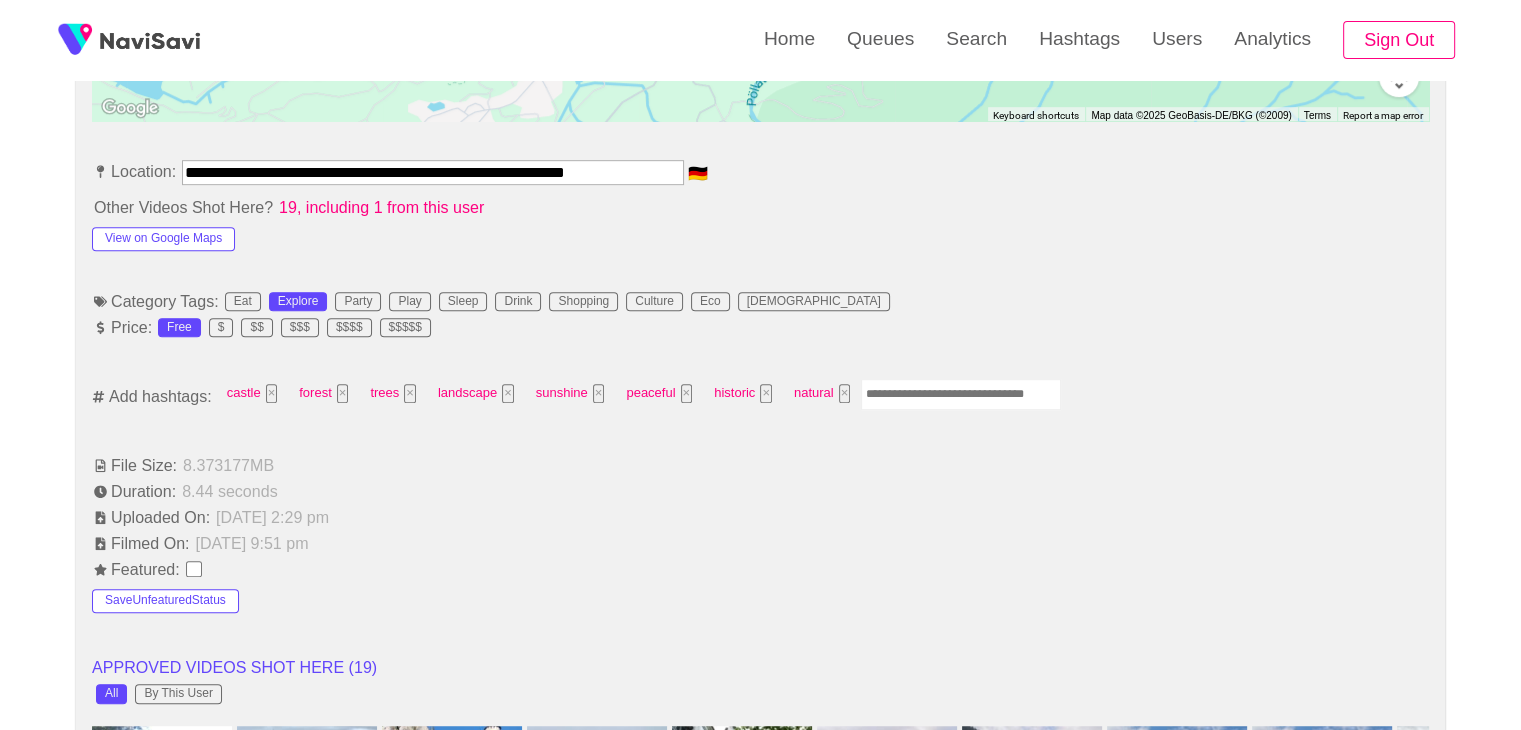 click at bounding box center [961, 394] 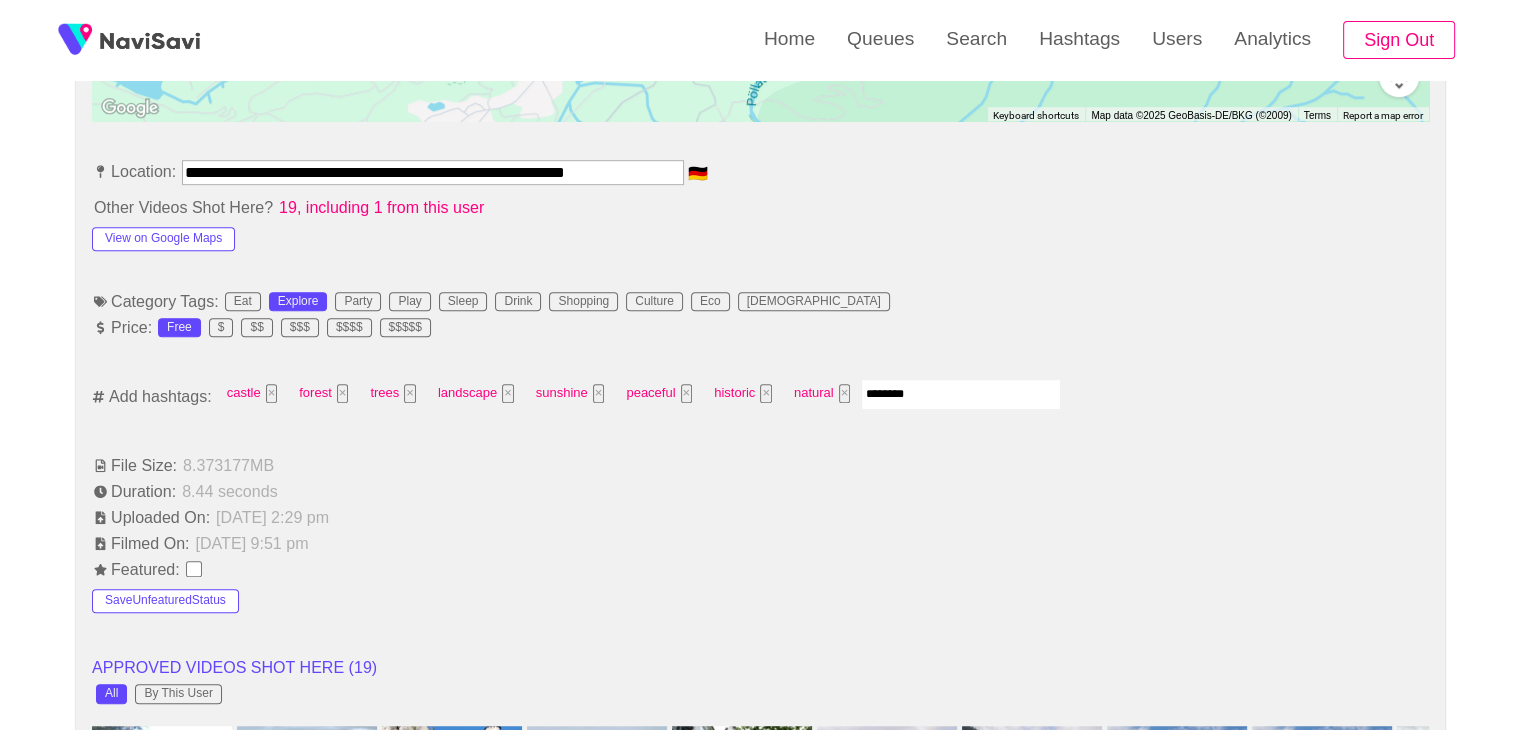 type on "*********" 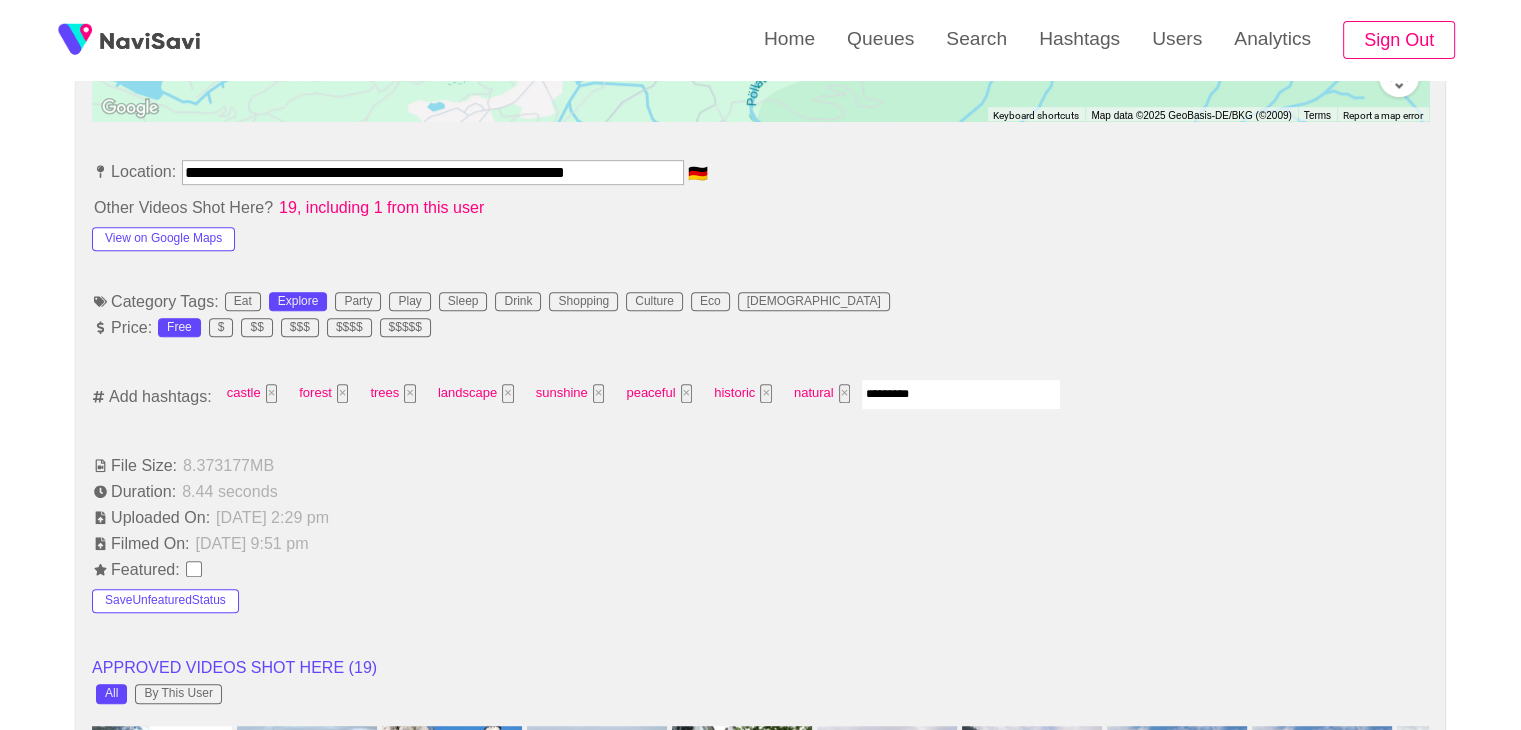 type 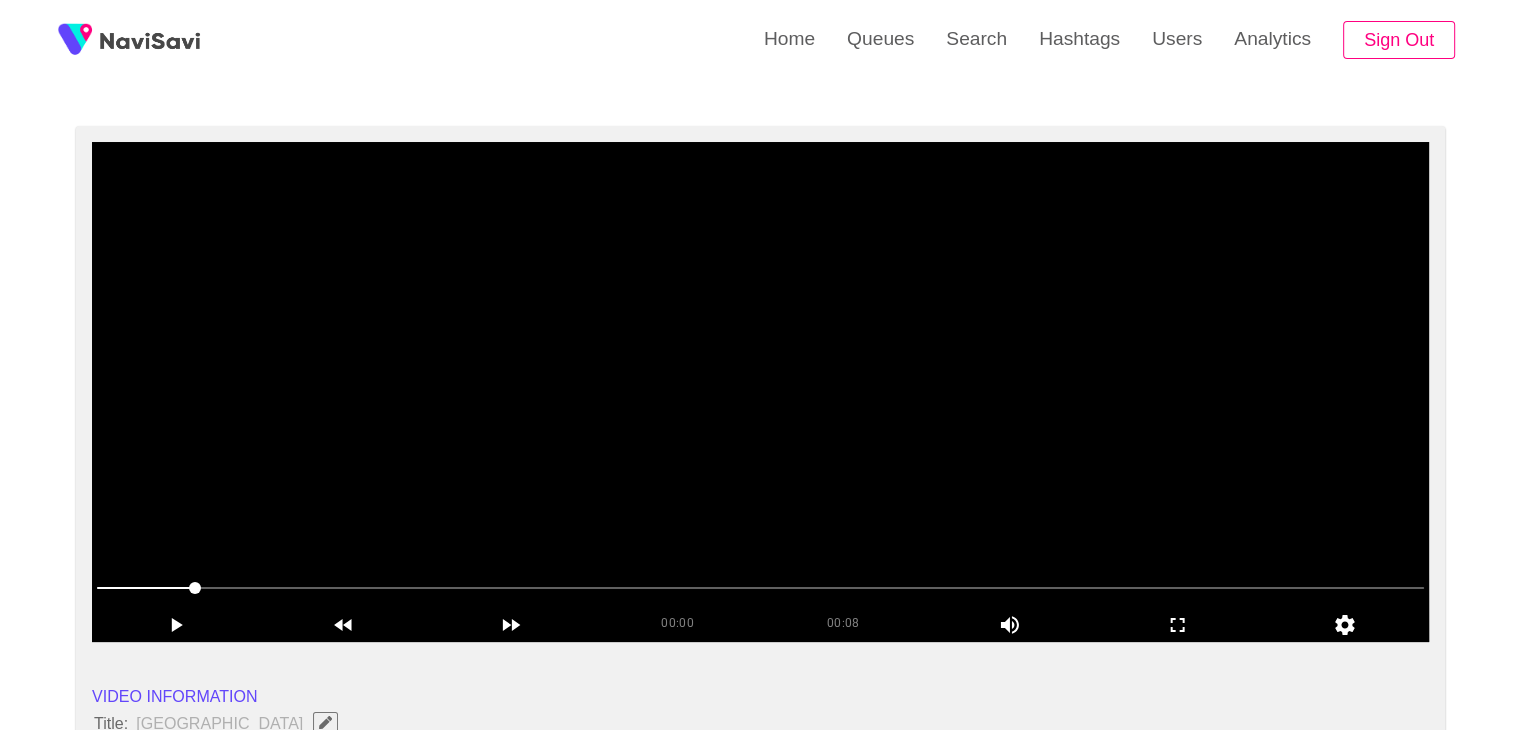 scroll, scrollTop: 100, scrollLeft: 0, axis: vertical 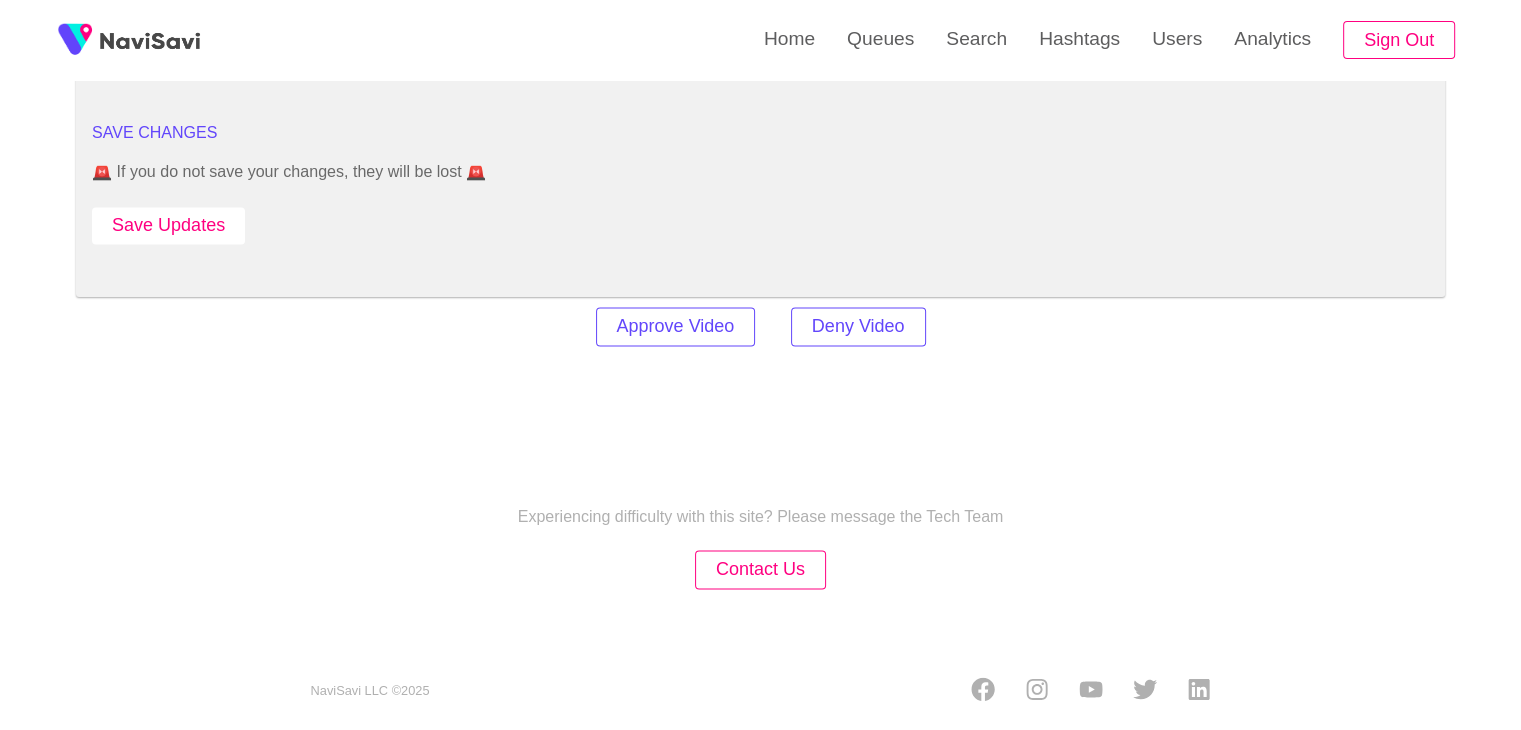click on "Save Updates" at bounding box center [168, 225] 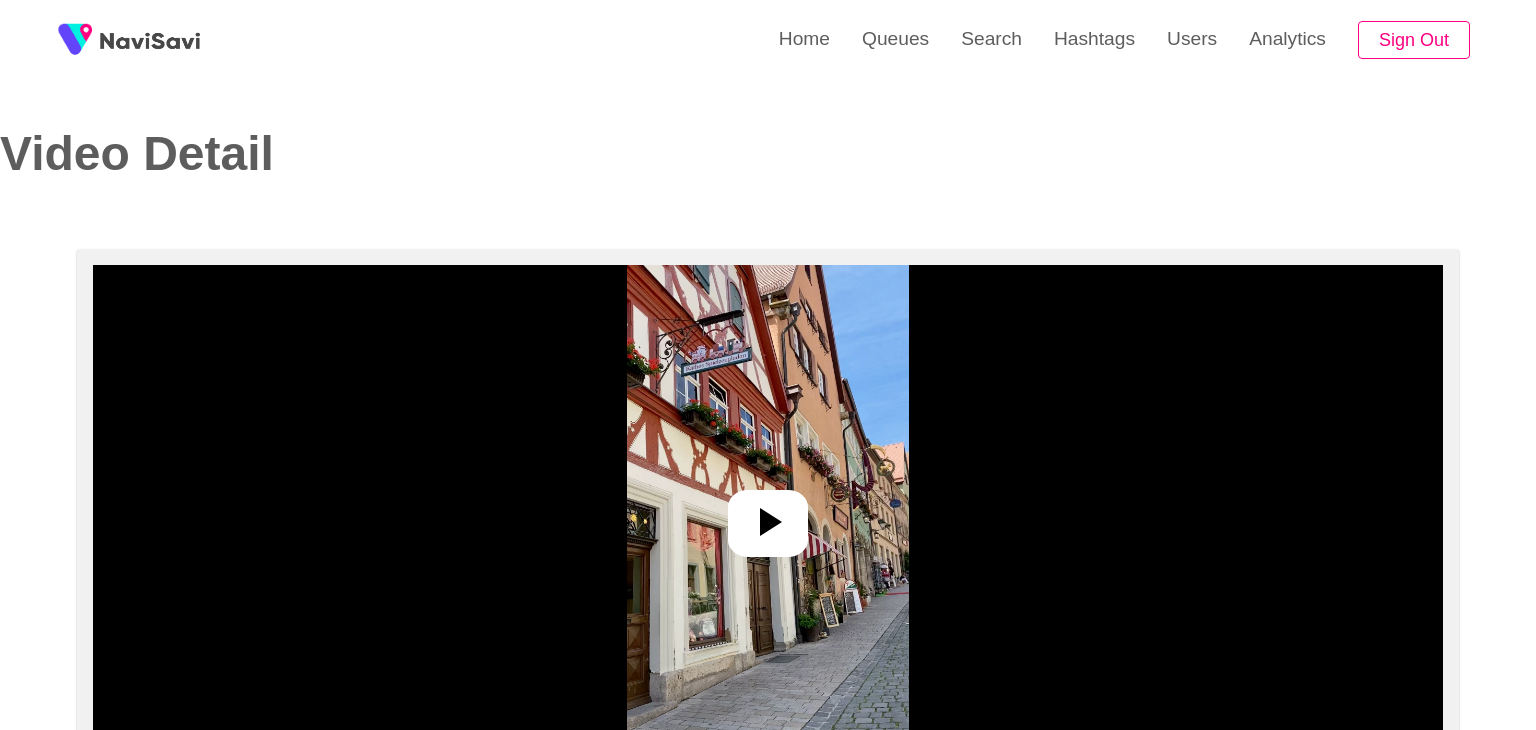 select on "**********" 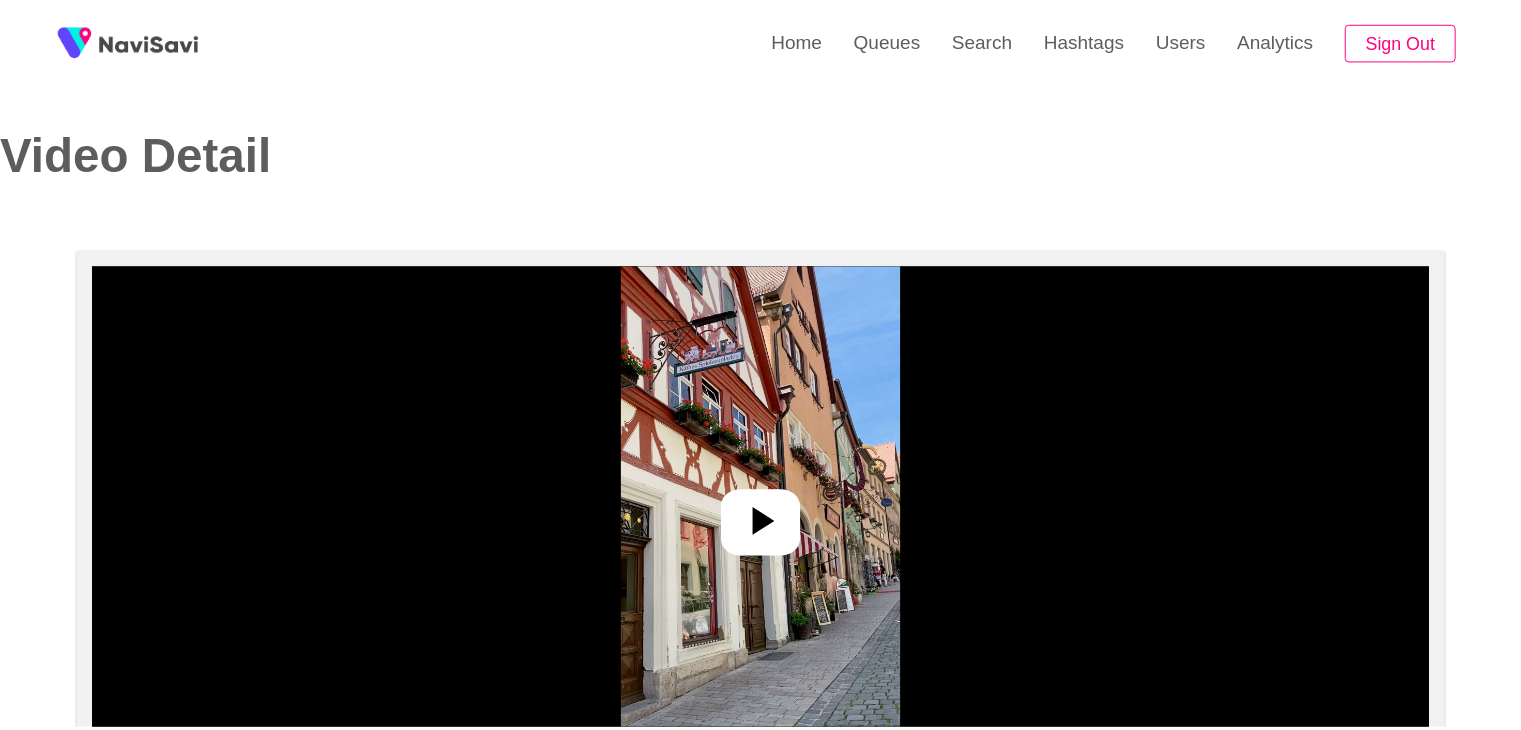 scroll, scrollTop: 0, scrollLeft: 0, axis: both 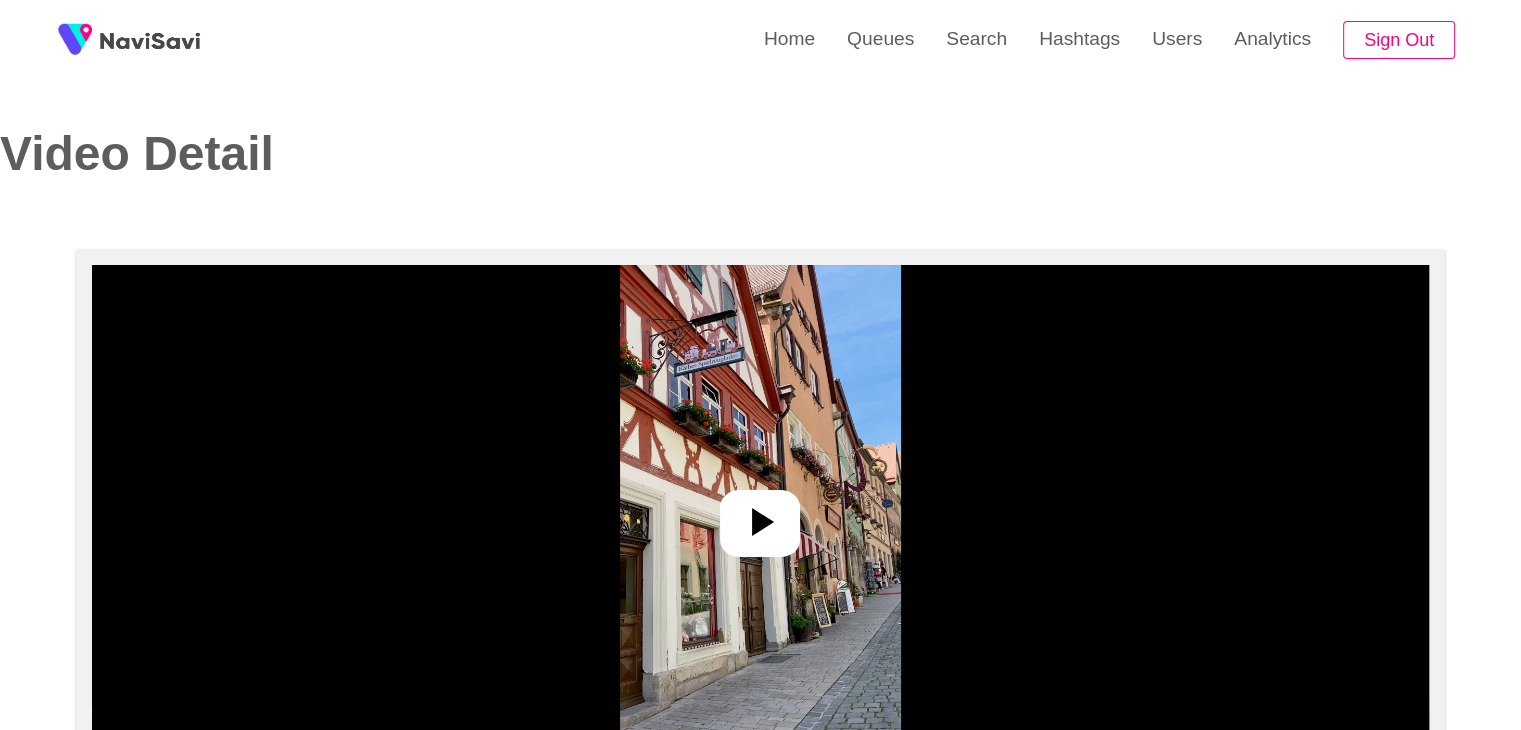 click at bounding box center (760, 515) 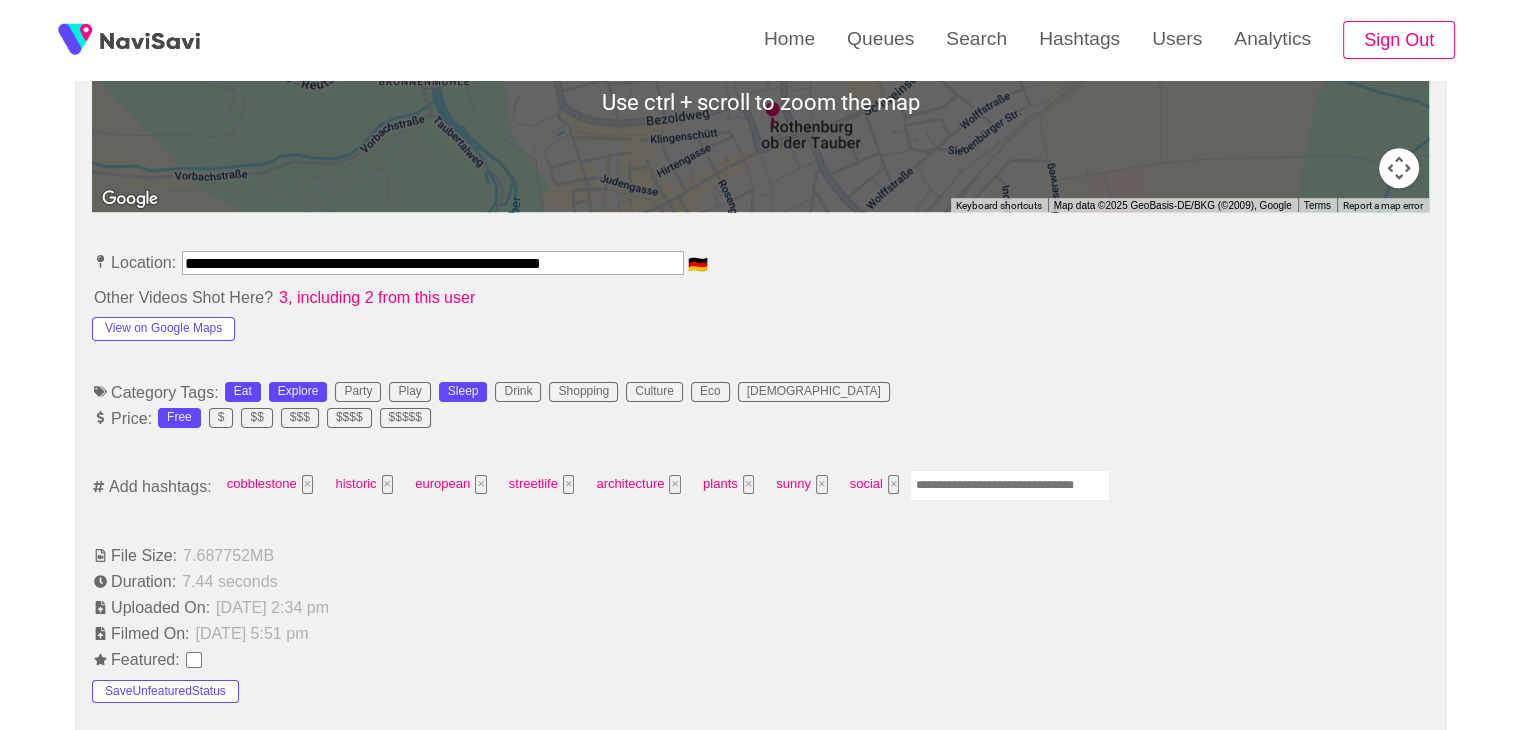 scroll, scrollTop: 1076, scrollLeft: 0, axis: vertical 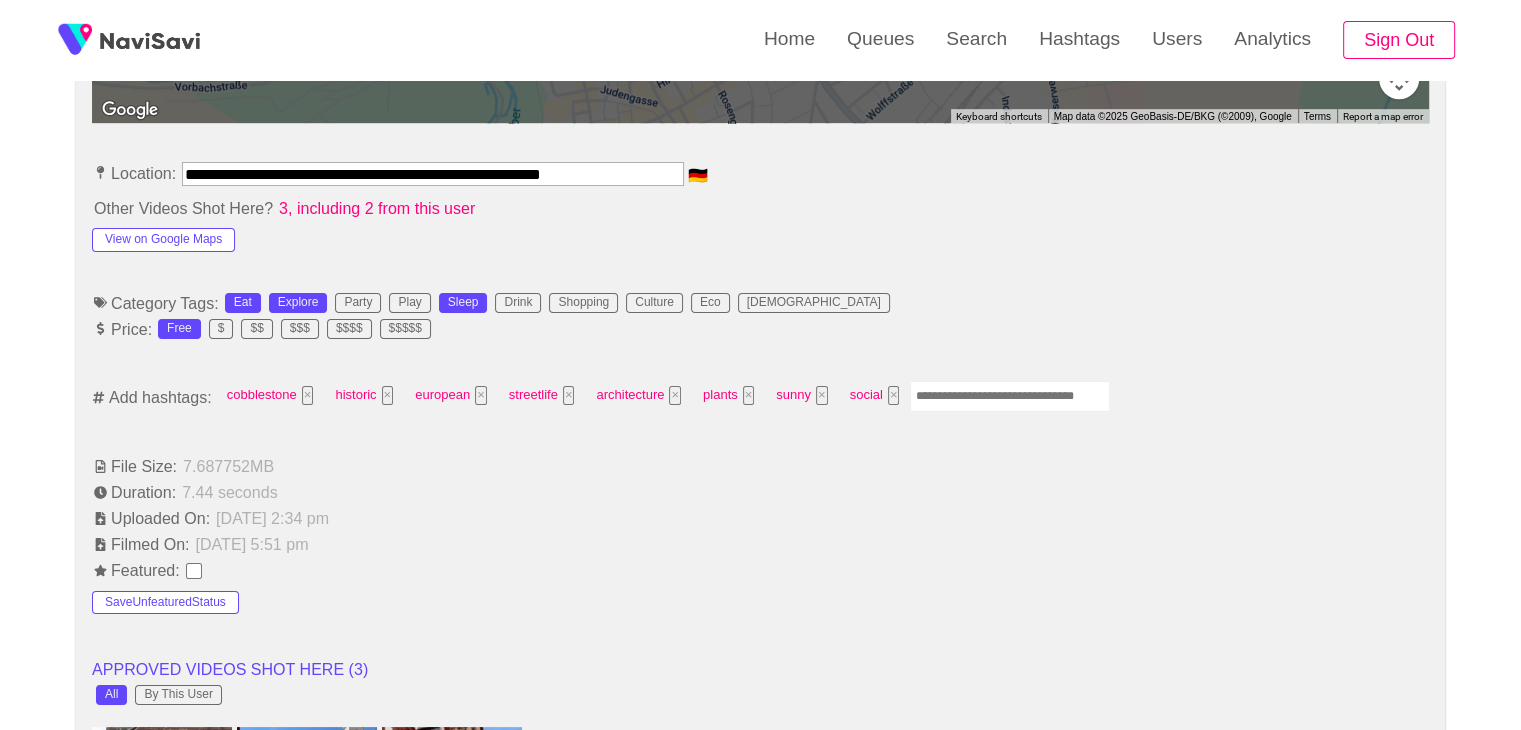 click at bounding box center [1010, 396] 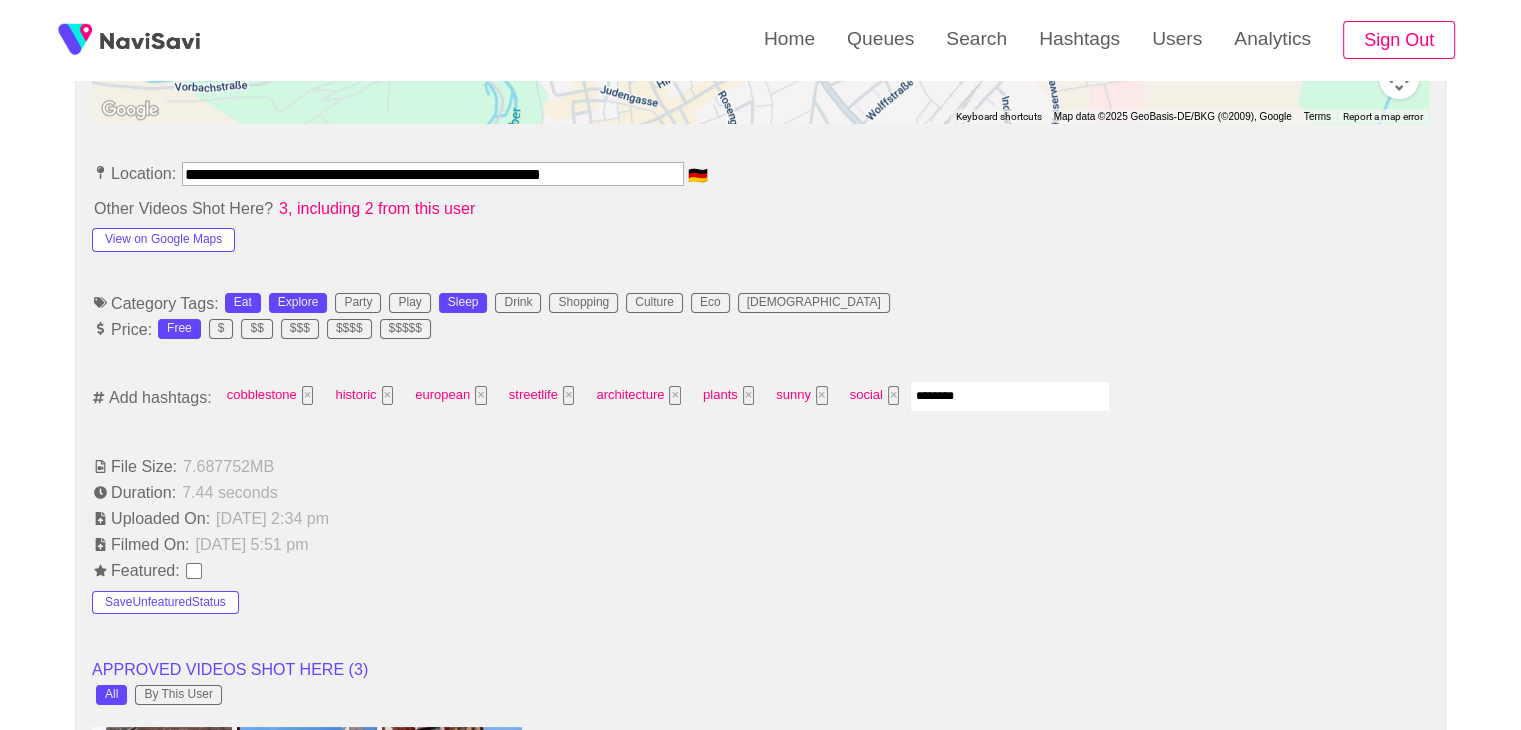 type on "*********" 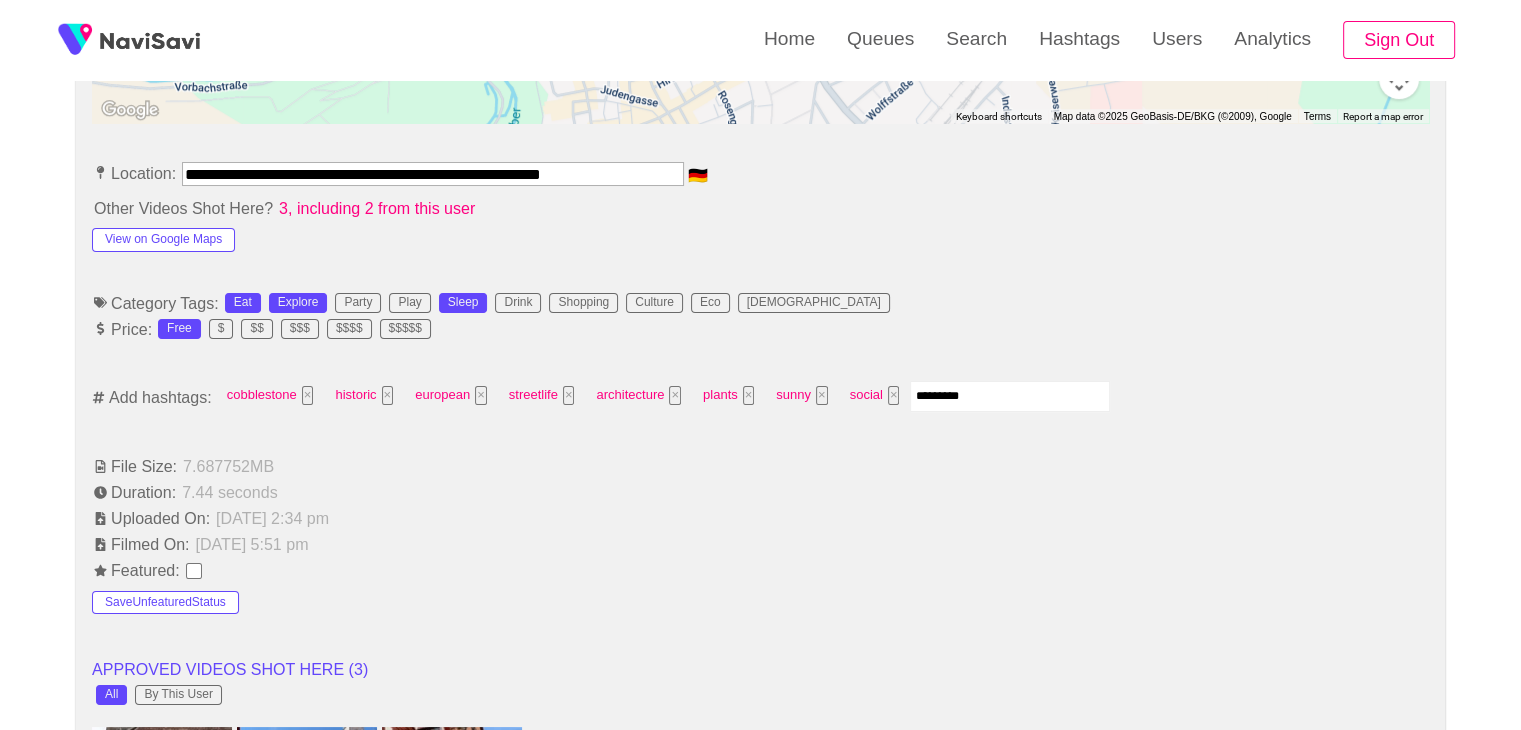 type 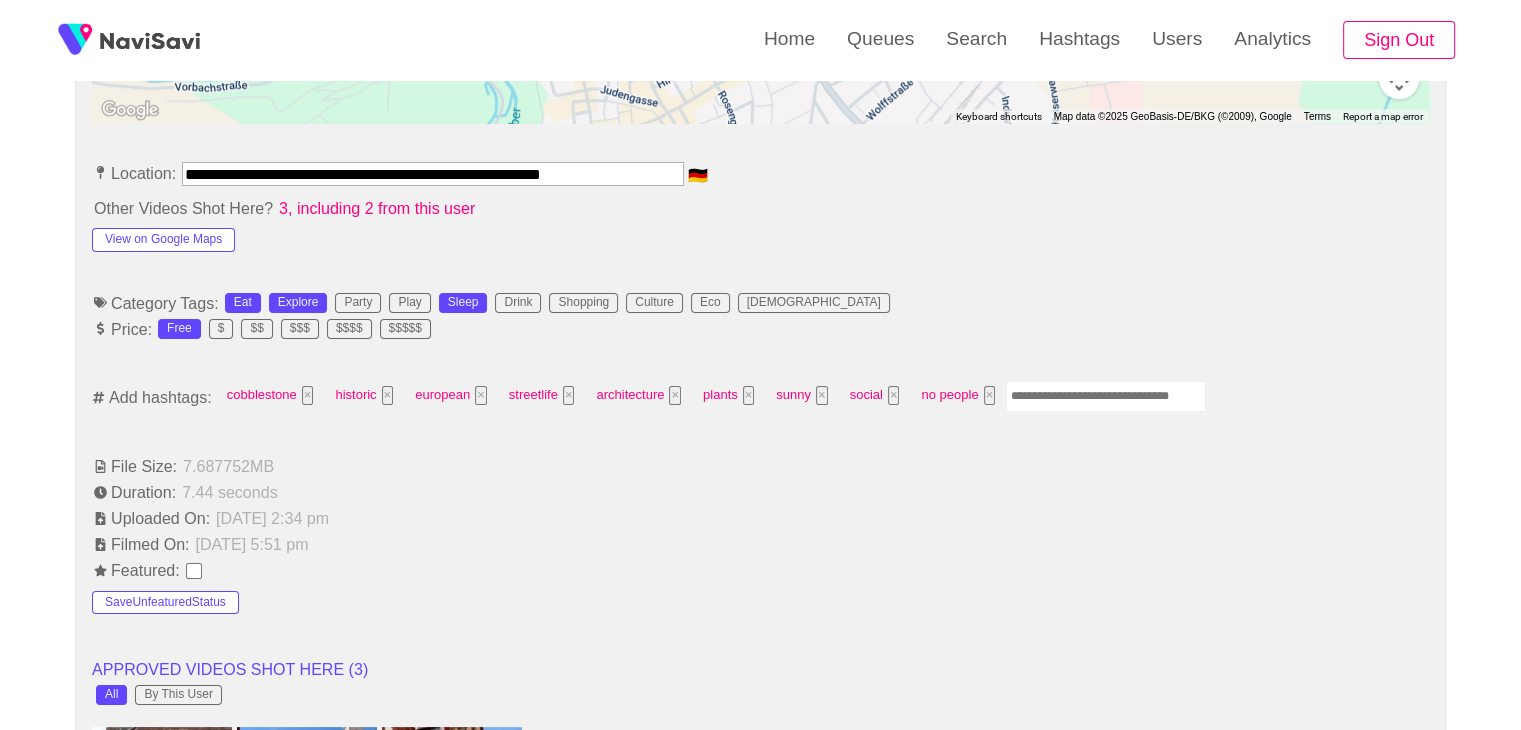 click on "**********" at bounding box center (433, 174) 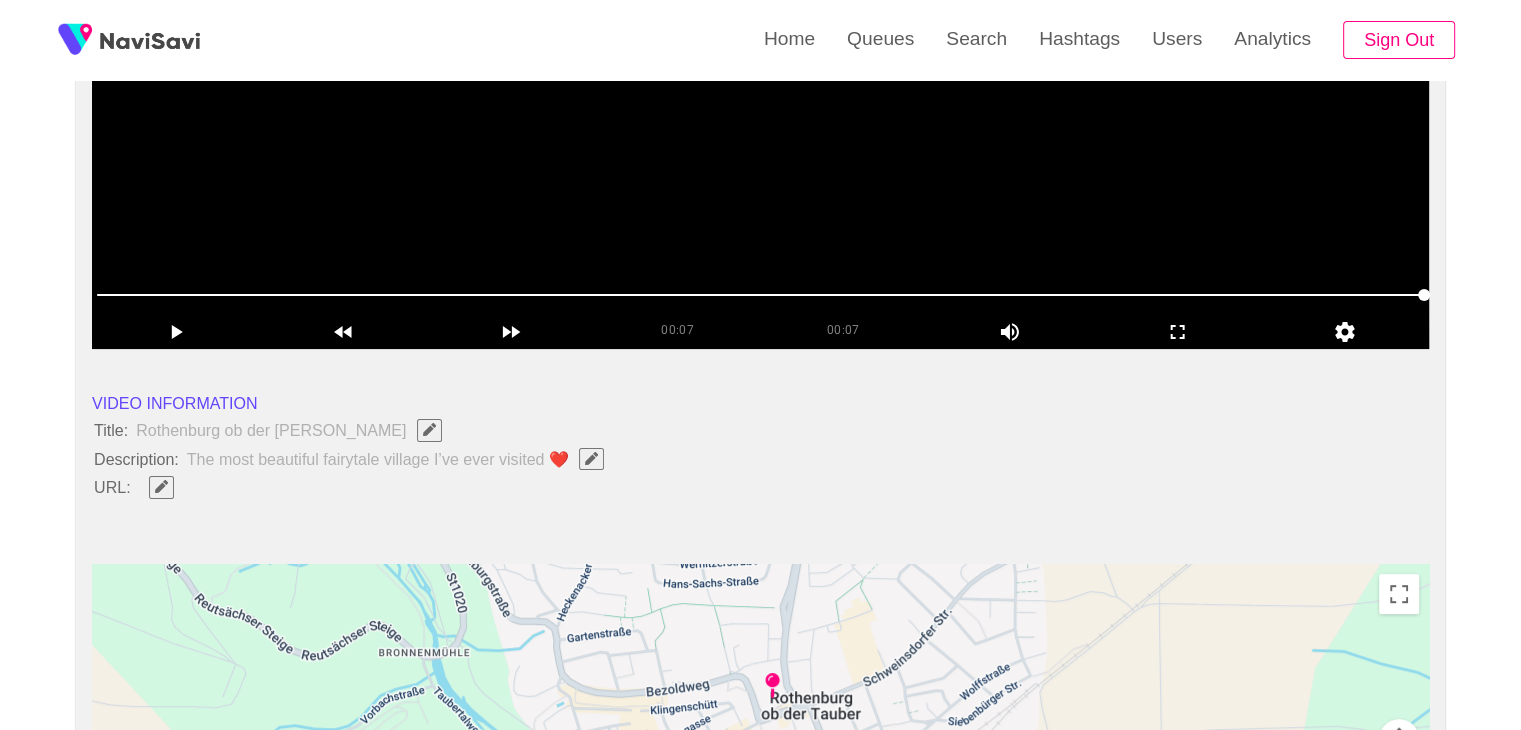 scroll, scrollTop: 322, scrollLeft: 0, axis: vertical 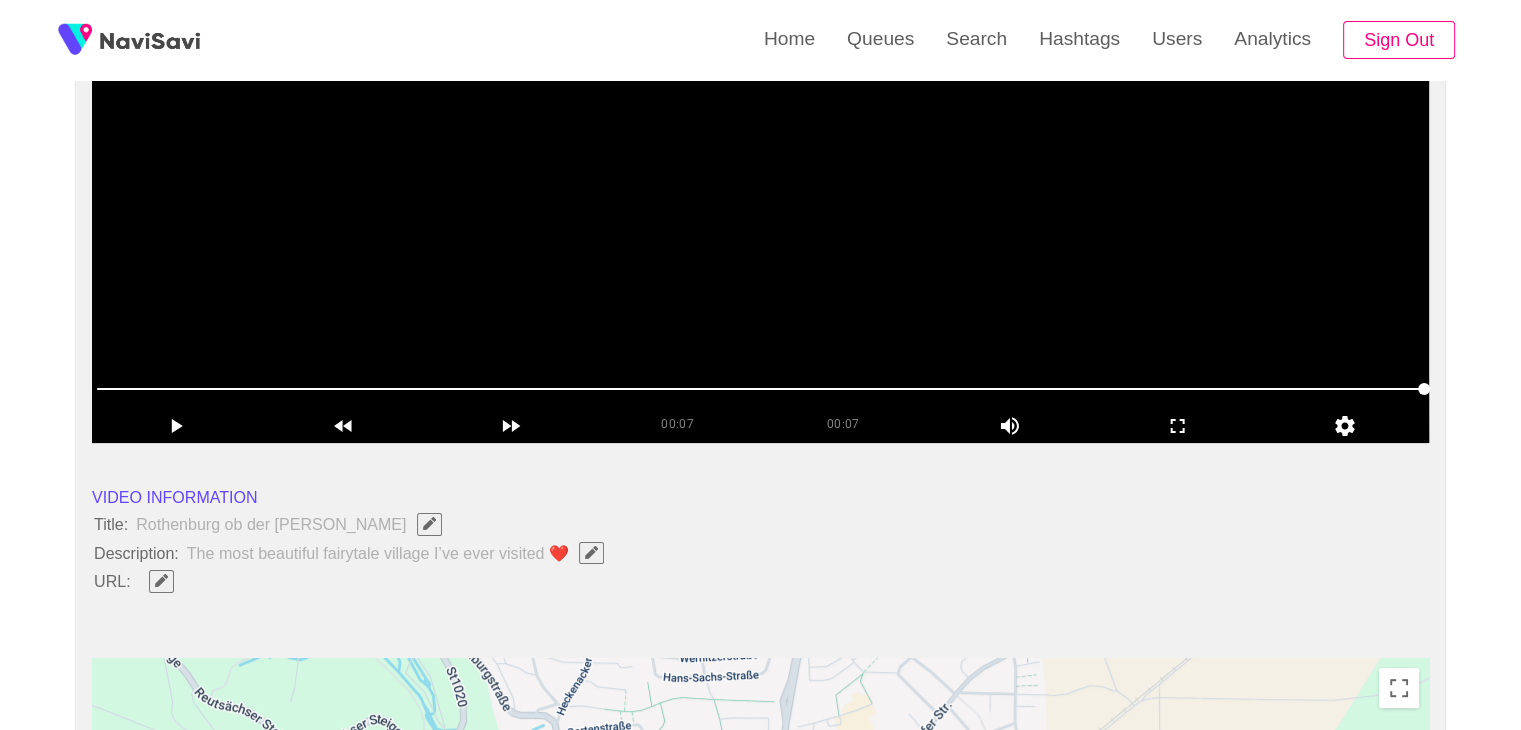 click 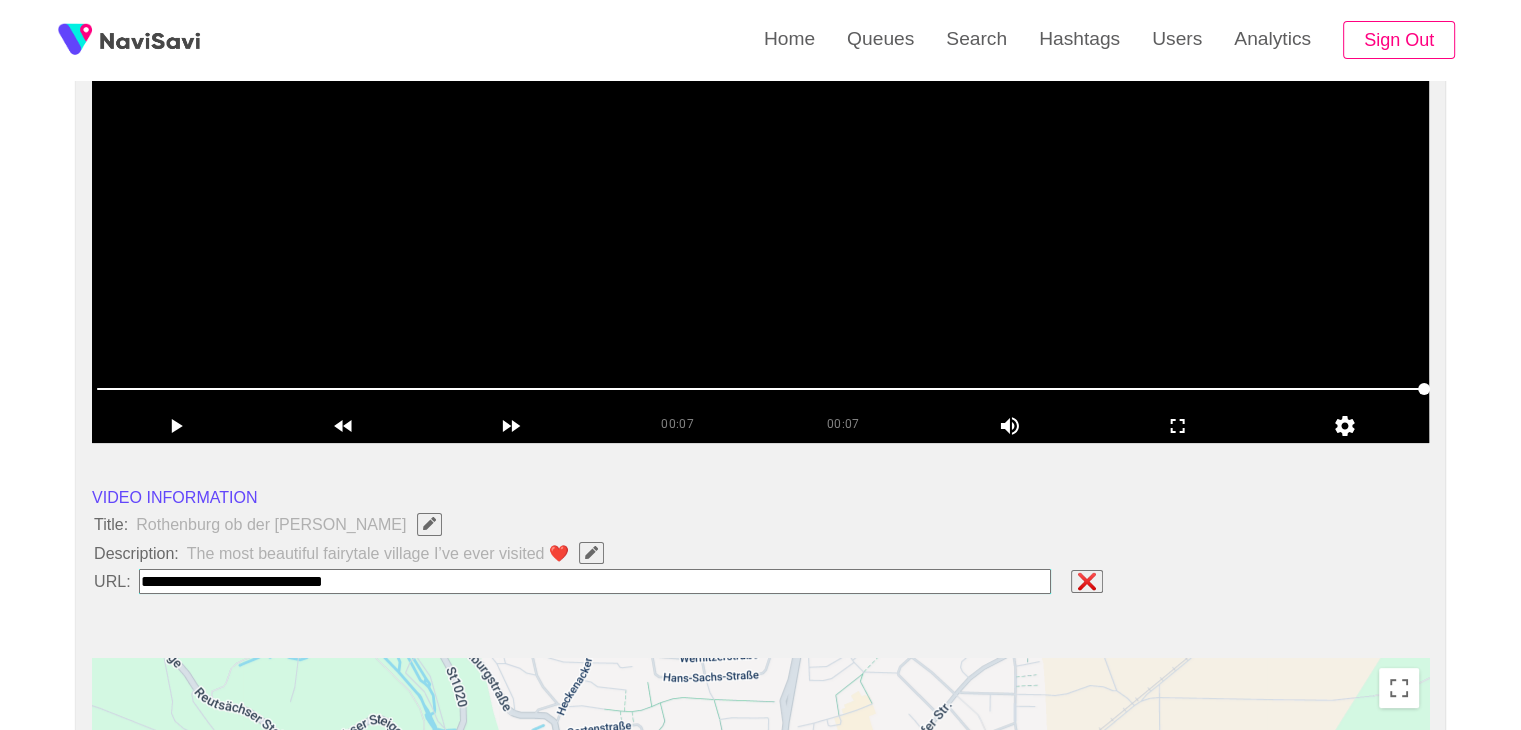 type on "**********" 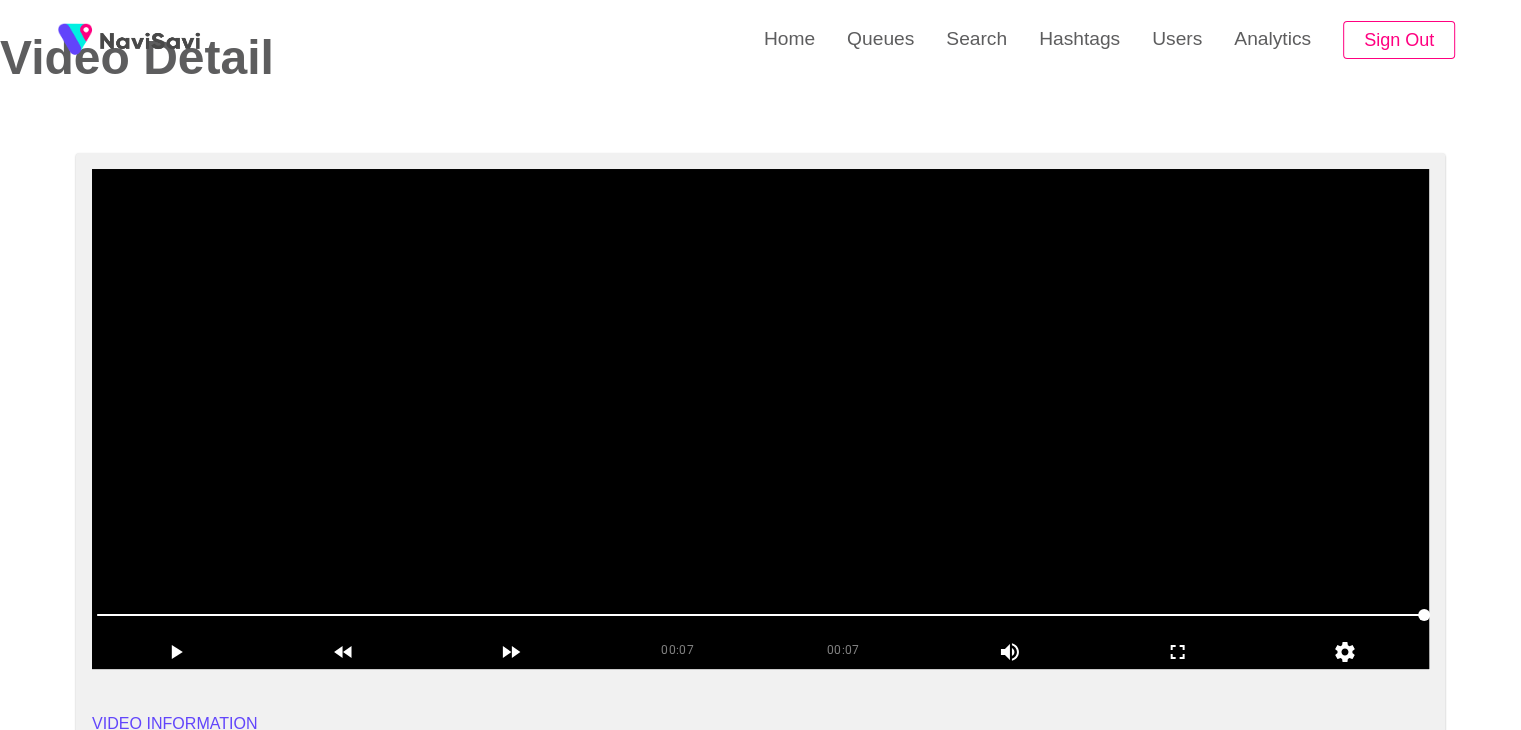 scroll, scrollTop: 92, scrollLeft: 0, axis: vertical 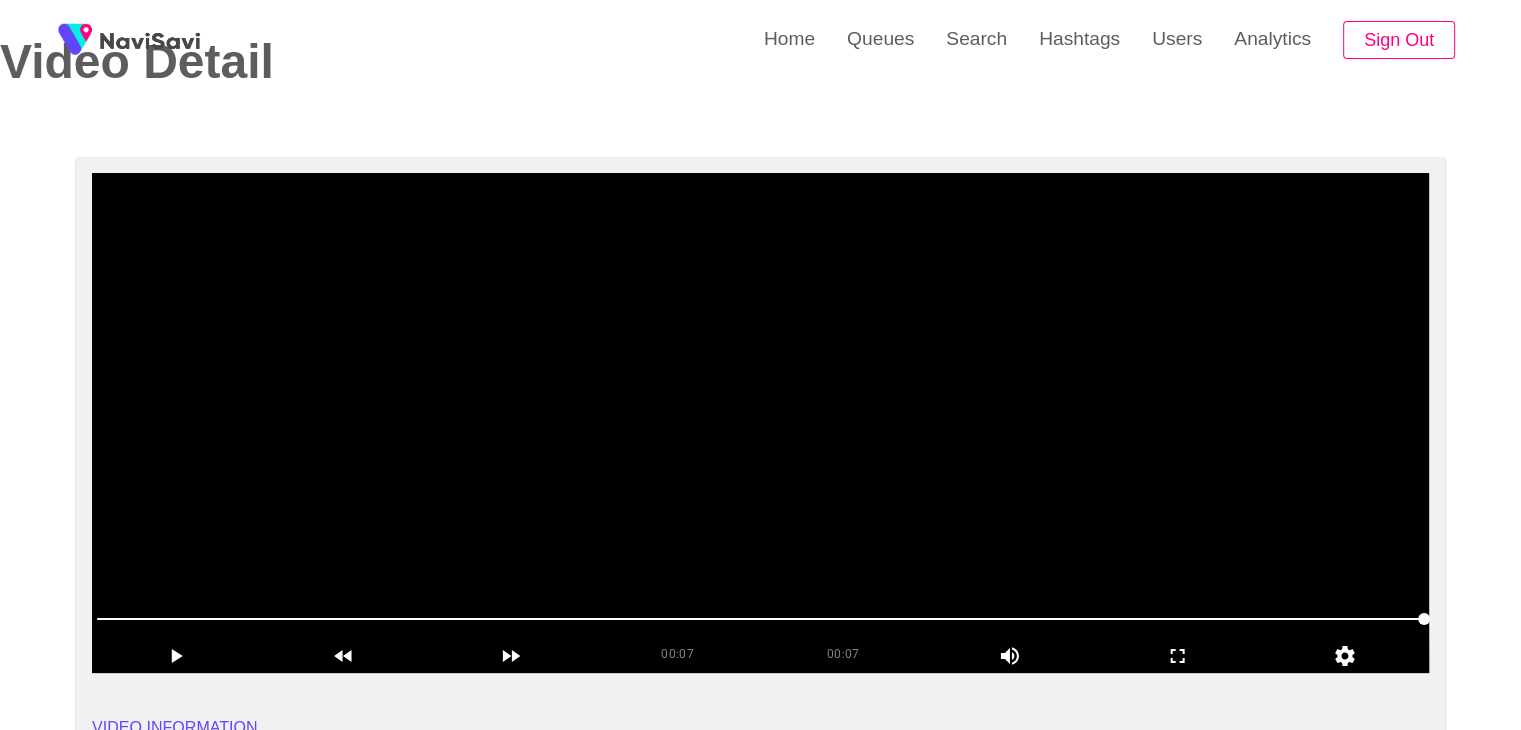 click at bounding box center [760, 423] 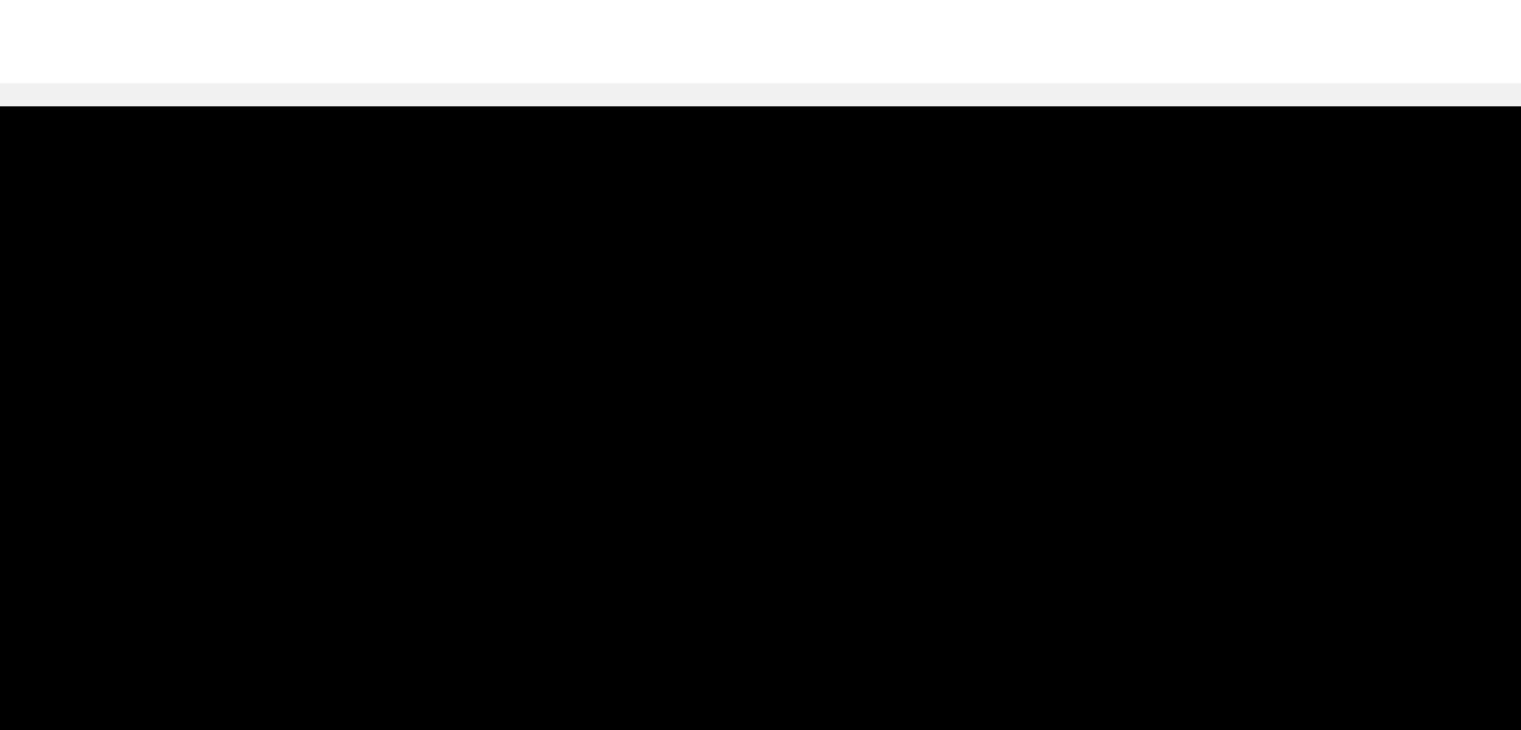 scroll, scrollTop: 92, scrollLeft: 0, axis: vertical 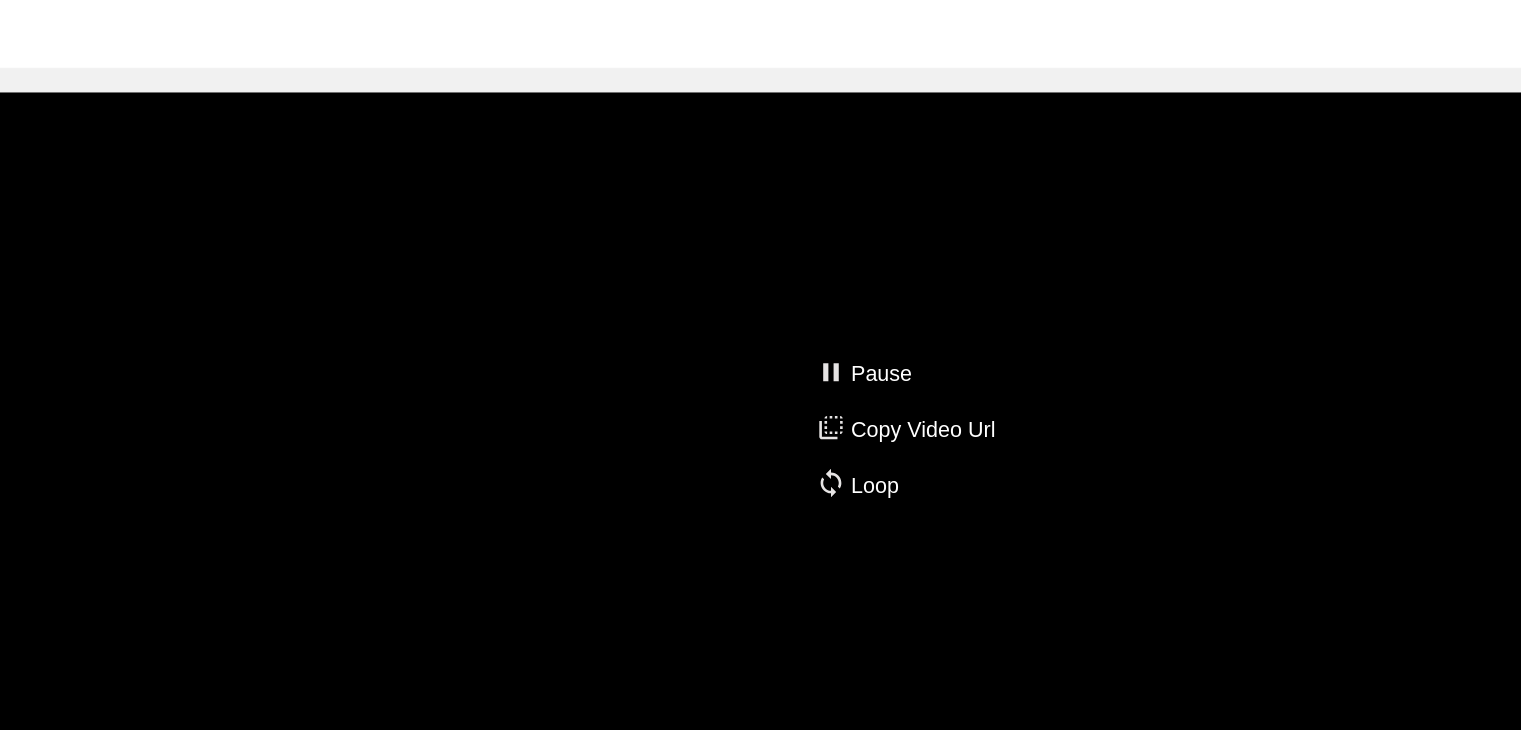 click on "Pause Copy Video Url Loop" at bounding box center [869, 398] 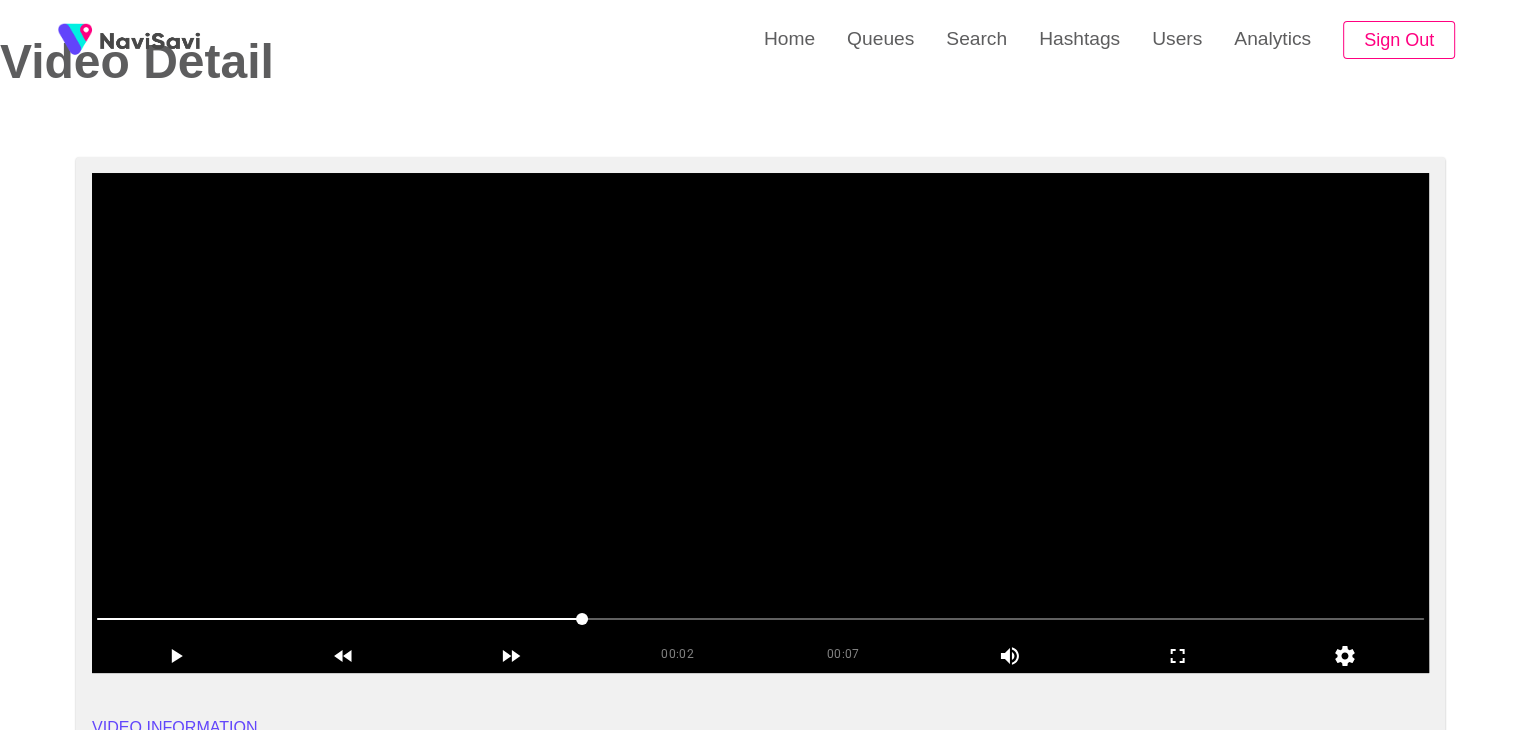 click at bounding box center (760, 423) 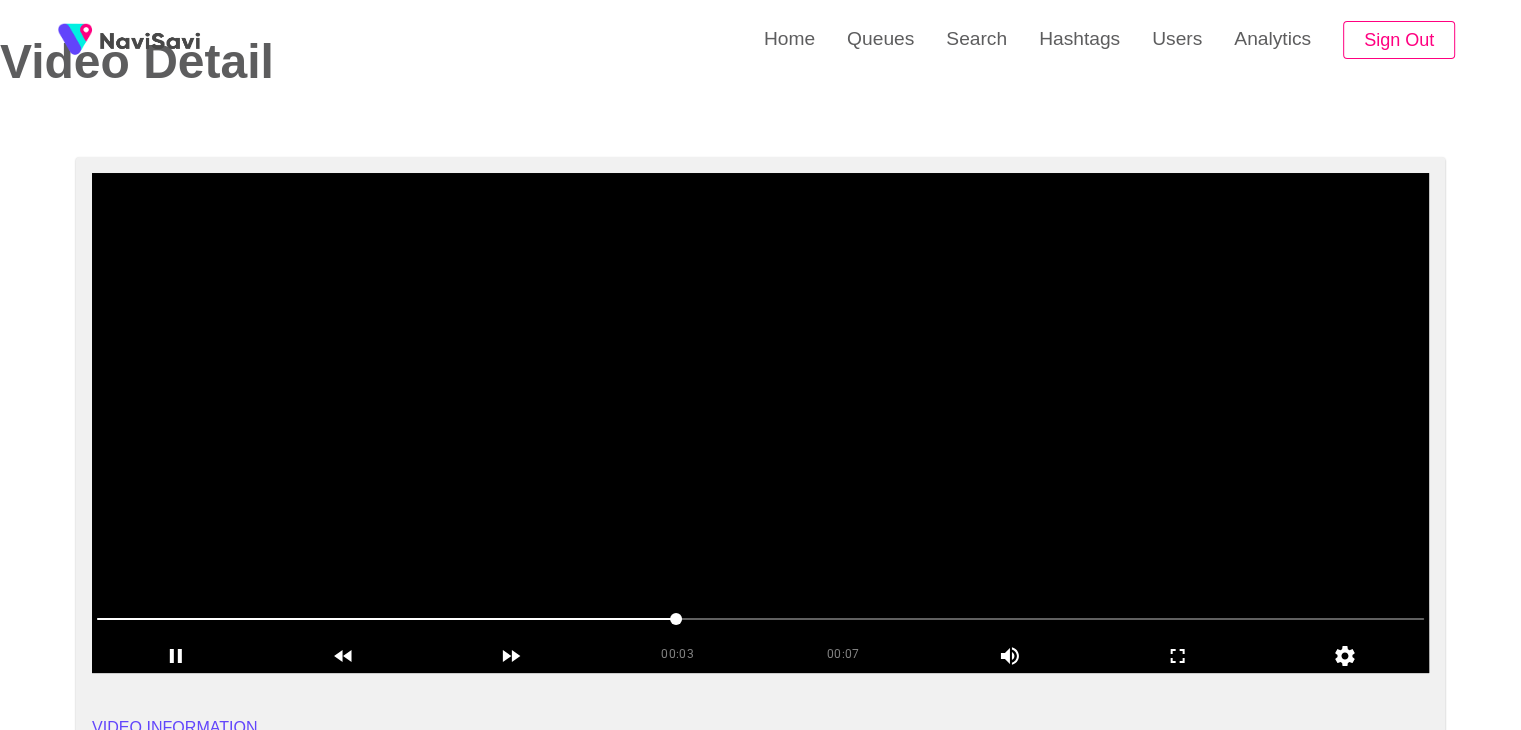 click at bounding box center [760, 423] 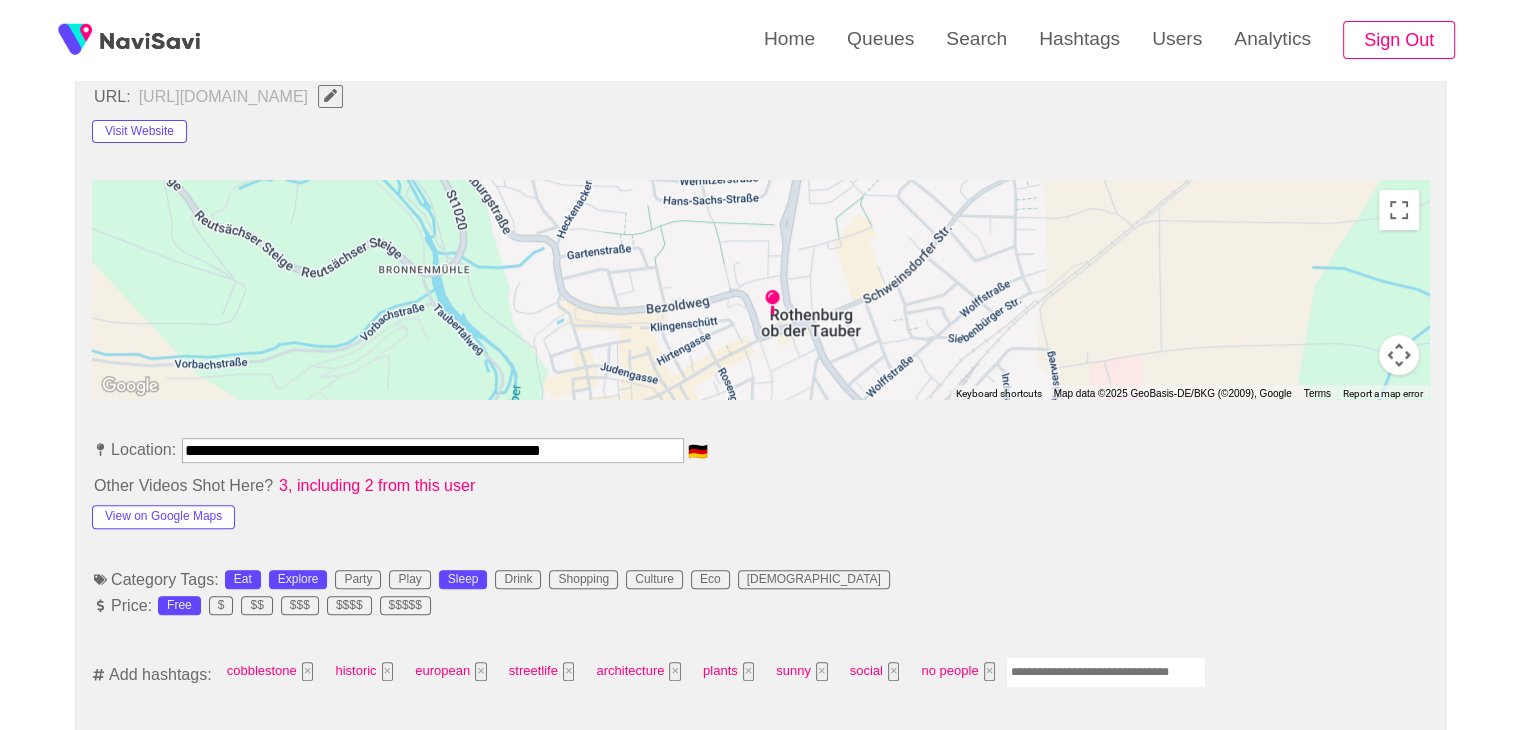 scroll, scrollTop: 895, scrollLeft: 0, axis: vertical 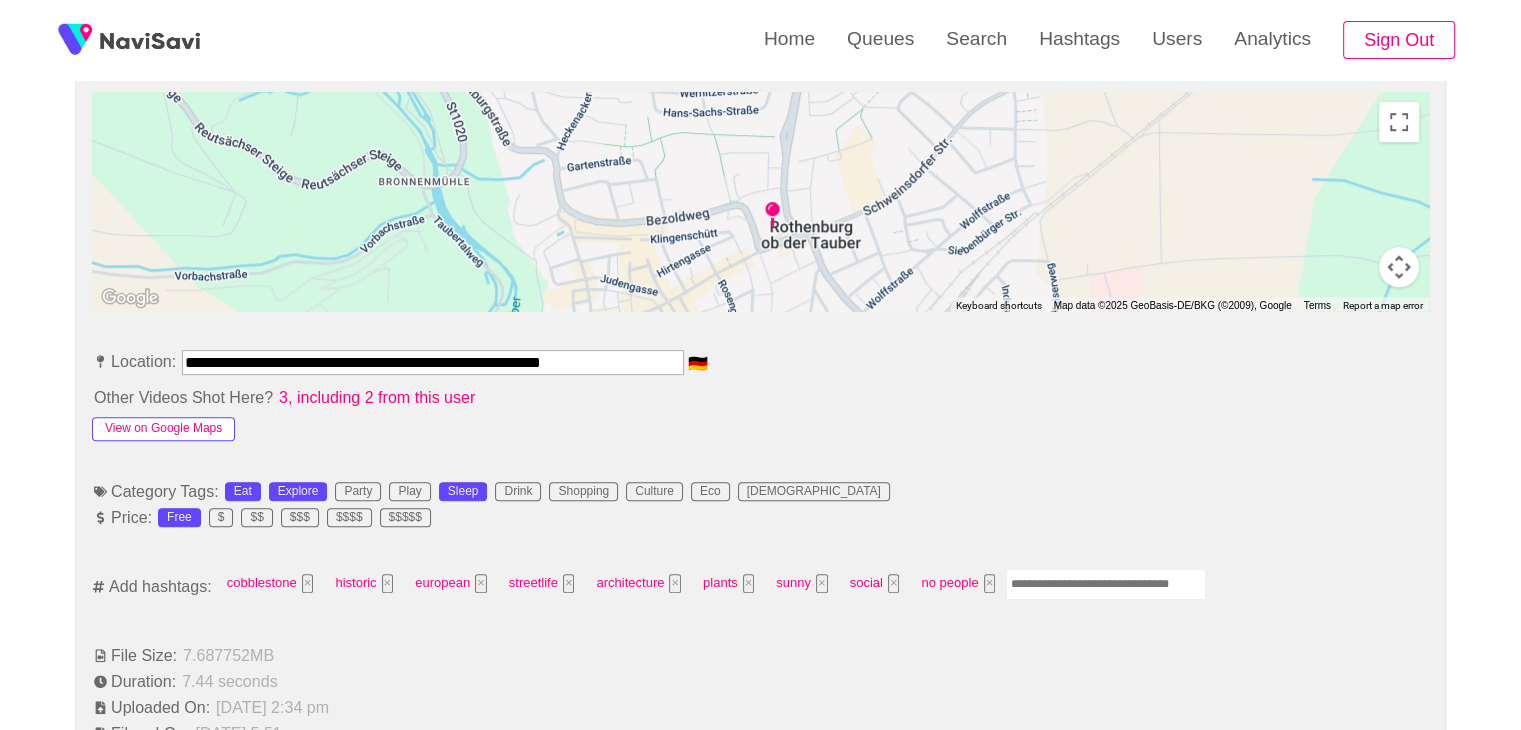 click on "View on Google Maps" at bounding box center (163, 429) 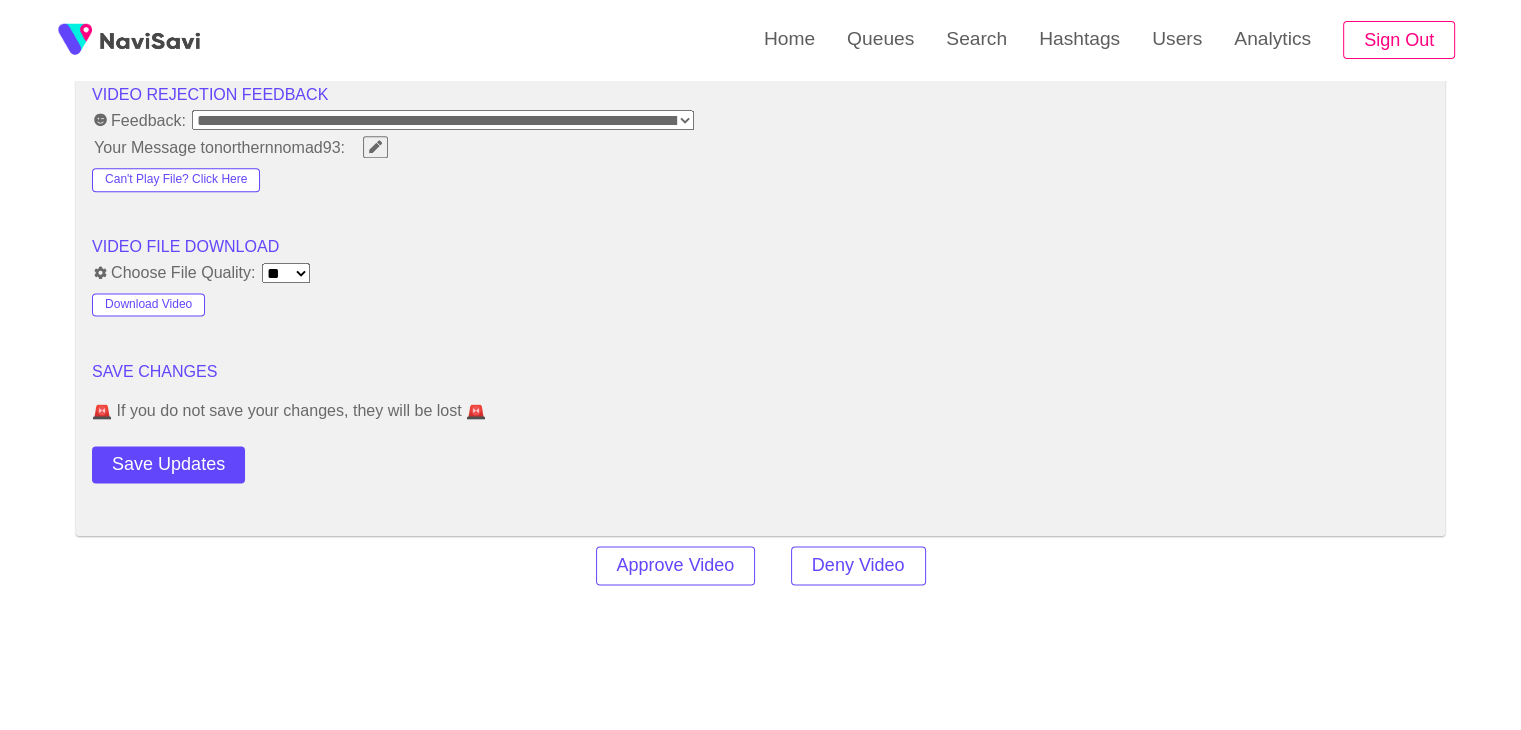scroll, scrollTop: 2588, scrollLeft: 0, axis: vertical 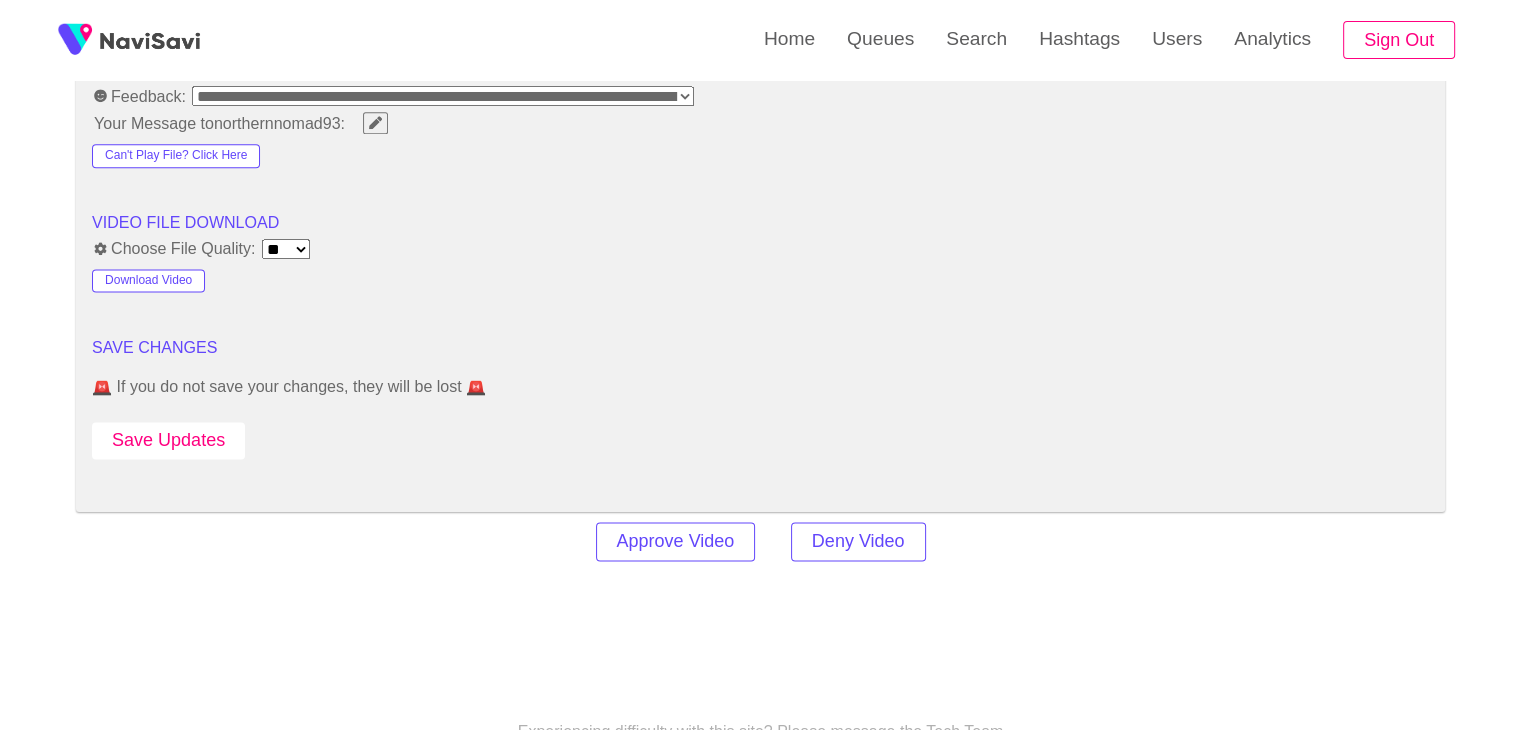 click on "Save Updates" at bounding box center [168, 440] 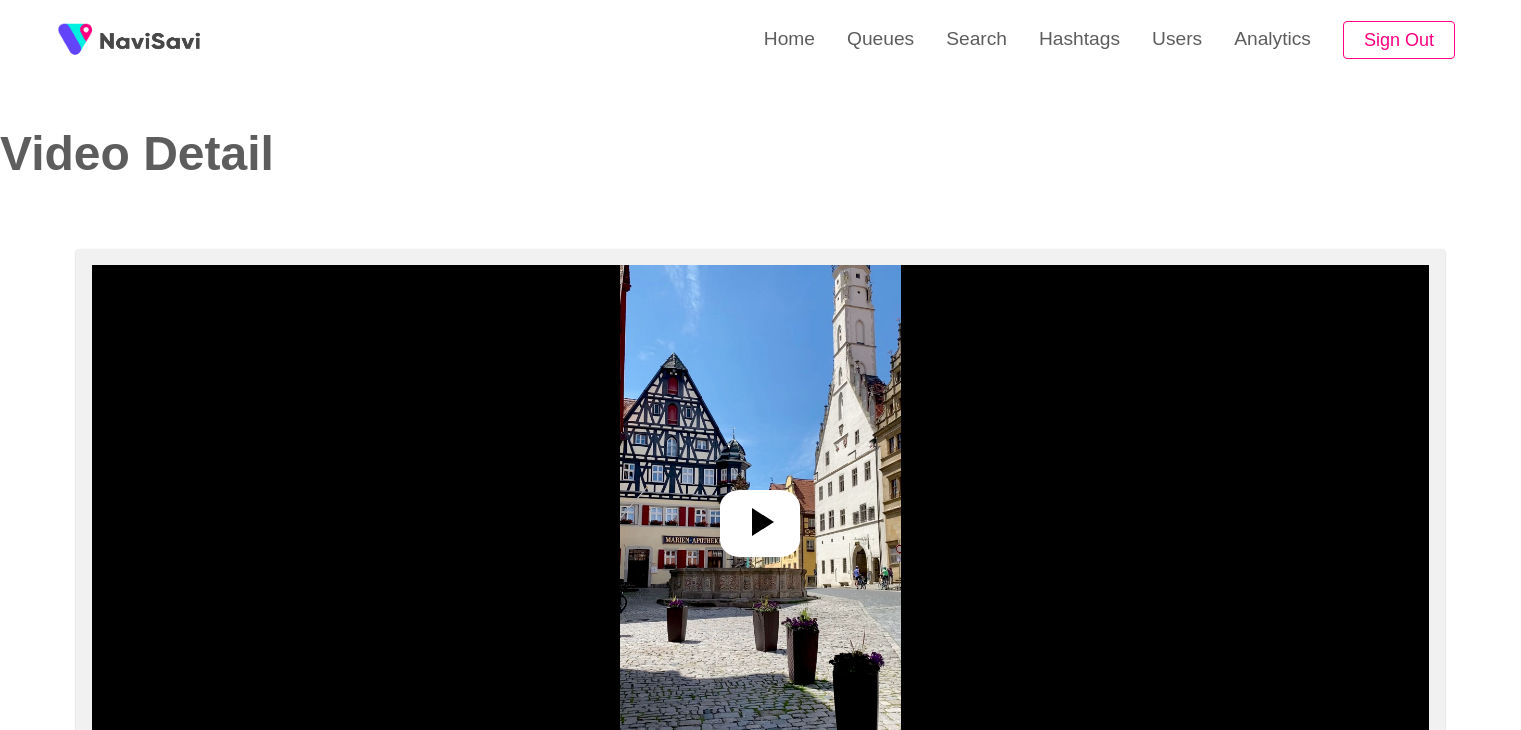 select on "**********" 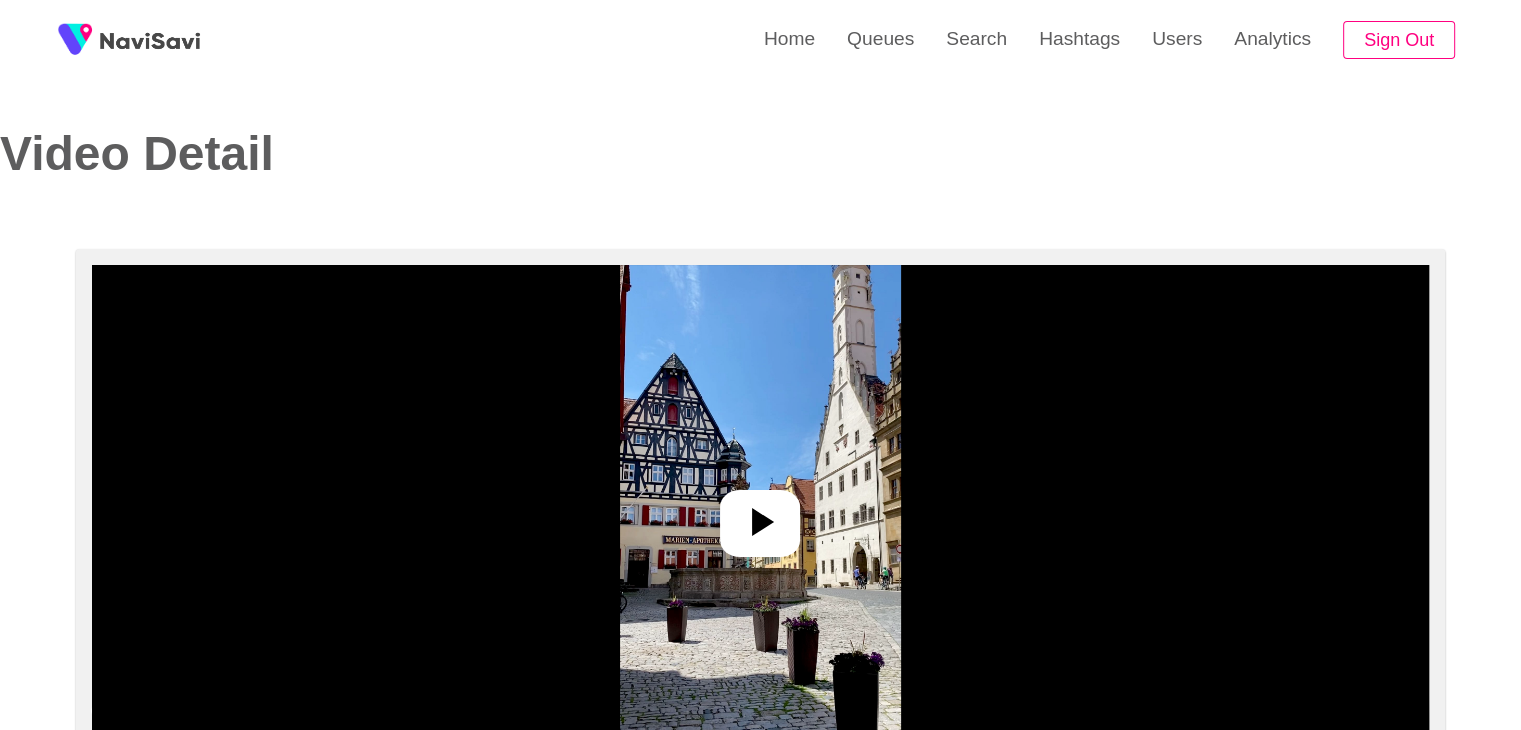 click at bounding box center [760, 515] 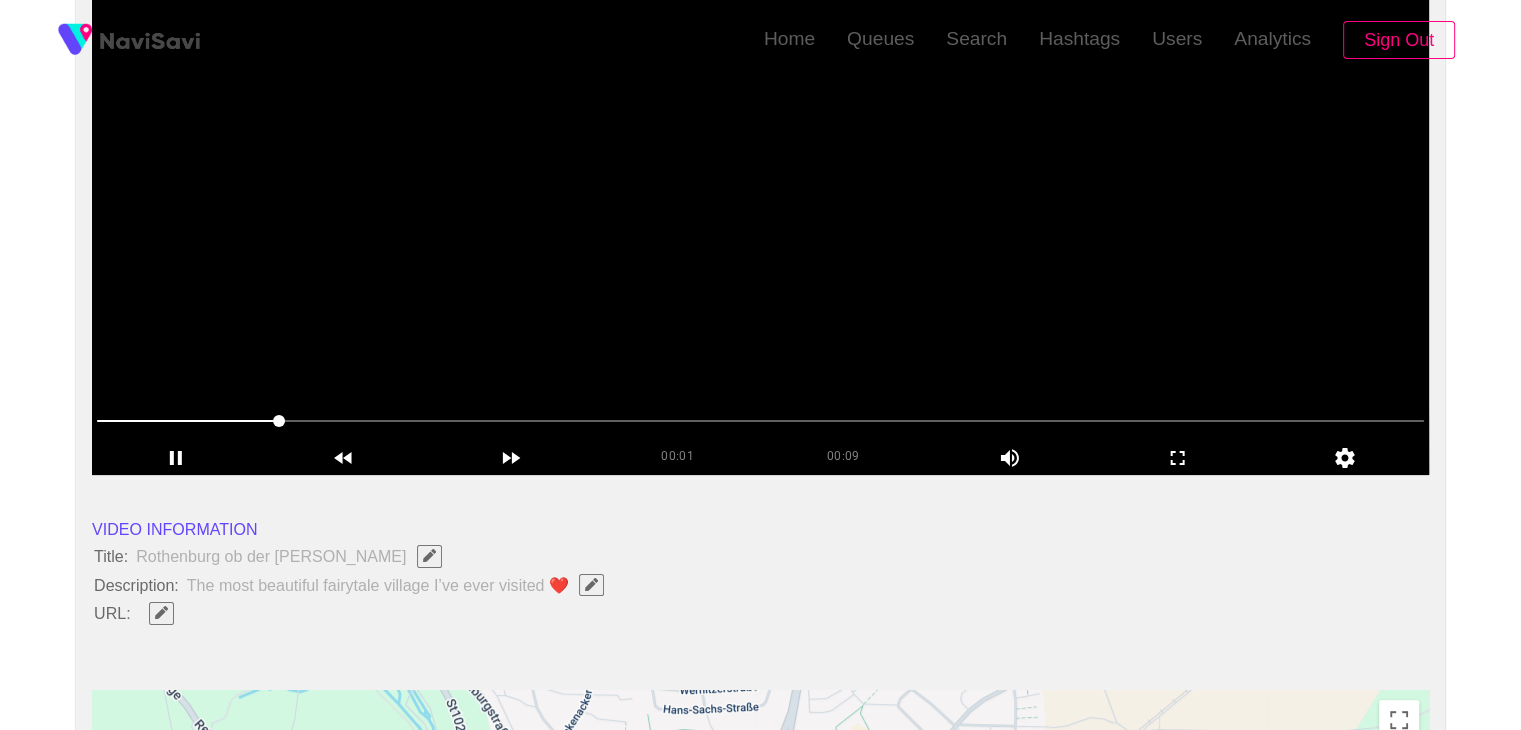 scroll, scrollTop: 311, scrollLeft: 0, axis: vertical 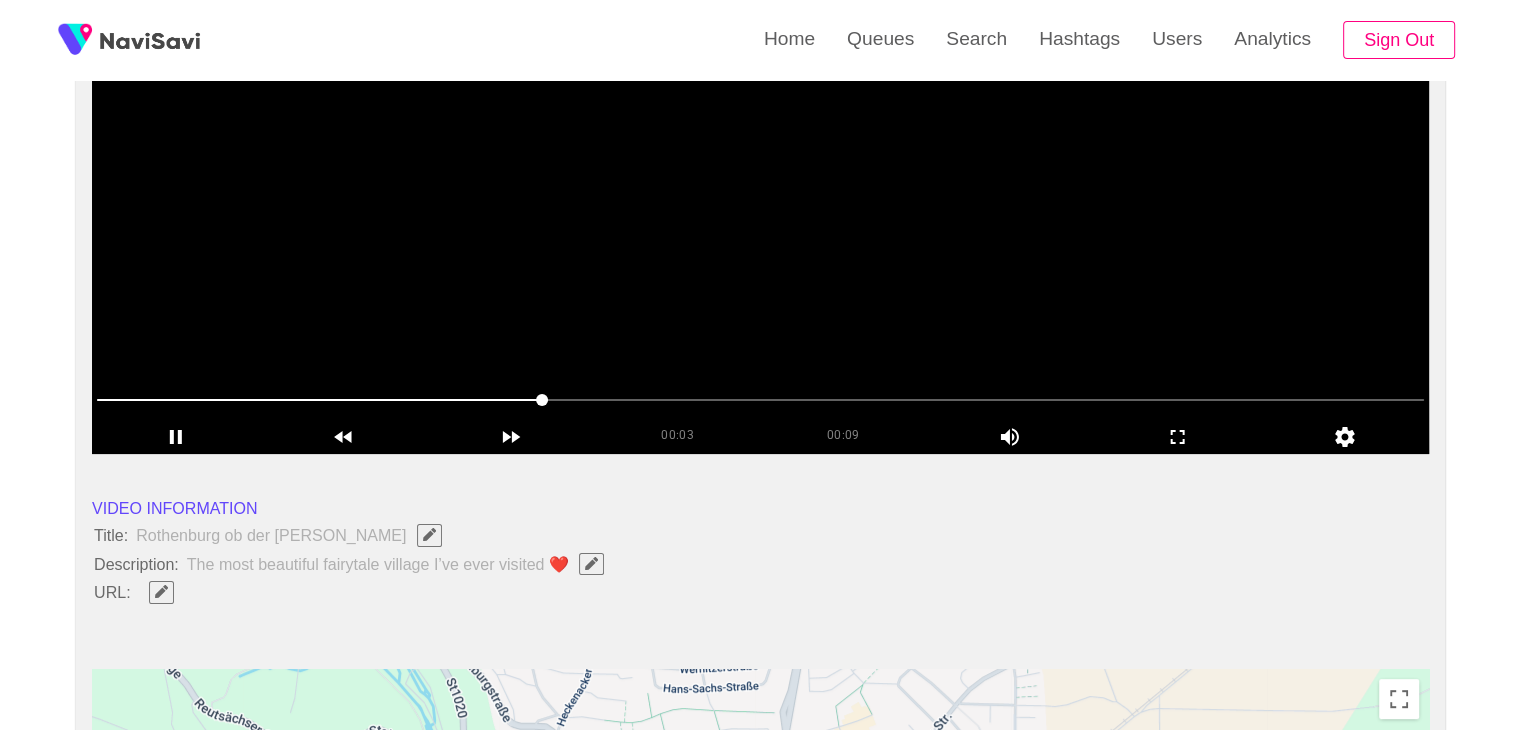 click 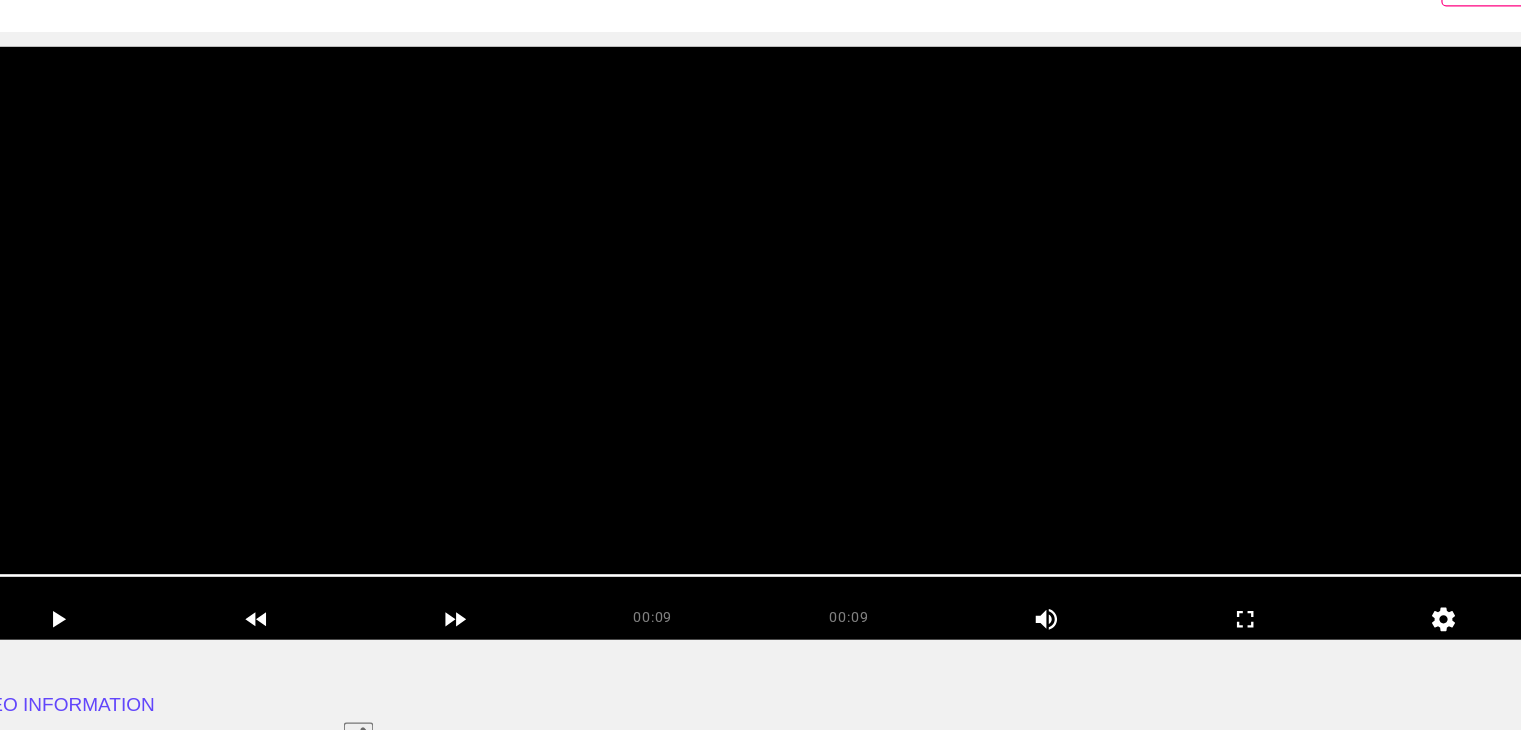 scroll, scrollTop: 172, scrollLeft: 0, axis: vertical 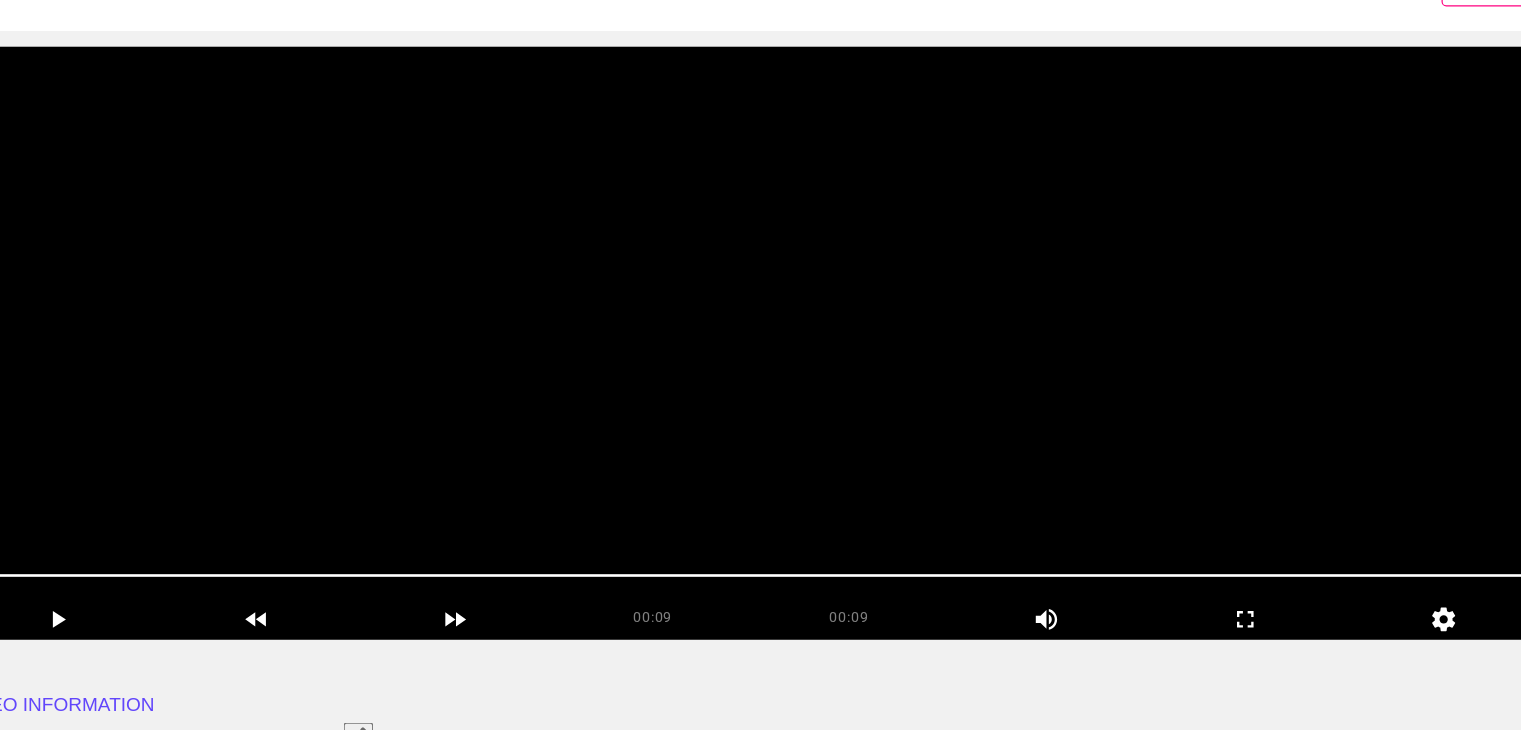 click at bounding box center (760, 343) 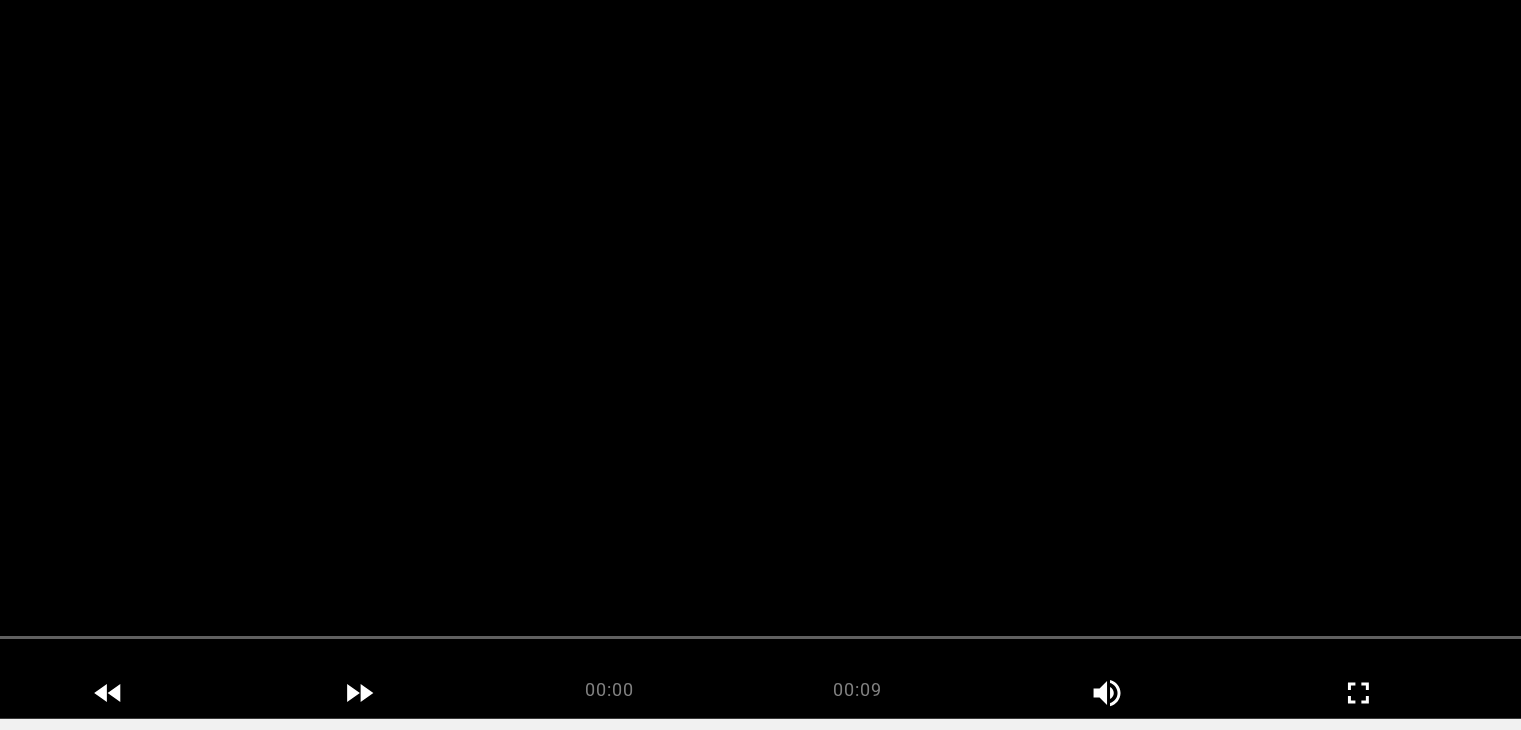 scroll, scrollTop: 172, scrollLeft: 0, axis: vertical 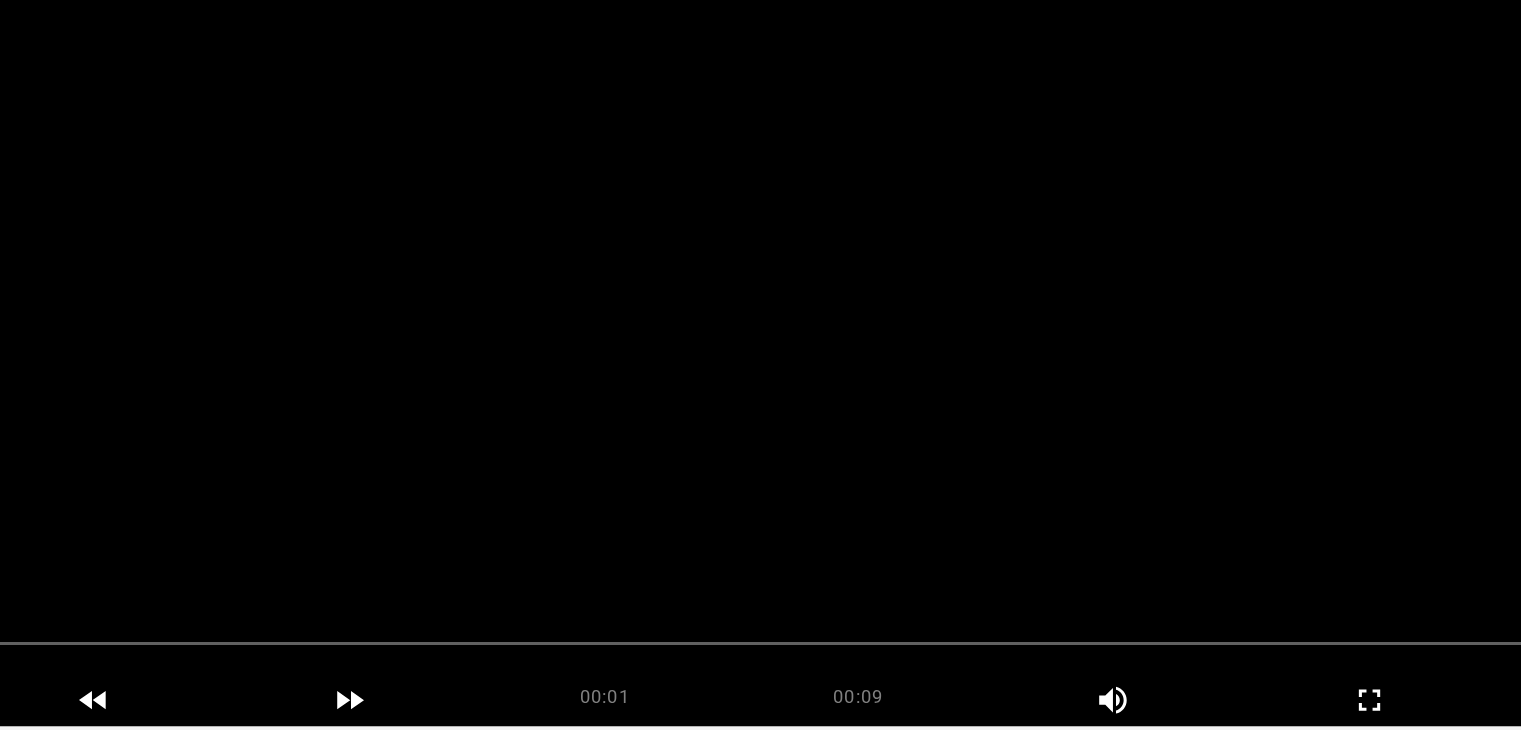 click at bounding box center (760, 343) 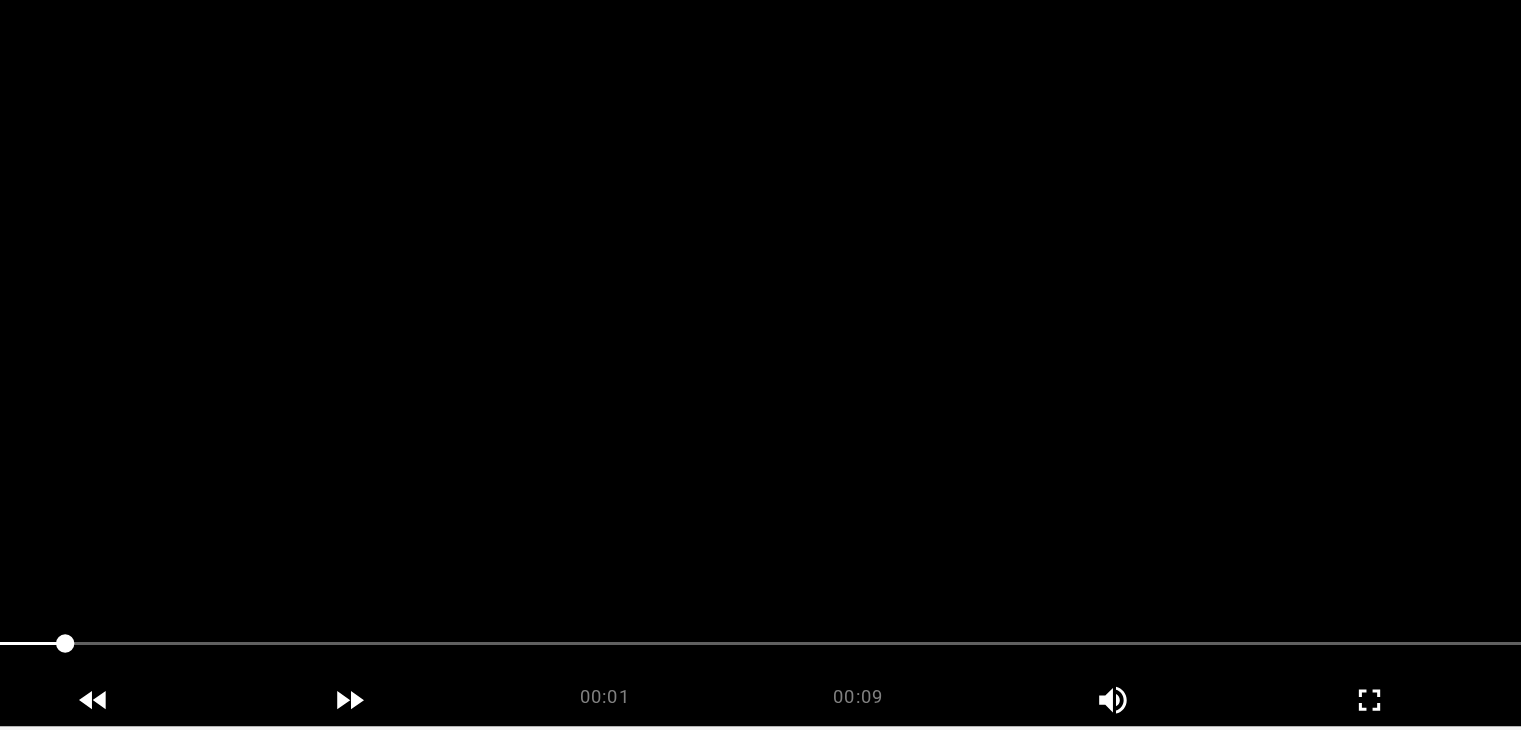 click at bounding box center (760, 343) 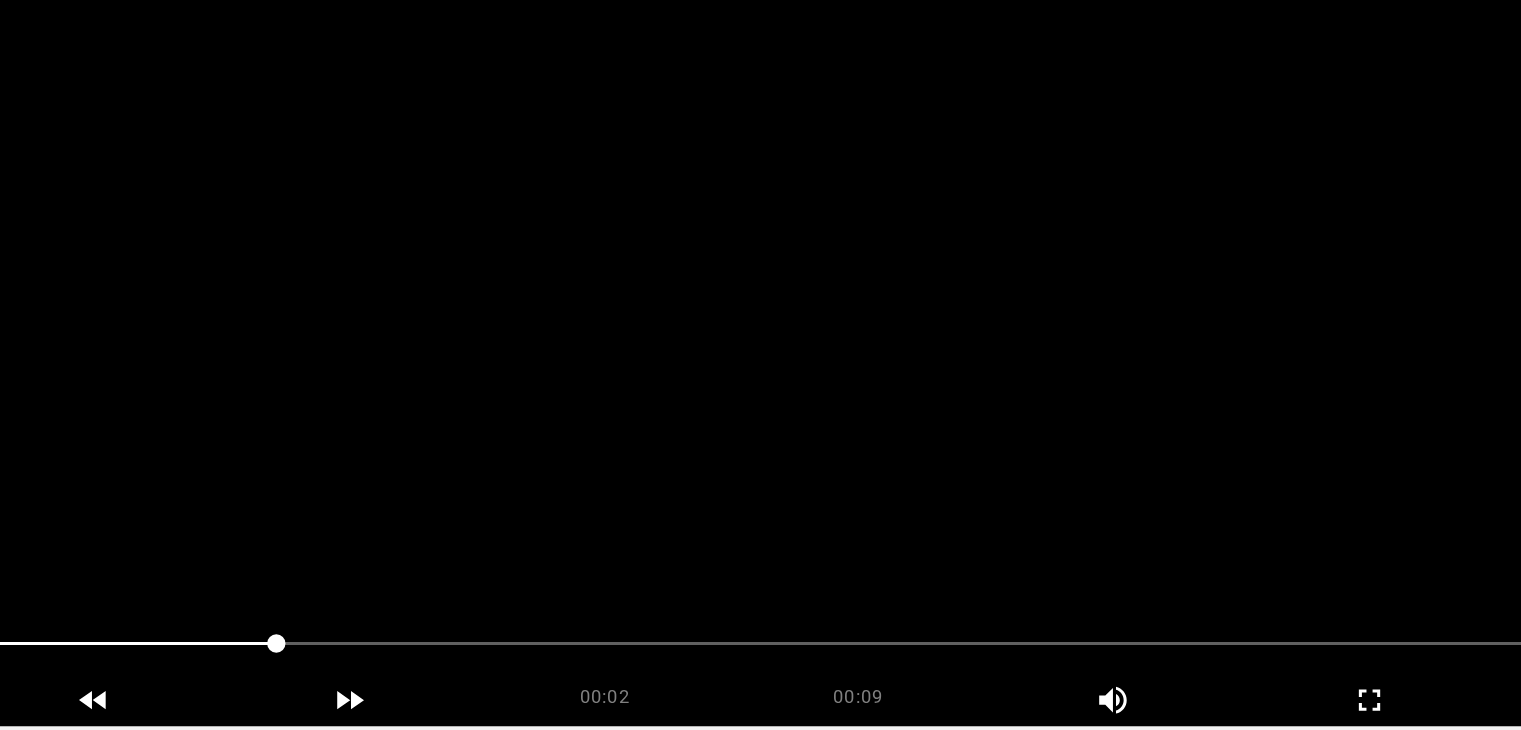 click at bounding box center (760, 343) 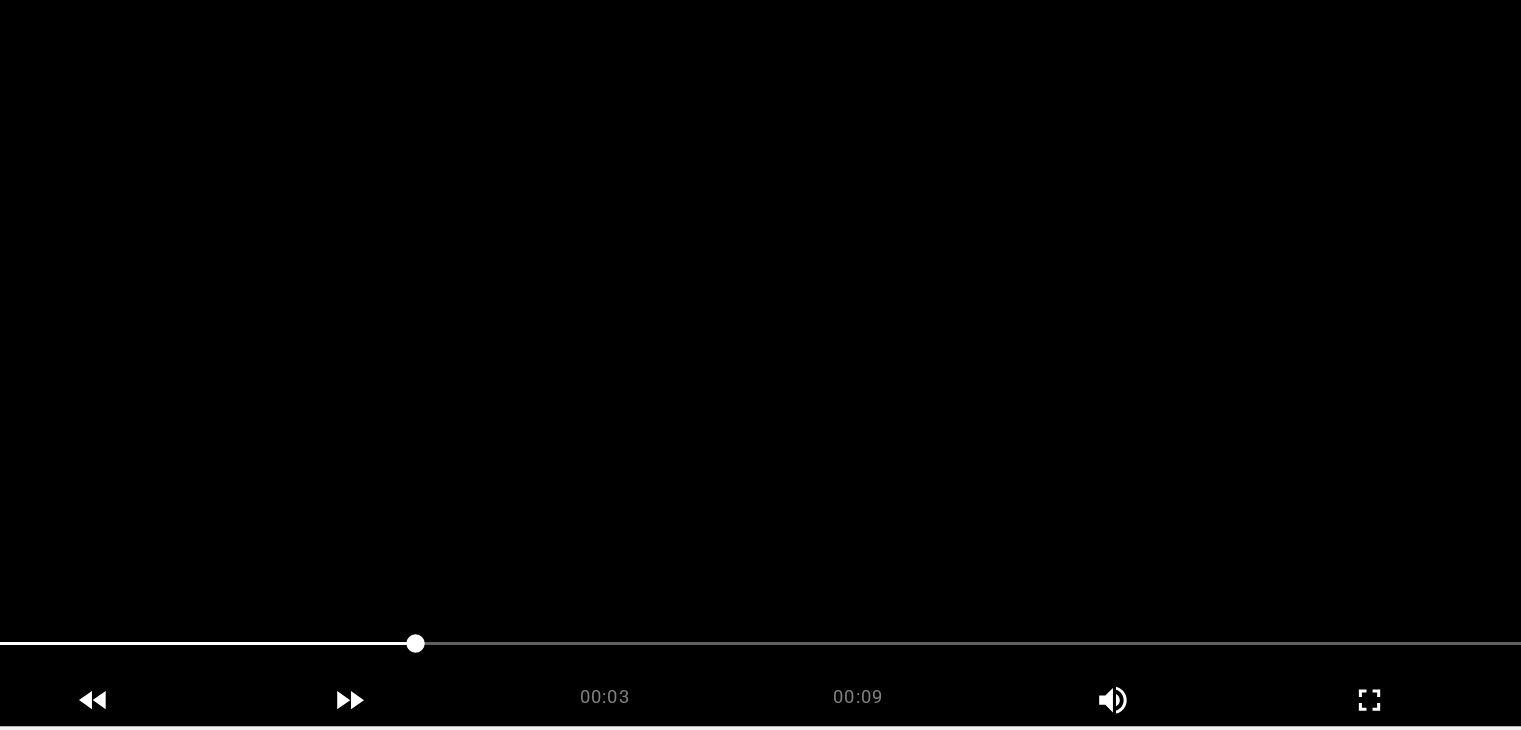 click at bounding box center [760, 343] 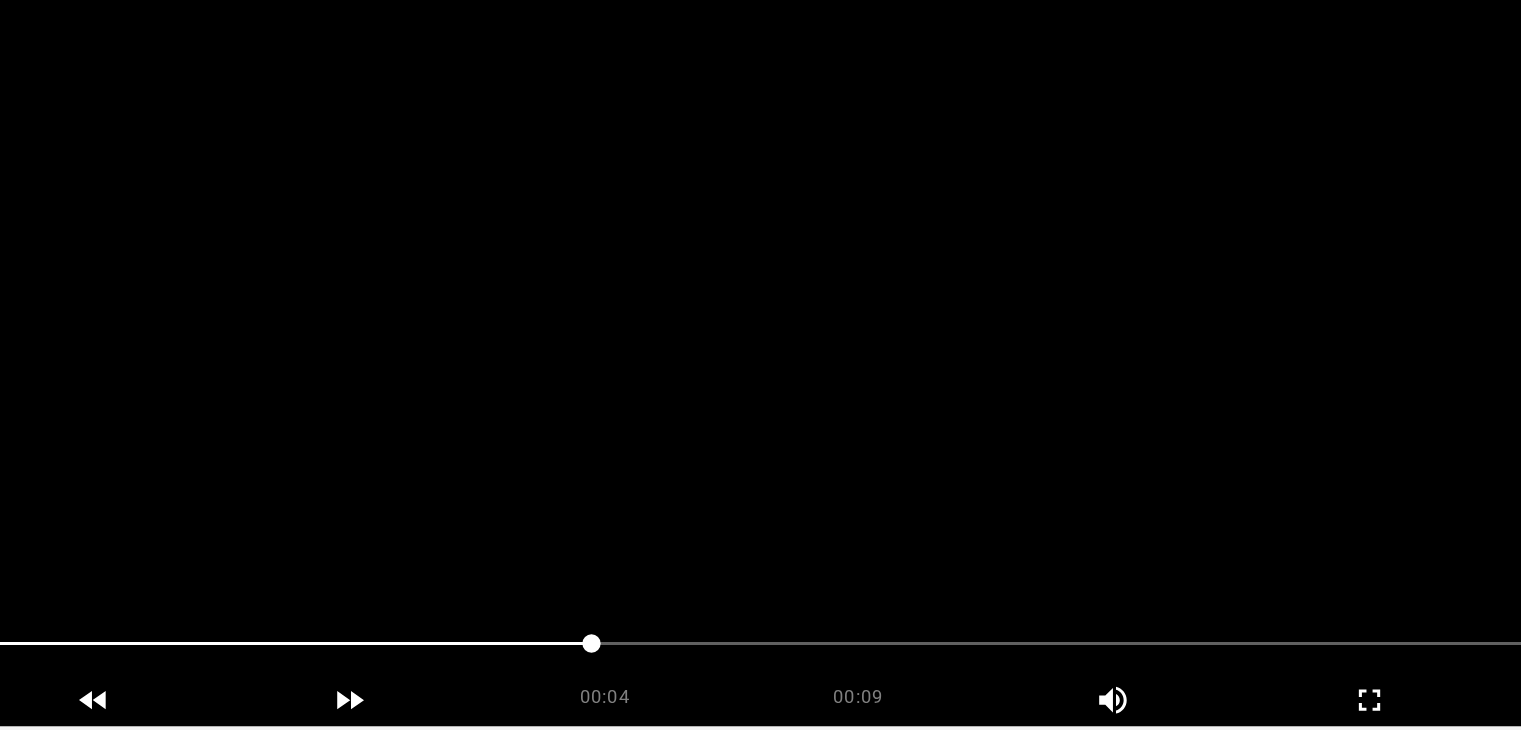 click at bounding box center (760, 343) 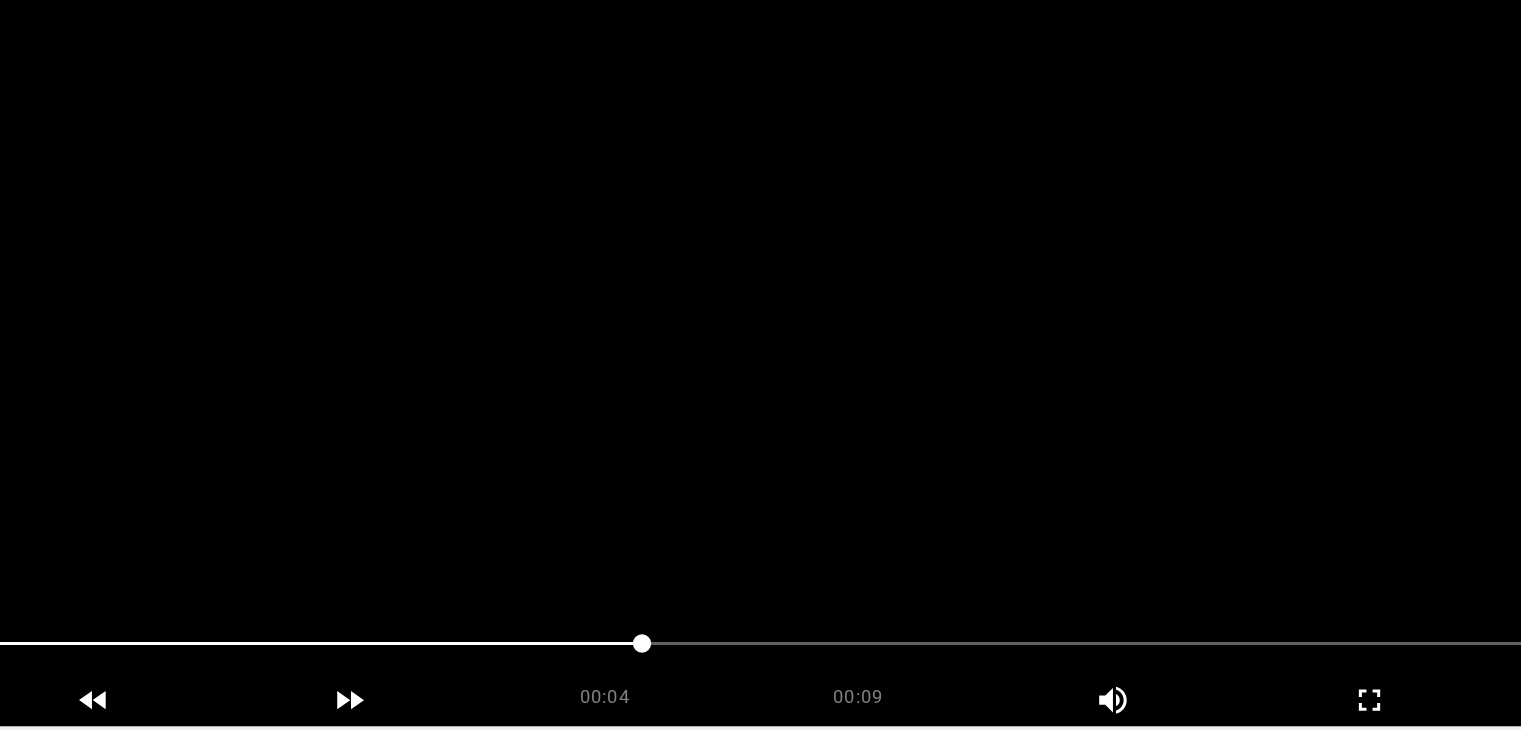 click at bounding box center (760, 343) 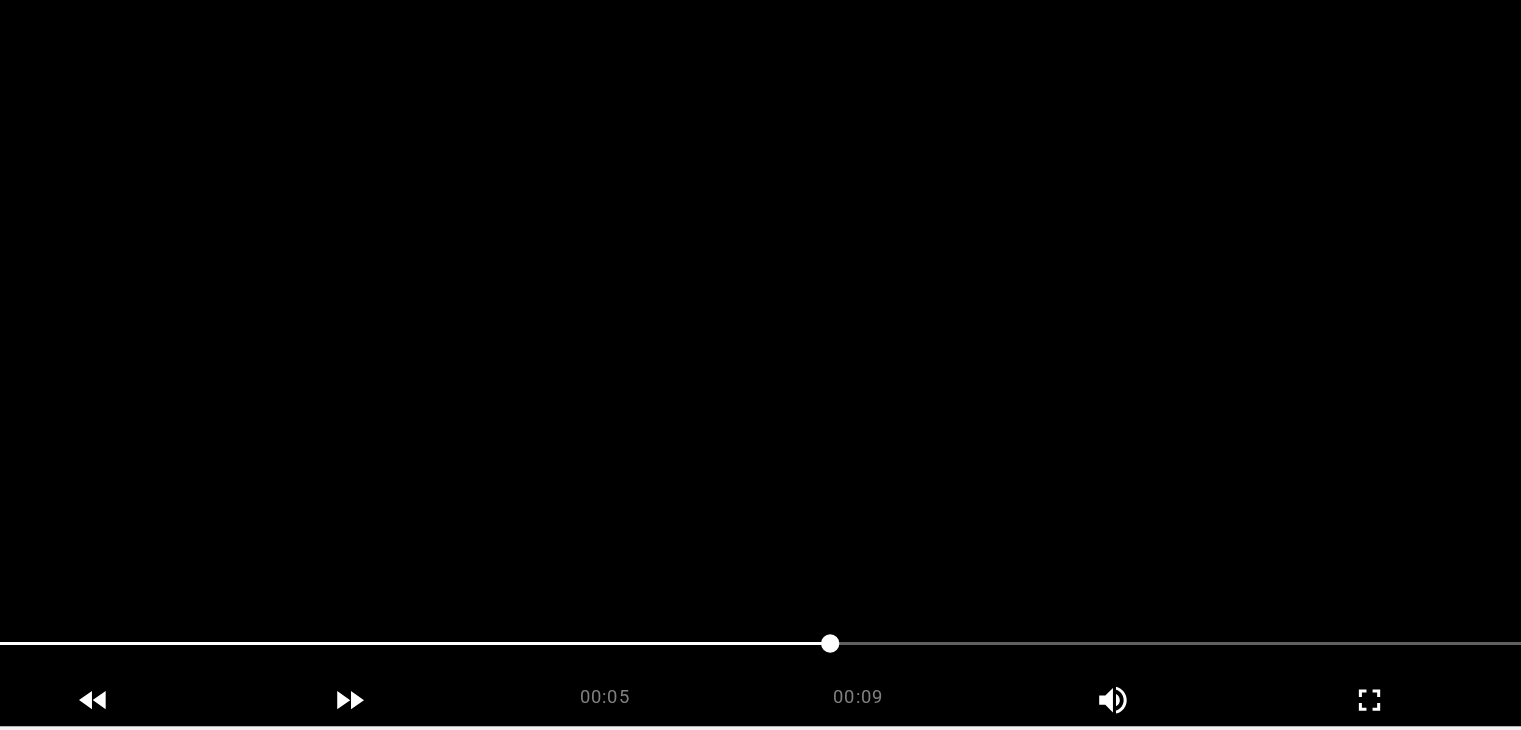 click at bounding box center (760, 343) 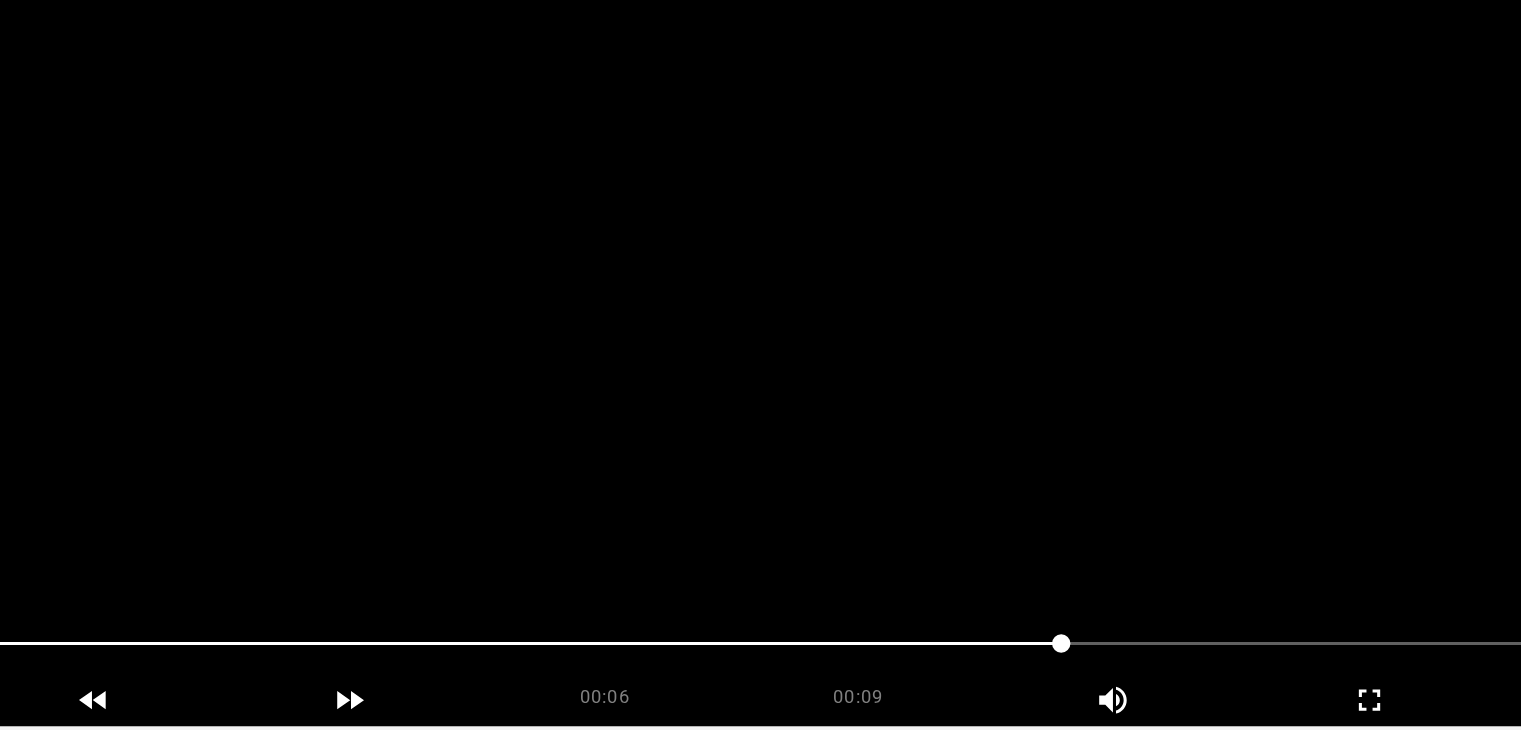 click at bounding box center [760, 343] 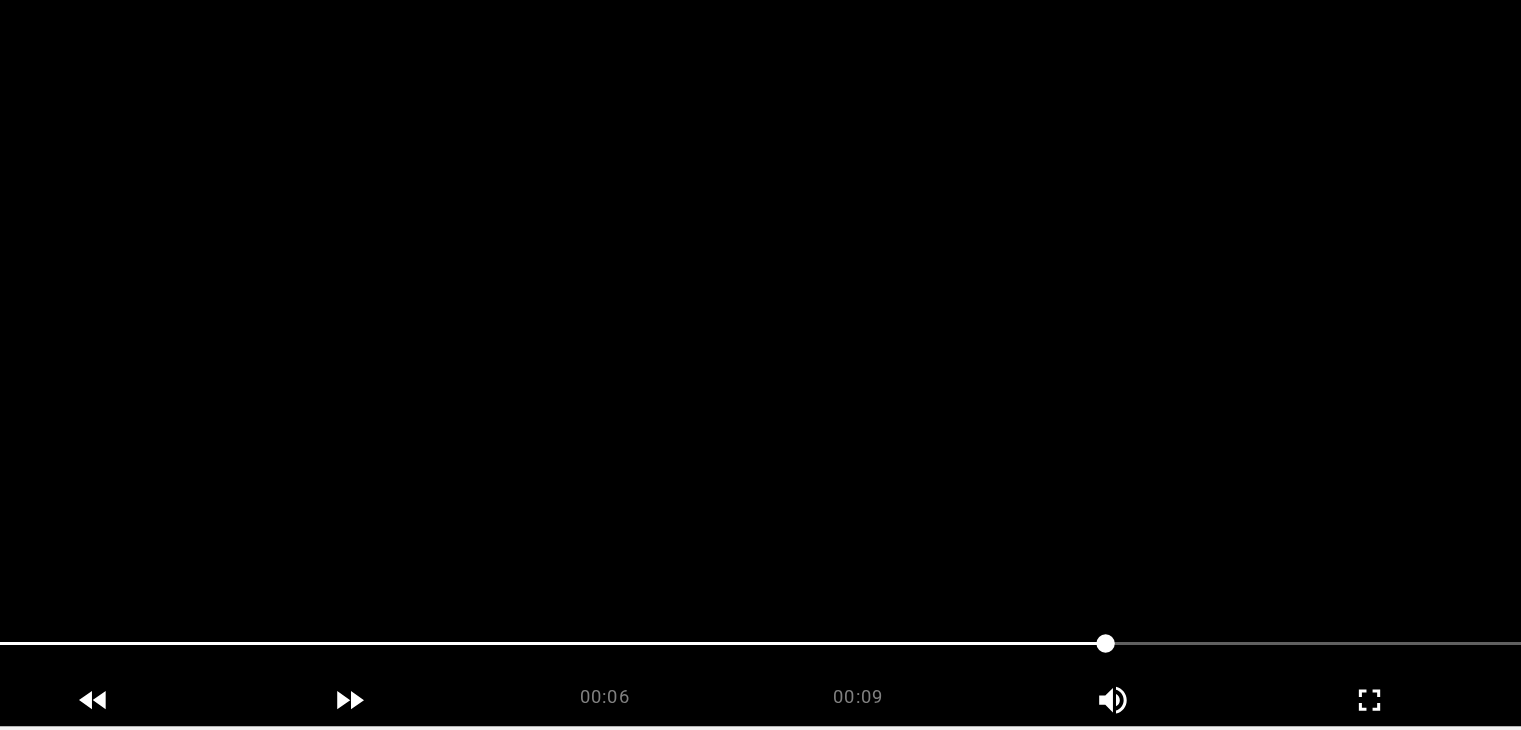click at bounding box center (760, 343) 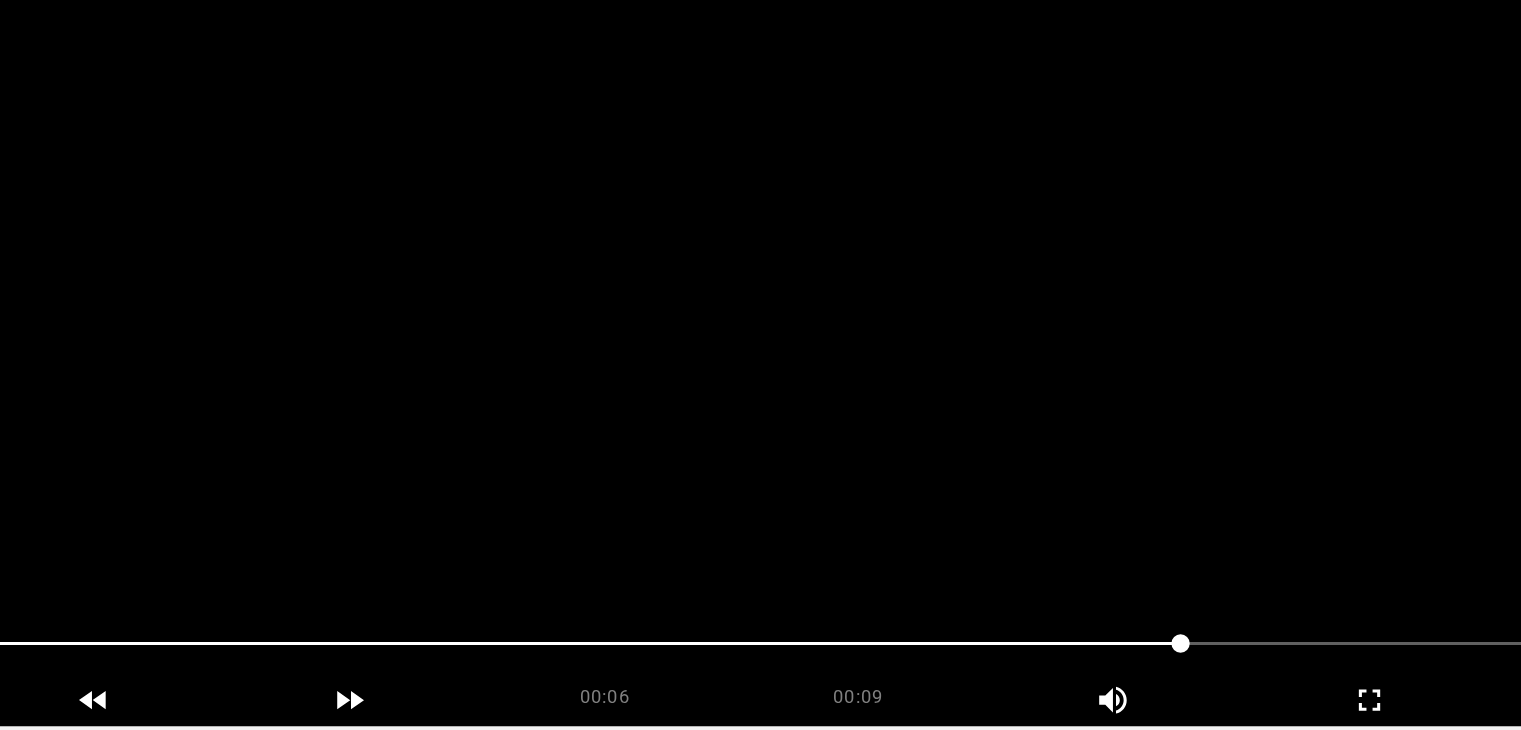 click at bounding box center (760, 343) 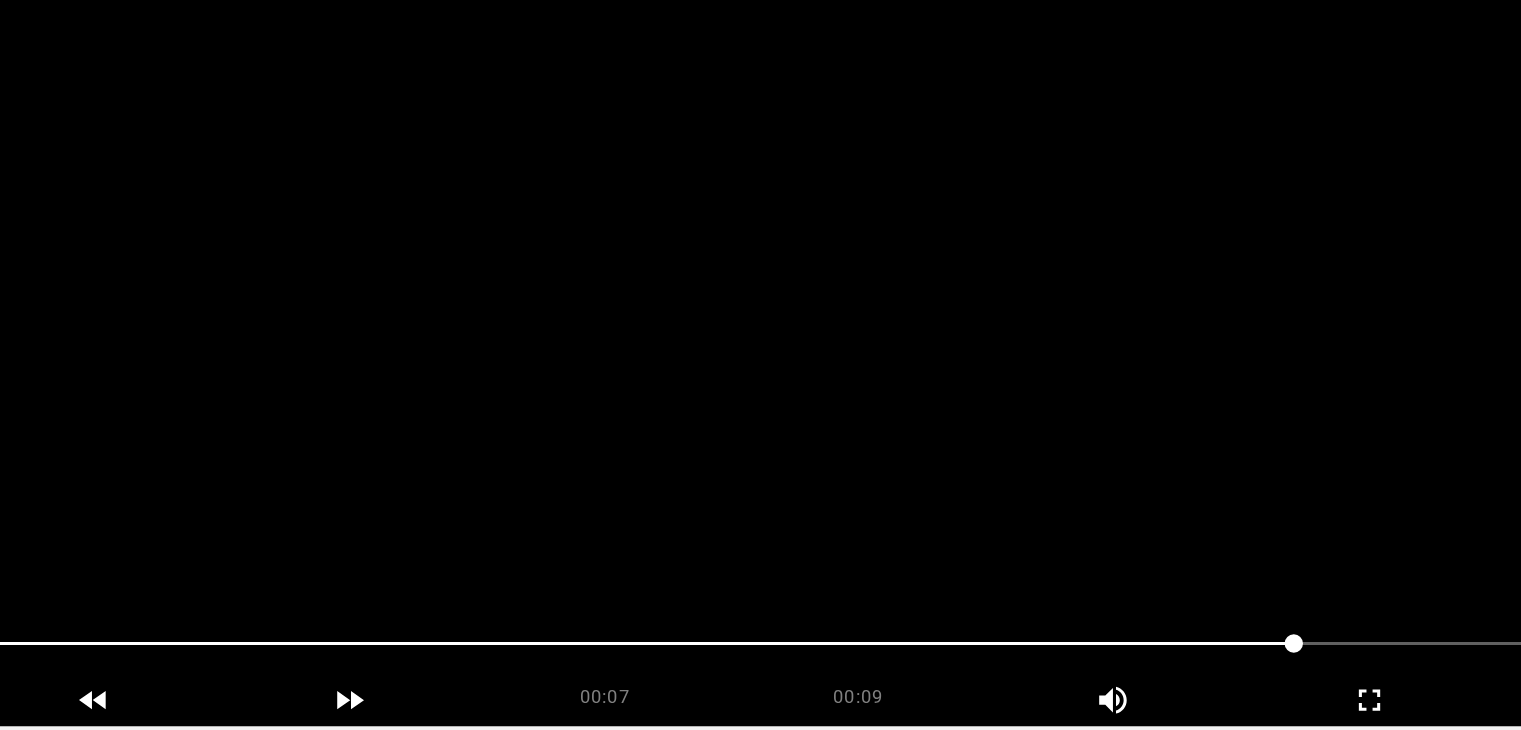 click at bounding box center (760, 343) 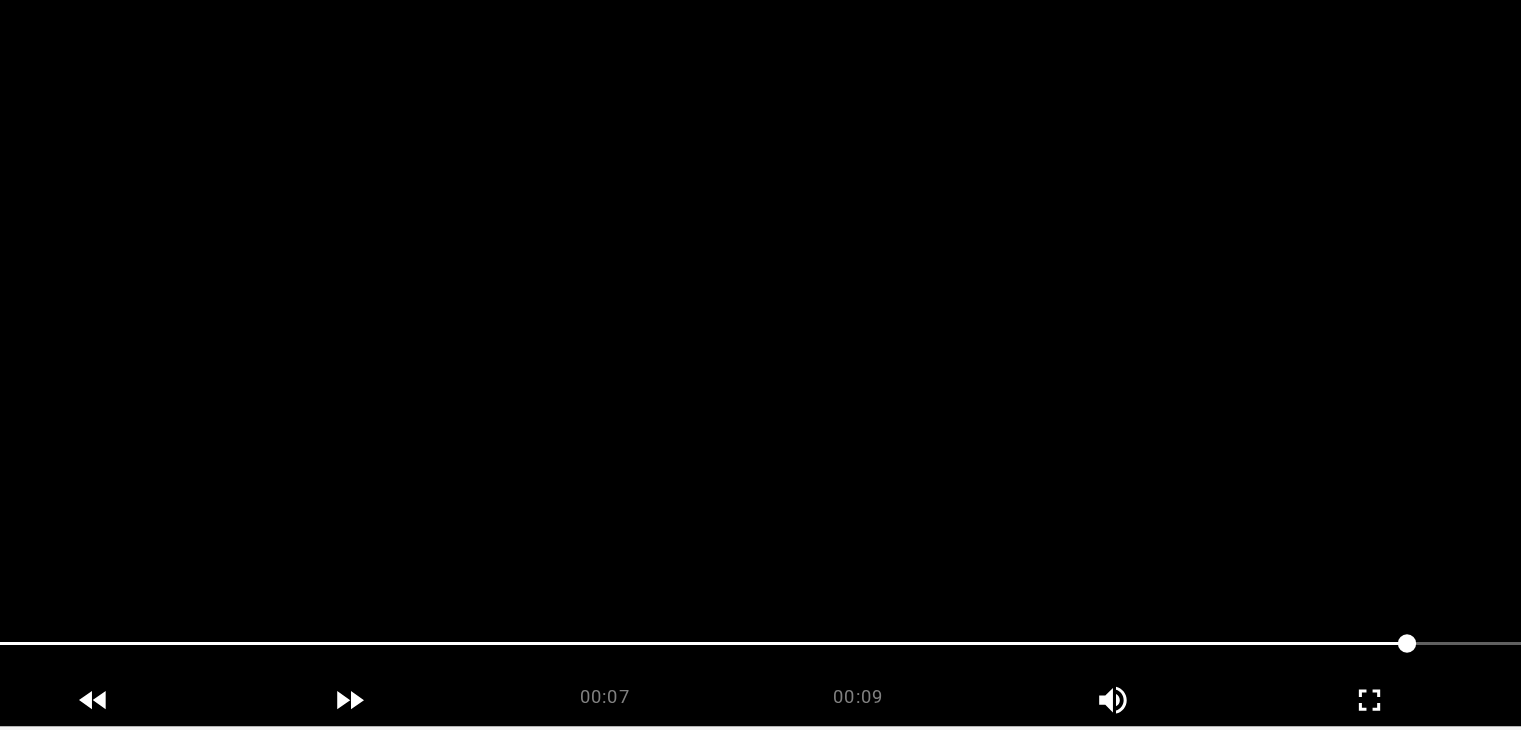 click at bounding box center [760, 343] 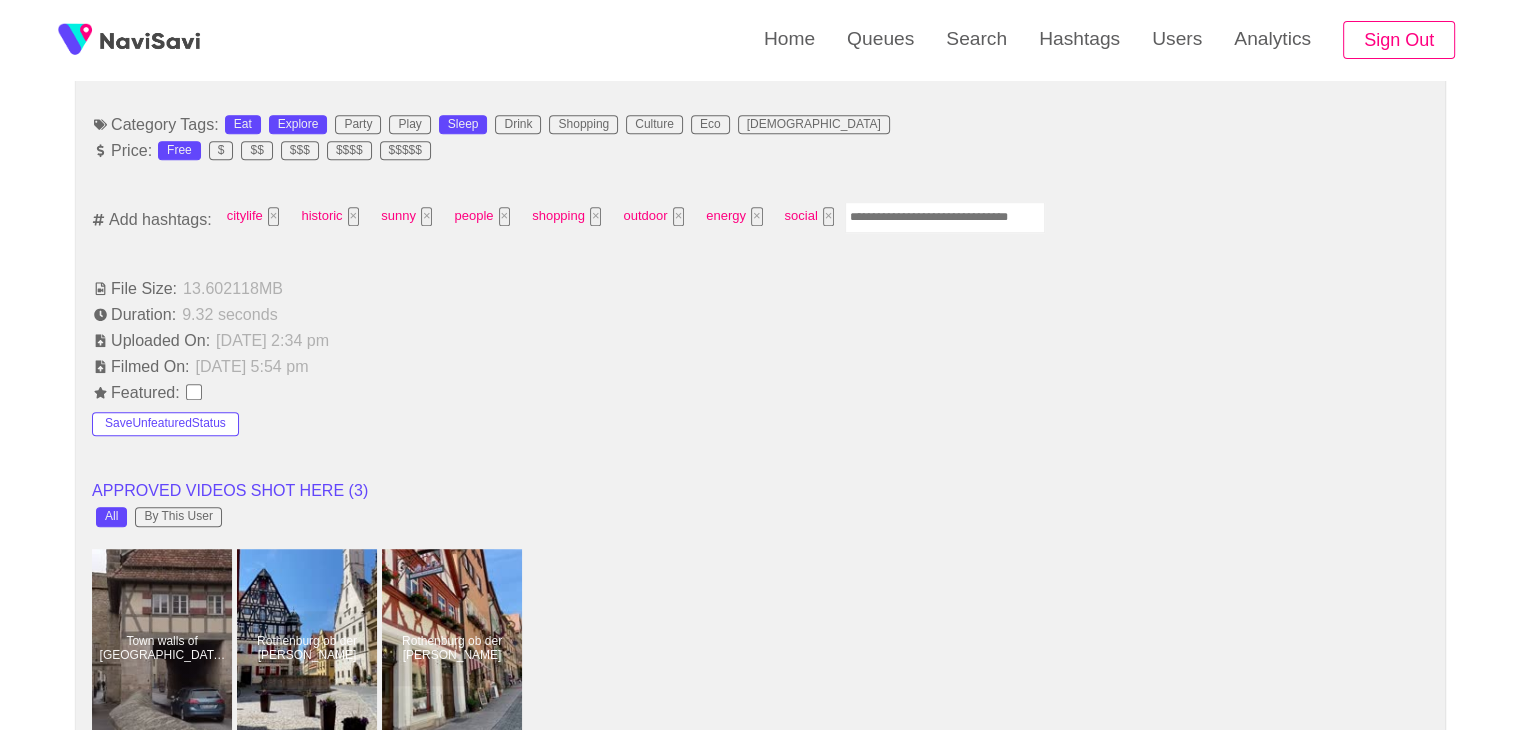 scroll, scrollTop: 1260, scrollLeft: 0, axis: vertical 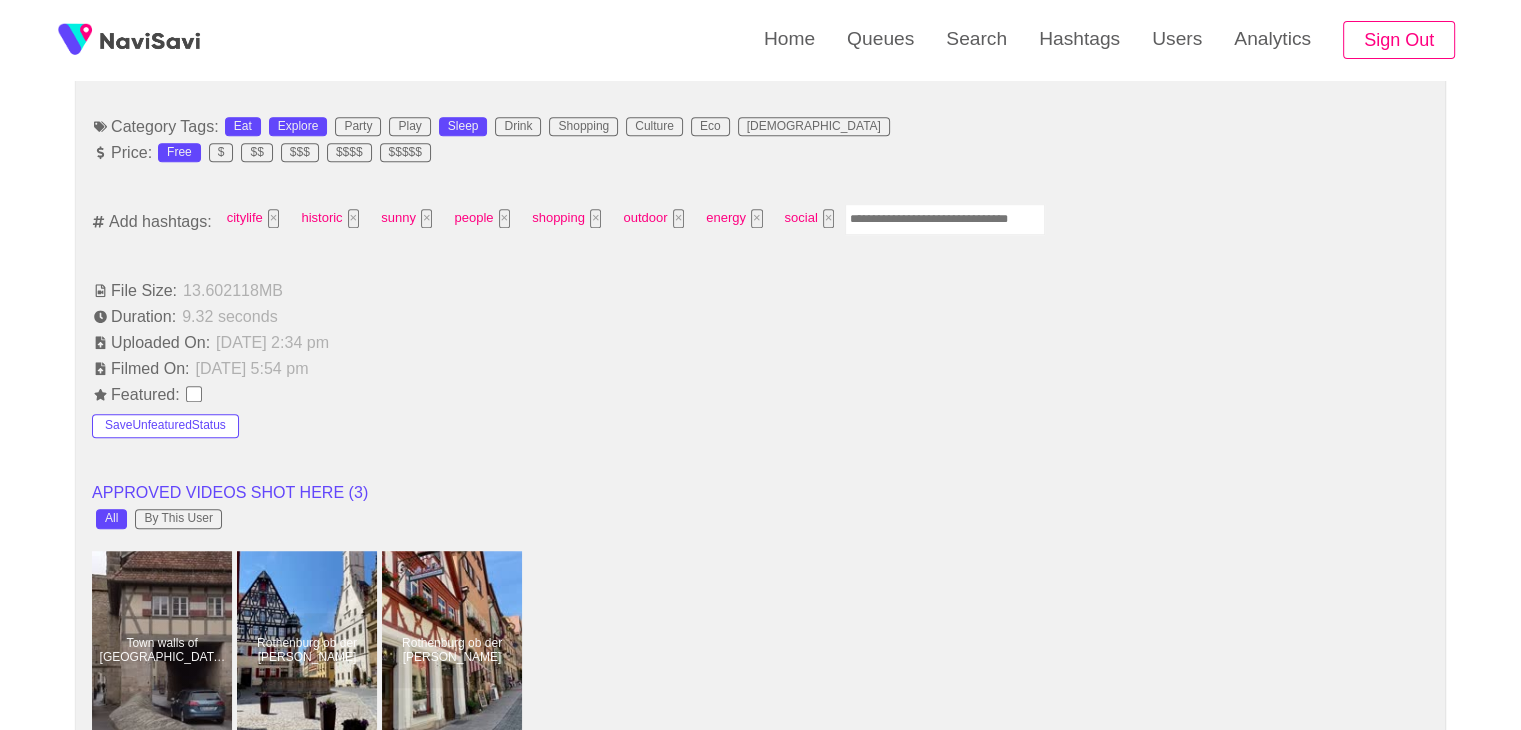 click at bounding box center [945, 219] 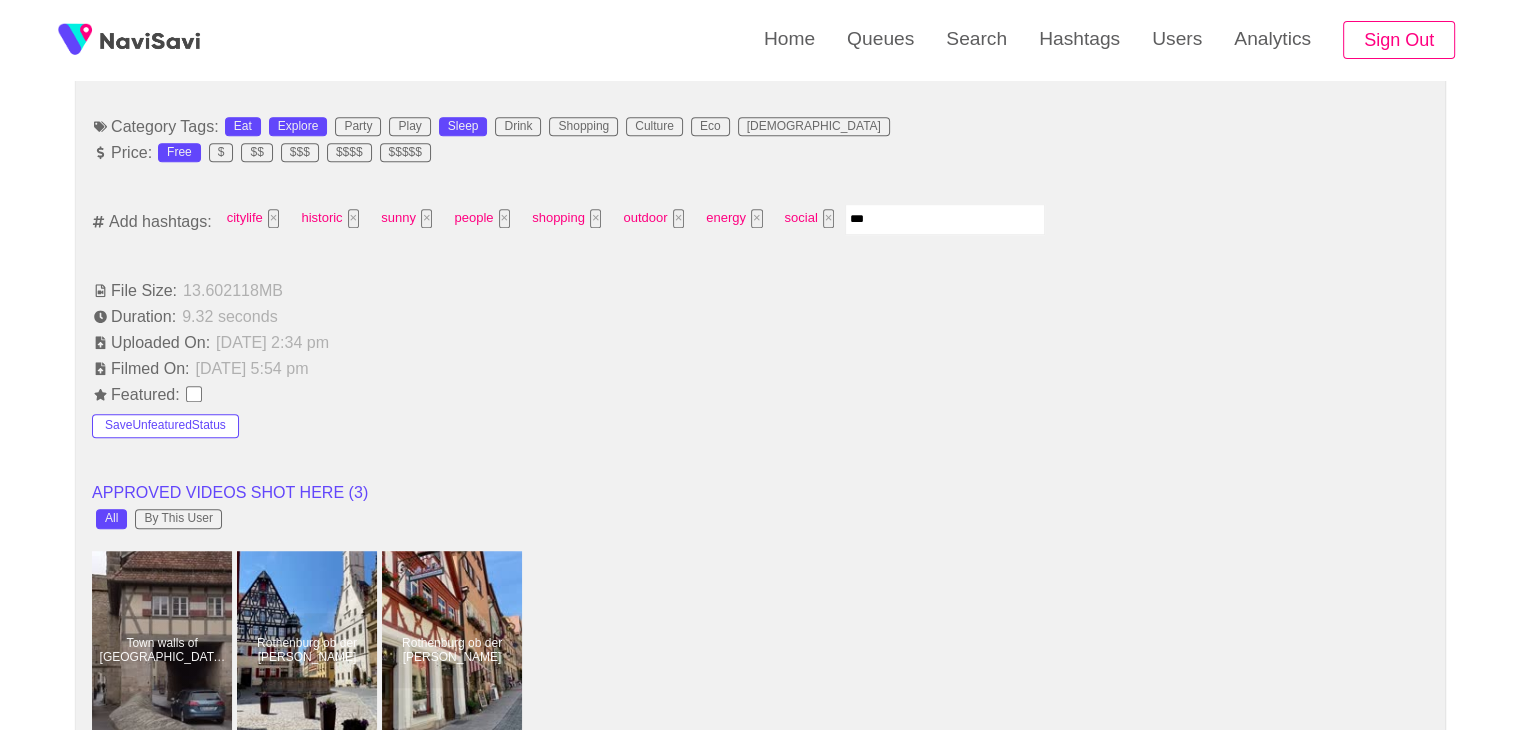 type on "****" 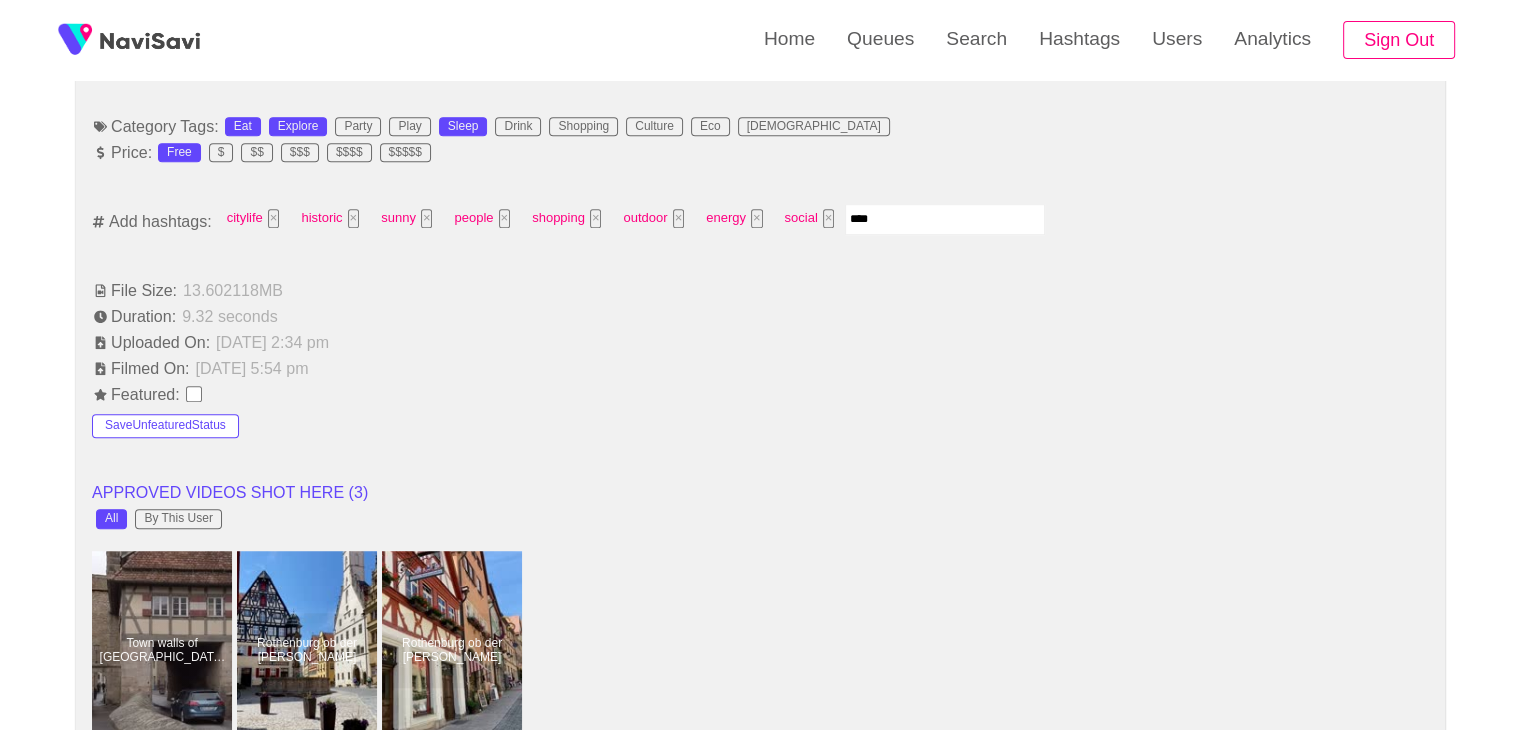 type 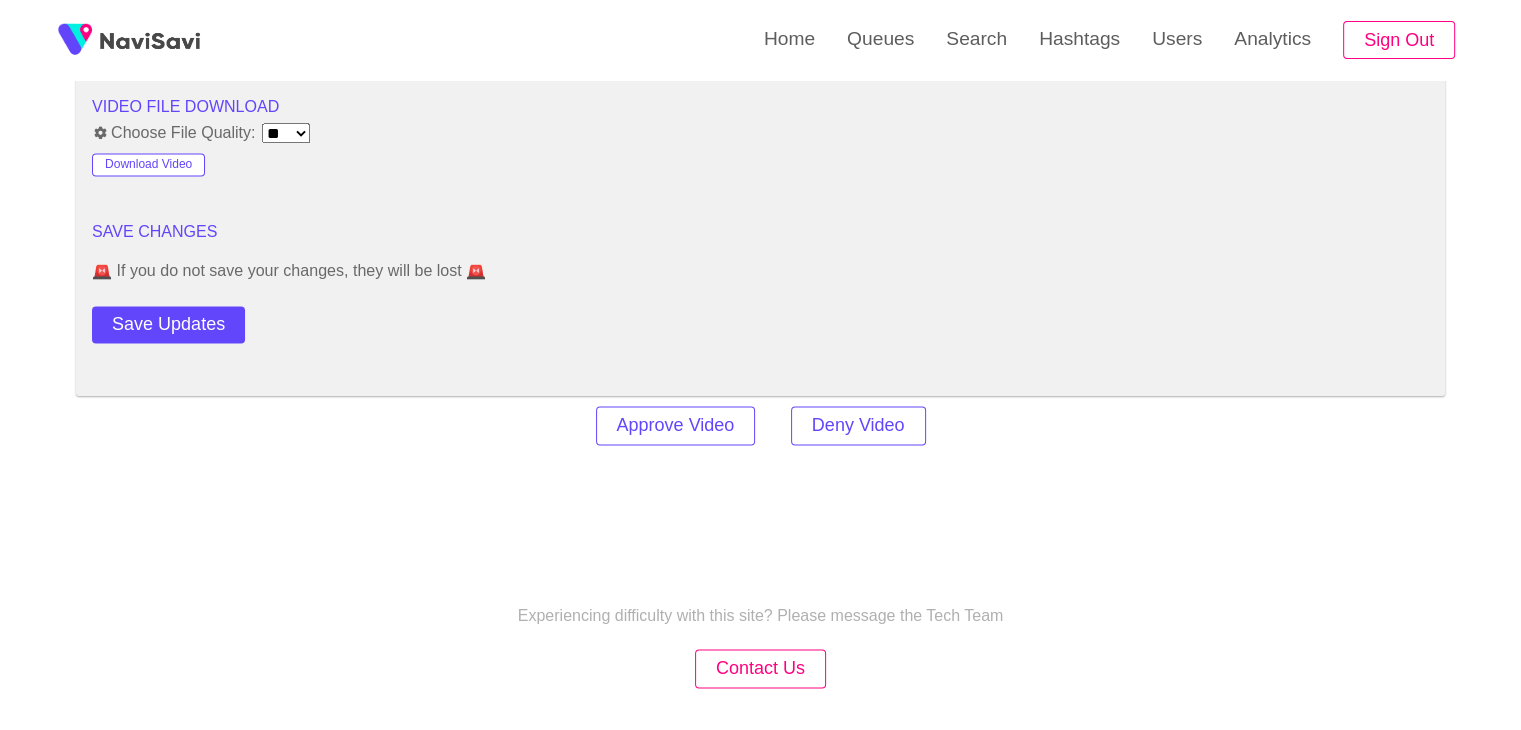 scroll, scrollTop: 2744, scrollLeft: 0, axis: vertical 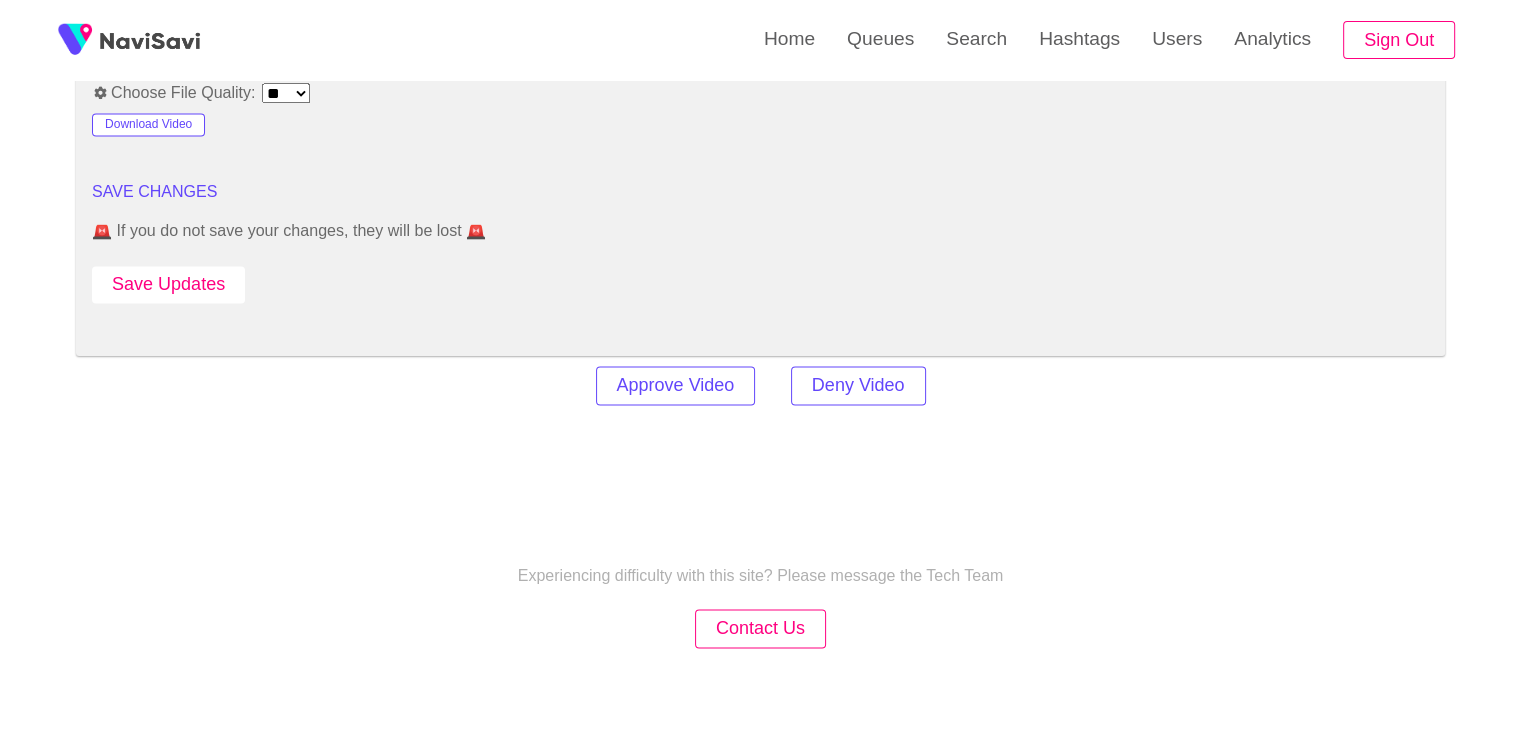 click on "Save Updates" at bounding box center (168, 284) 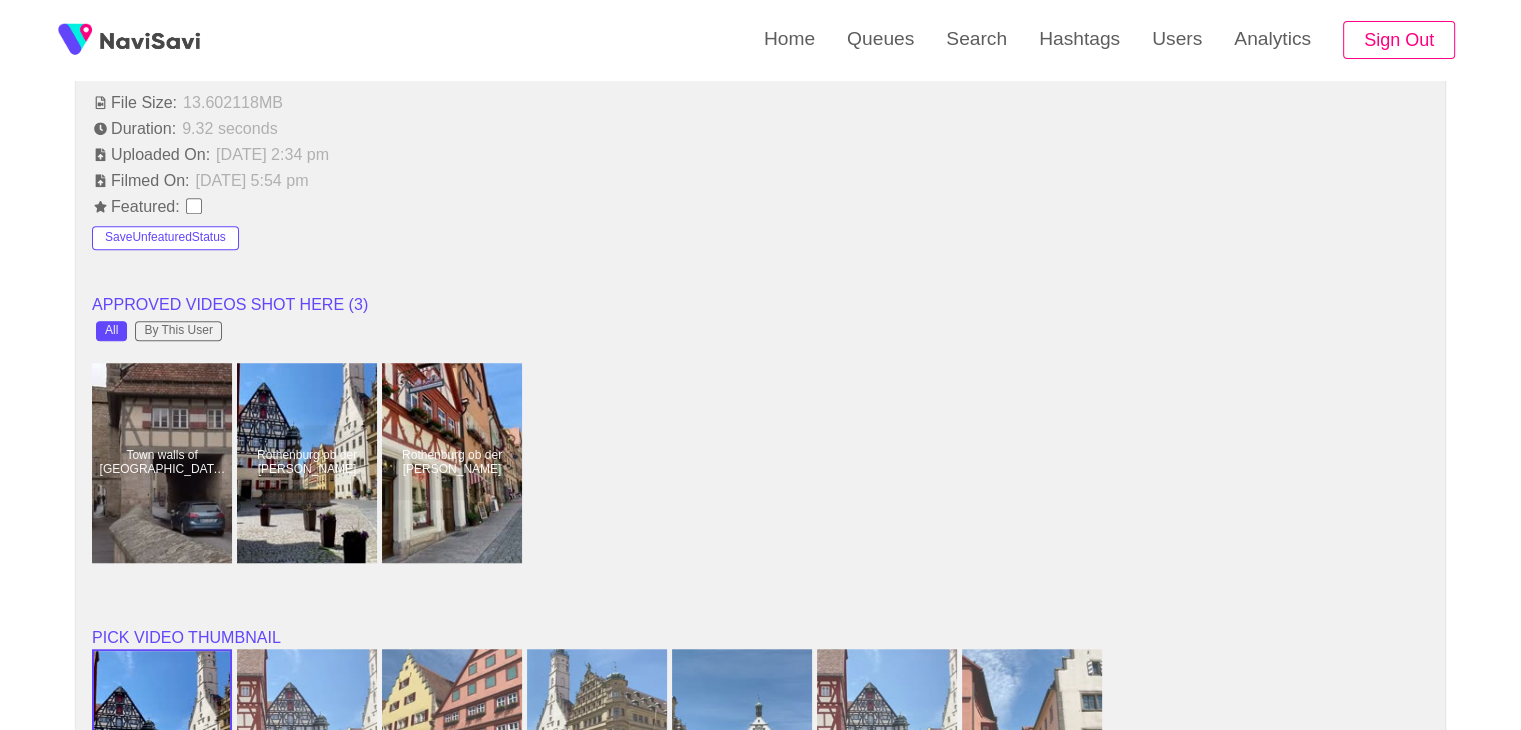 scroll, scrollTop: 1443, scrollLeft: 0, axis: vertical 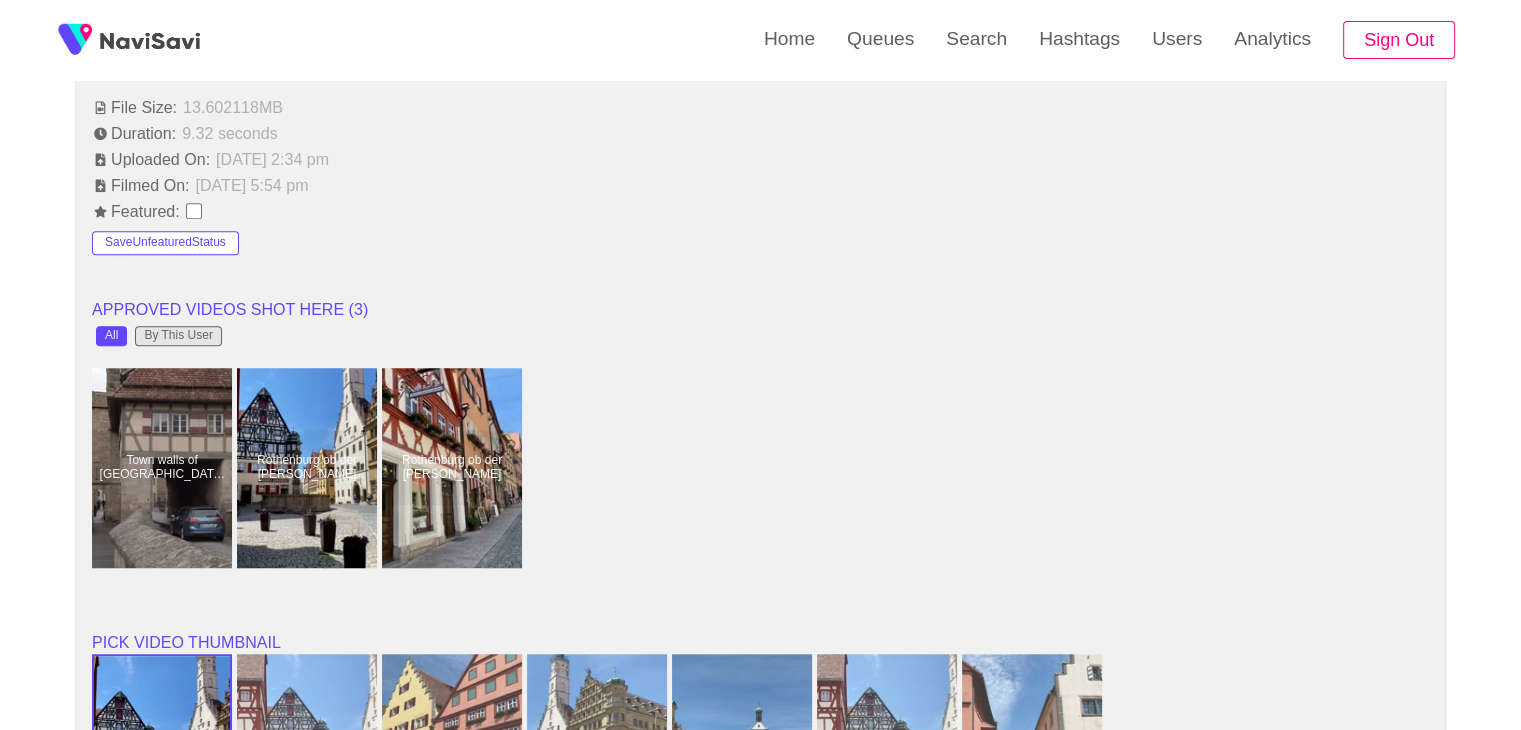 click on "By This User" at bounding box center [178, 336] 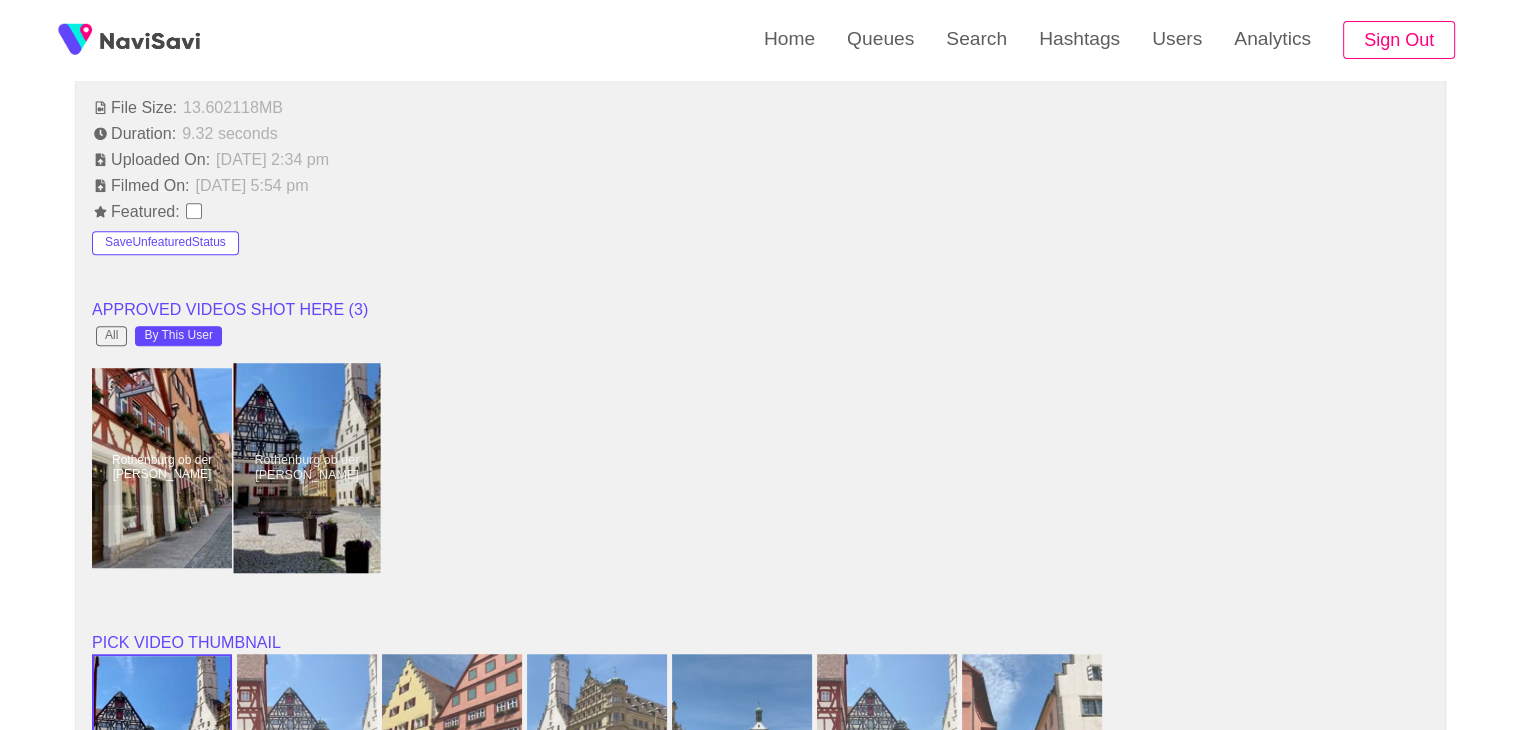scroll, scrollTop: 1590, scrollLeft: 0, axis: vertical 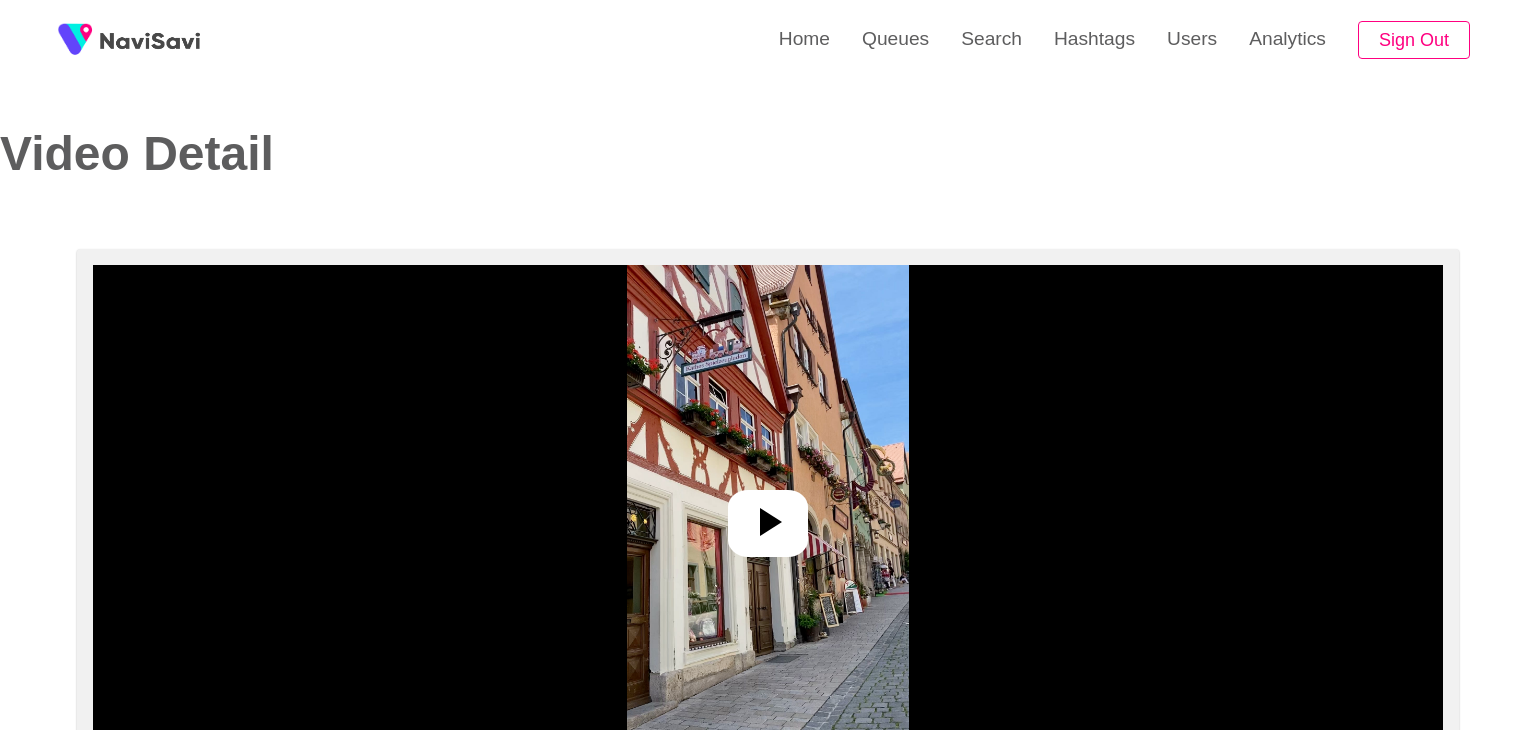 select on "**" 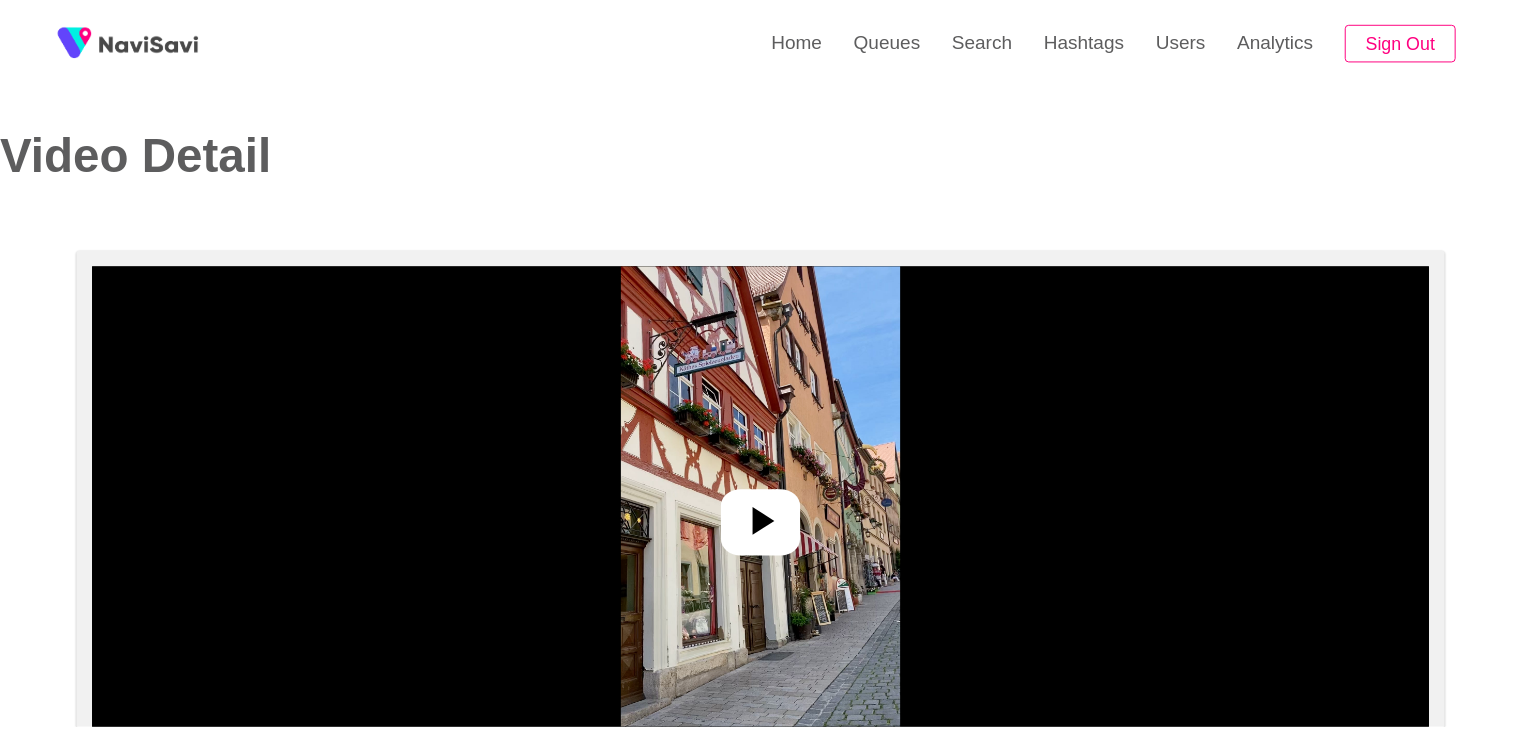 scroll, scrollTop: 0, scrollLeft: 0, axis: both 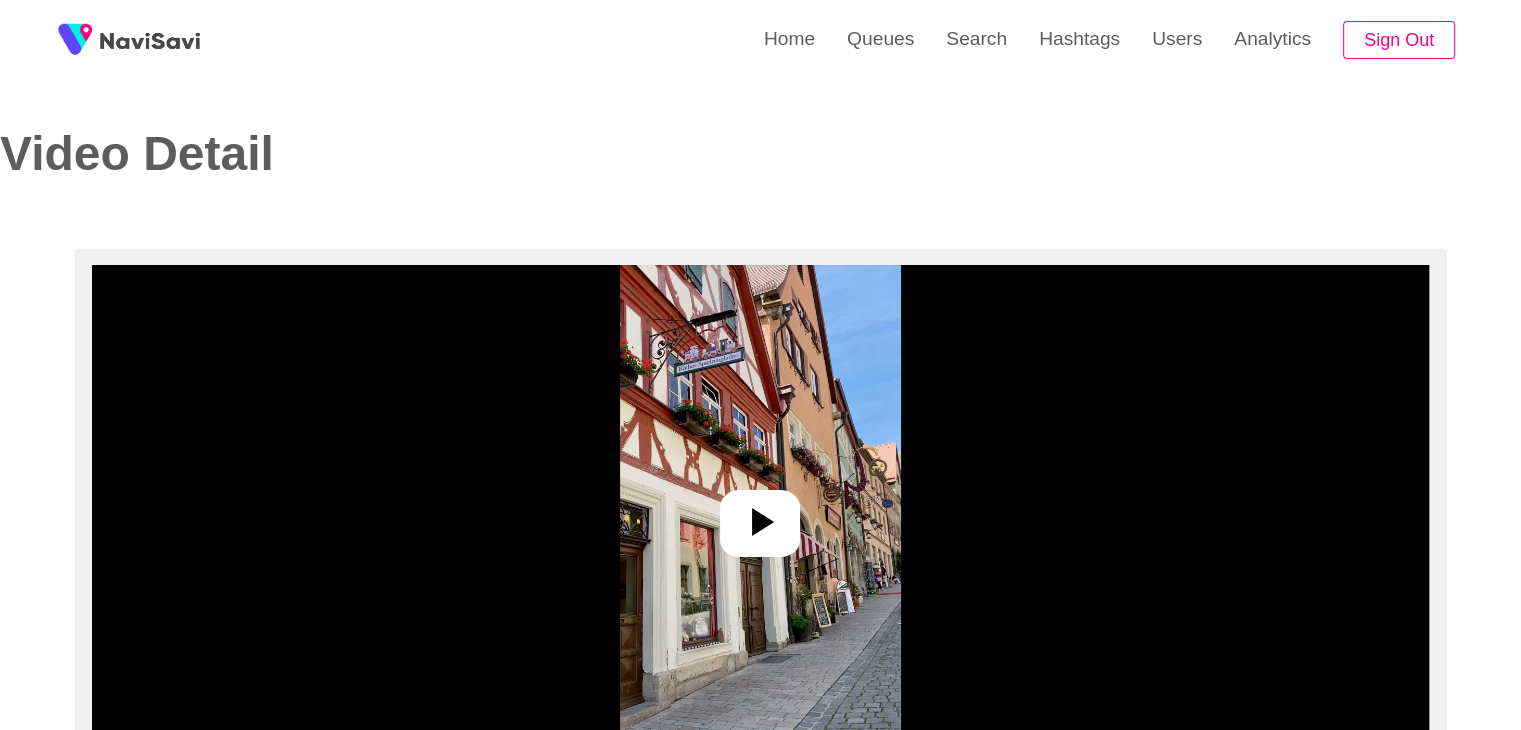 select on "**********" 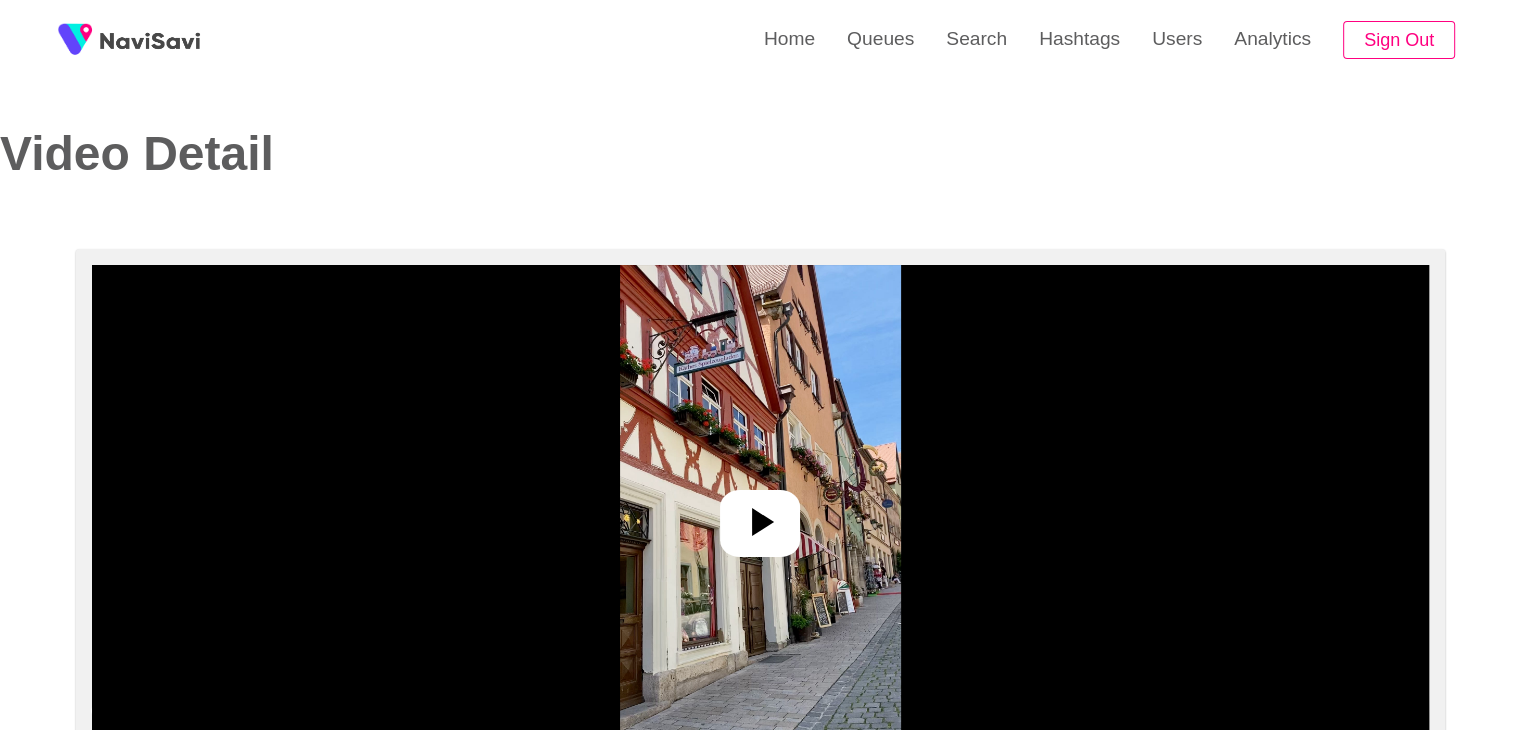 drag, startPoint x: 0, startPoint y: 0, endPoint x: 735, endPoint y: 462, distance: 868.1411 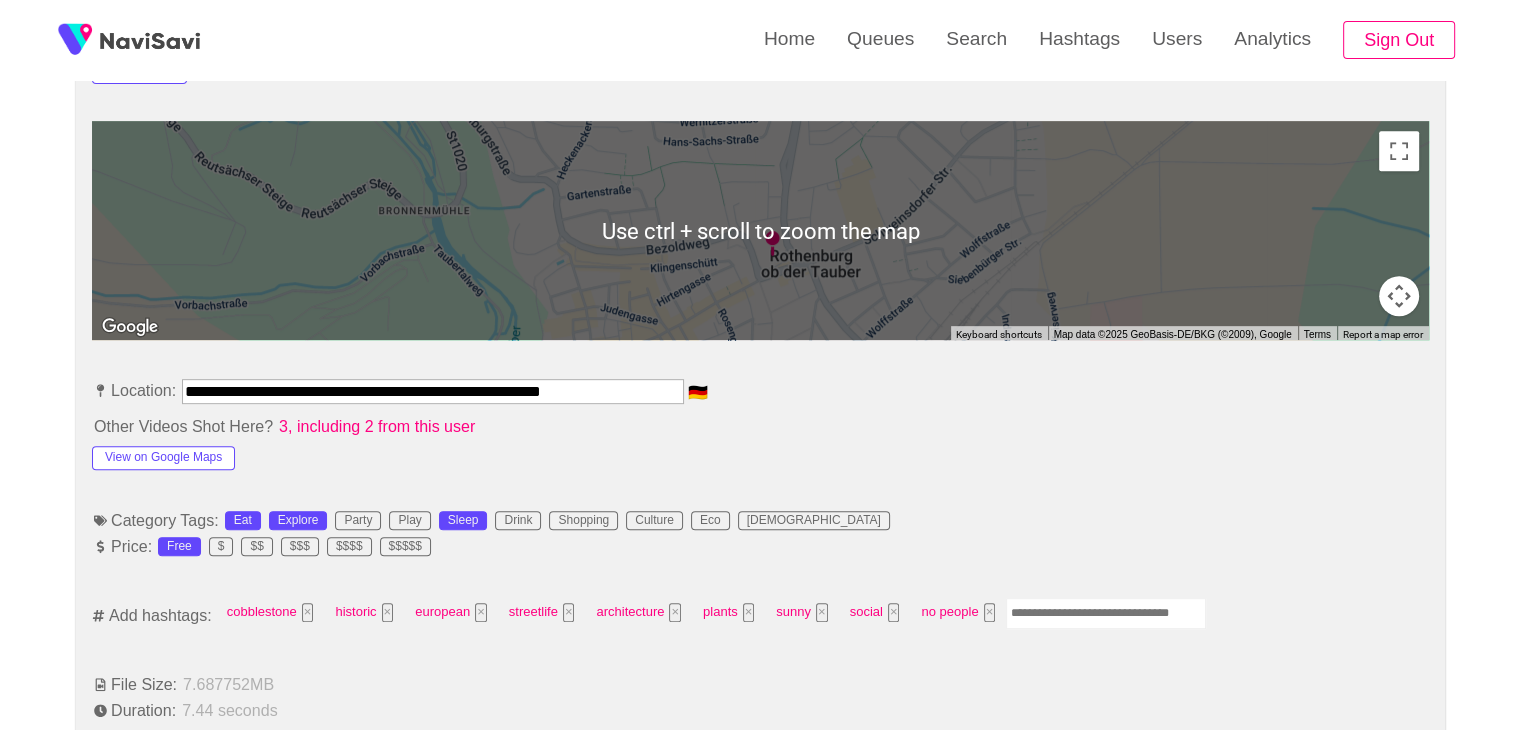 scroll, scrollTop: 868, scrollLeft: 0, axis: vertical 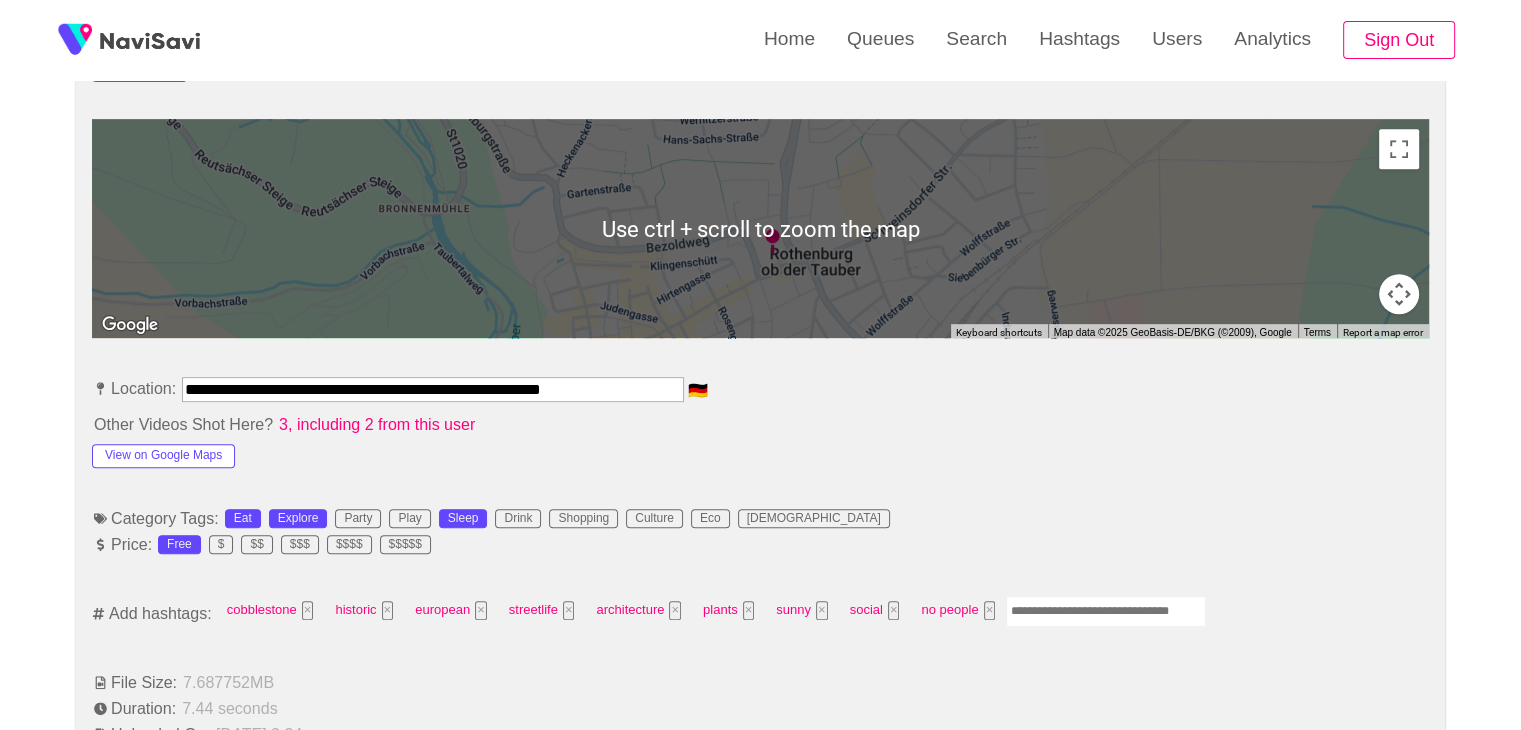 click at bounding box center (1106, 611) 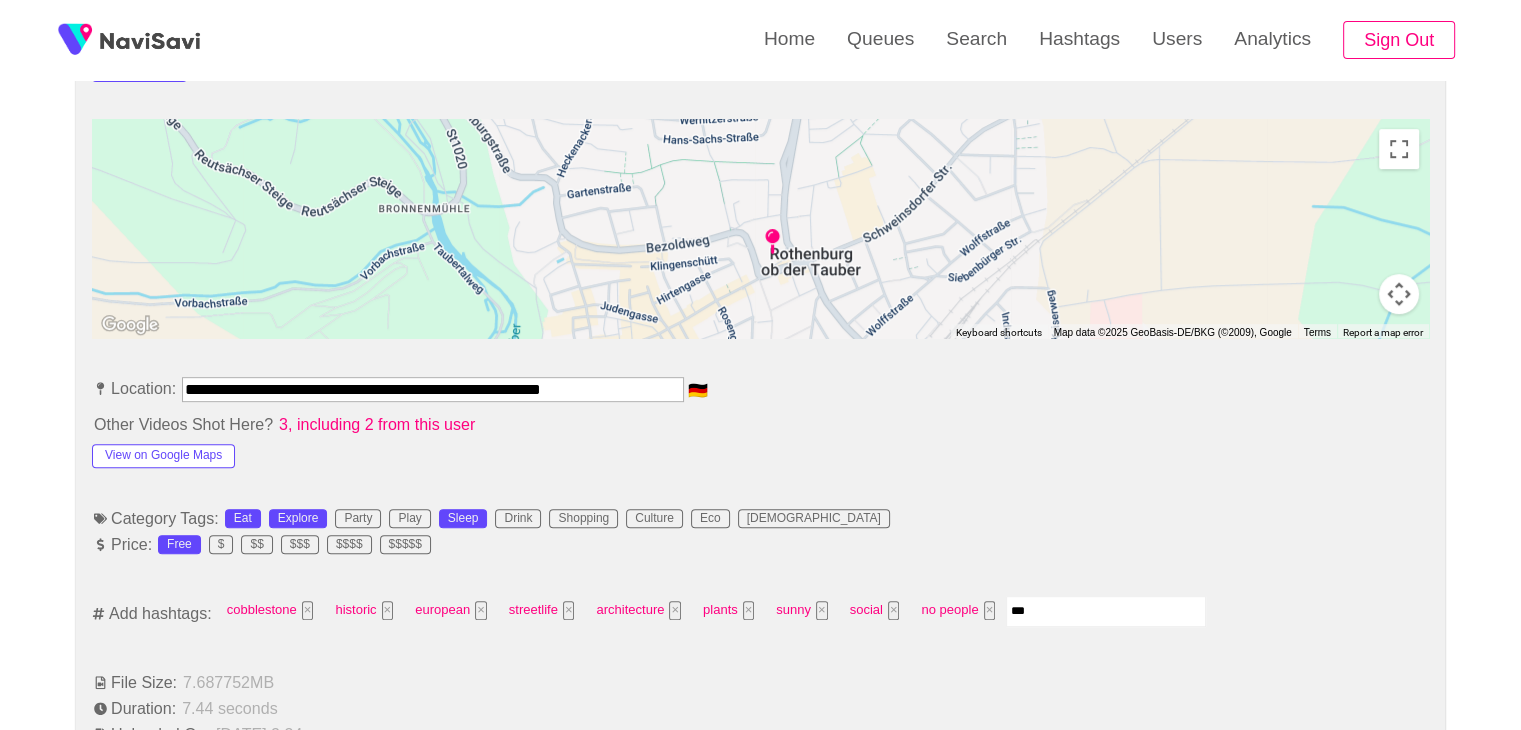 type on "****" 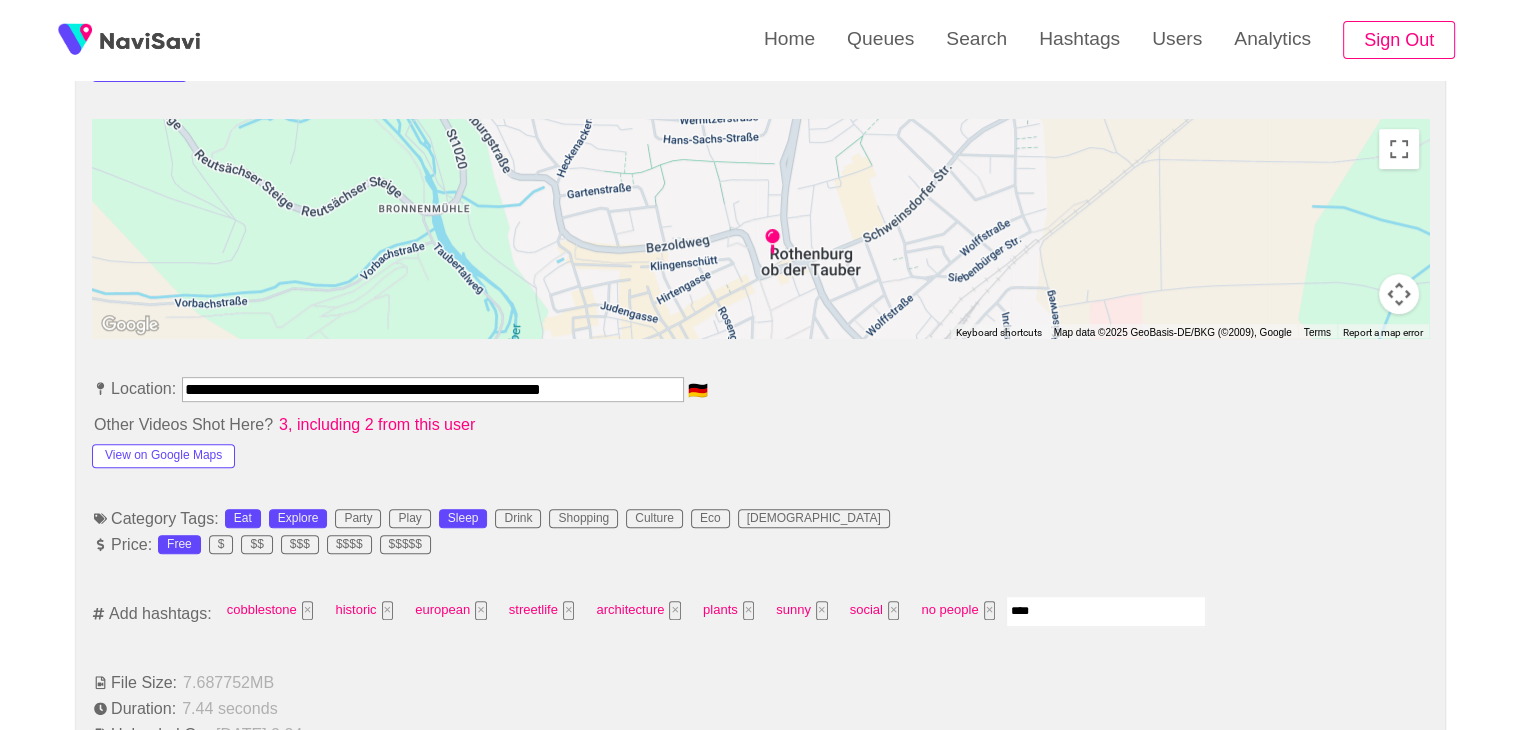 type 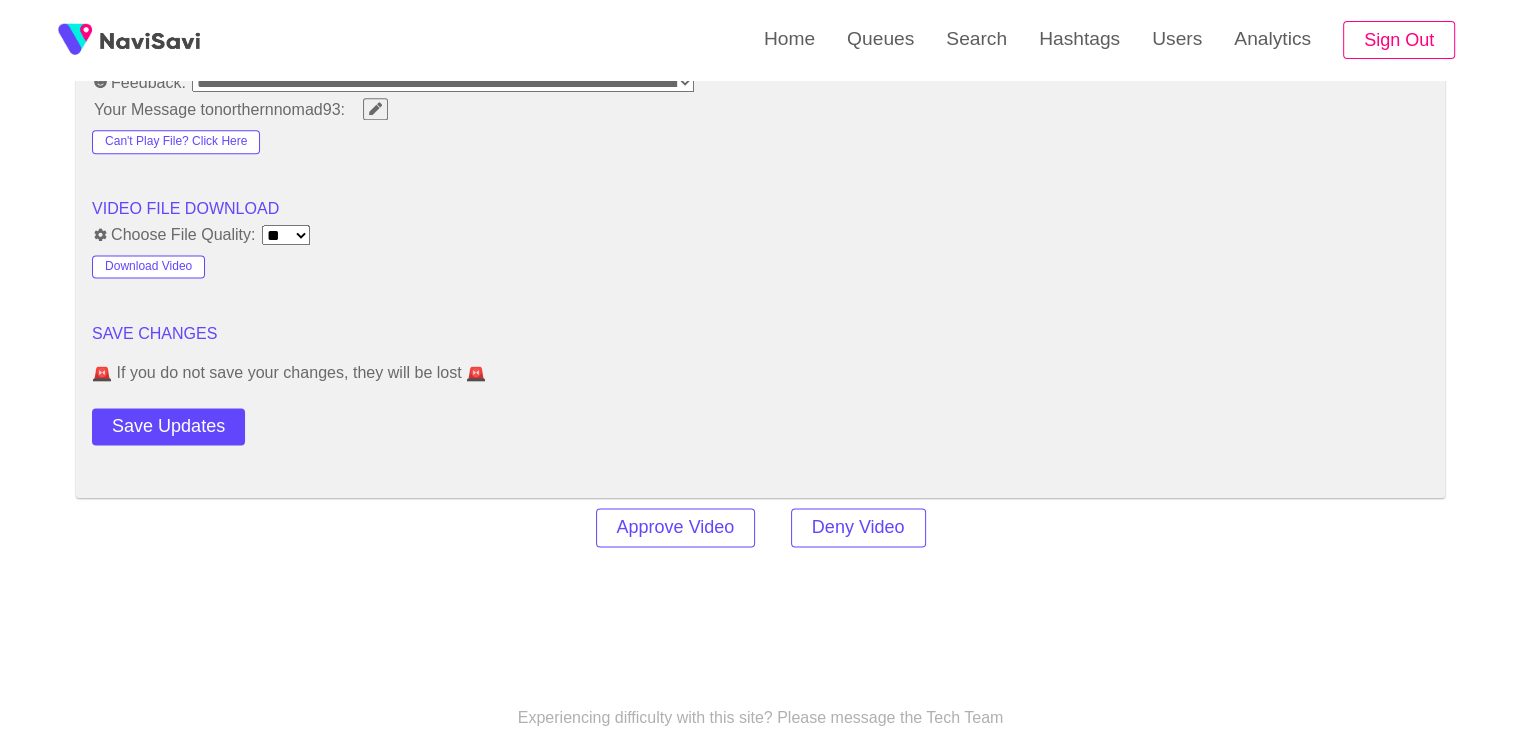 scroll, scrollTop: 2707, scrollLeft: 0, axis: vertical 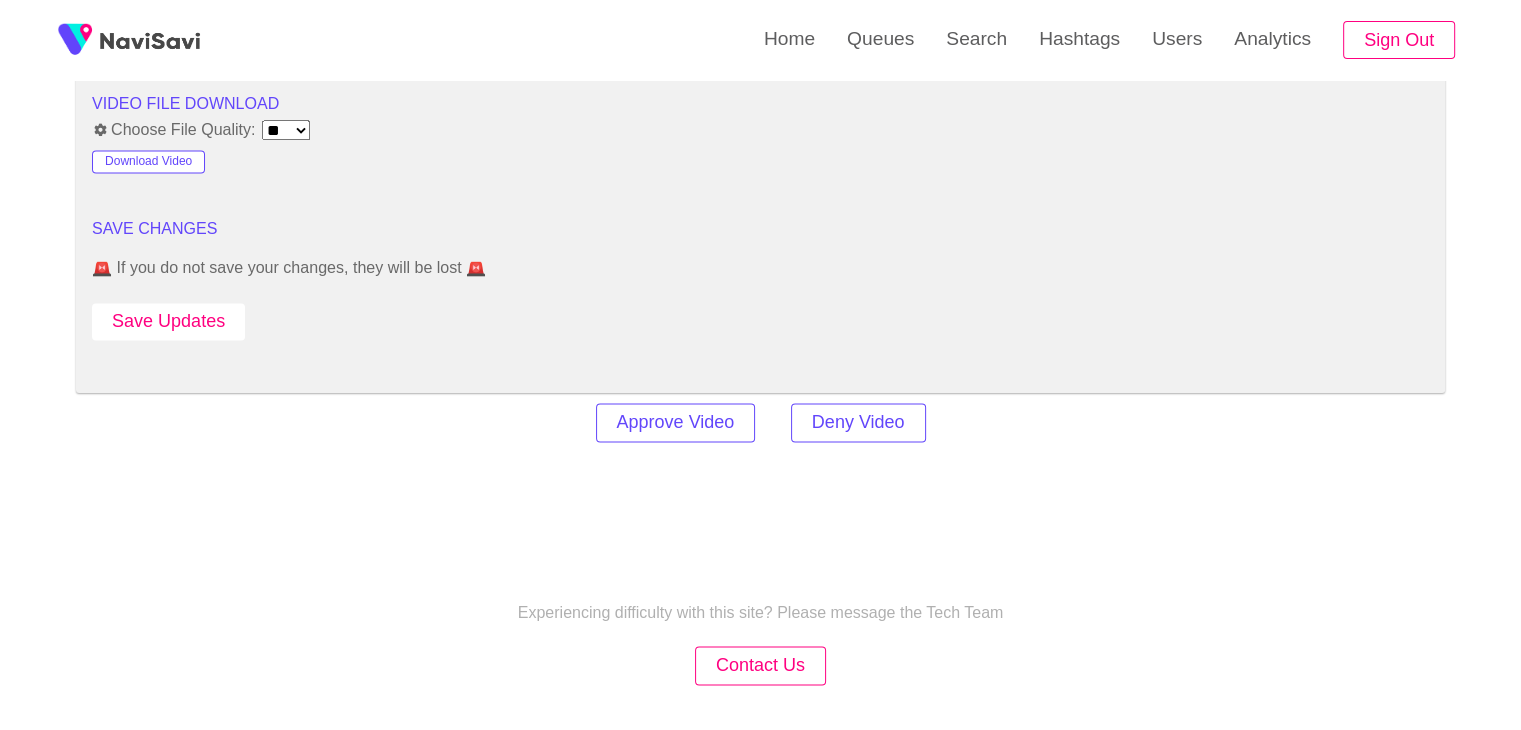 click on "Save Updates" at bounding box center (168, 321) 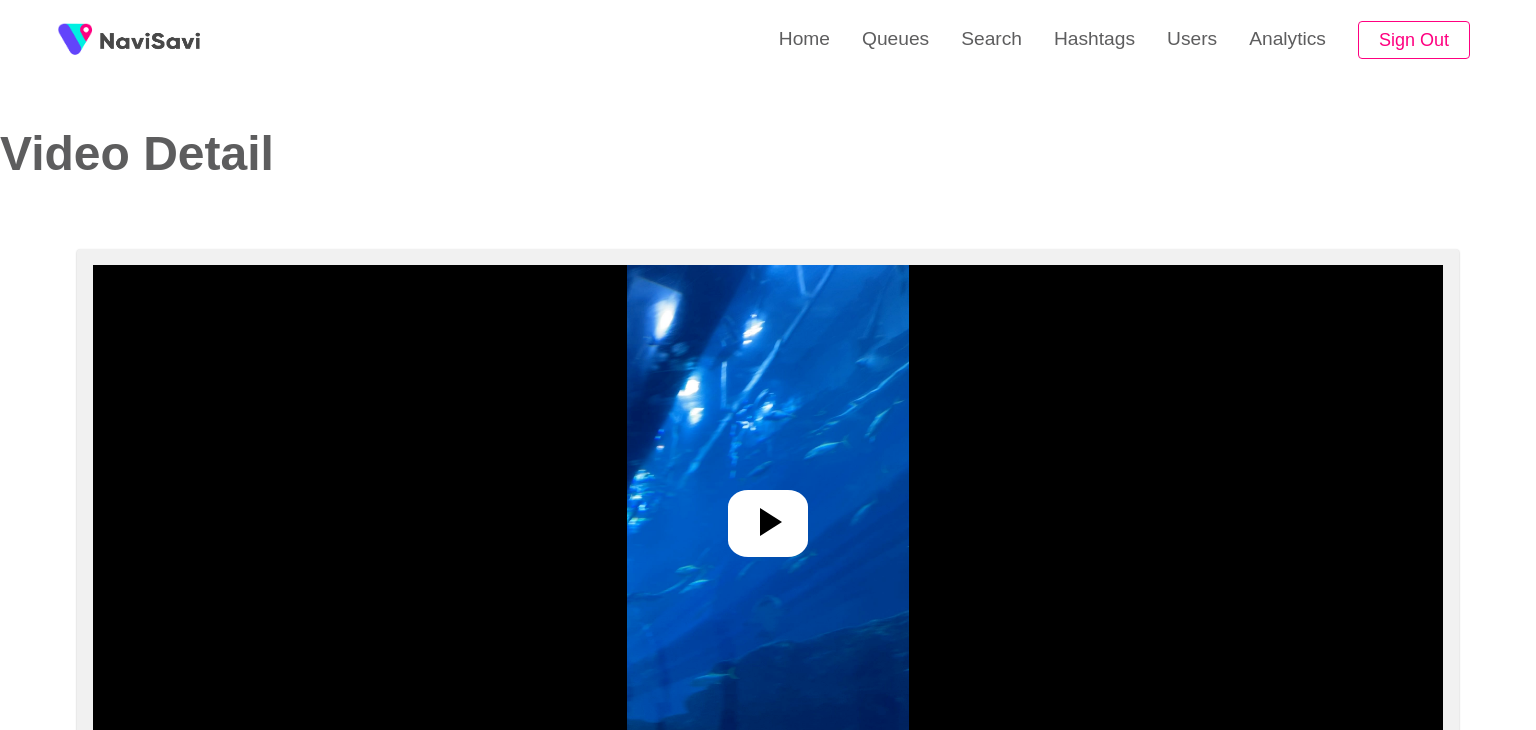 select on "**********" 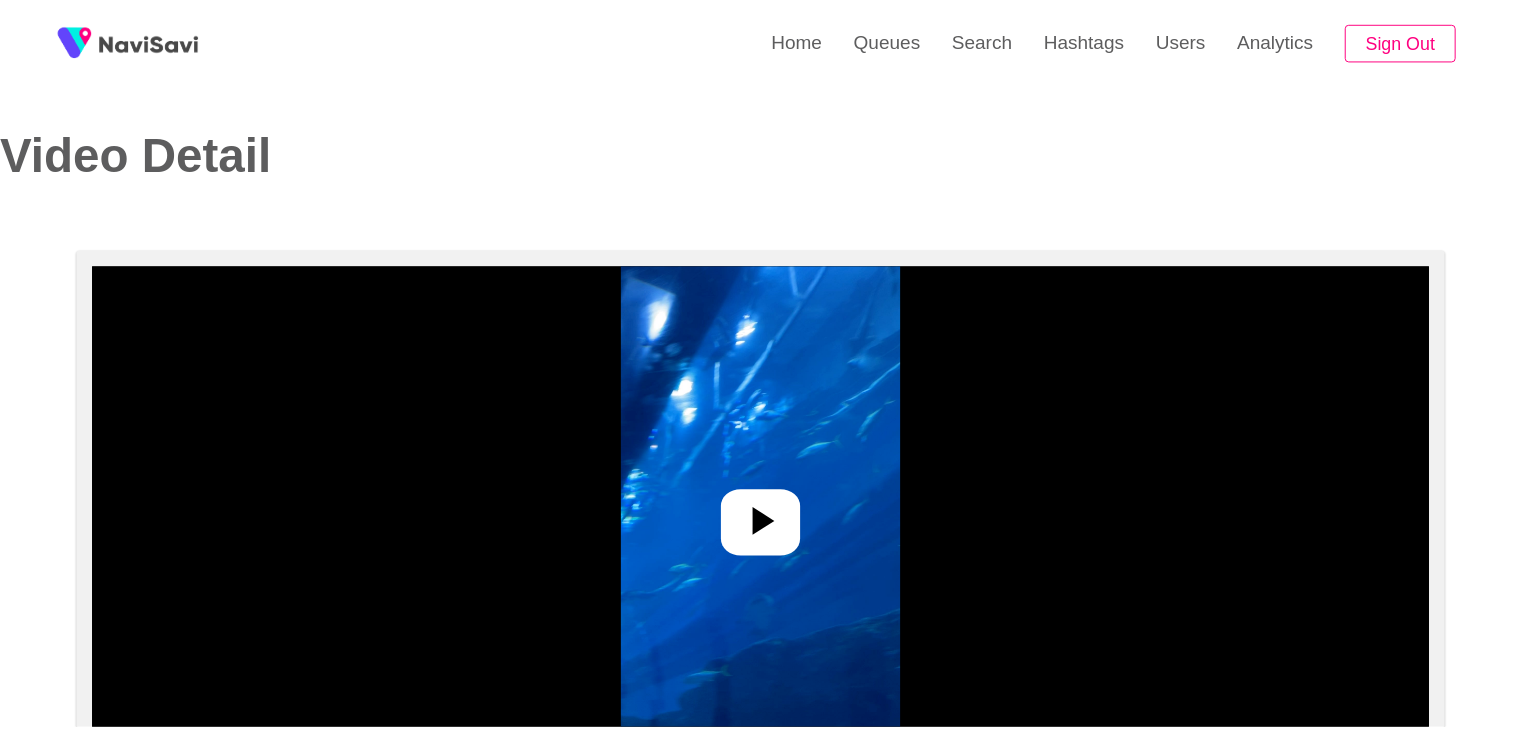 scroll, scrollTop: 0, scrollLeft: 0, axis: both 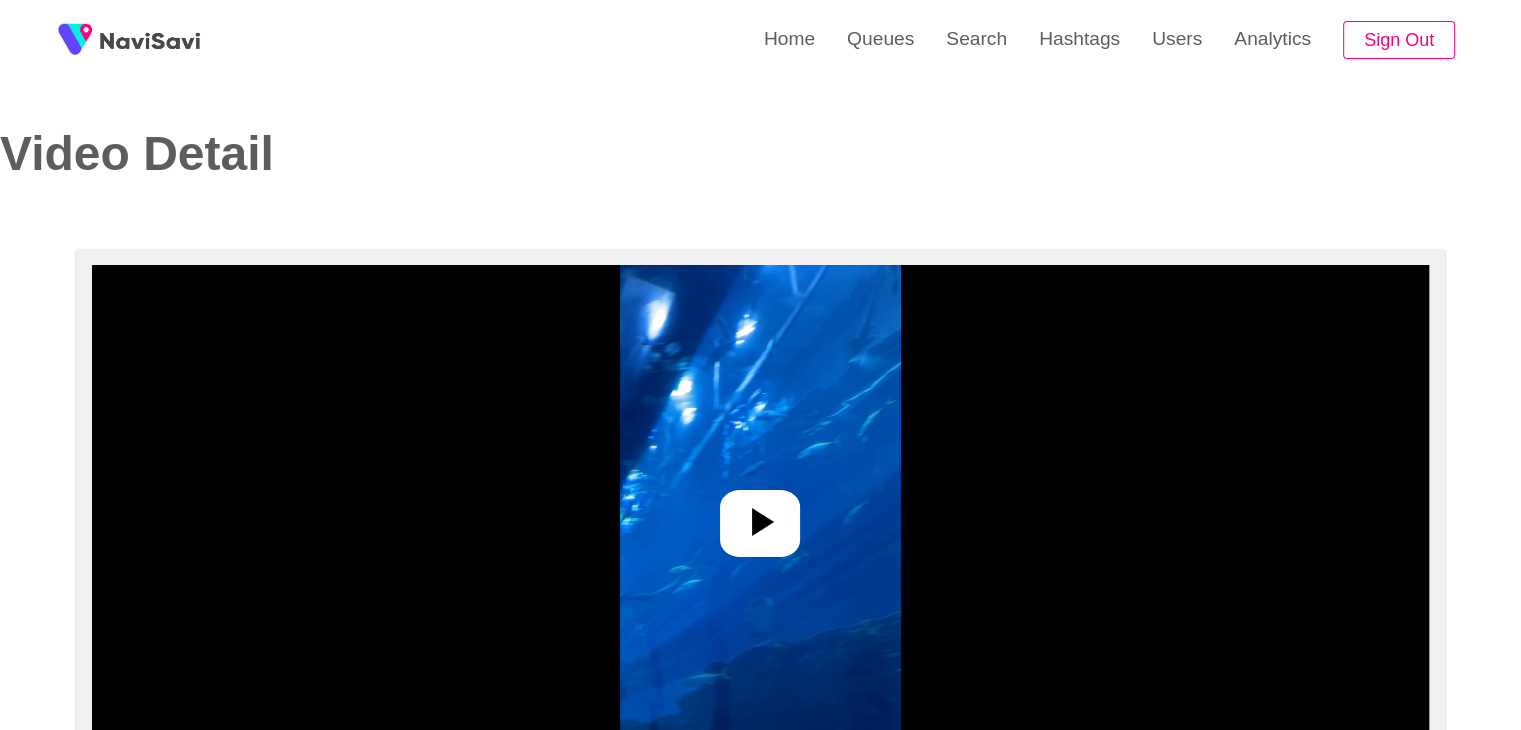 click at bounding box center [760, 515] 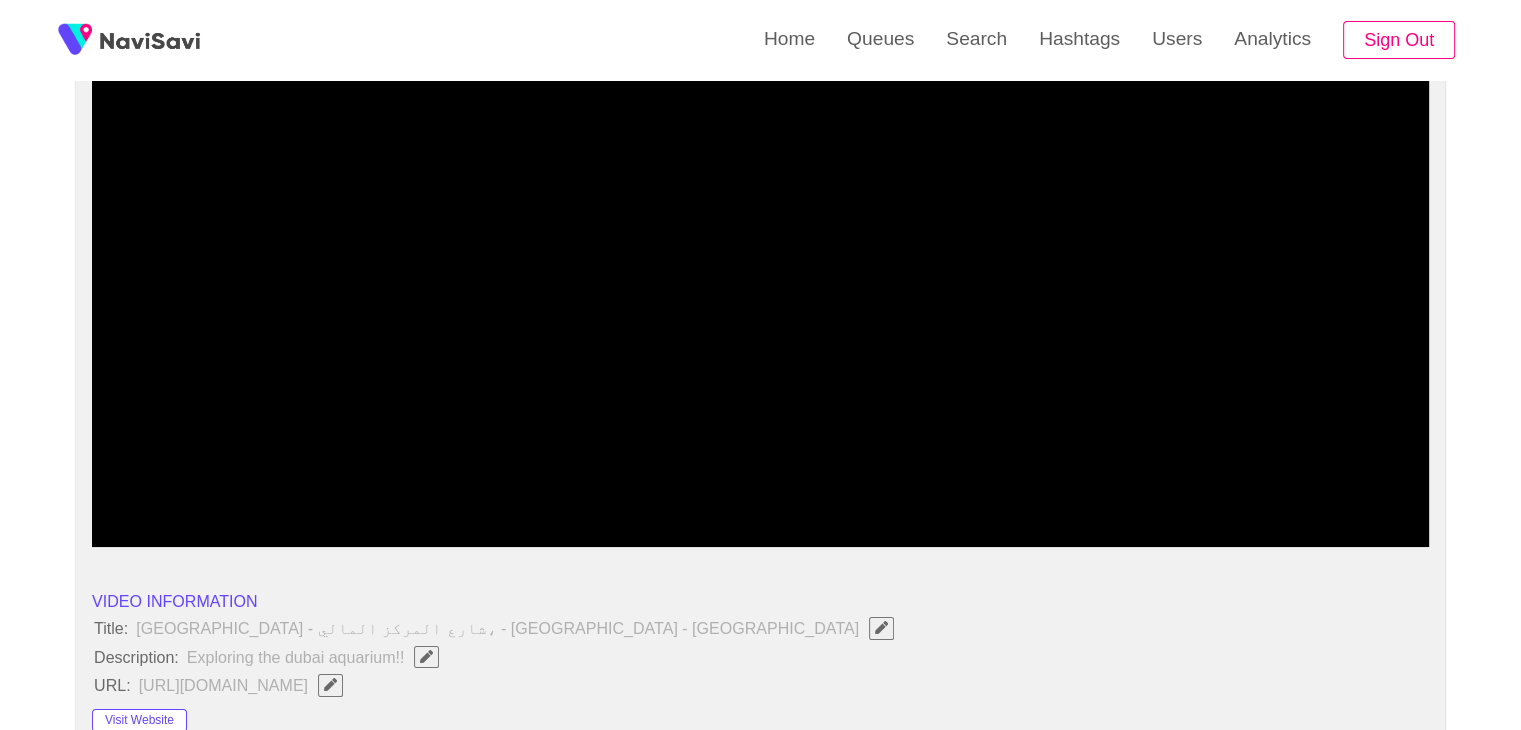 scroll, scrollTop: 219, scrollLeft: 0, axis: vertical 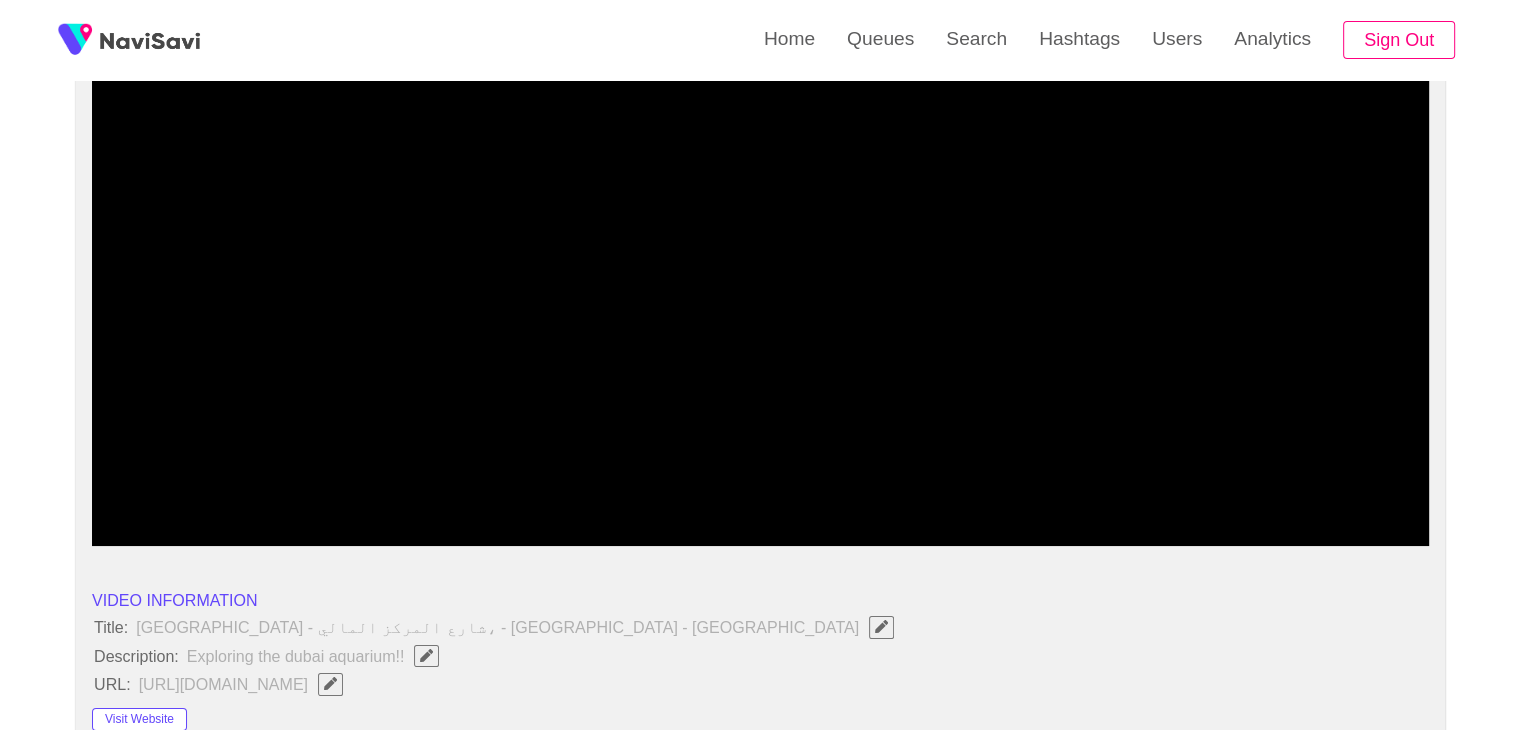 click at bounding box center [760, 296] 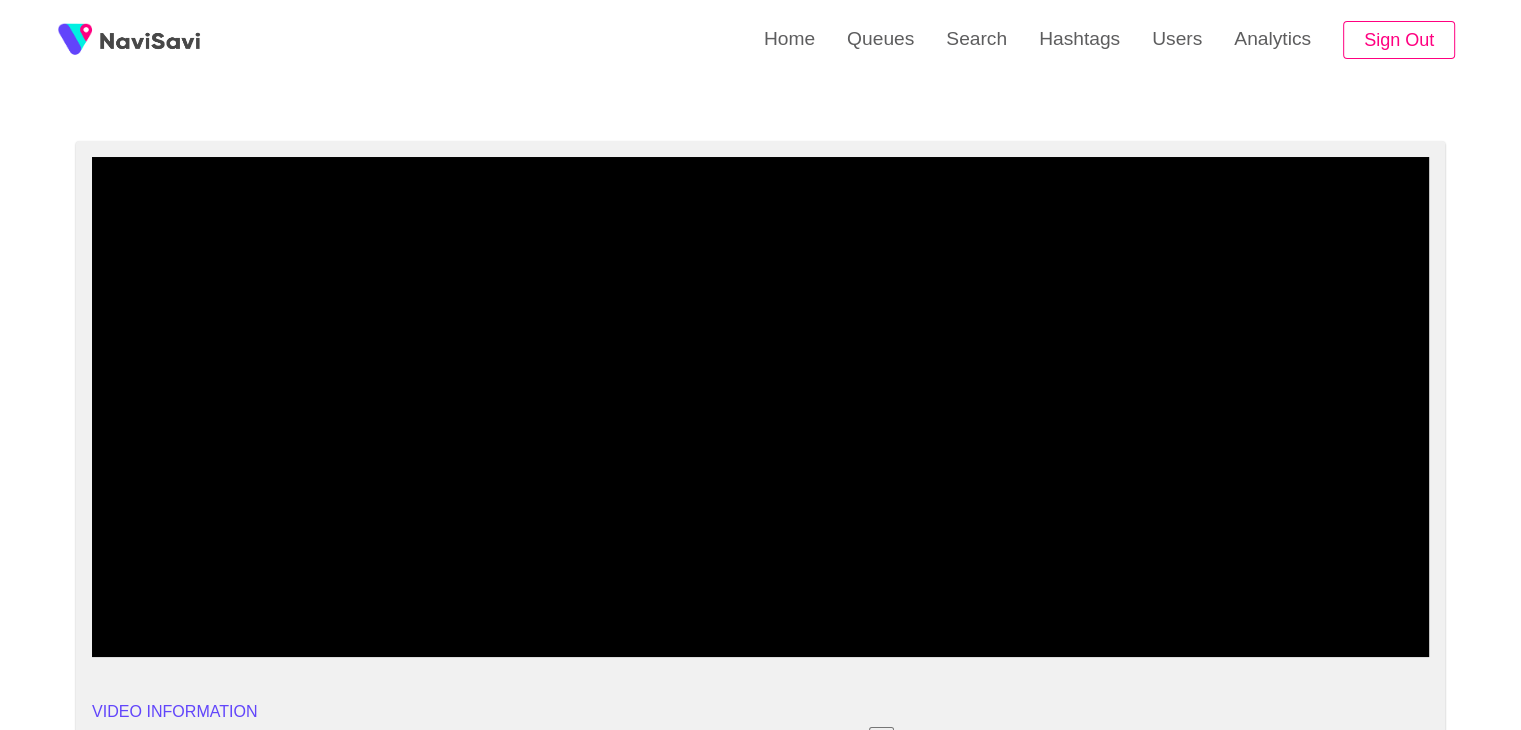scroll, scrollTop: 107, scrollLeft: 0, axis: vertical 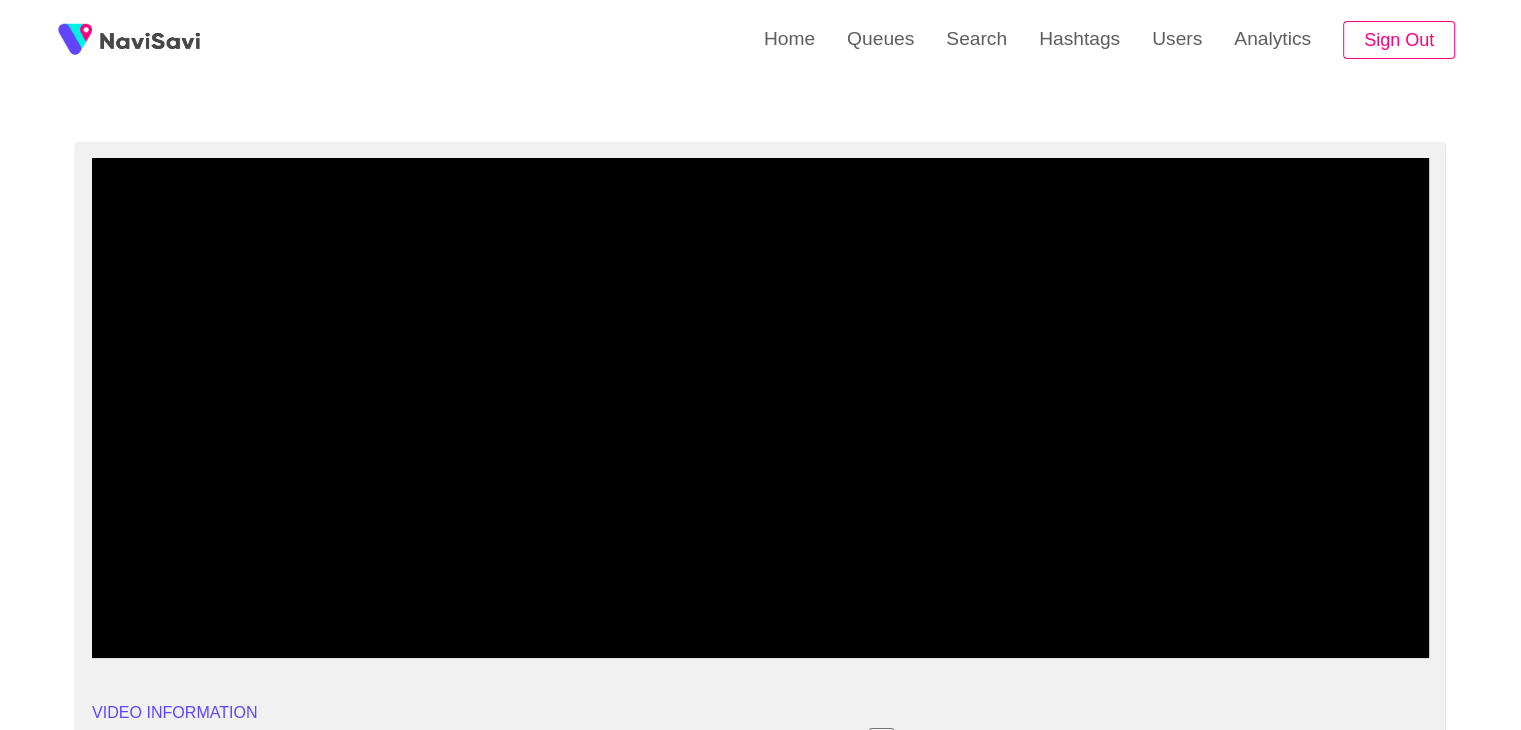 click at bounding box center (760, 408) 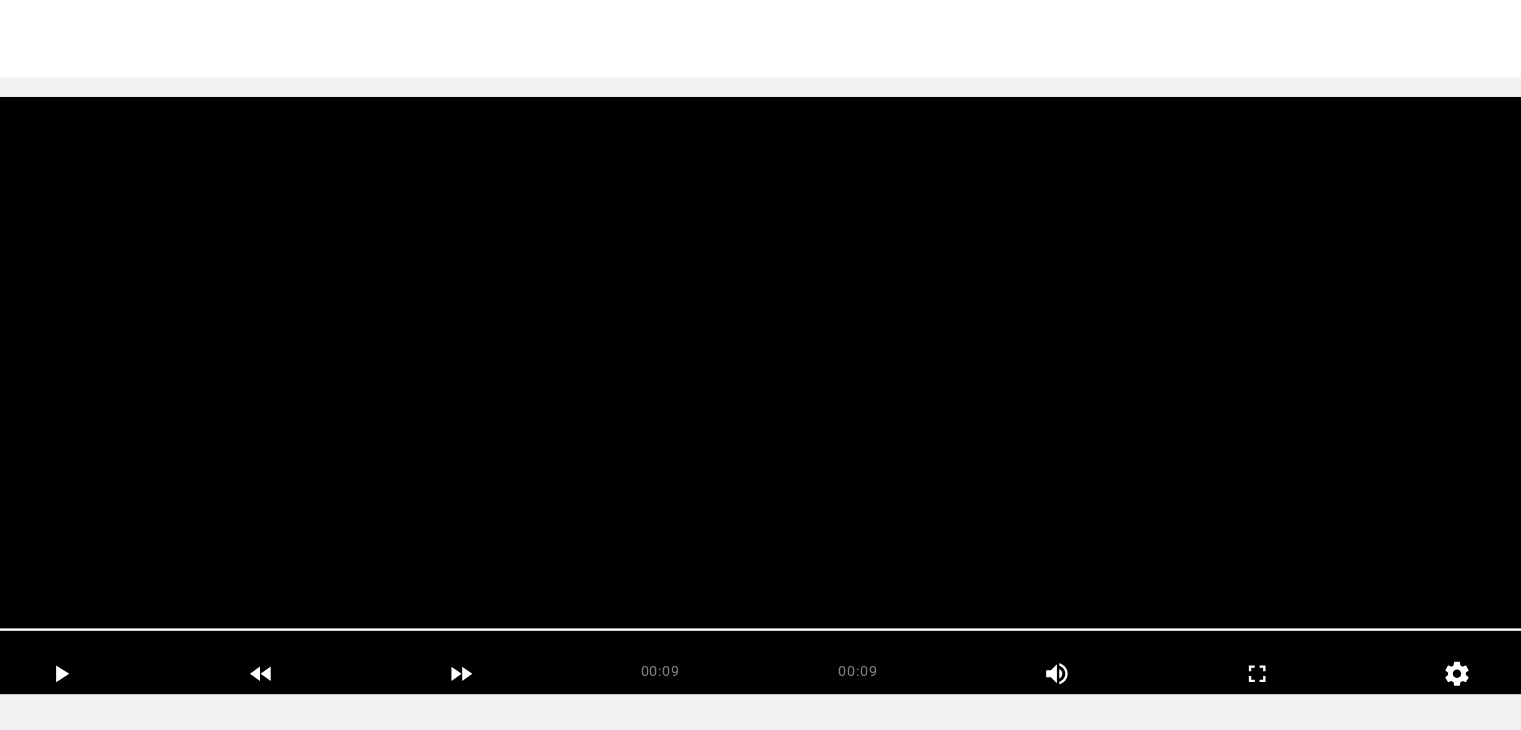 click at bounding box center (760, 408) 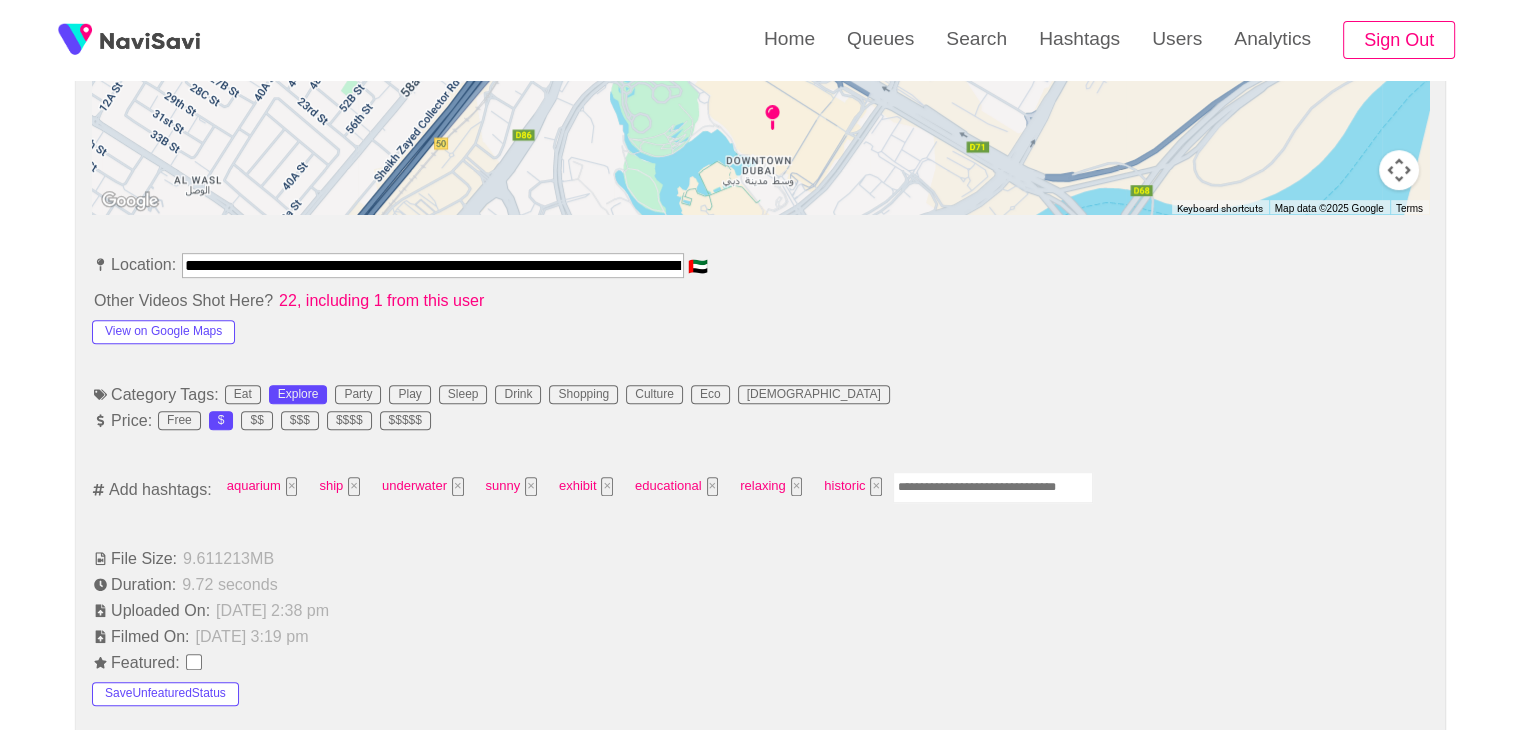scroll, scrollTop: 994, scrollLeft: 0, axis: vertical 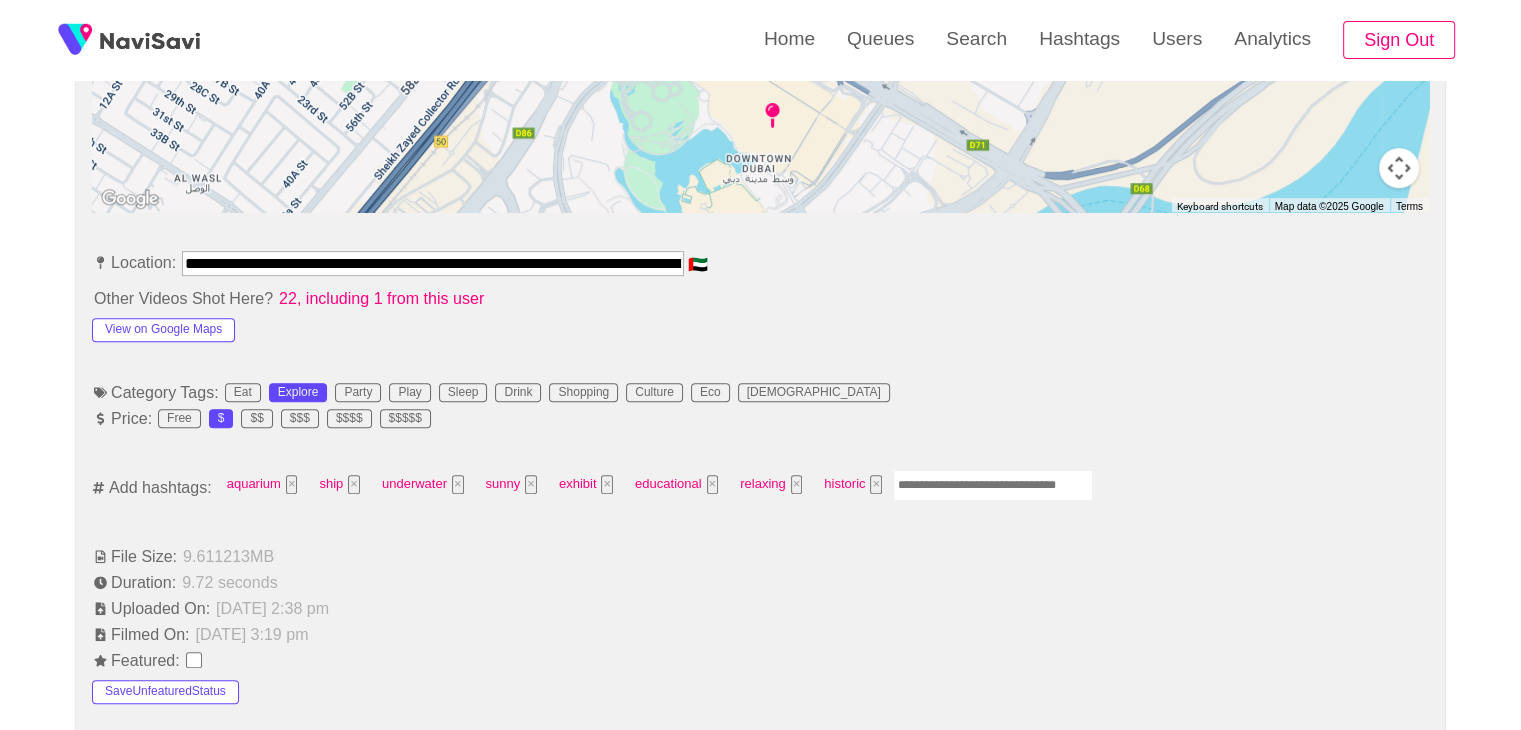 click at bounding box center (993, 485) 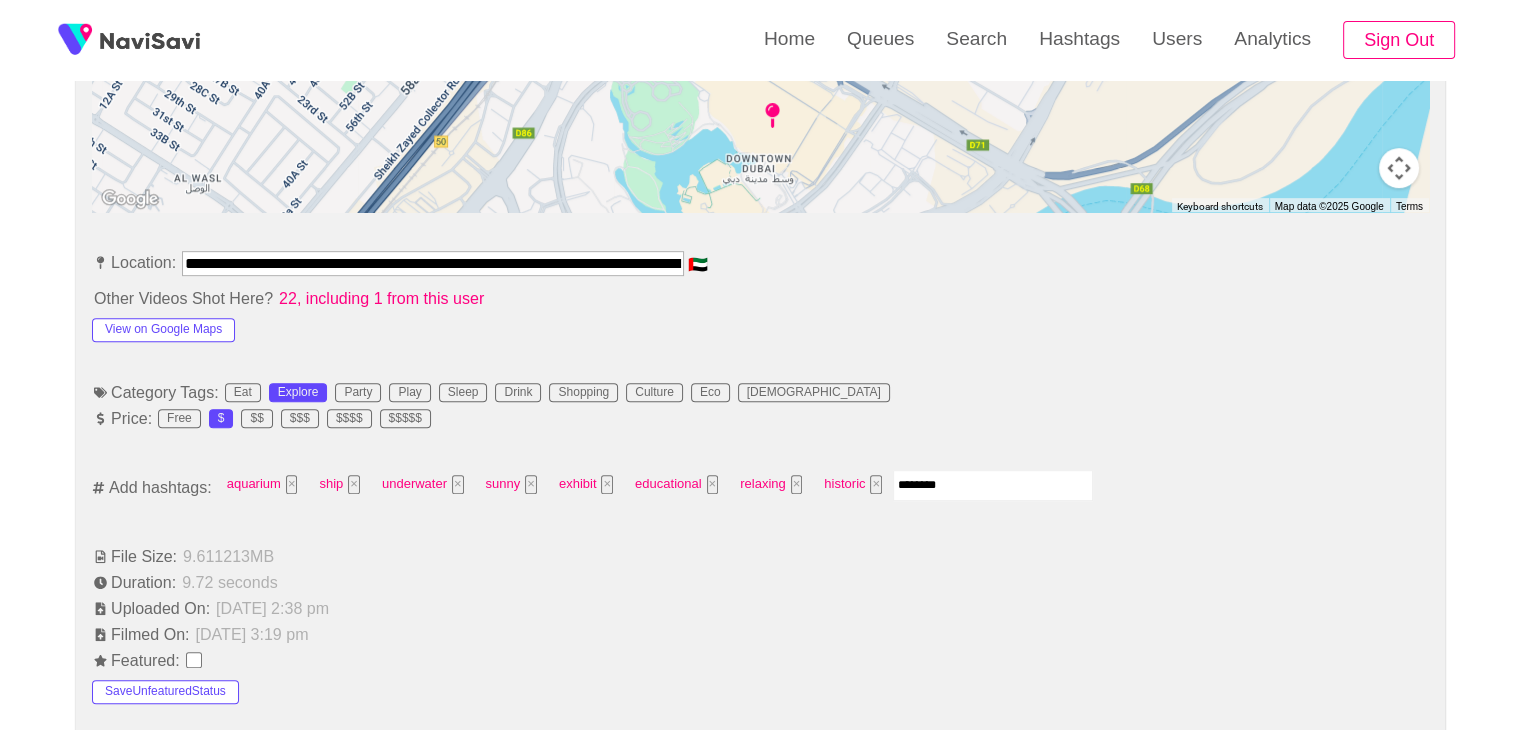 type on "*********" 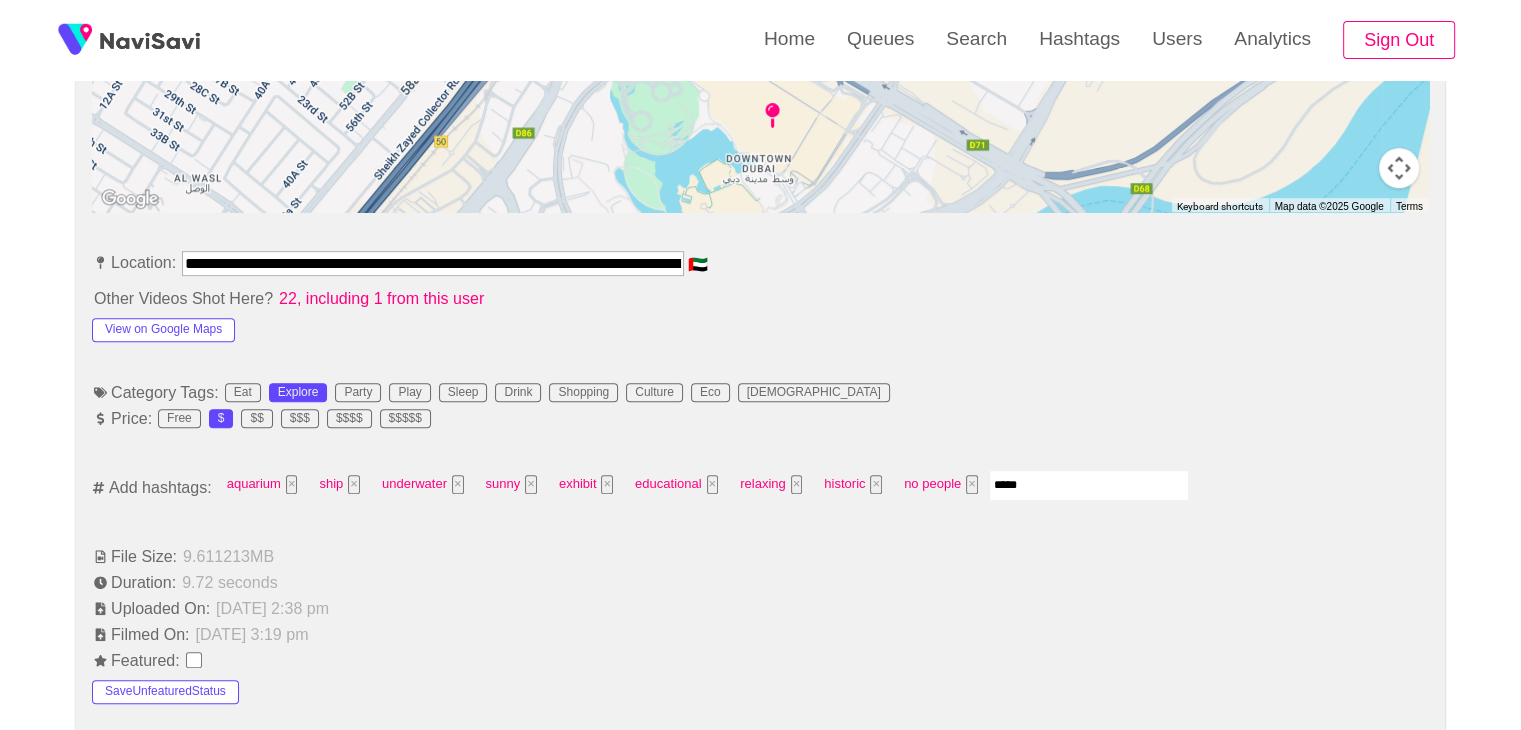 type on "******" 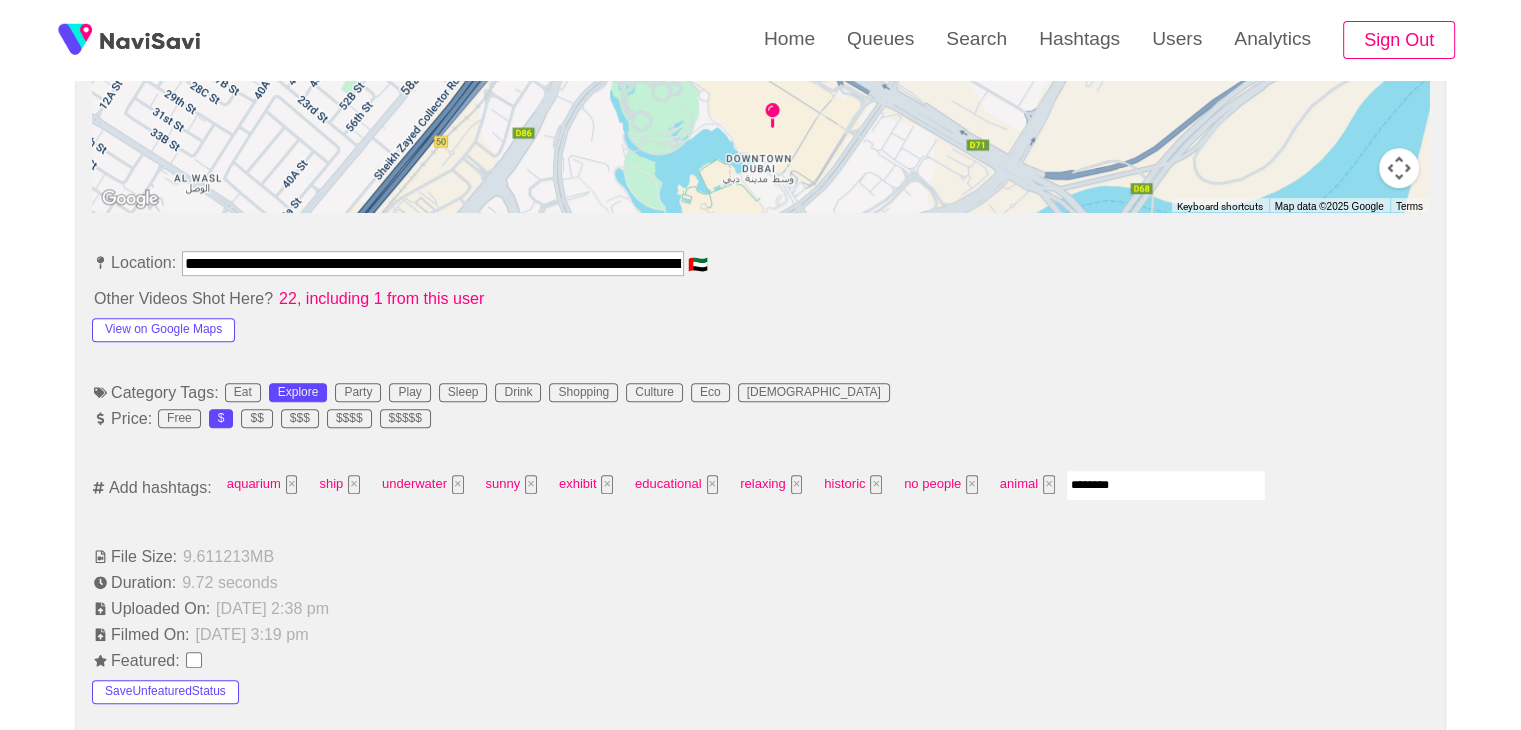 type on "*********" 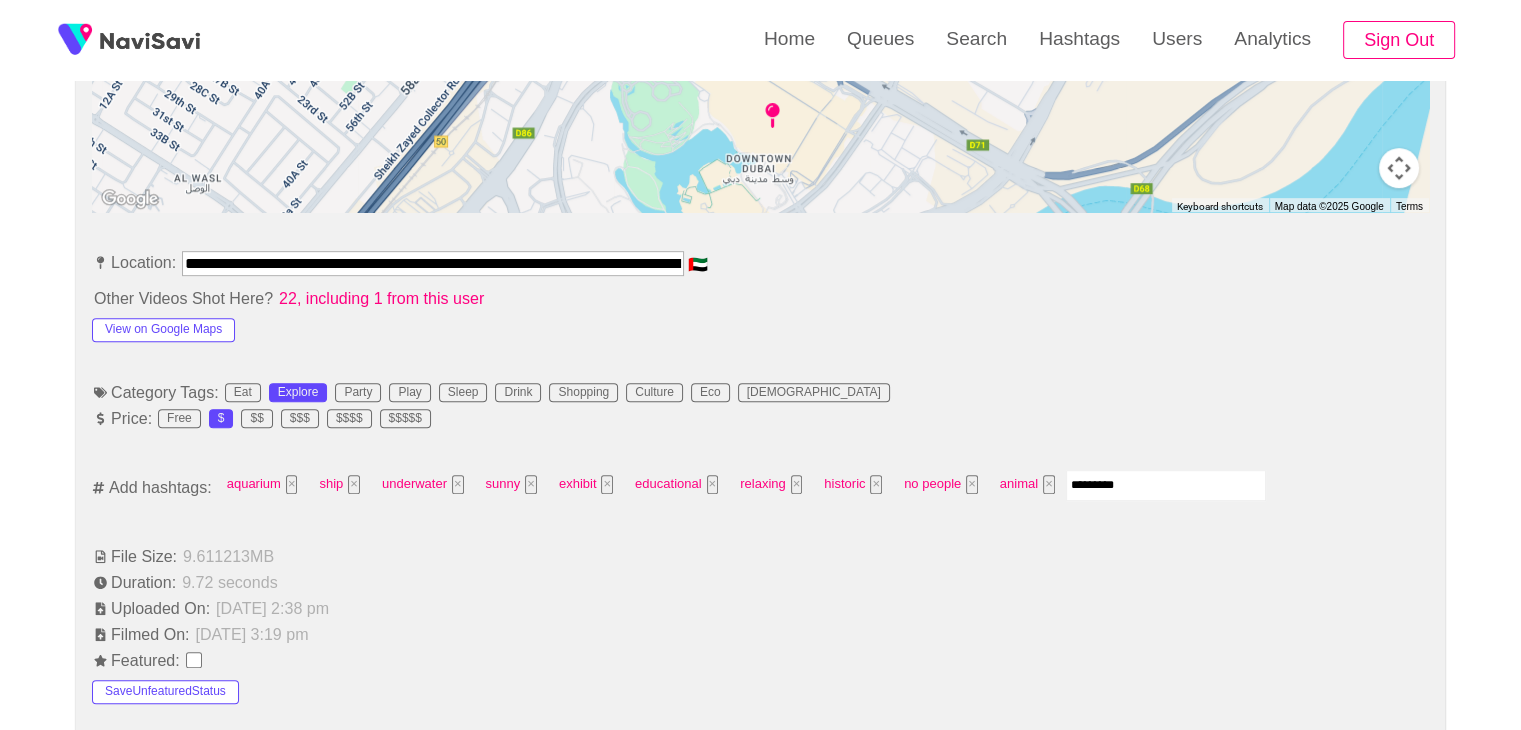 type 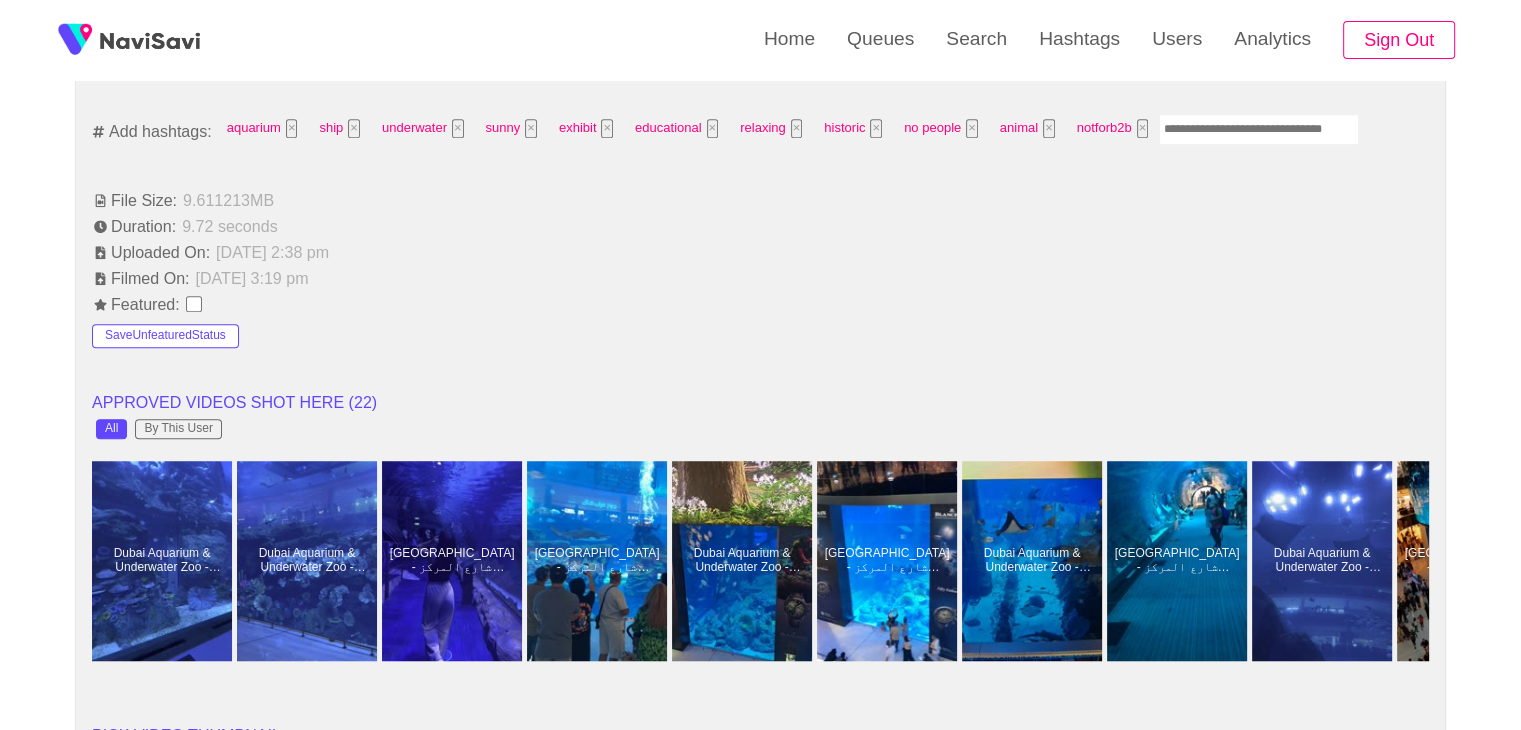 scroll, scrollTop: 1391, scrollLeft: 0, axis: vertical 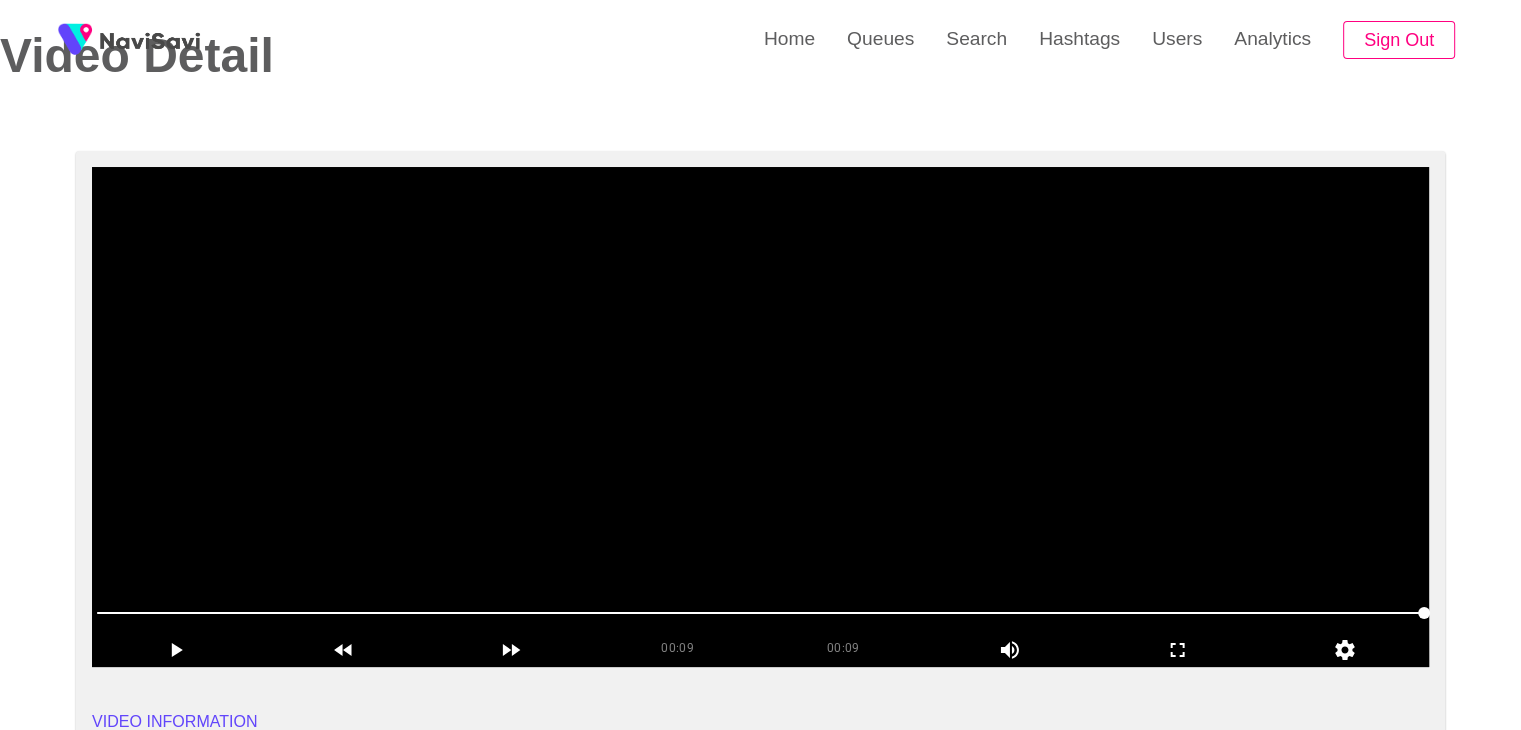click at bounding box center [760, 417] 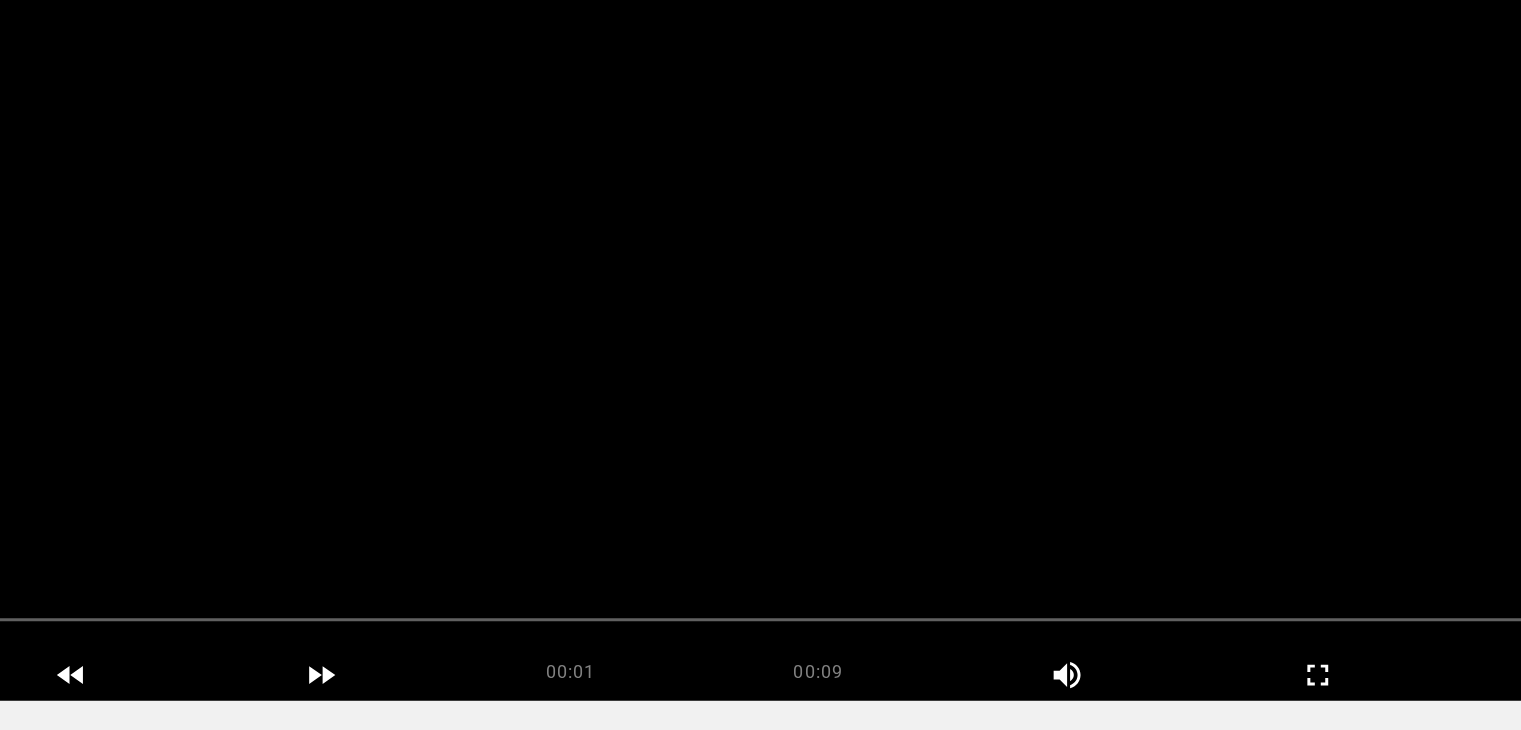 scroll, scrollTop: 97, scrollLeft: 0, axis: vertical 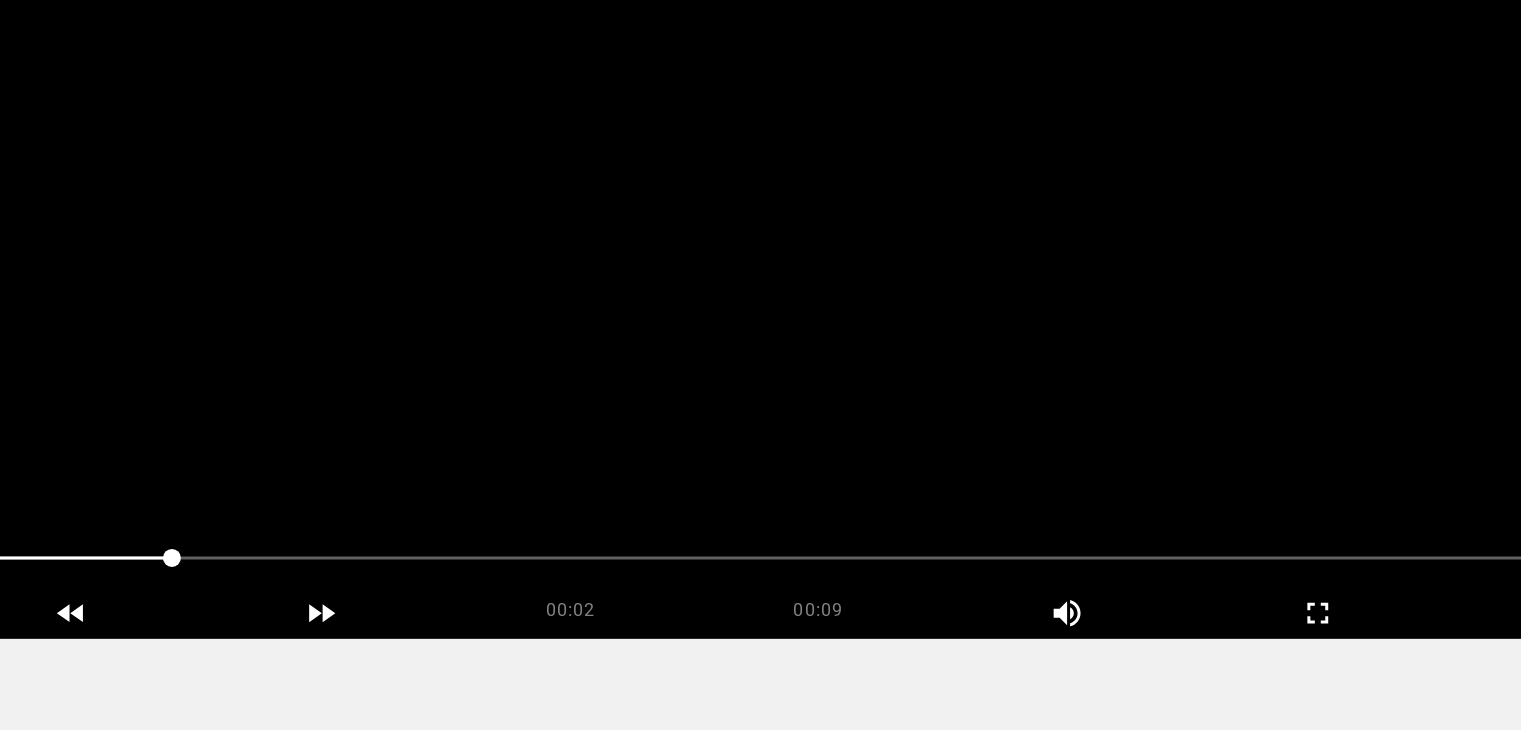 click at bounding box center [760, 418] 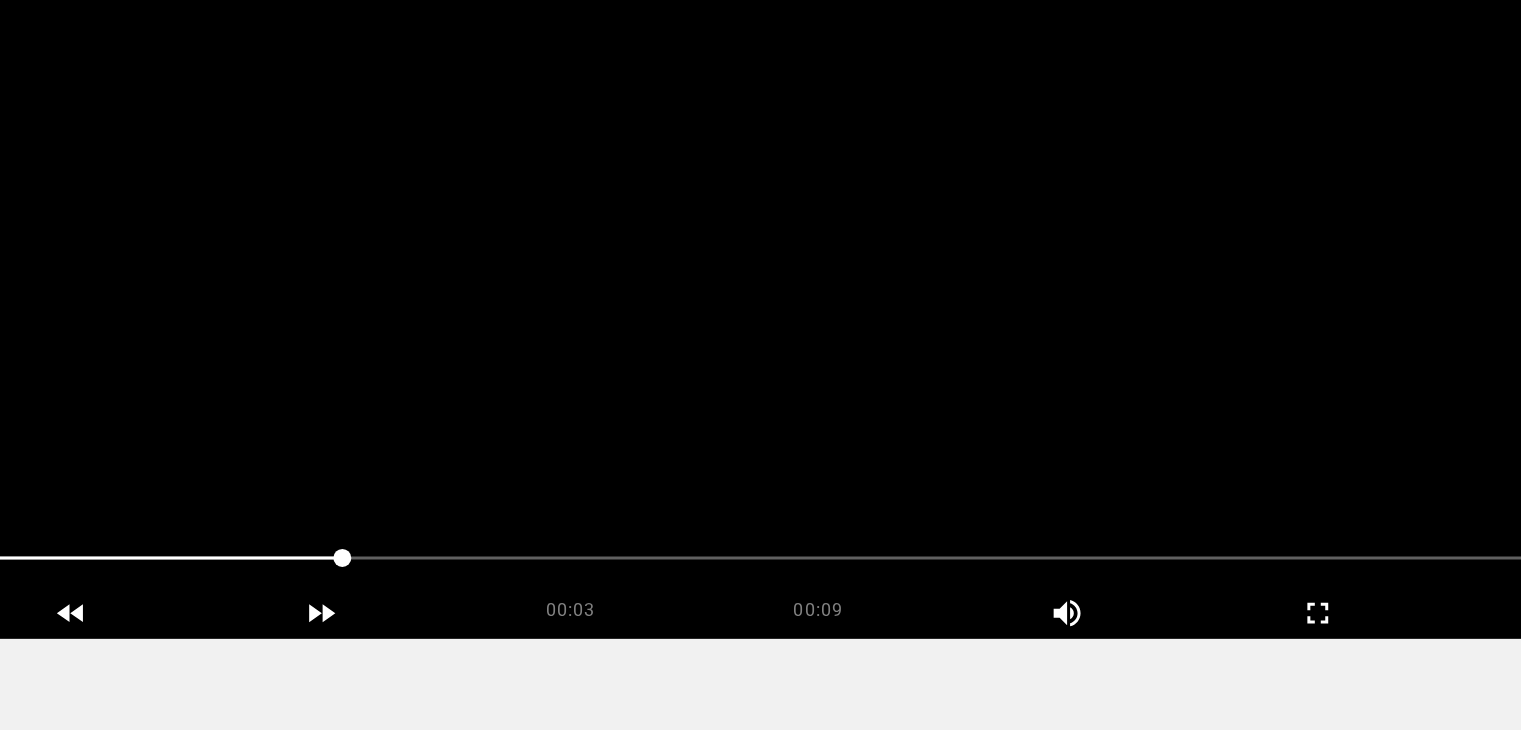 click at bounding box center [760, 418] 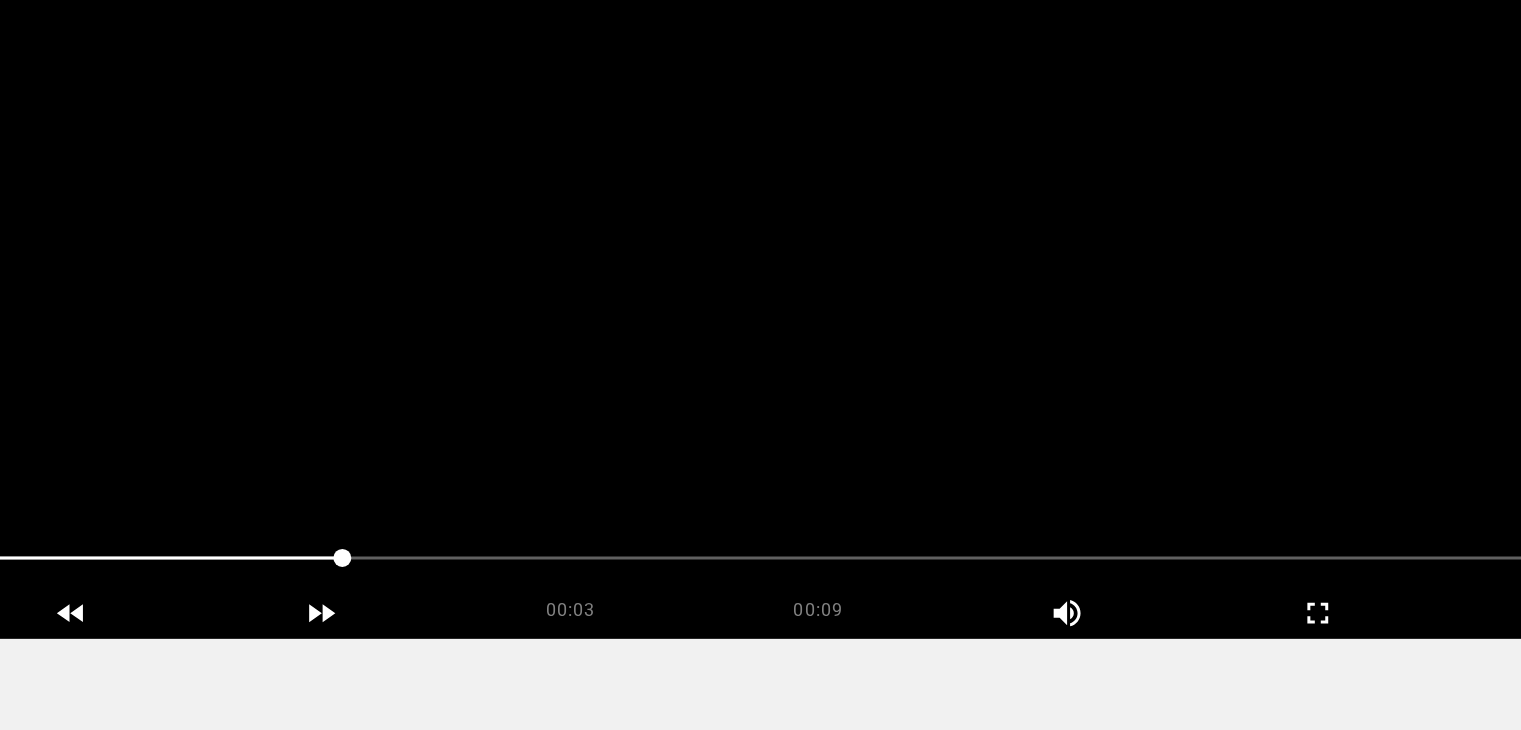click at bounding box center [760, 418] 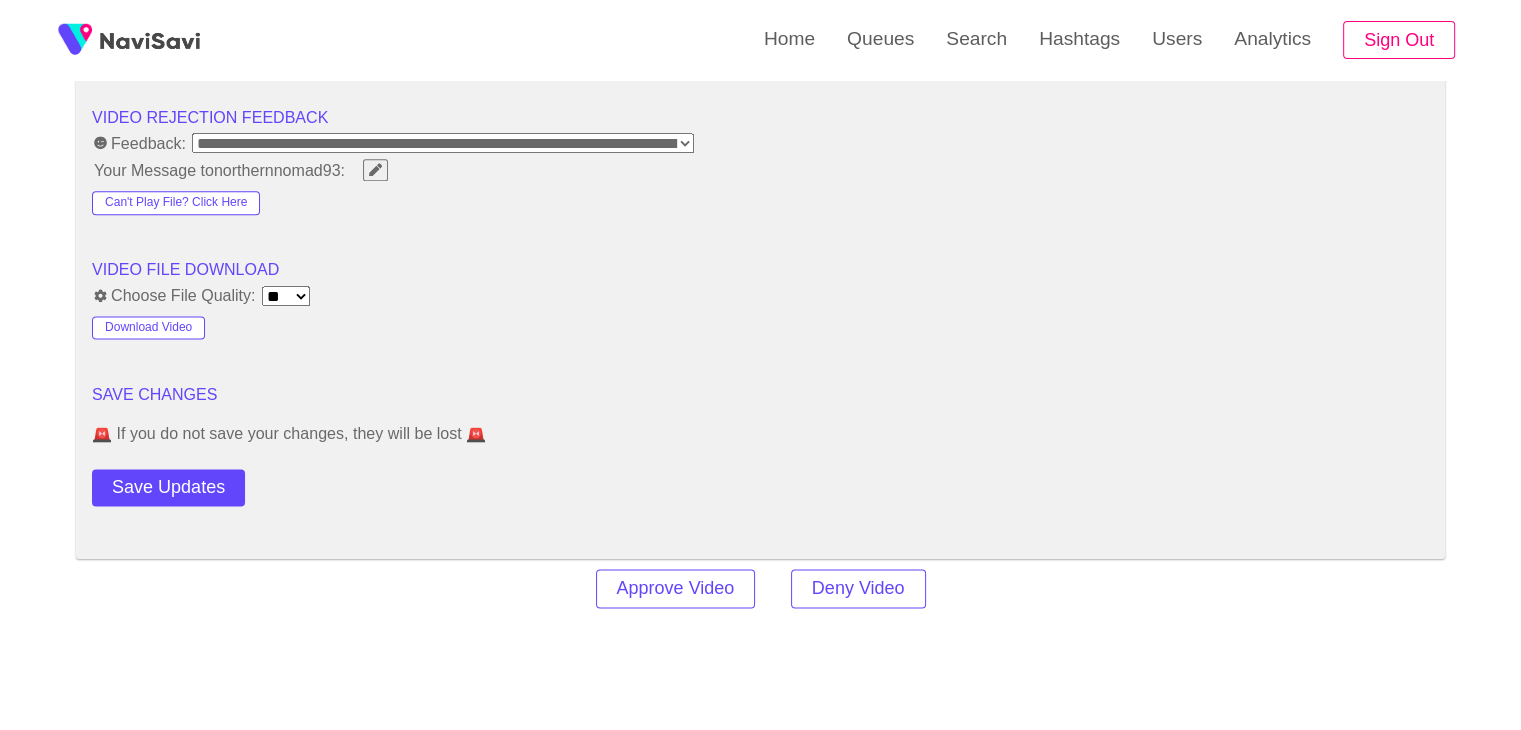 scroll, scrollTop: 2568, scrollLeft: 0, axis: vertical 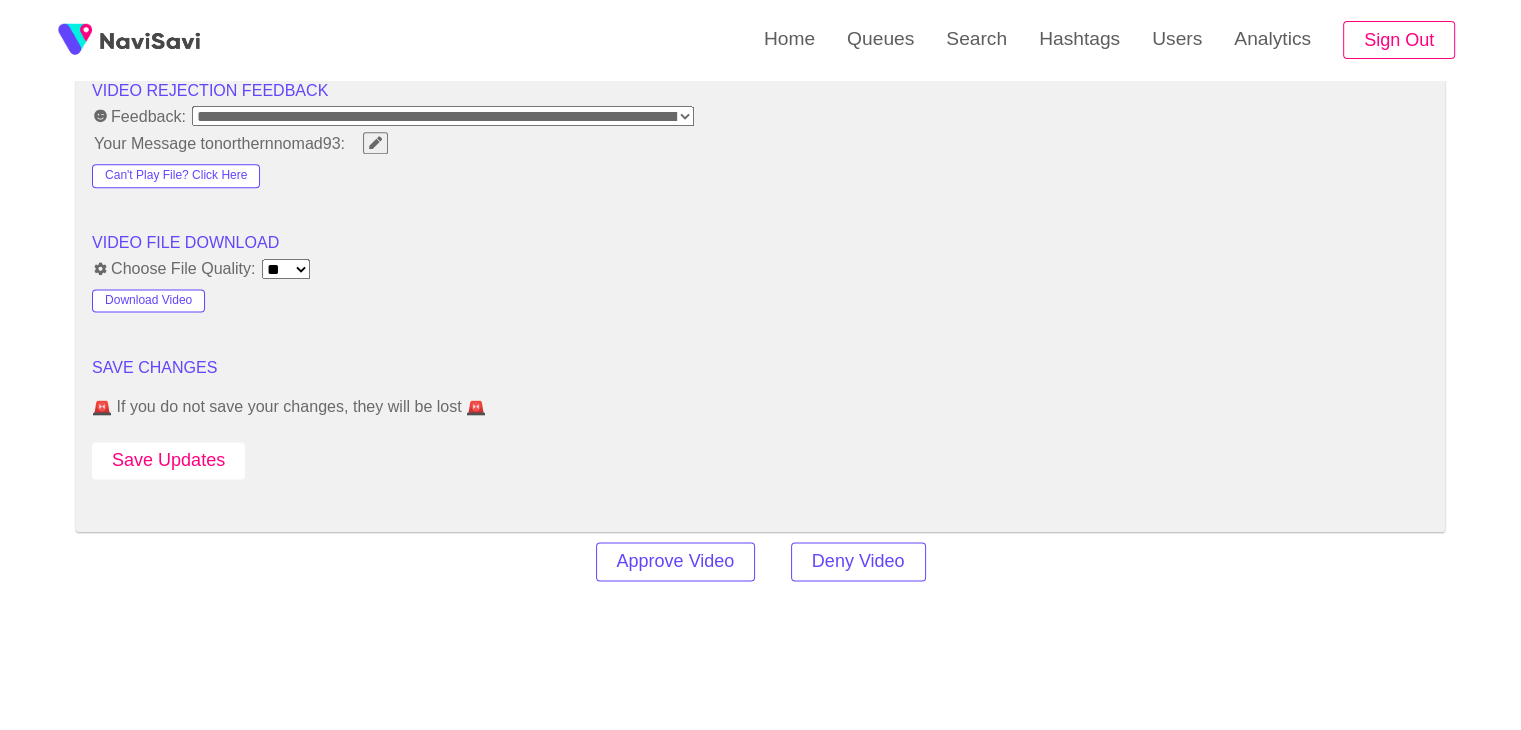 click on "Save Updates" at bounding box center [168, 460] 